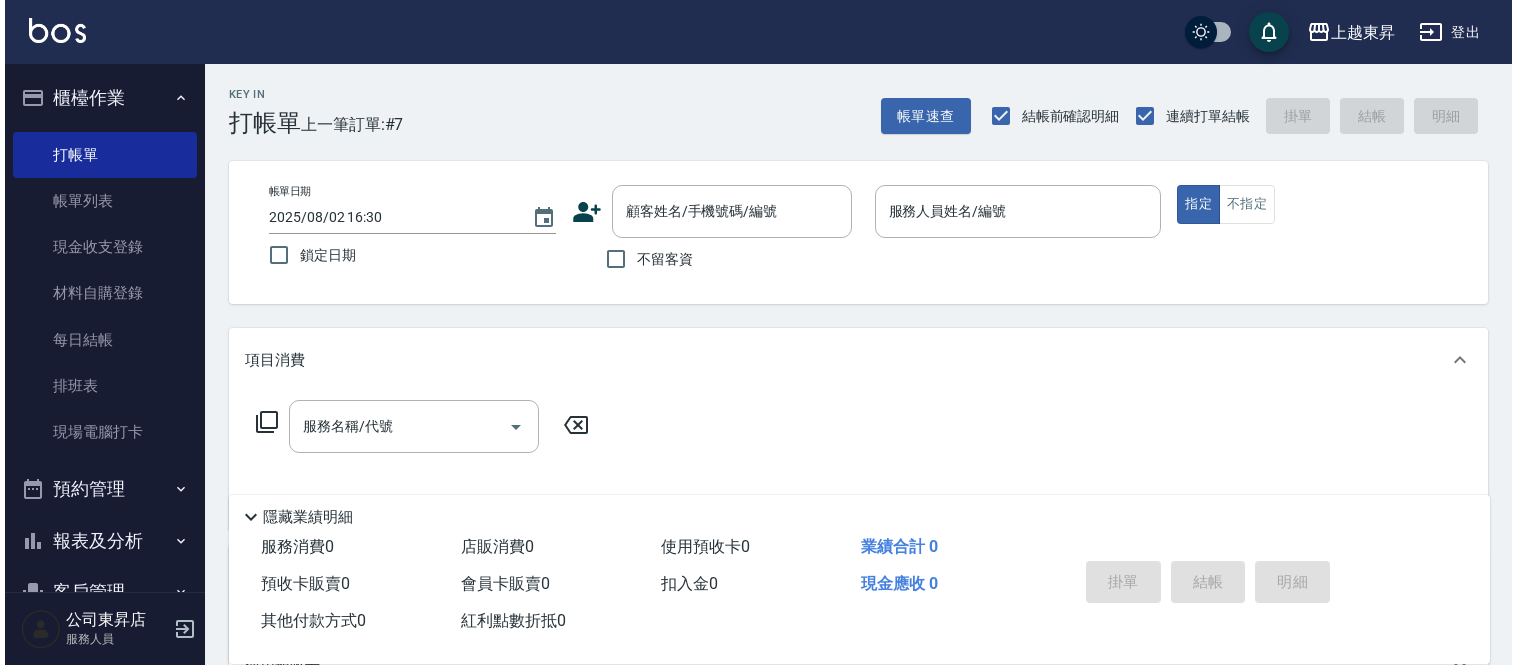 scroll, scrollTop: 0, scrollLeft: 0, axis: both 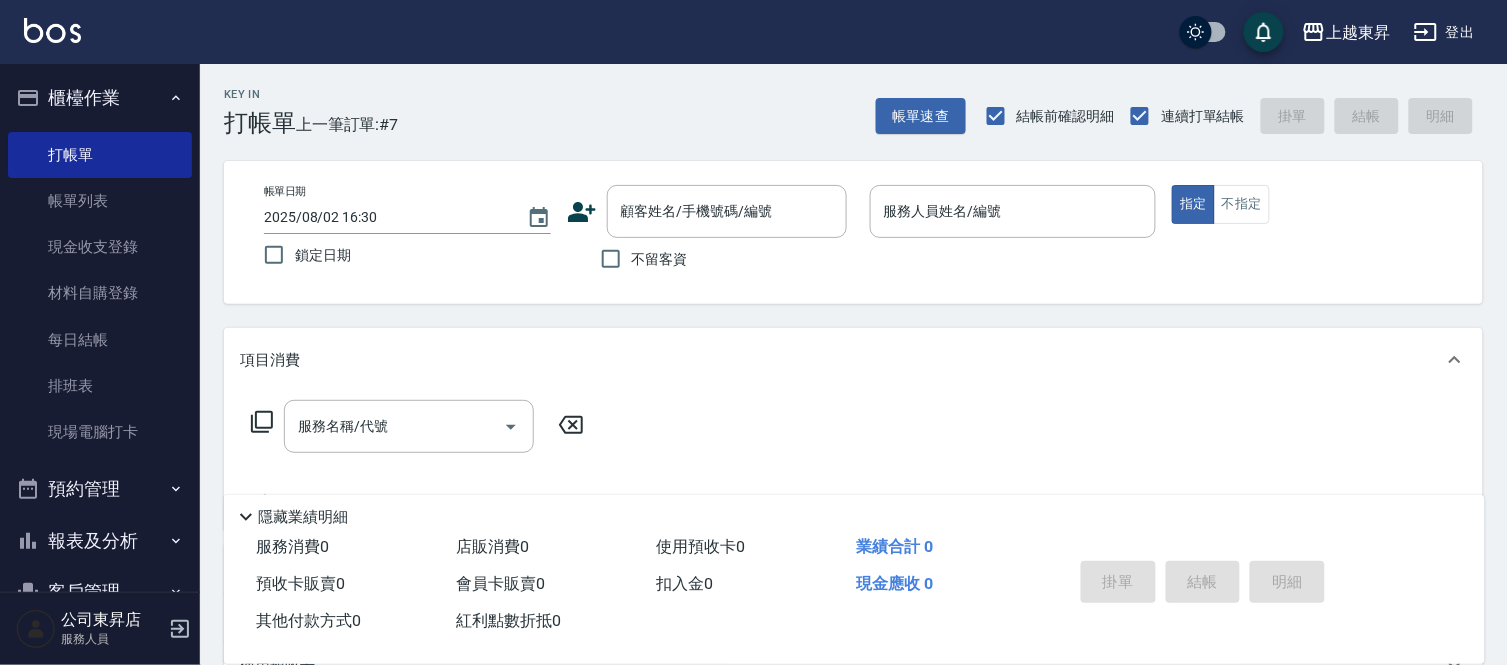 click on "公司東昇店 服務人員" at bounding box center (100, 629) 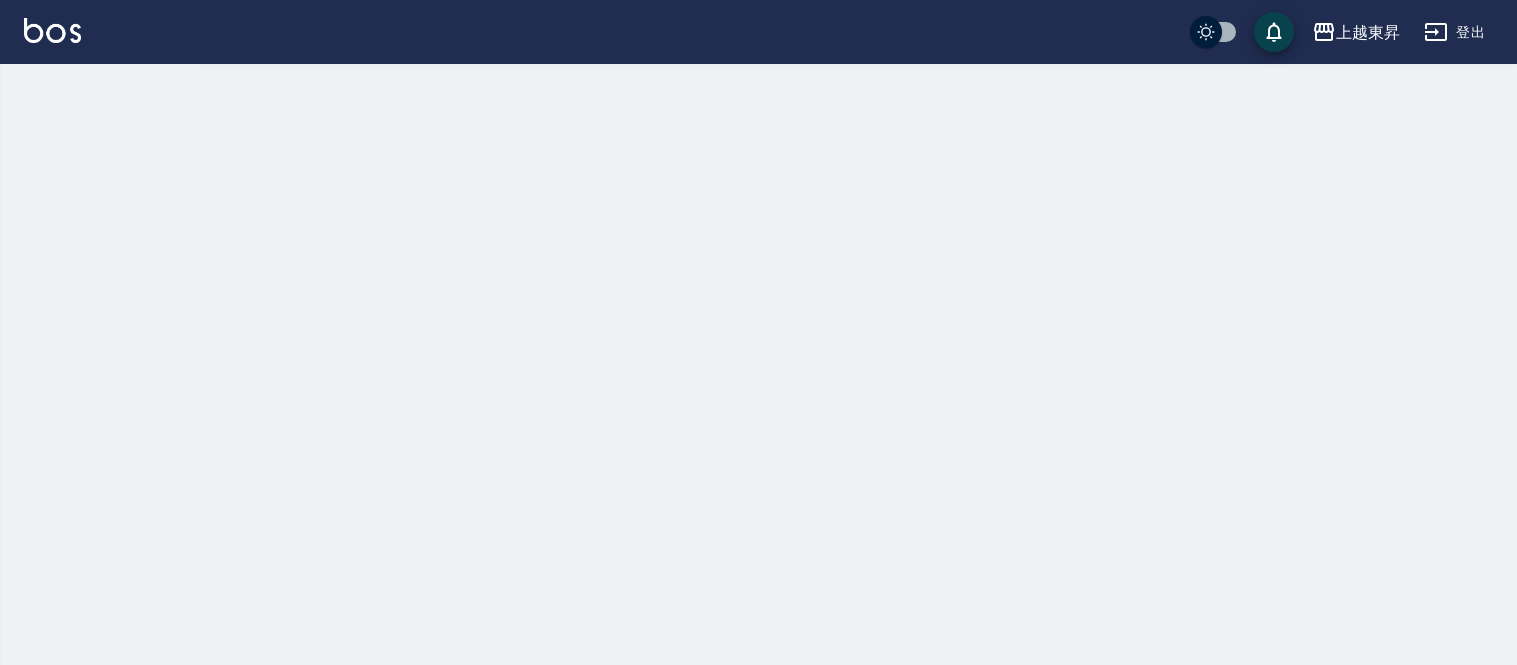 scroll, scrollTop: 0, scrollLeft: 0, axis: both 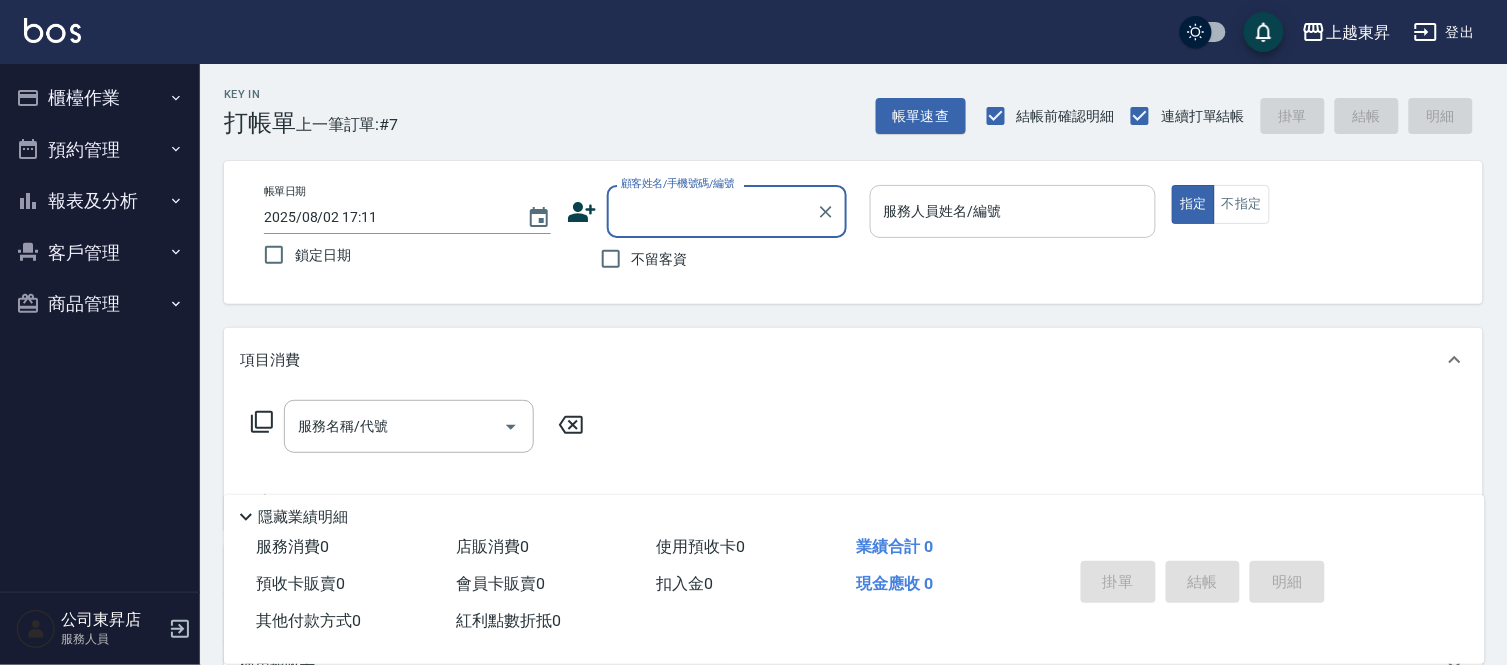 click on "服務人員姓名/編號 服務人員姓名/編號" at bounding box center (1013, 211) 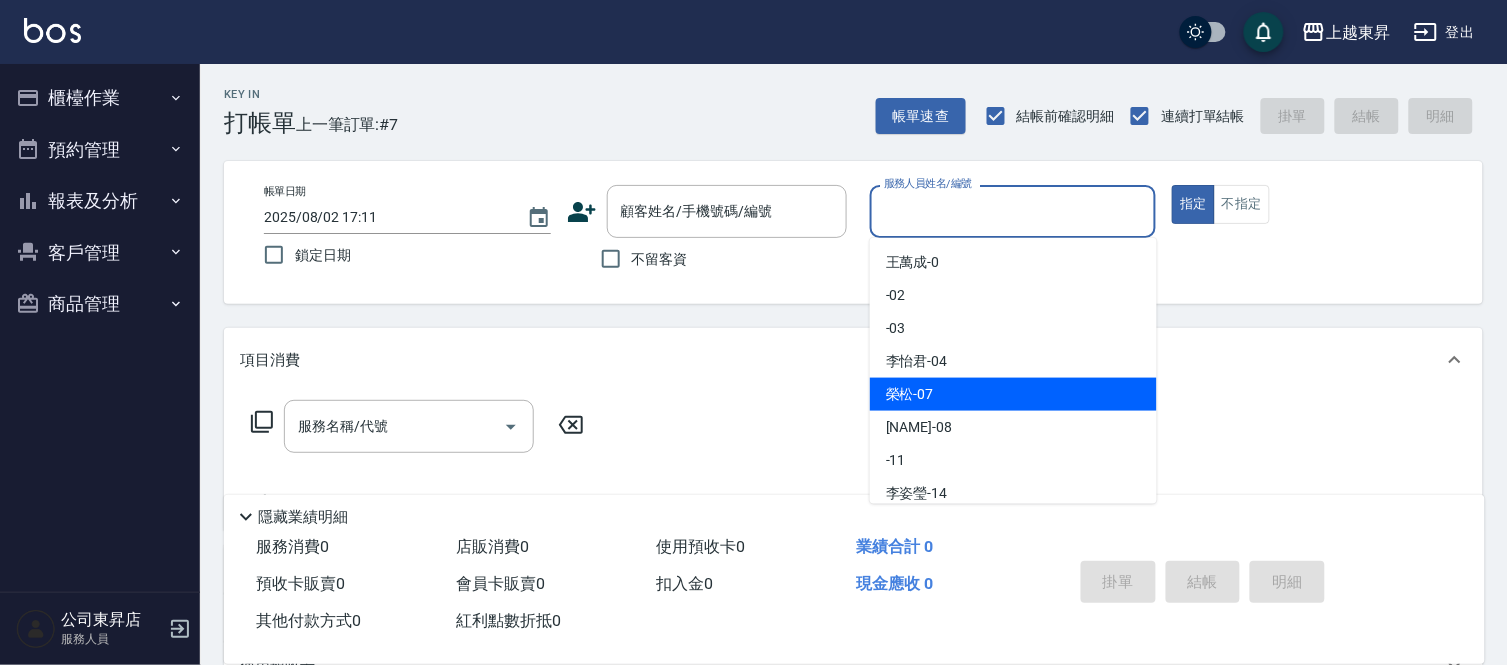 click on "榮松 -07" at bounding box center (910, 394) 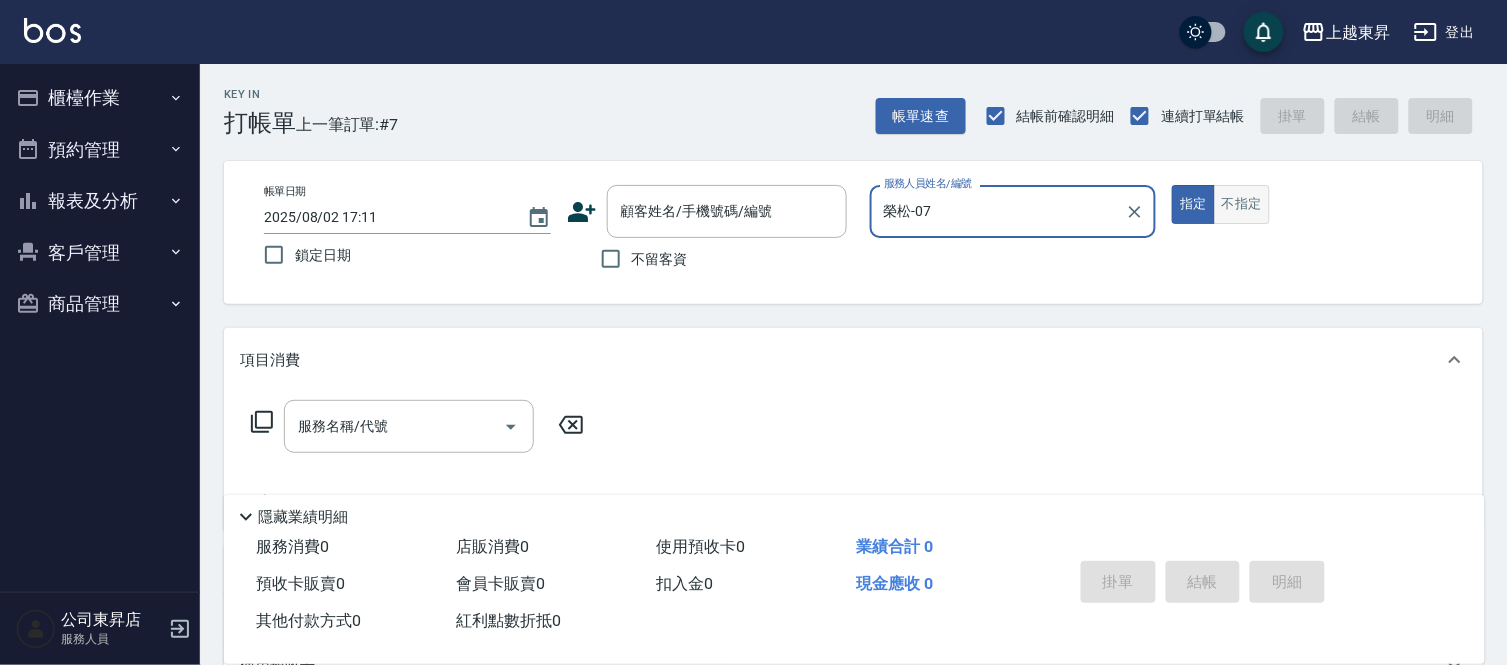 click on "不指定" at bounding box center (1242, 204) 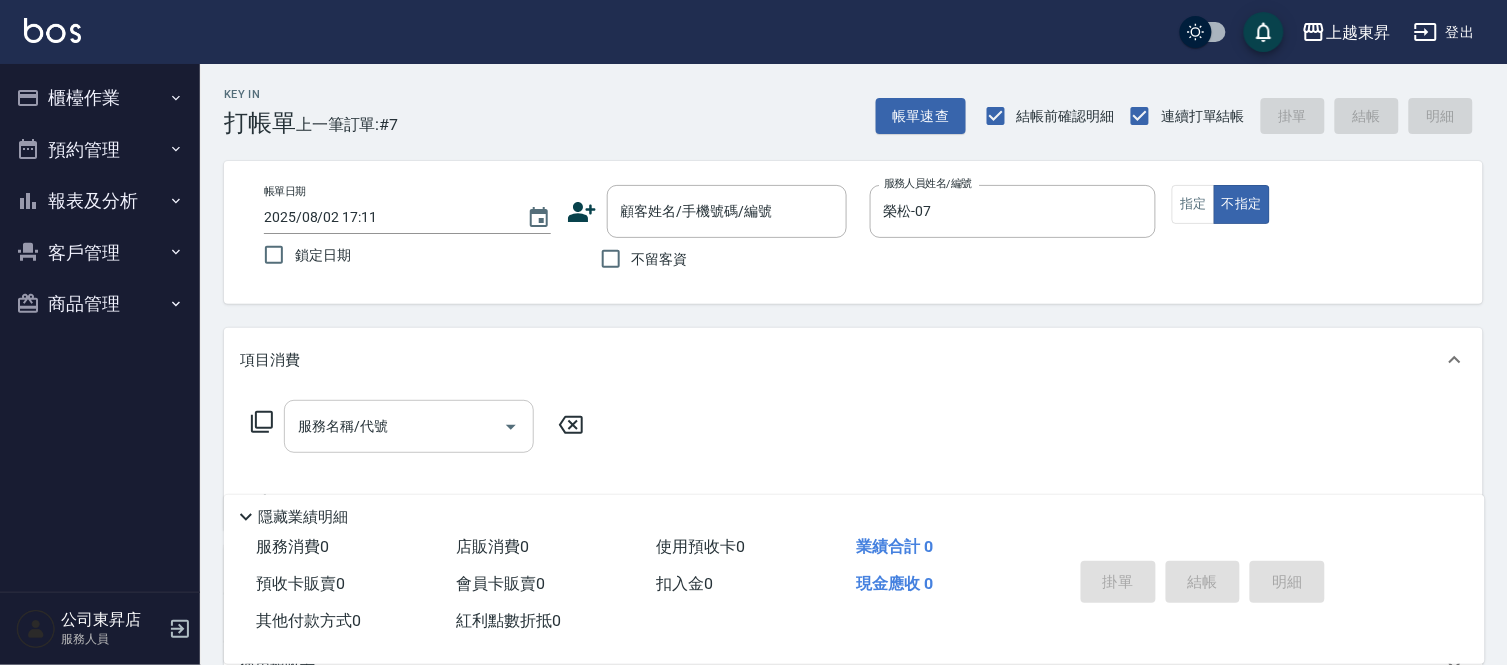 click on "服務名稱/代號" at bounding box center [394, 426] 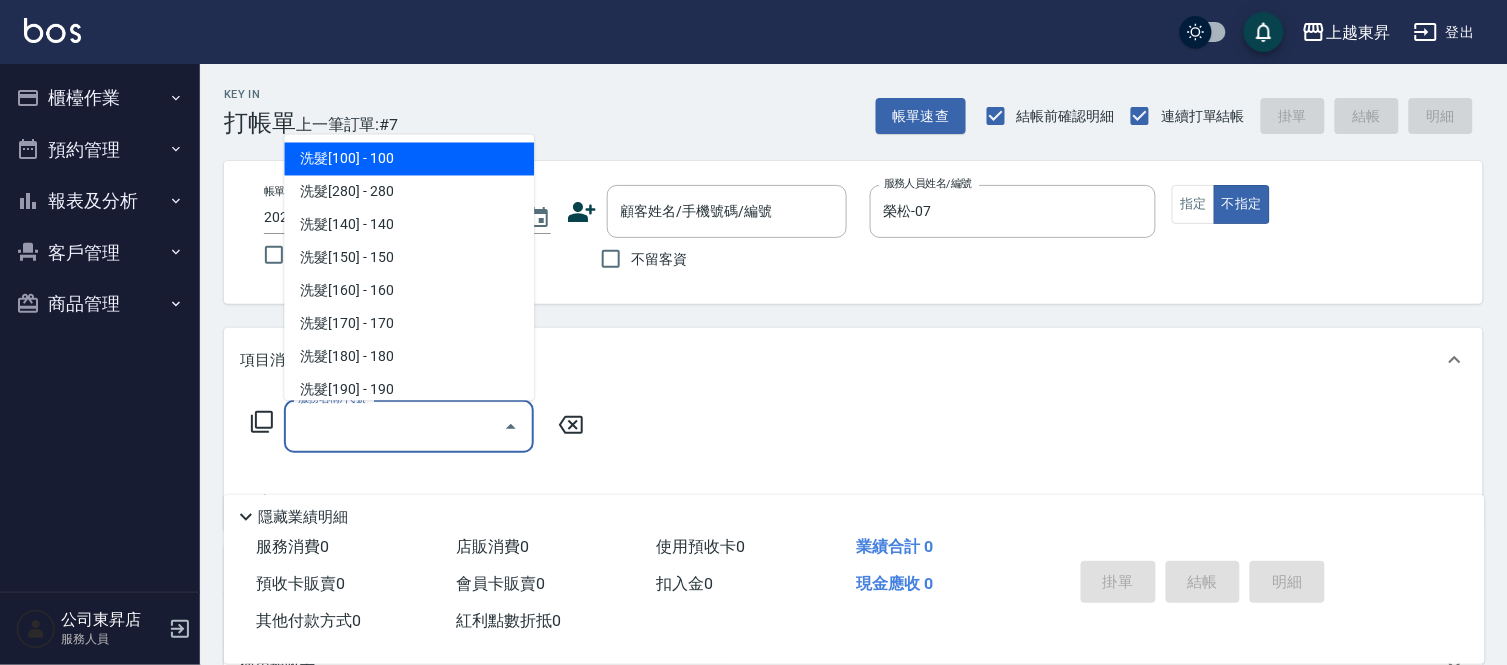 click on "洗髮[100] - 100" at bounding box center (409, 159) 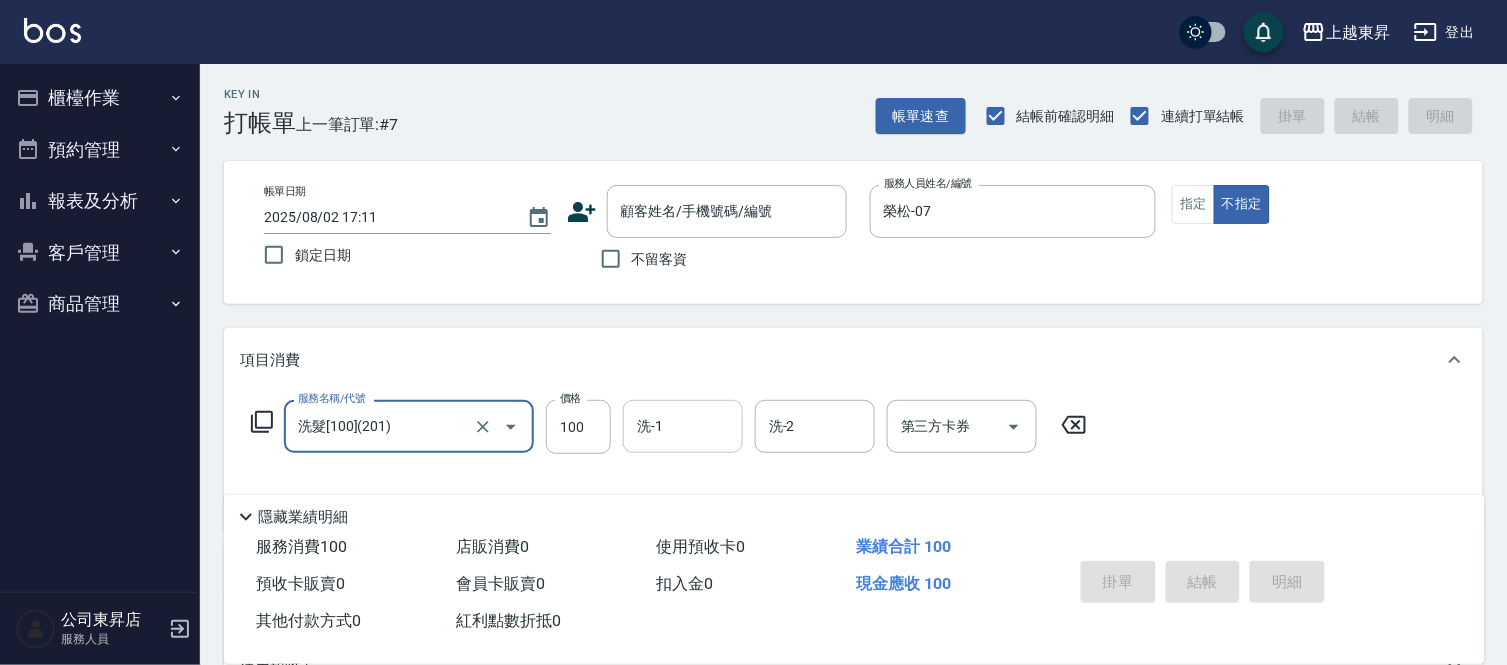 click on "洗-1" at bounding box center [683, 426] 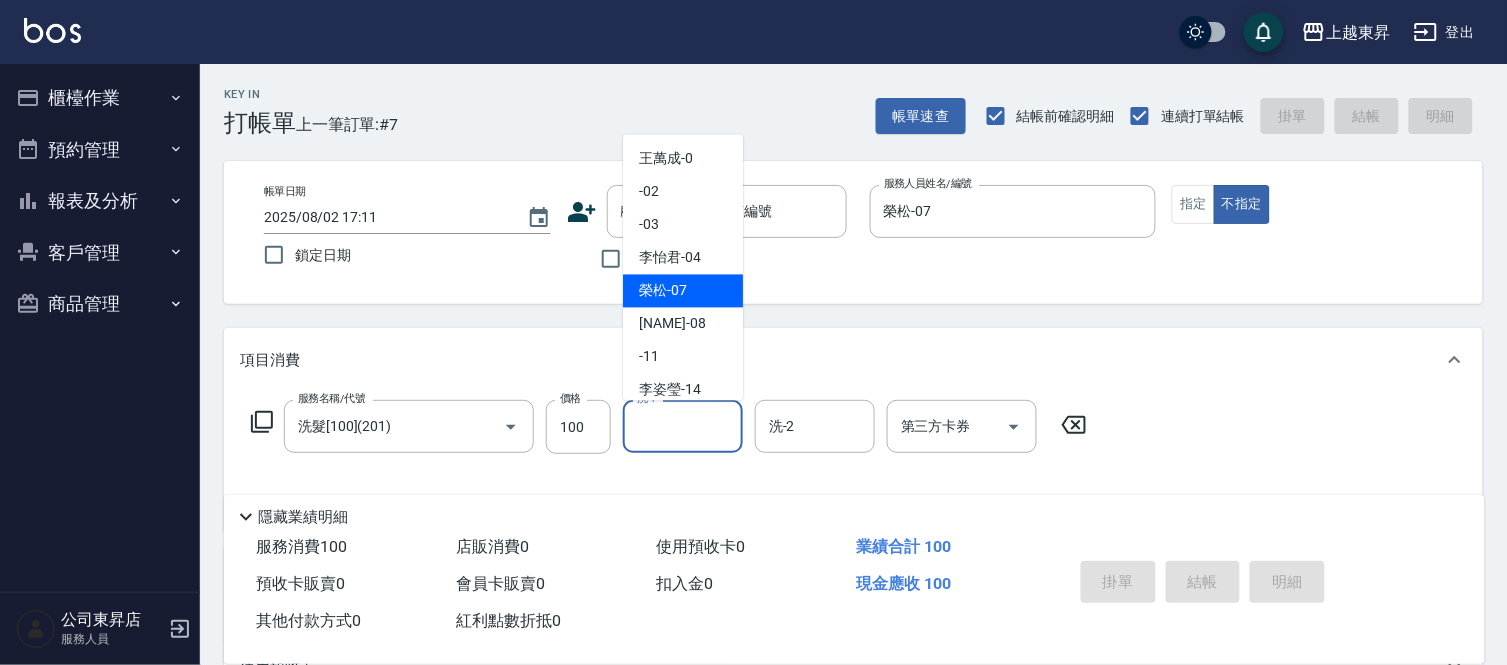 click on "榮松 -07" at bounding box center [663, 291] 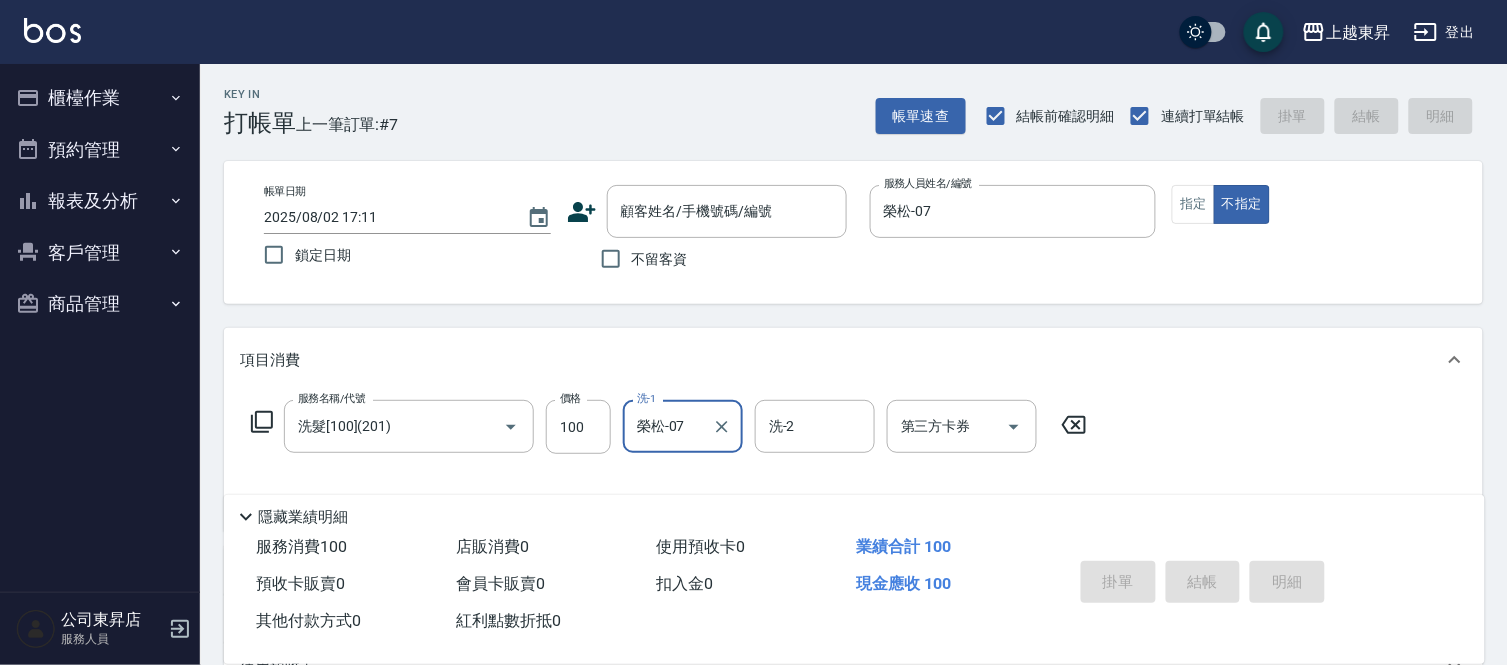 type on "榮松-07" 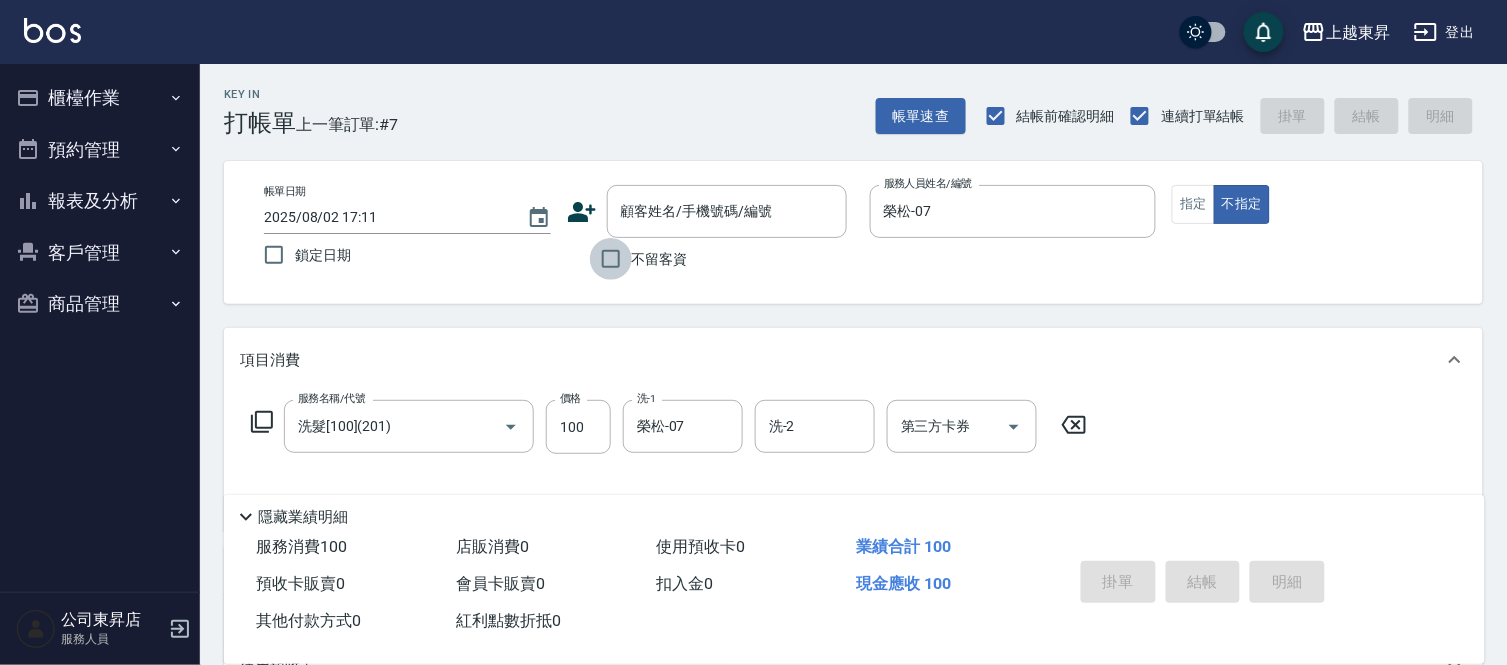 click on "不留客資" at bounding box center (611, 259) 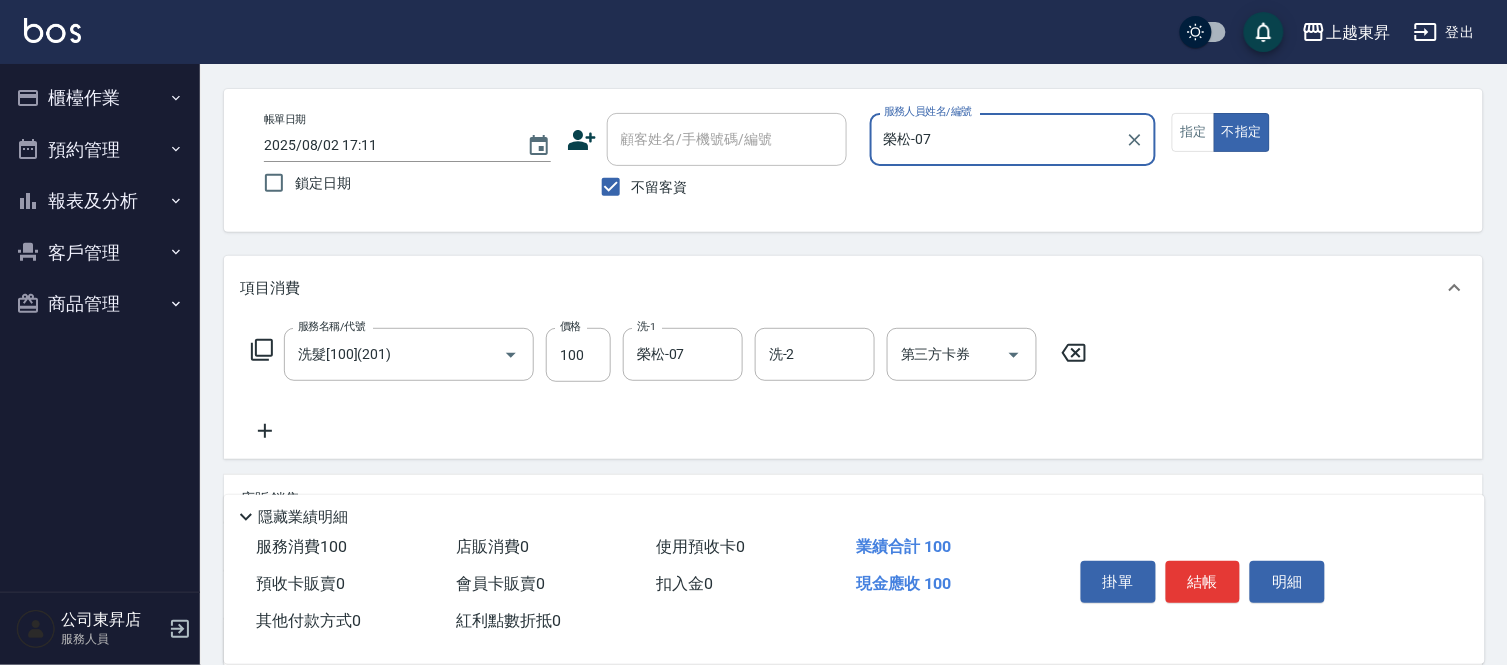 scroll, scrollTop: 111, scrollLeft: 0, axis: vertical 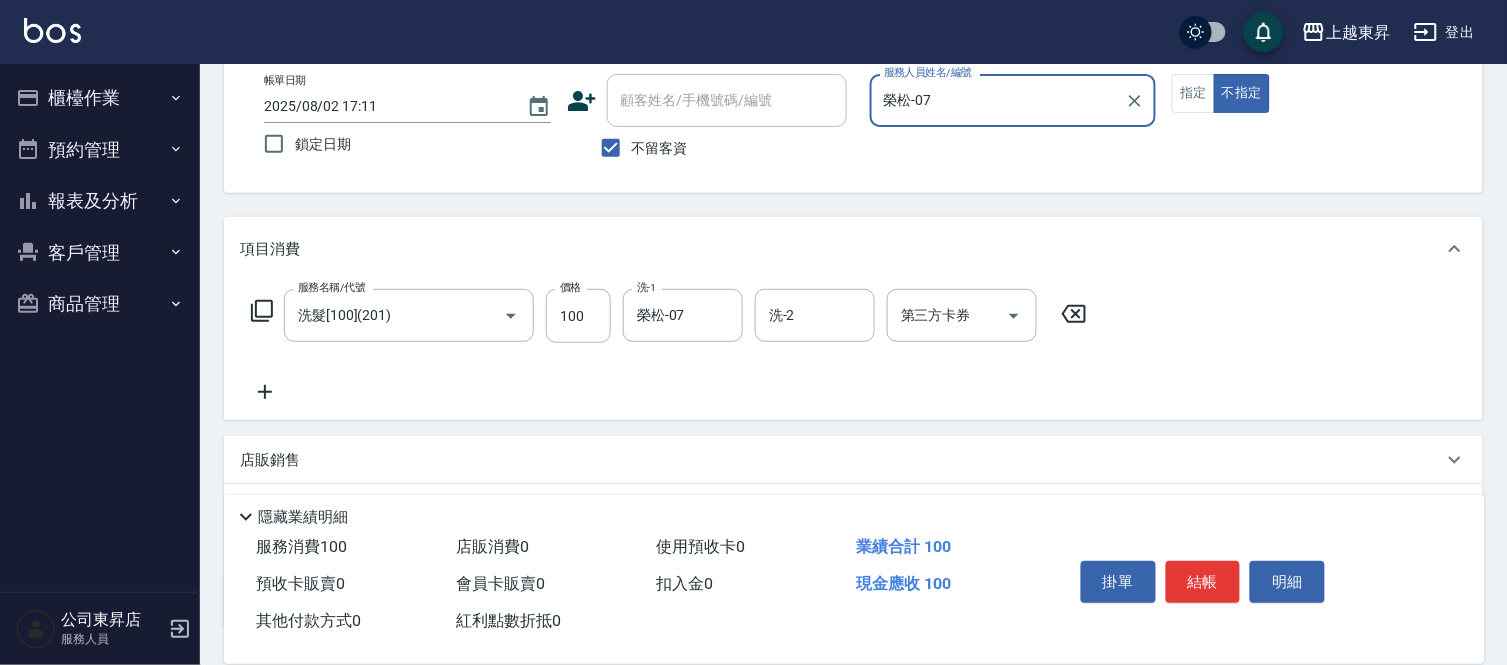 click 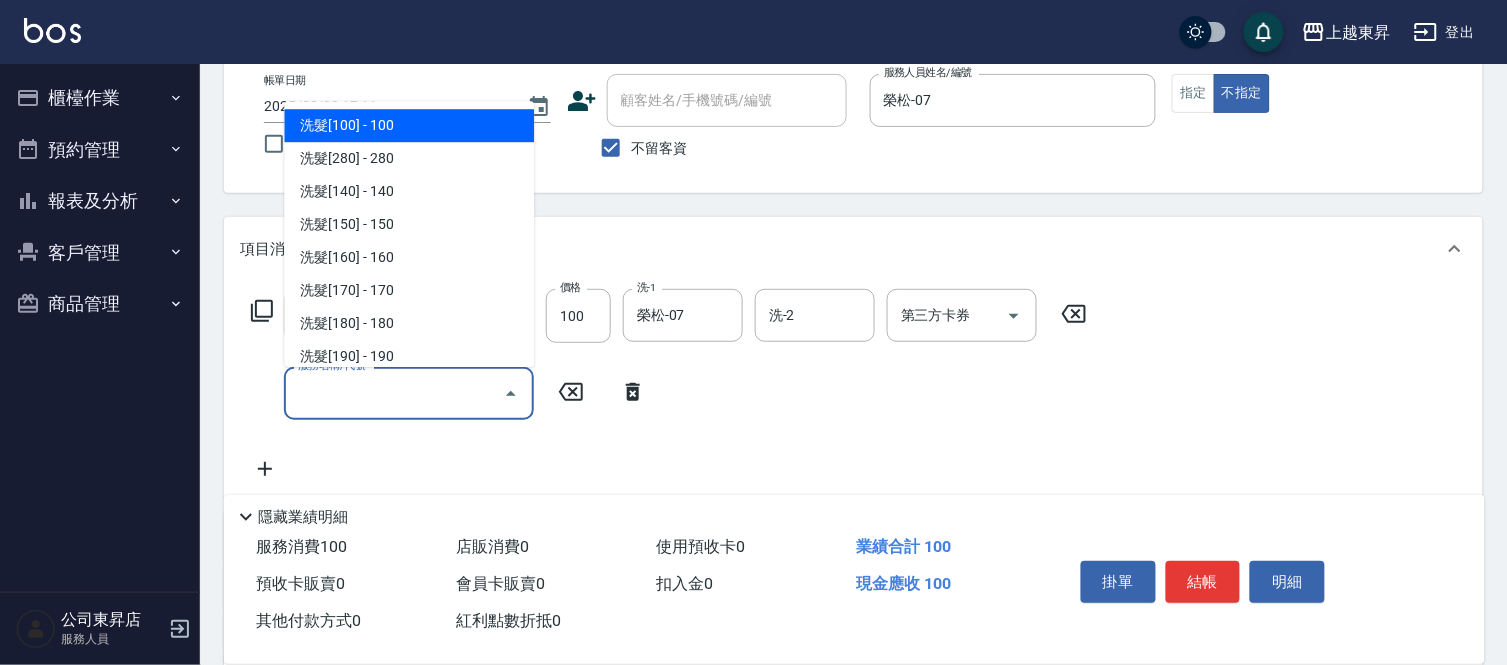 click on "服務名稱/代號" at bounding box center (394, 393) 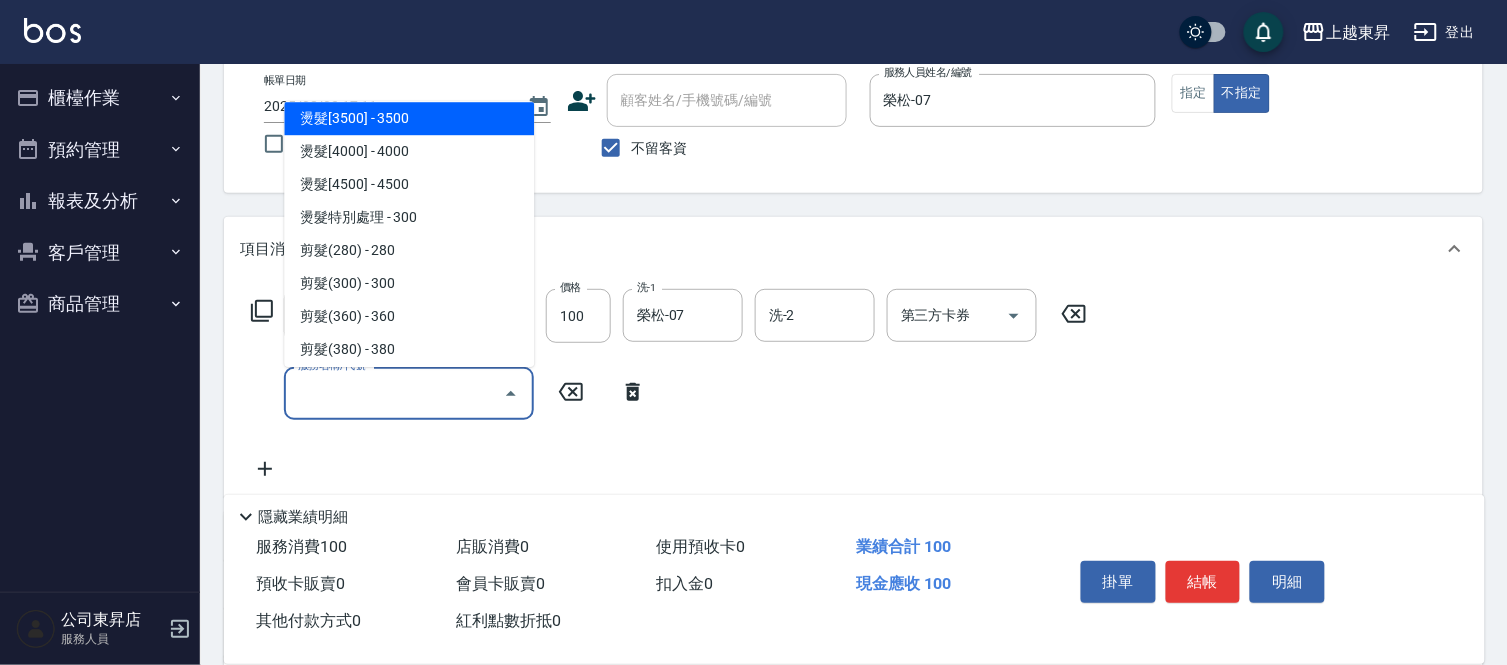 scroll, scrollTop: 1333, scrollLeft: 0, axis: vertical 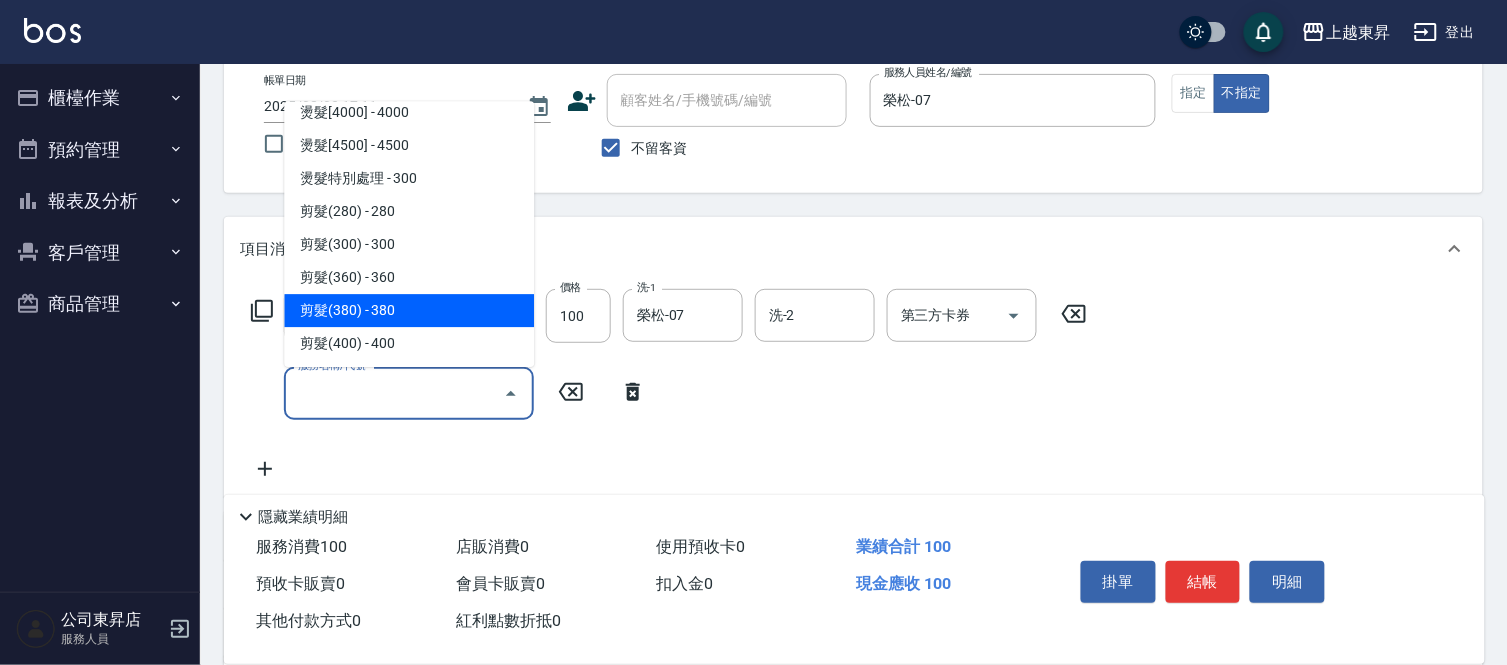 click on "剪髮(380) - 380" at bounding box center [409, 310] 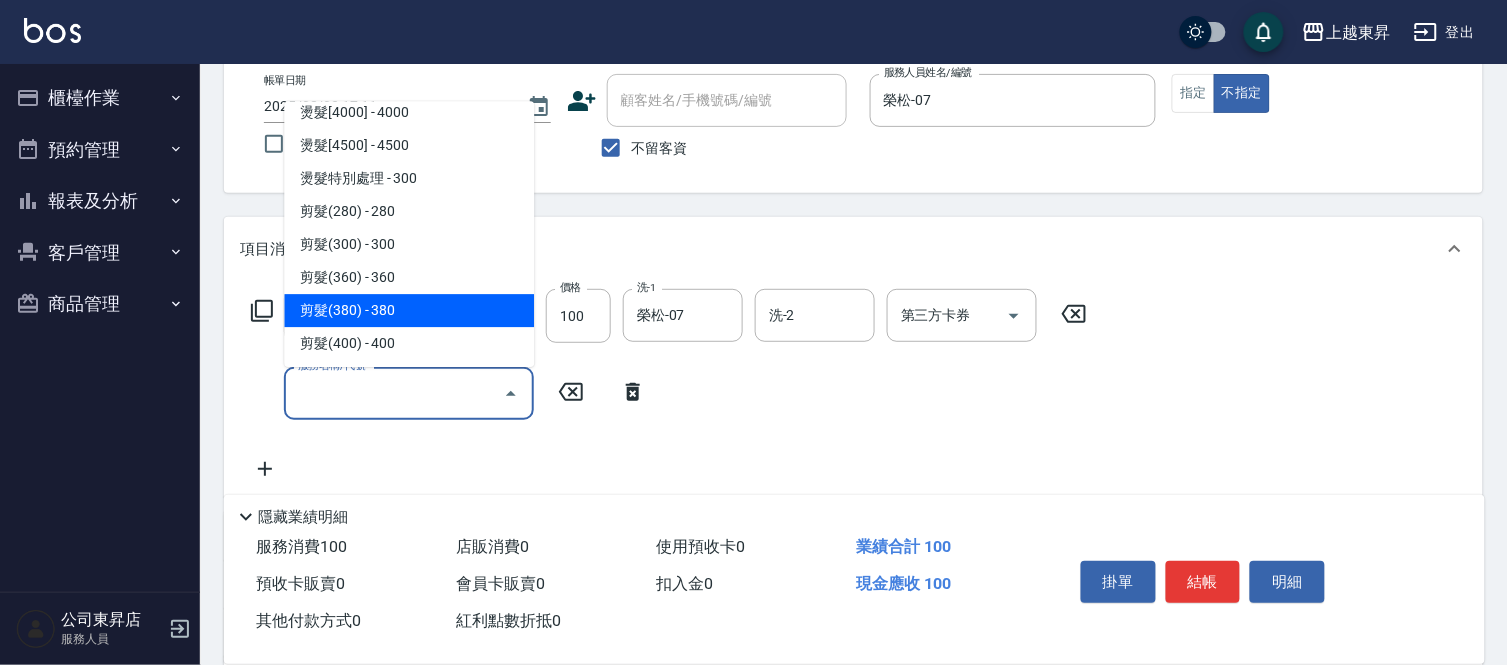 type on "剪髮(380)(404)" 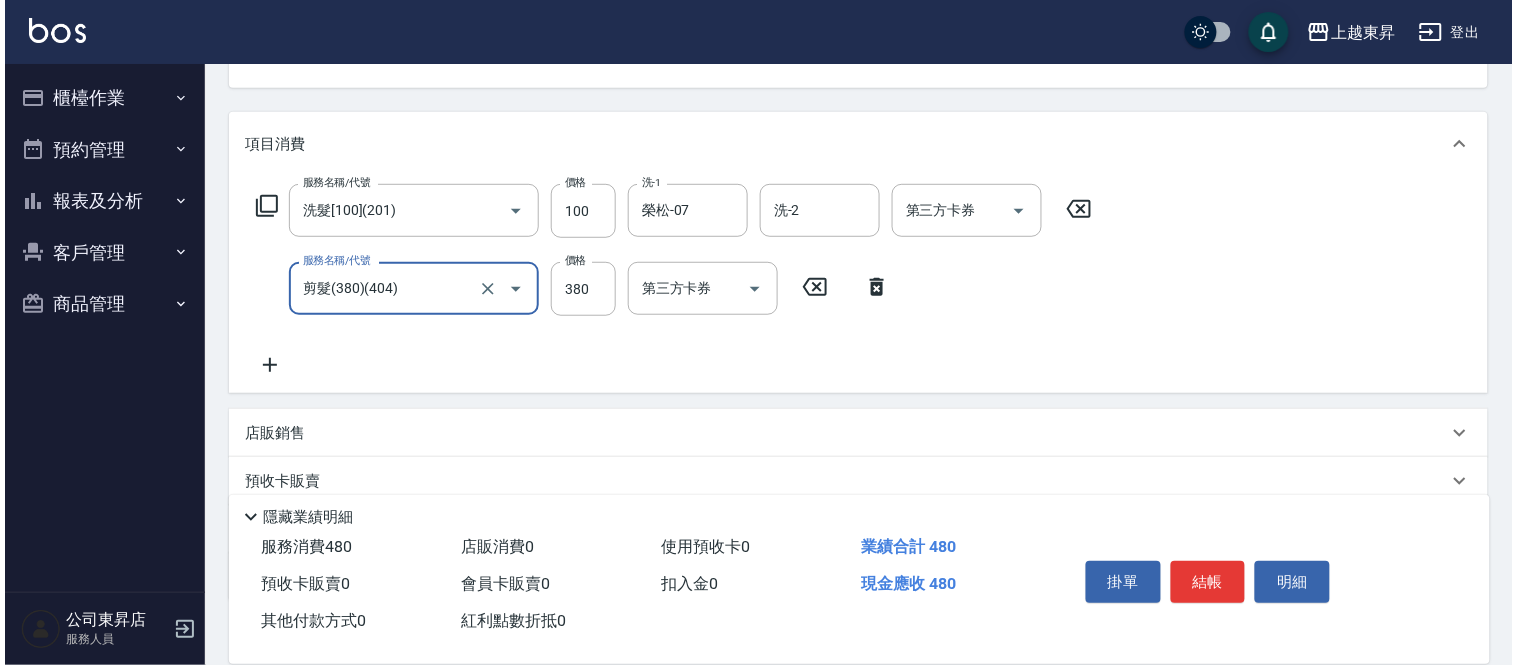 scroll, scrollTop: 222, scrollLeft: 0, axis: vertical 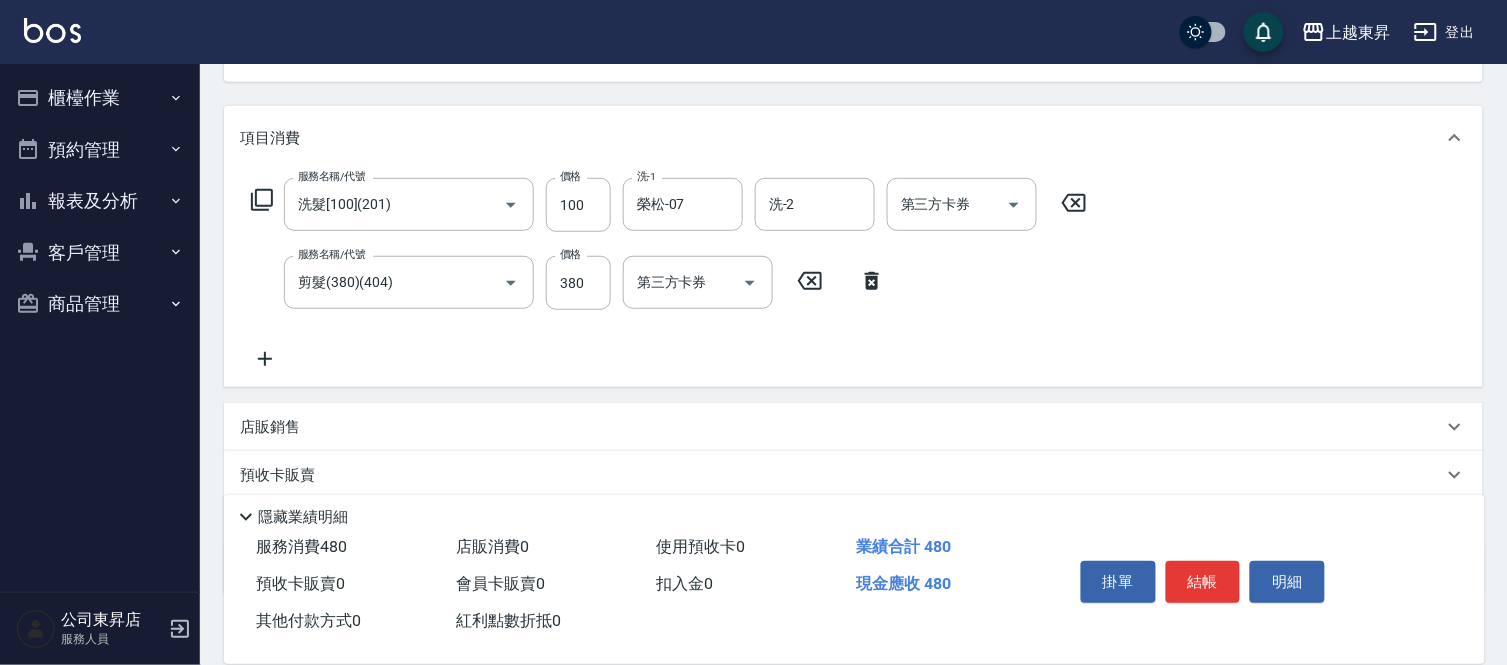 click 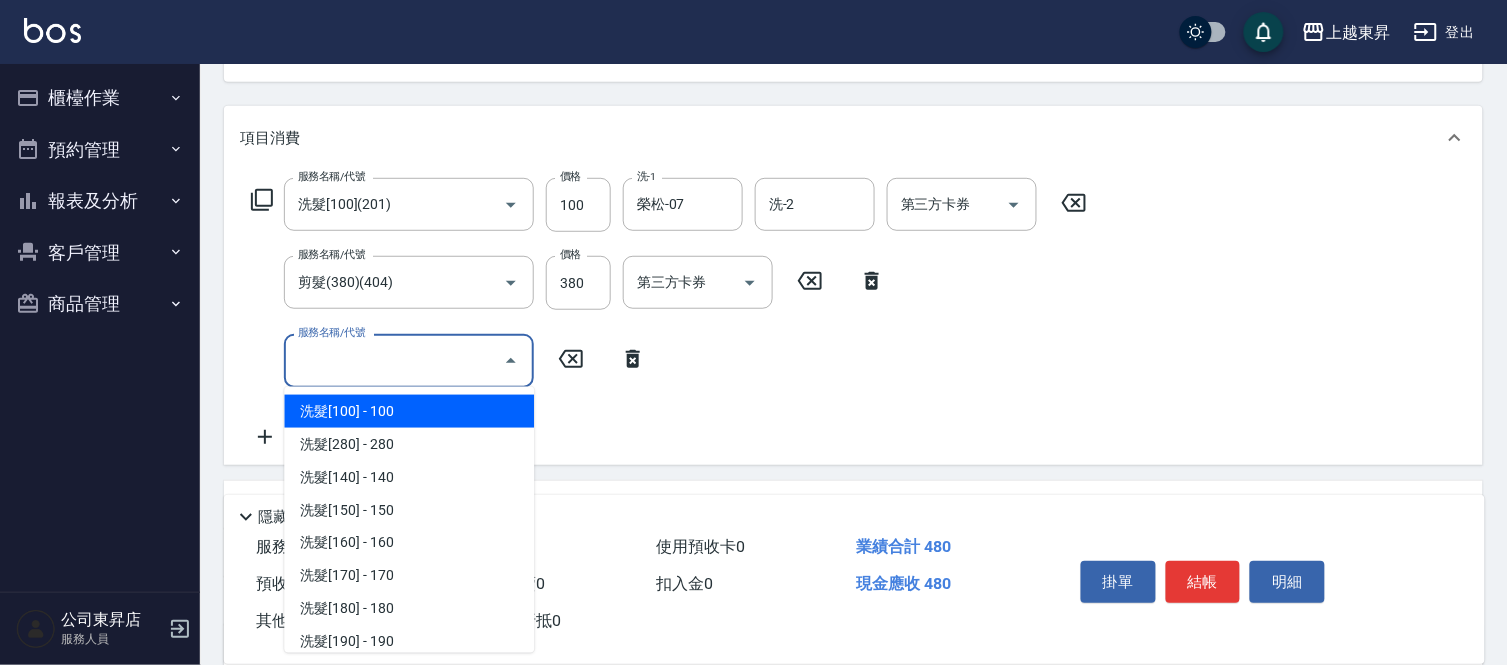click on "服務名稱/代號" at bounding box center [394, 360] 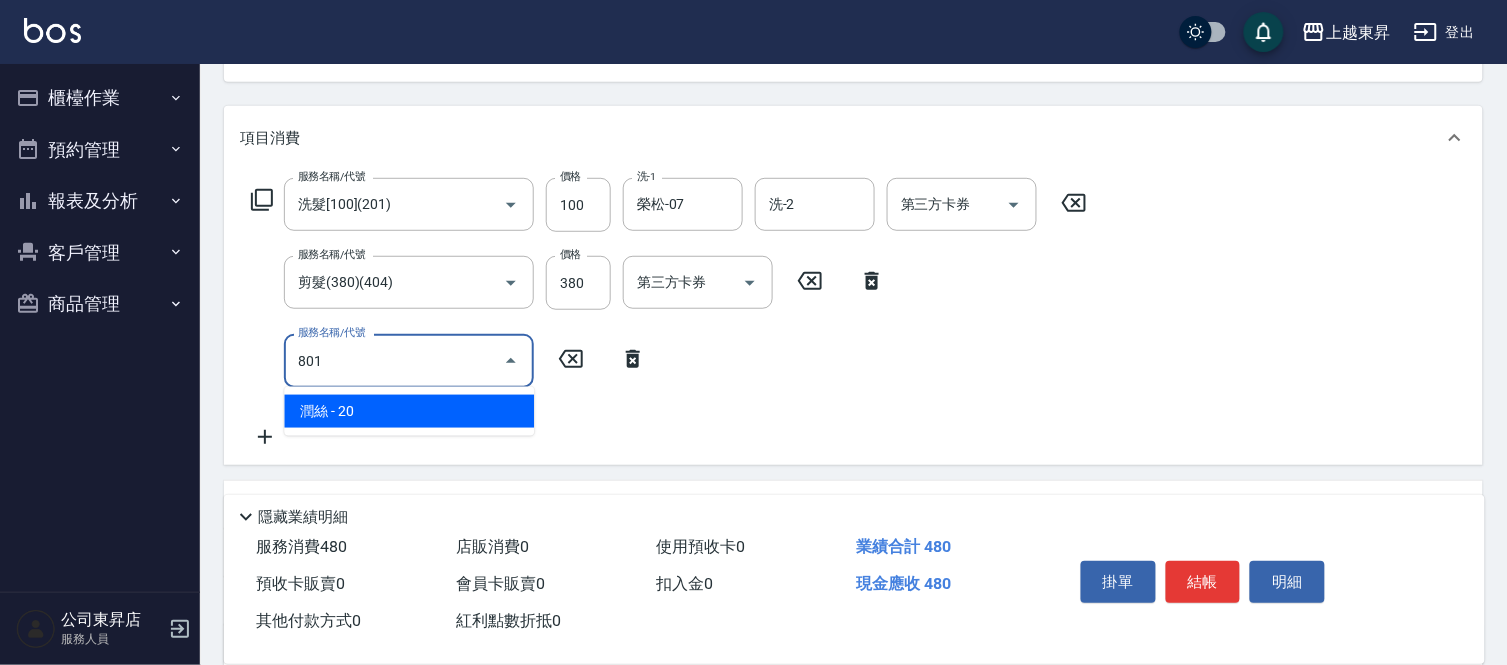 click on "潤絲 - 20" at bounding box center (409, 411) 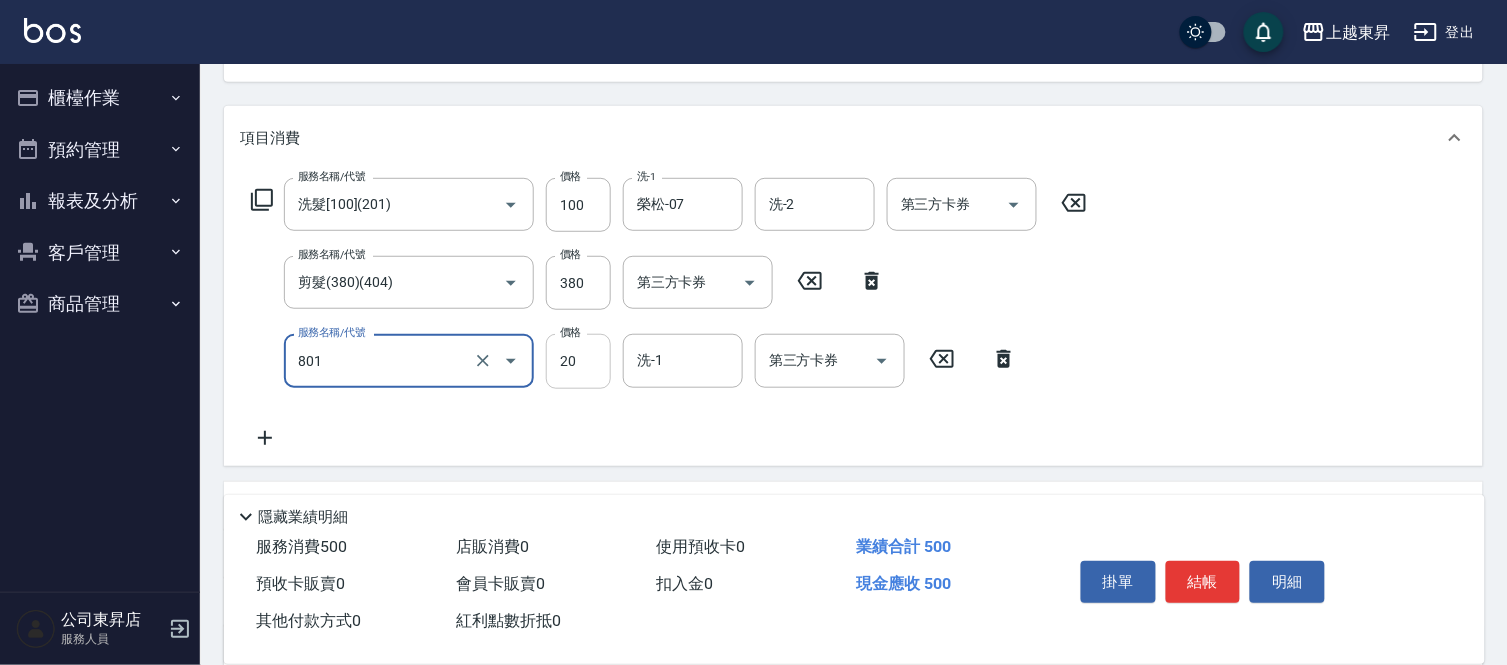 type on "潤絲(801)" 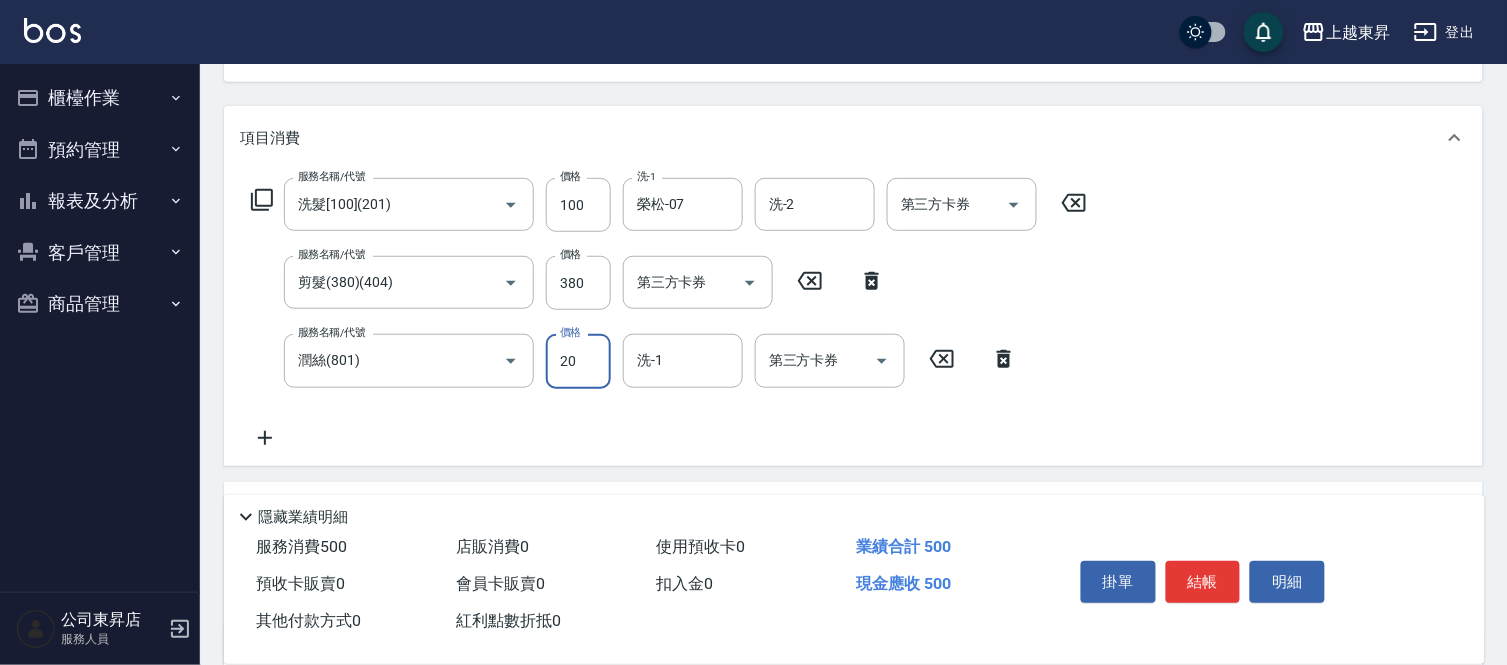 click on "20" at bounding box center (578, 361) 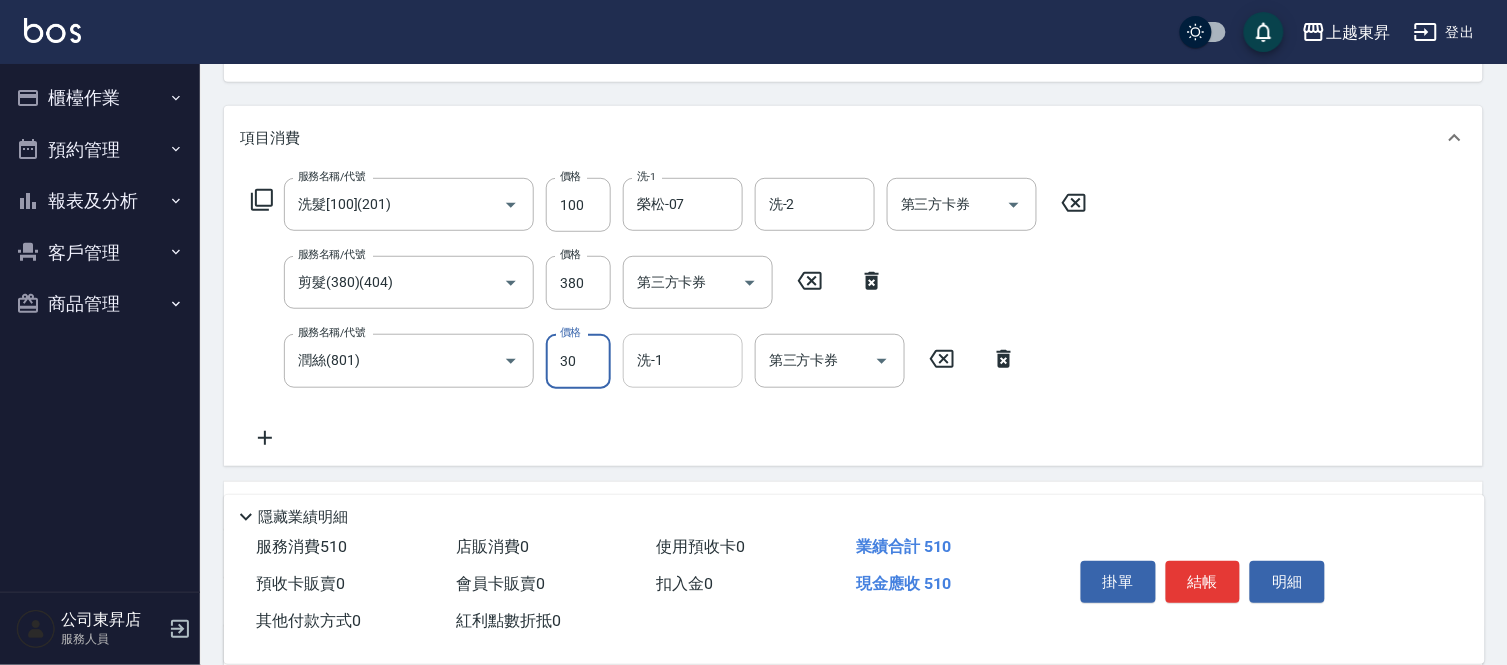 type on "30" 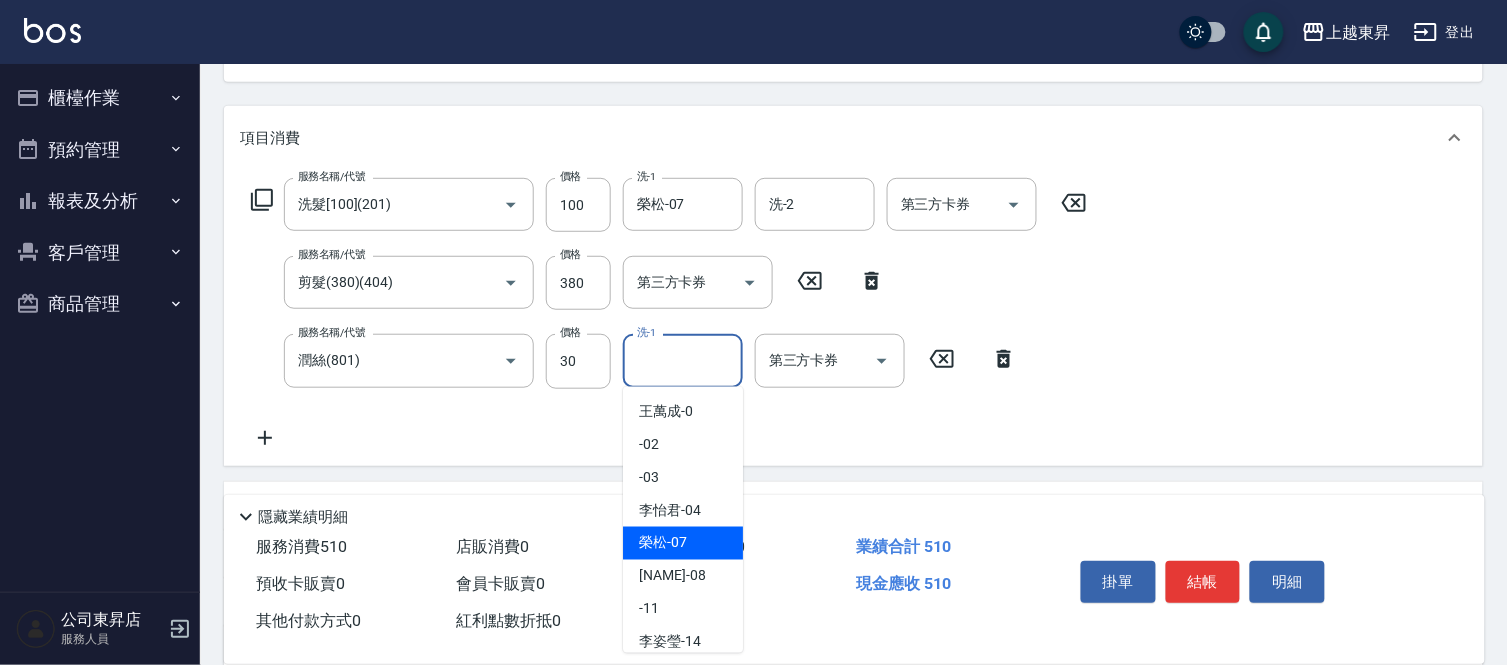 click on "榮松 -07" at bounding box center [663, 543] 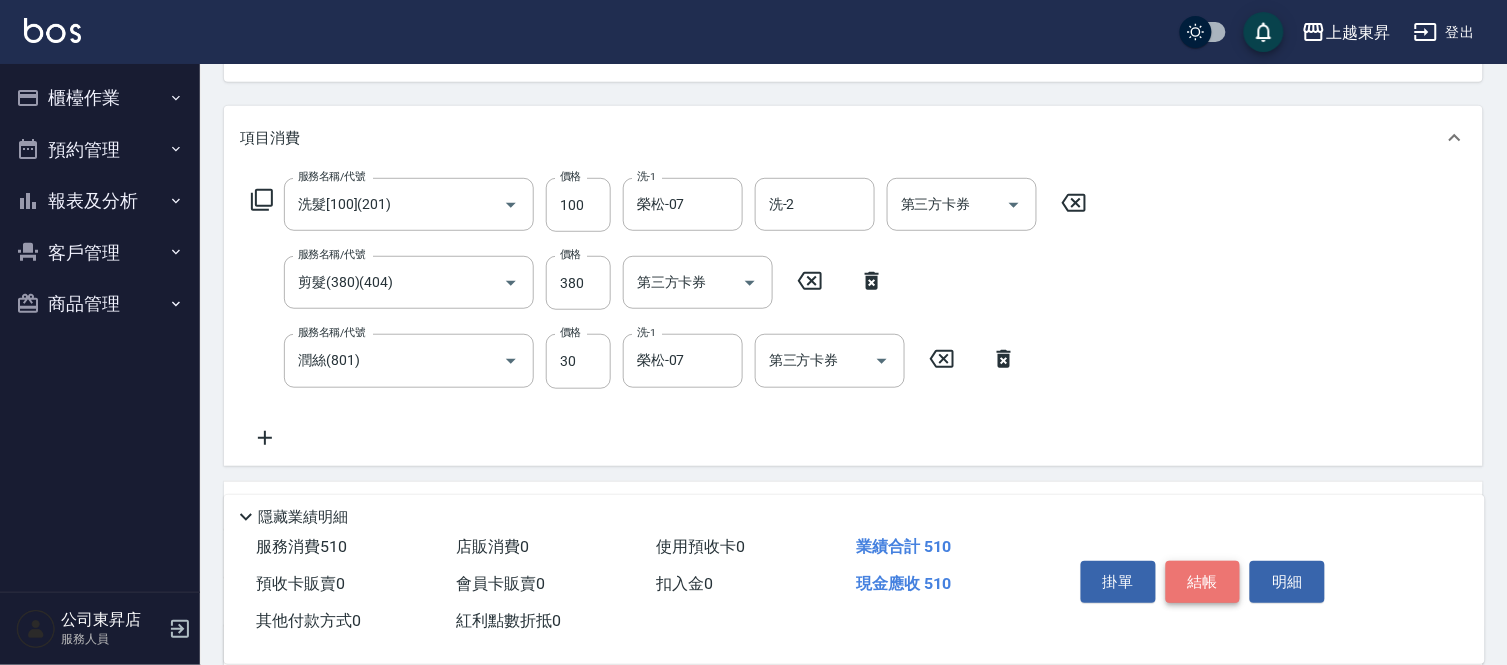 click on "結帳" at bounding box center [1203, 582] 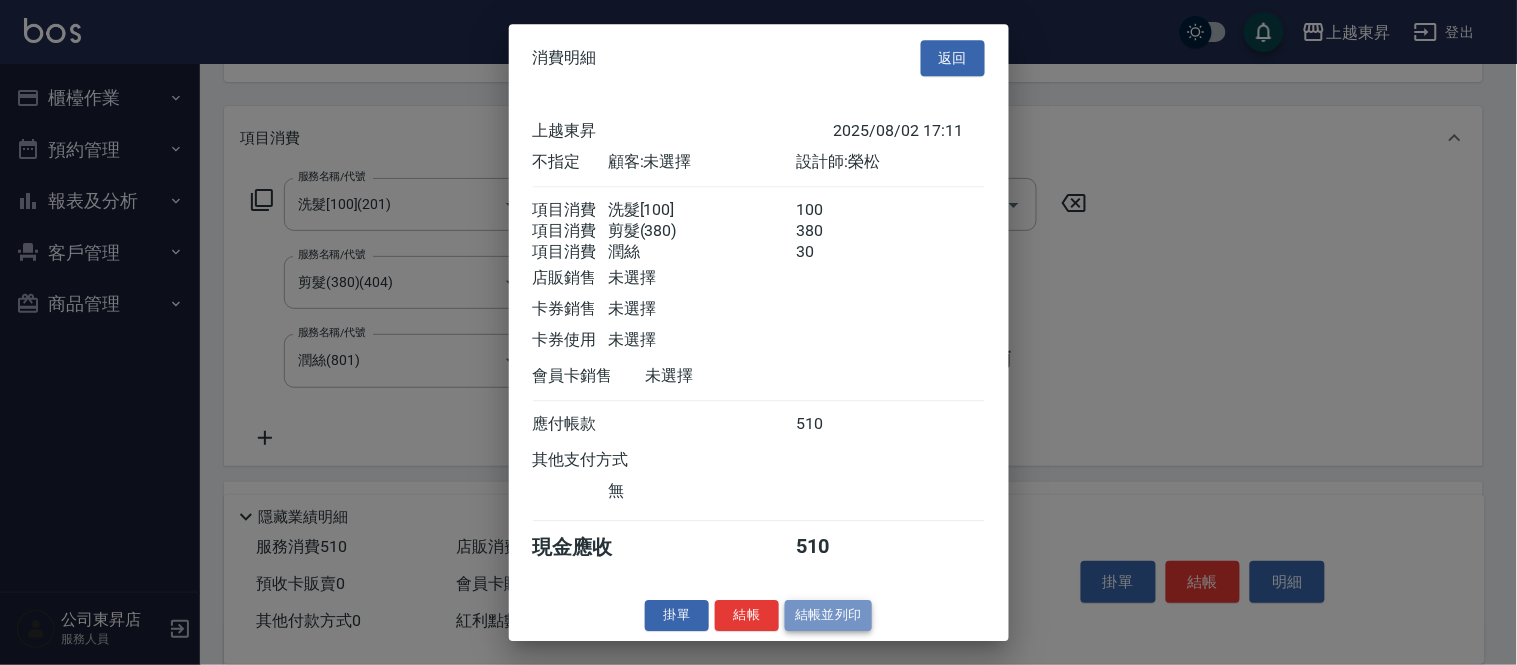 click on "結帳並列印" at bounding box center (828, 615) 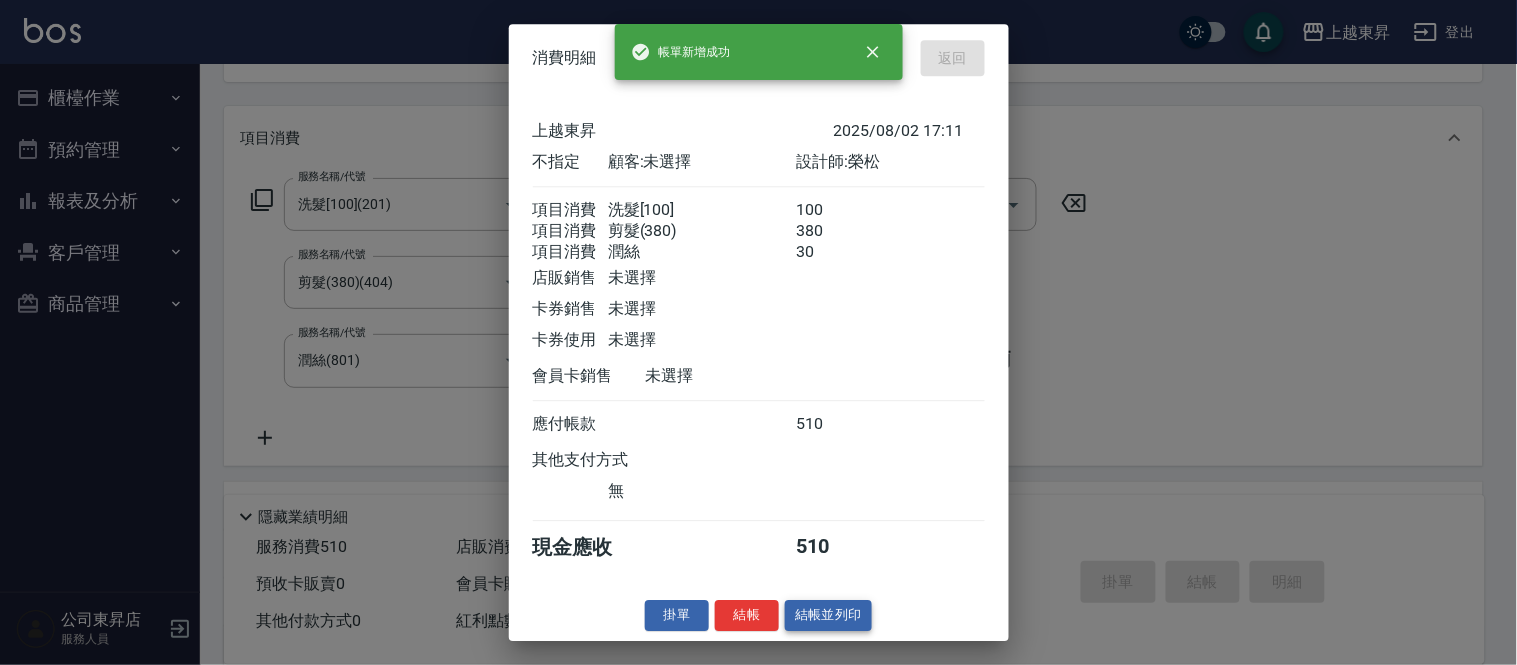 type on "2025/08/02 17:12" 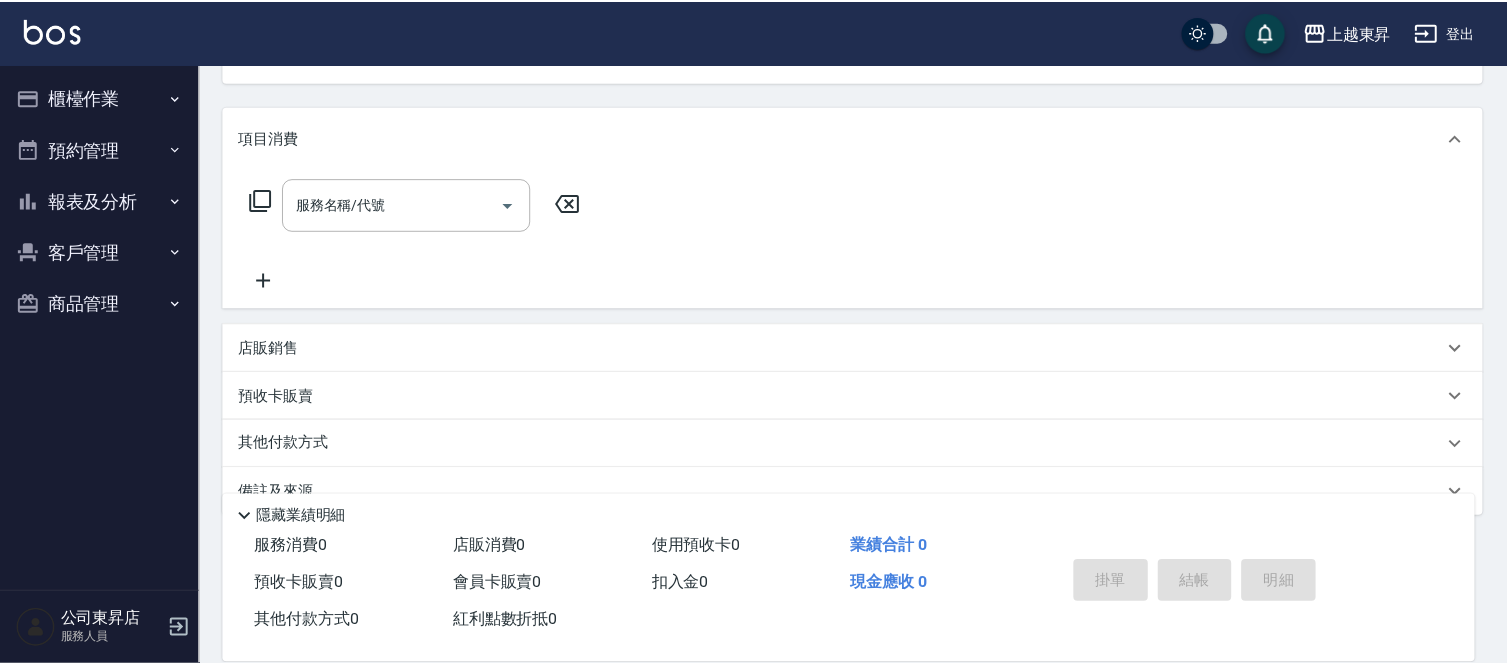 scroll, scrollTop: 194, scrollLeft: 0, axis: vertical 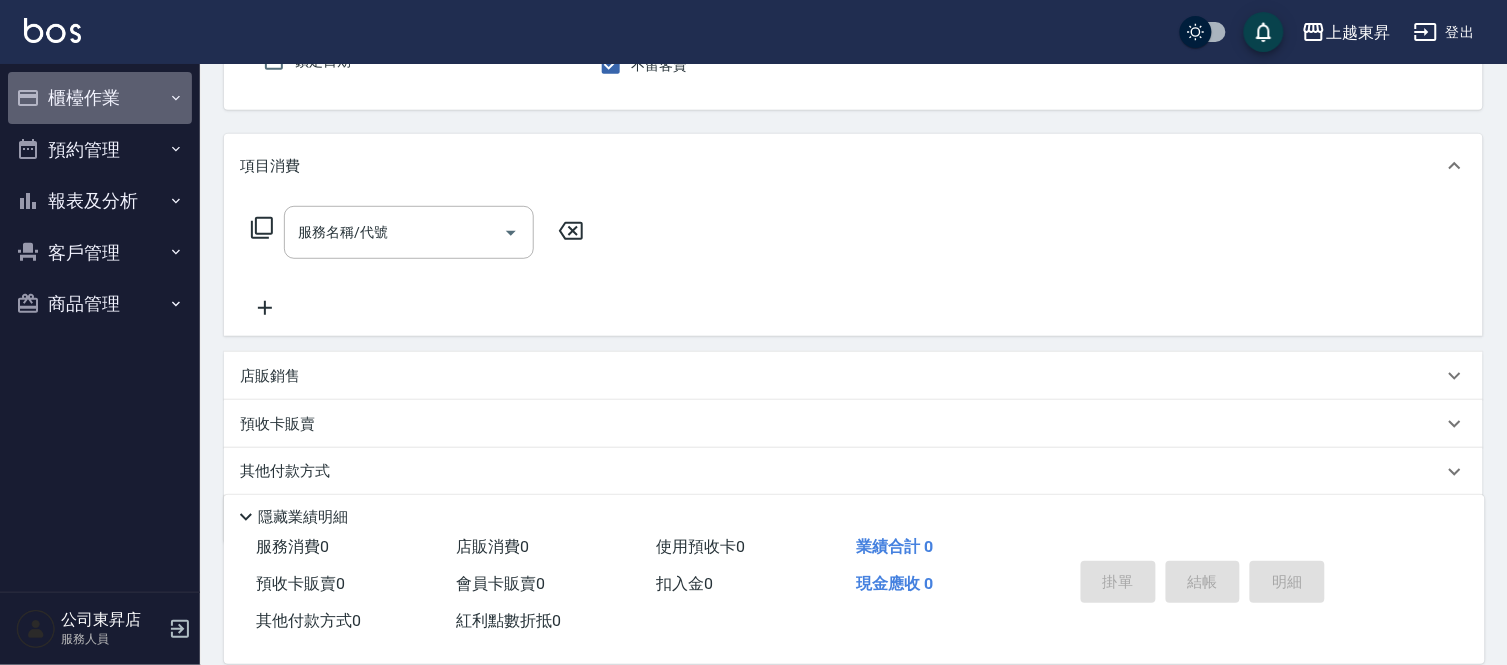 click 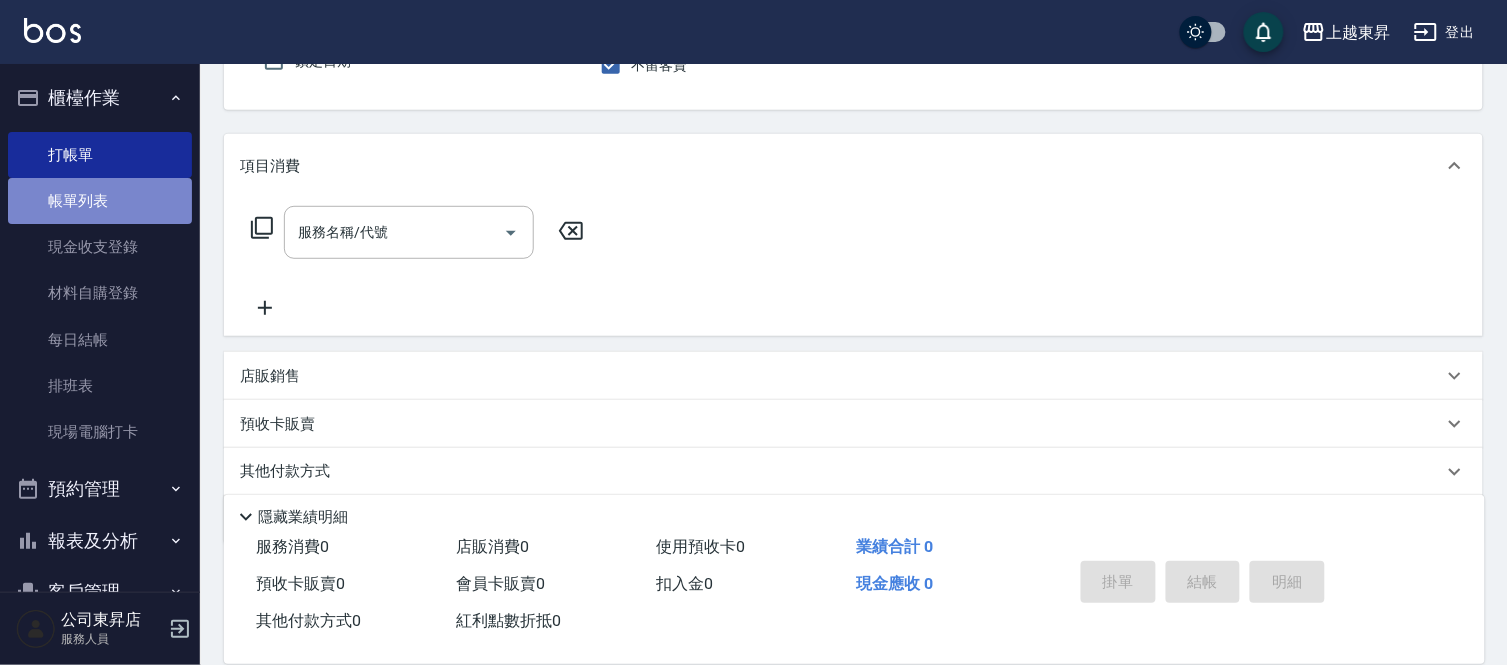 click on "帳單列表" at bounding box center [100, 201] 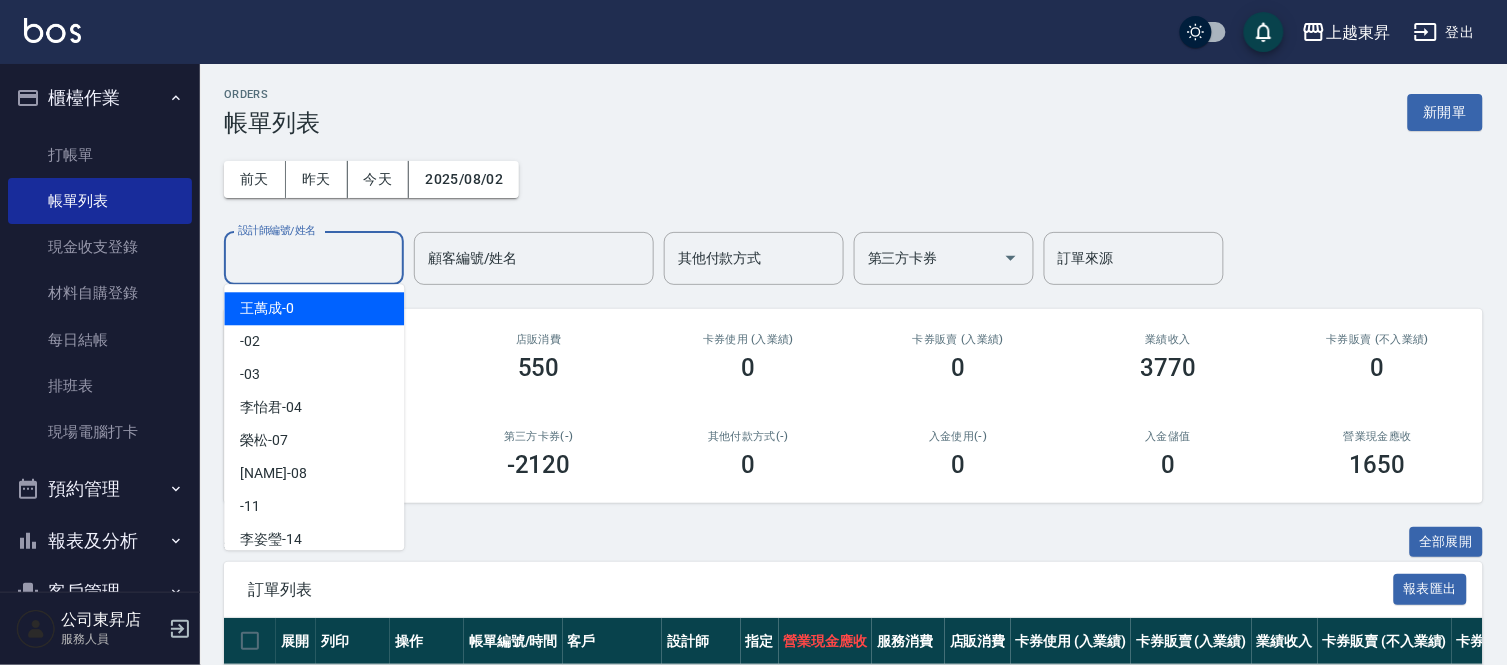 click on "設計師編號/姓名" at bounding box center (314, 258) 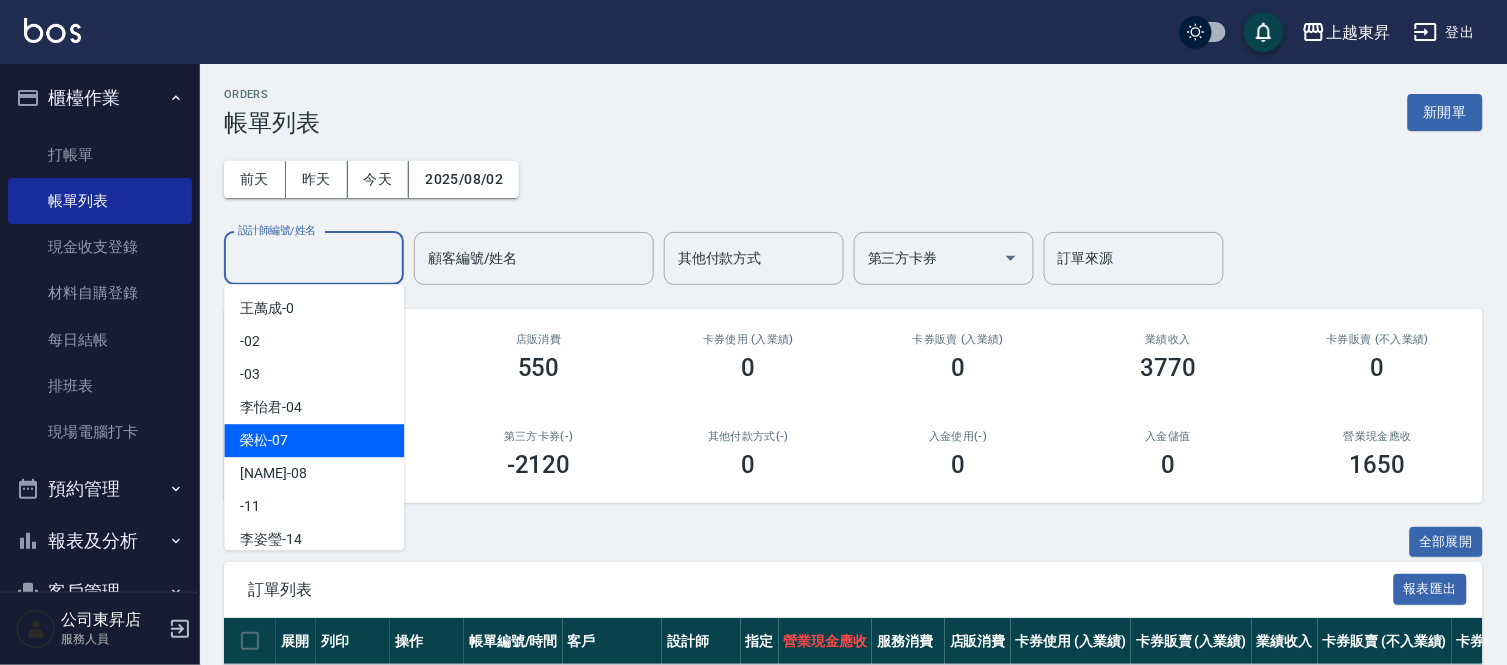 click on "榮松 -07" at bounding box center [264, 440] 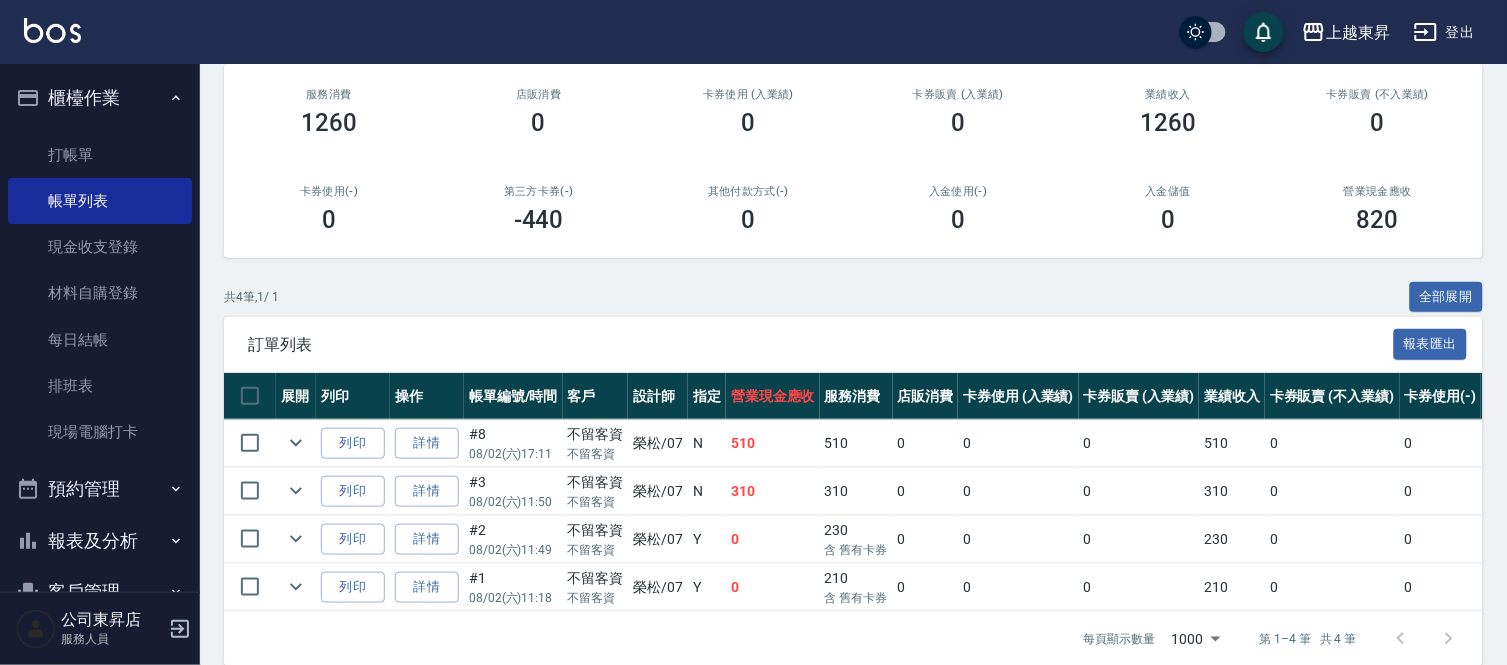 scroll, scrollTop: 286, scrollLeft: 0, axis: vertical 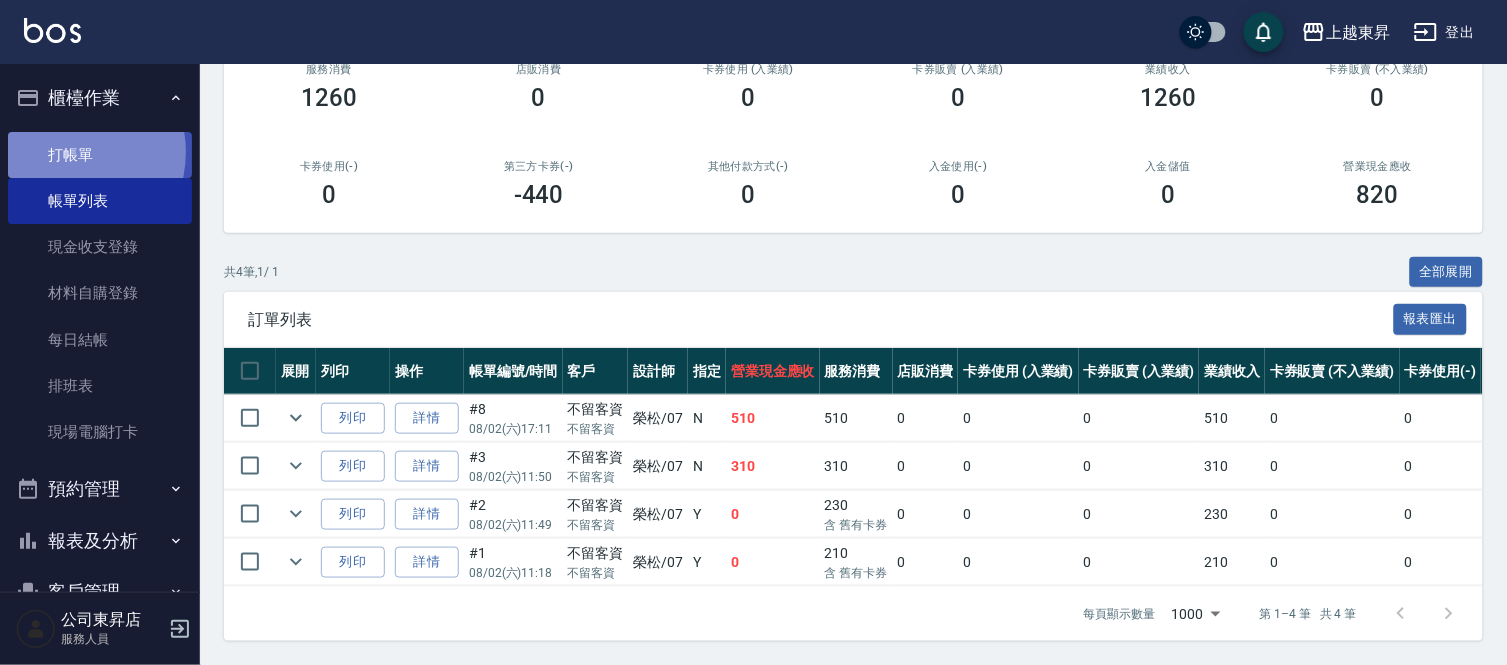 click on "打帳單" at bounding box center [100, 155] 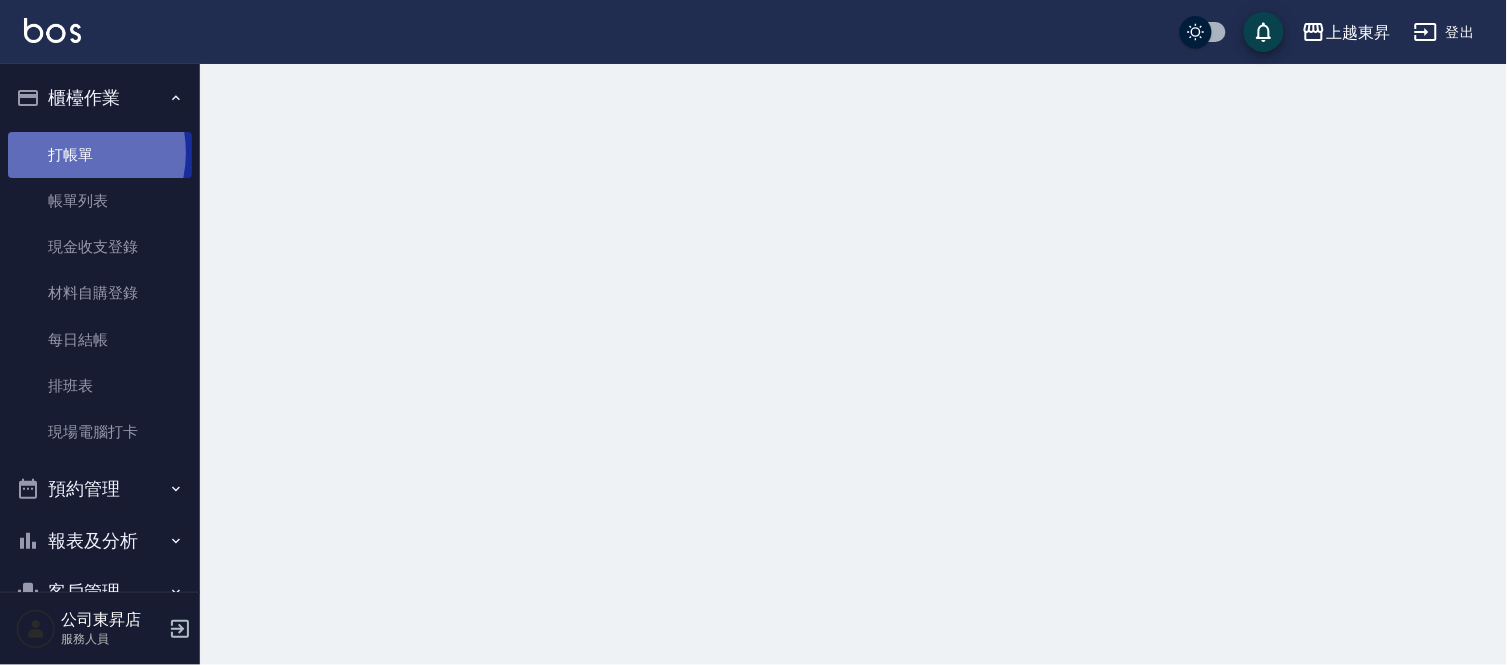 scroll, scrollTop: 0, scrollLeft: 0, axis: both 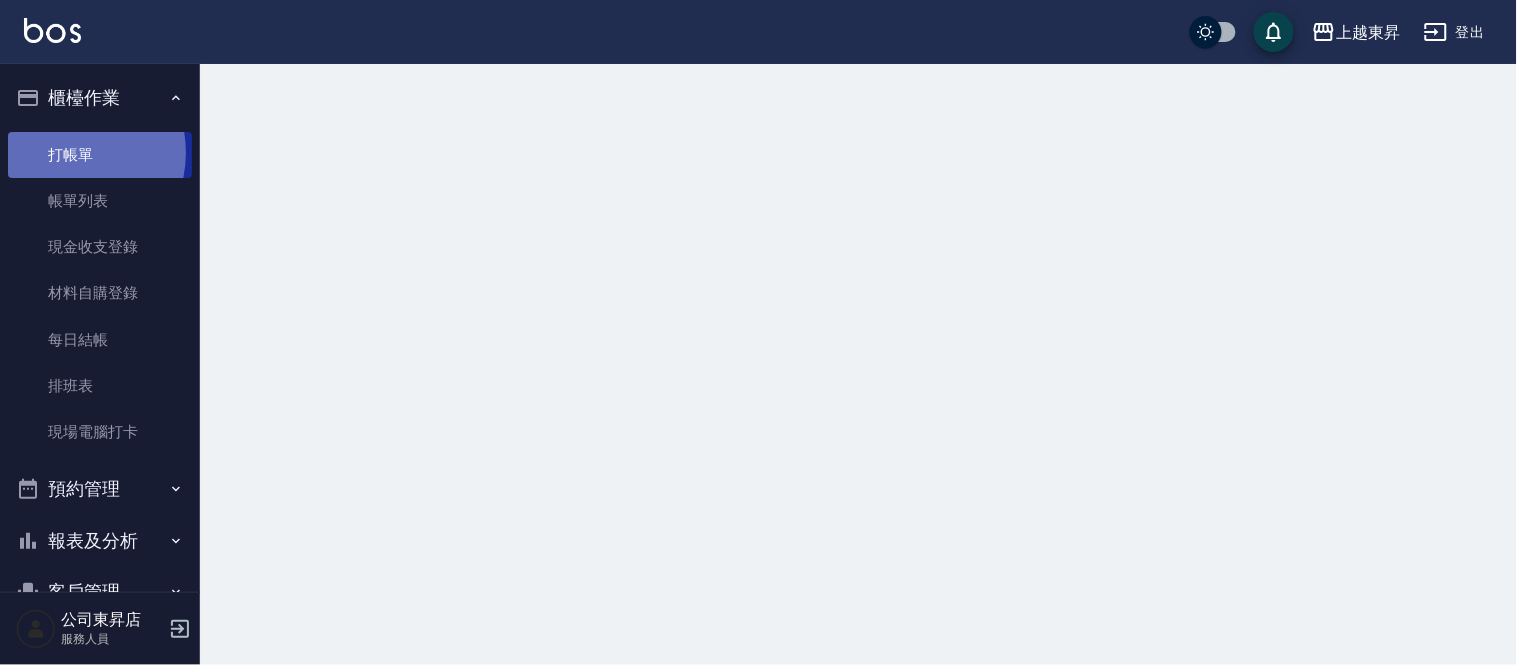 drag, startPoint x: 62, startPoint y: 153, endPoint x: 101, endPoint y: 68, distance: 93.52005 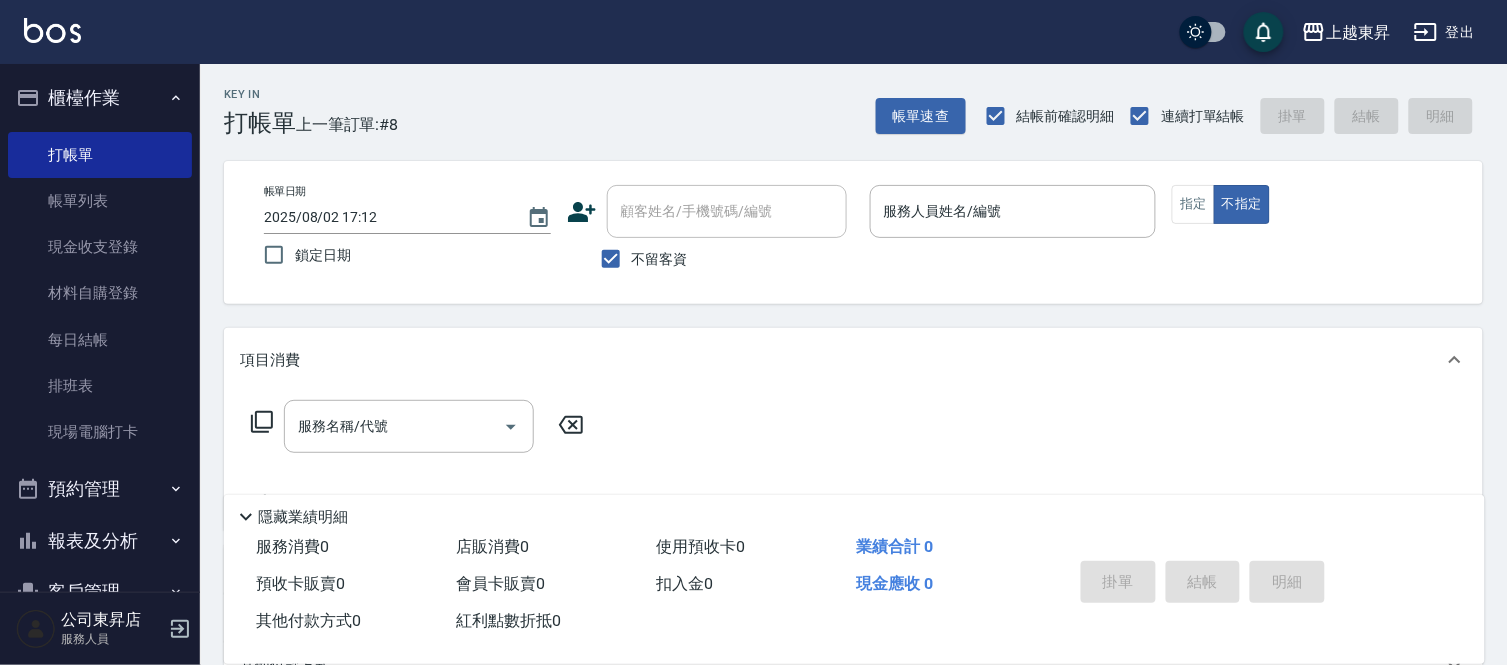 click on "不留客資" at bounding box center [660, 259] 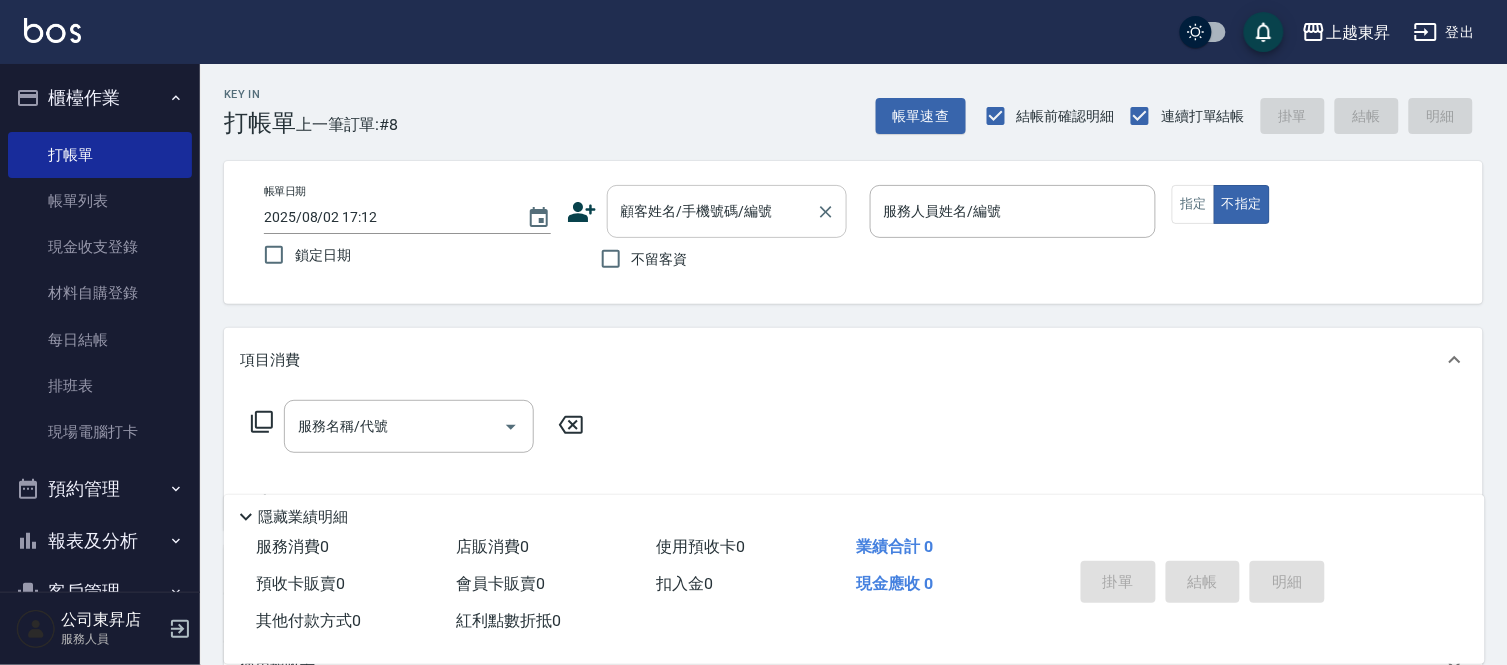 click on "顧客姓名/手機號碼/編號" at bounding box center [712, 211] 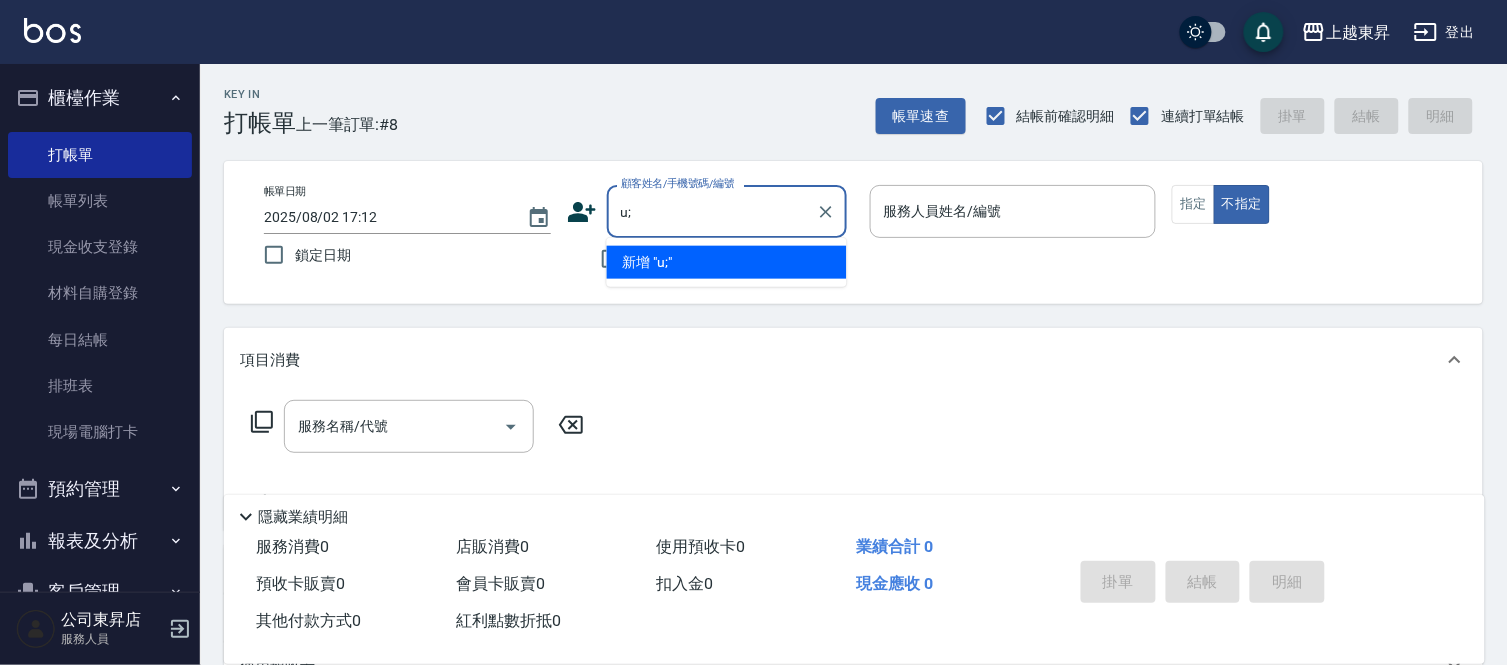 type on "u" 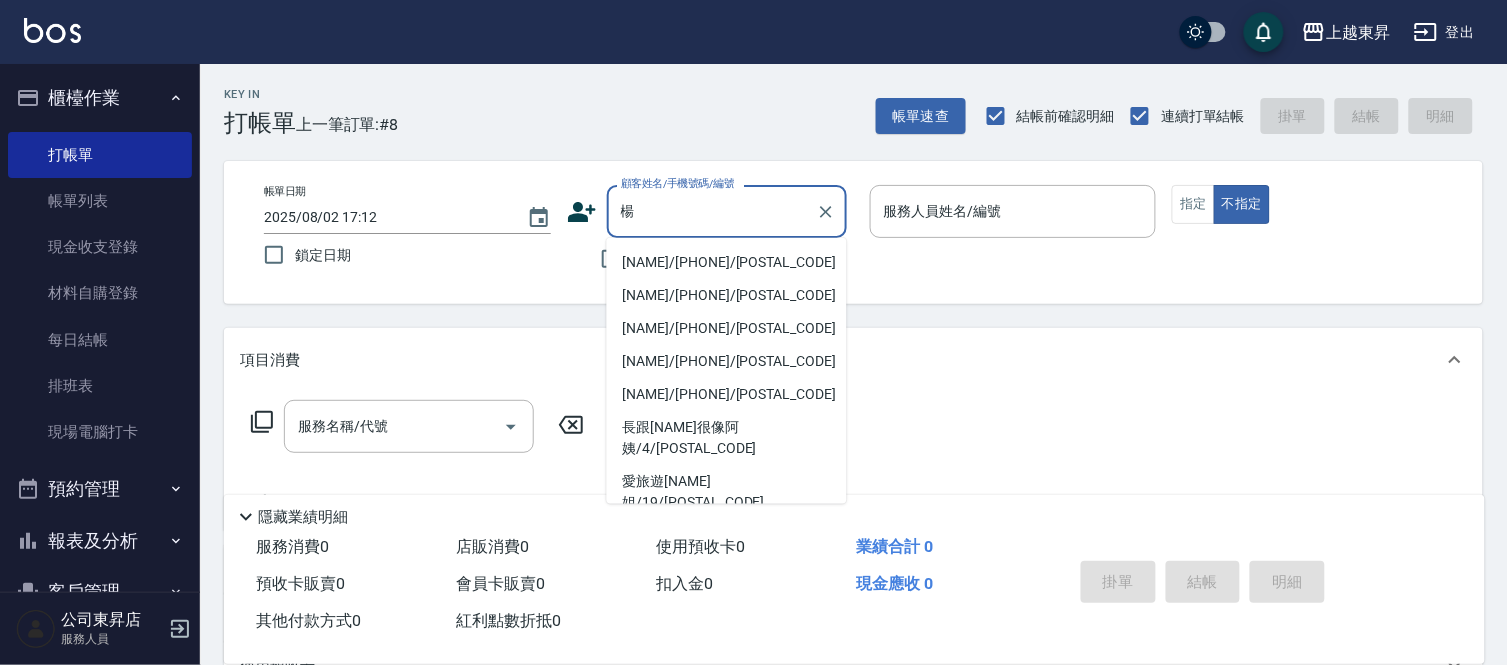 click on "[NAME]/[PHONE]/[POSTAL_CODE]" at bounding box center [727, 262] 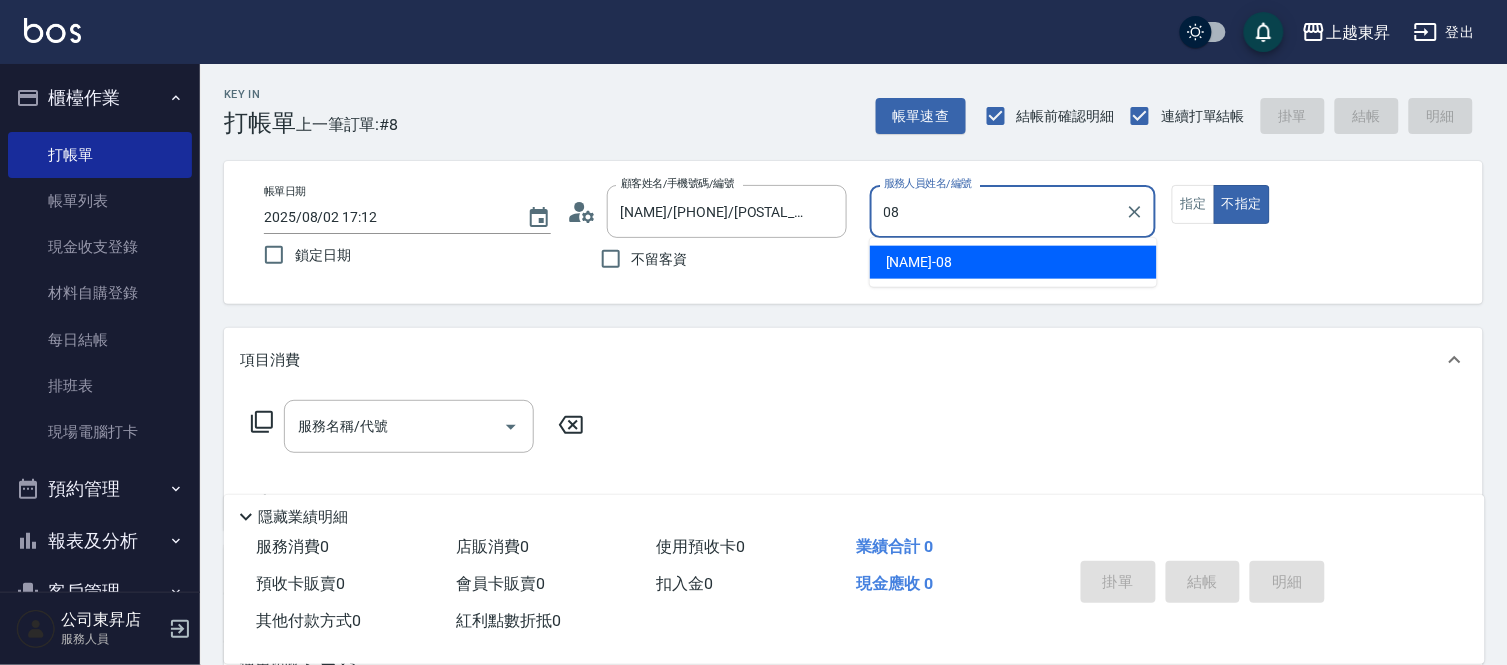 type on "江世玉-08" 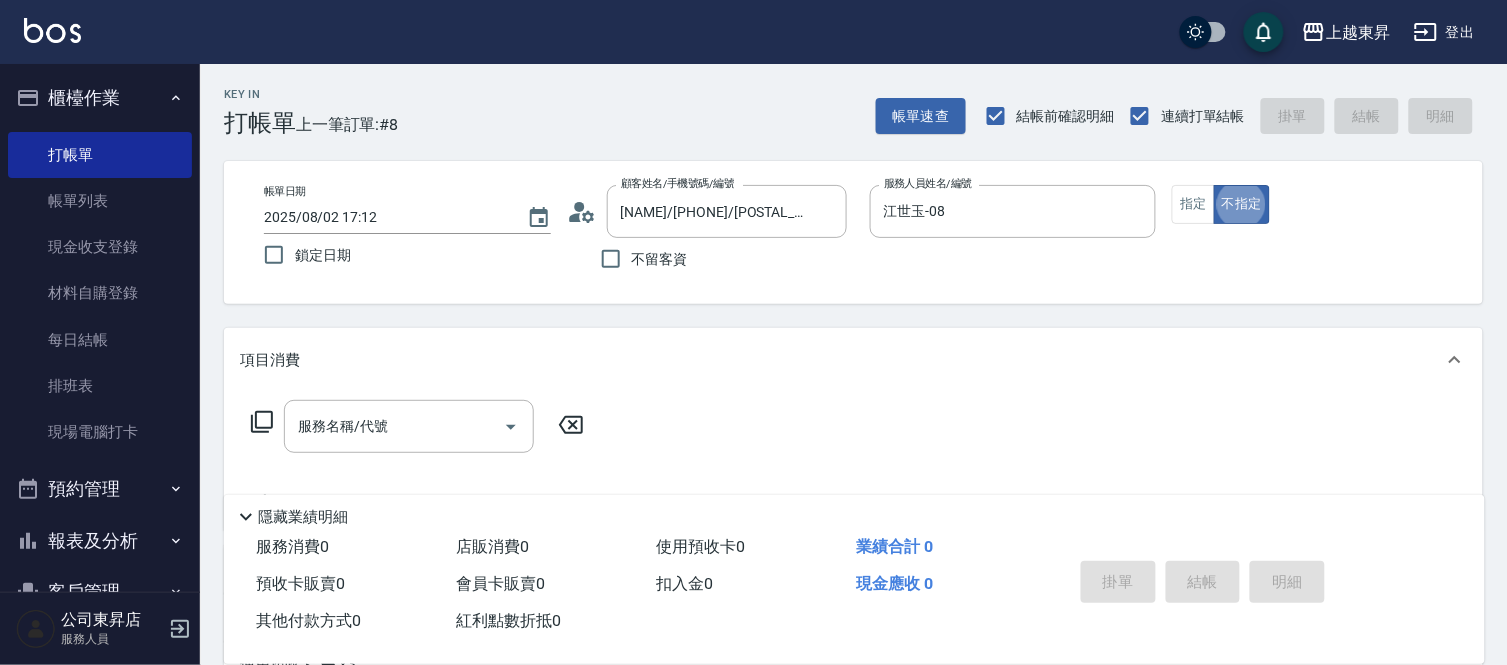 type on "false" 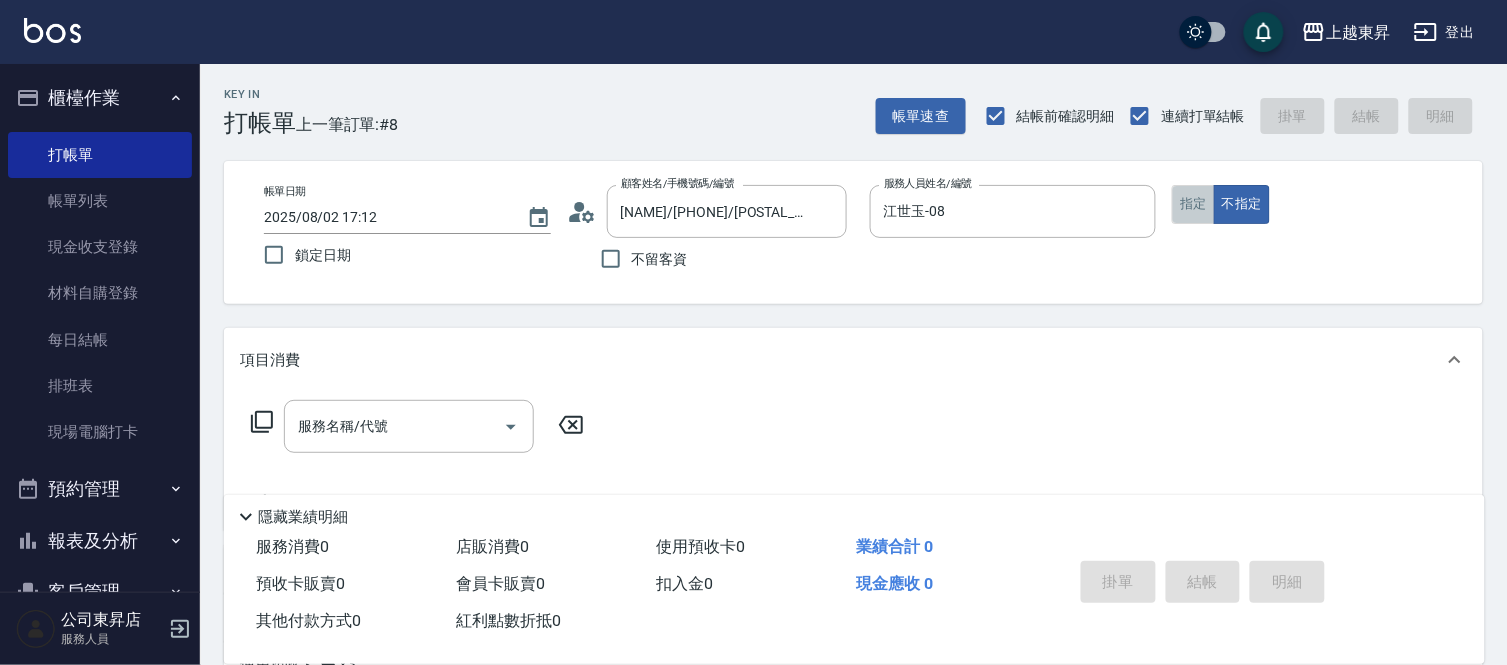 click on "指定" at bounding box center [1193, 204] 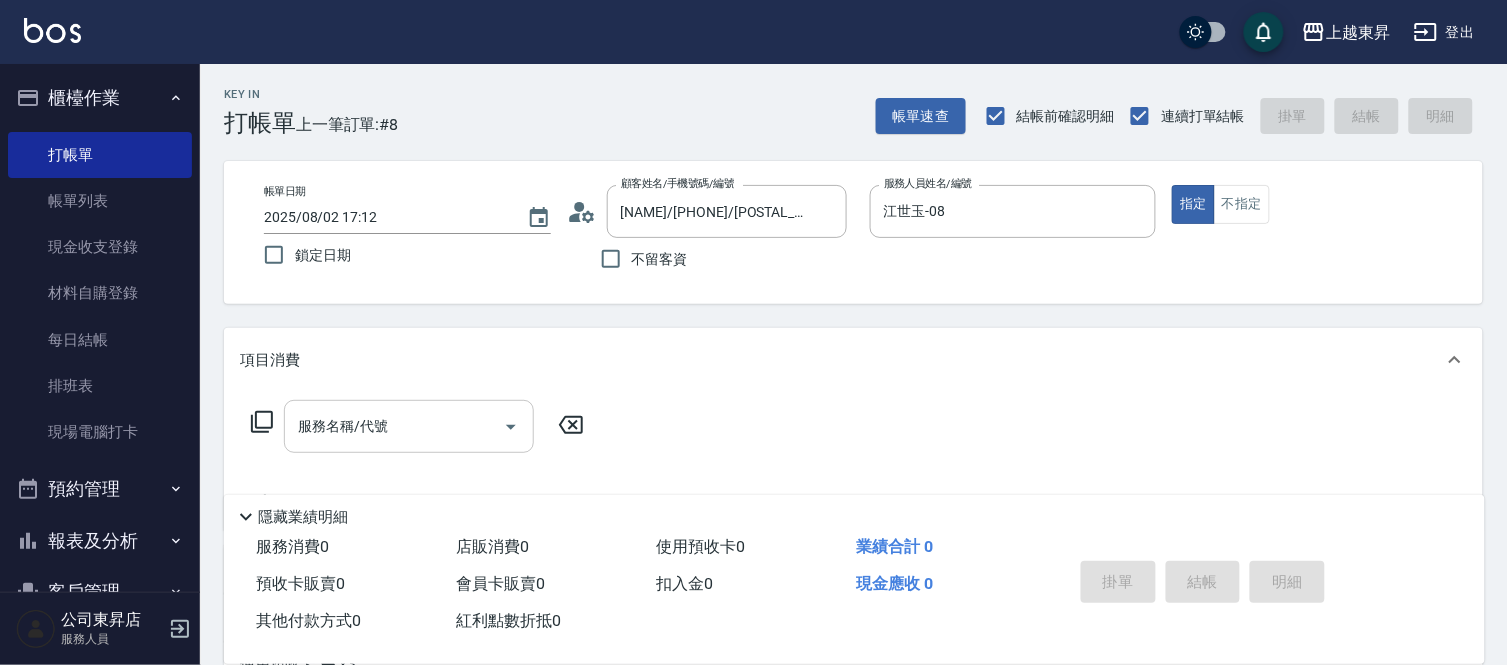 click on "服務名稱/代號" at bounding box center (394, 426) 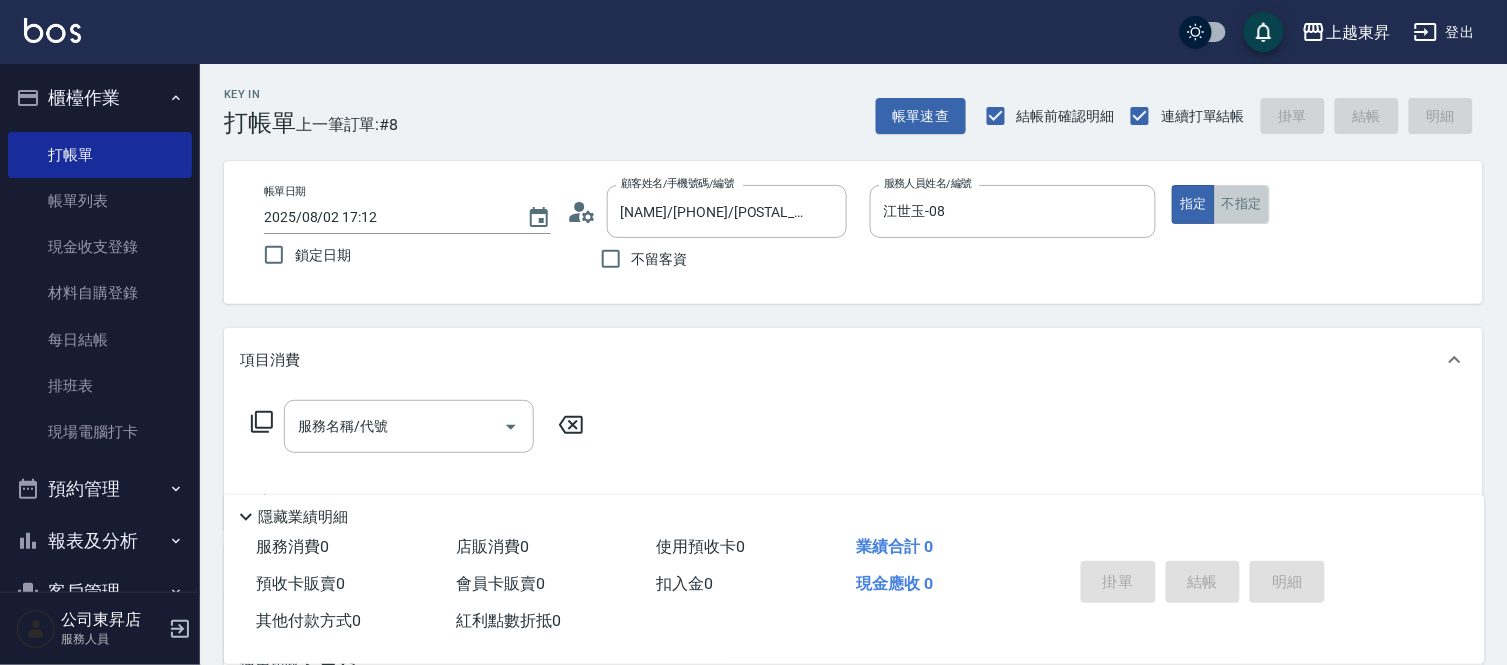 click on "不指定" at bounding box center [1242, 204] 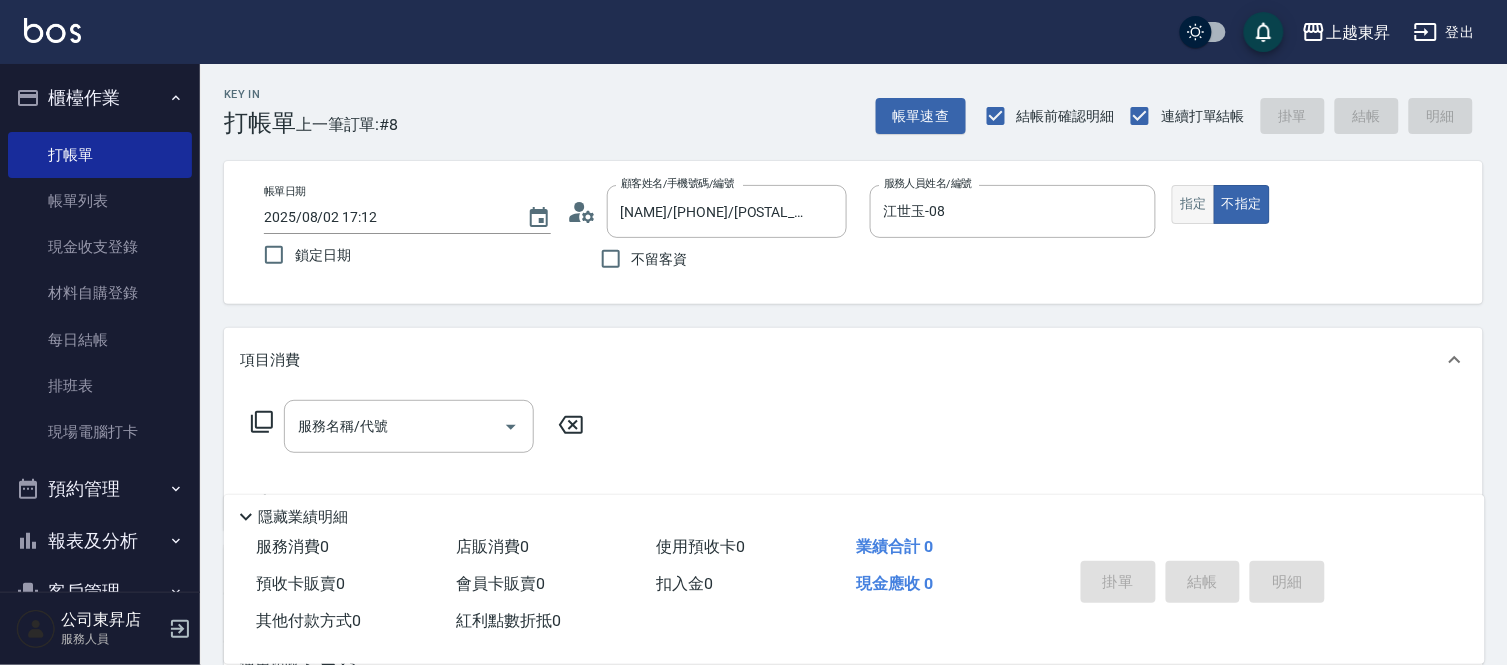 click on "指定" at bounding box center [1193, 204] 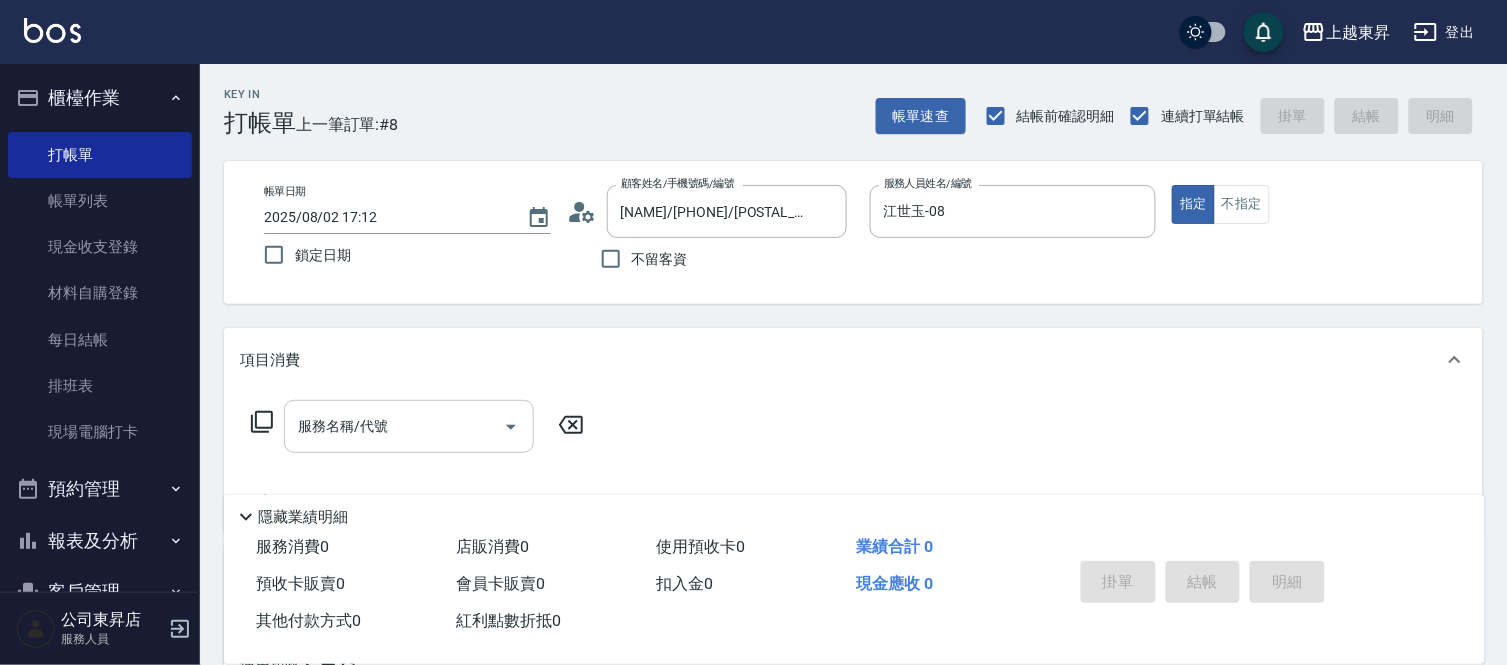click on "服務名稱/代號" at bounding box center [394, 426] 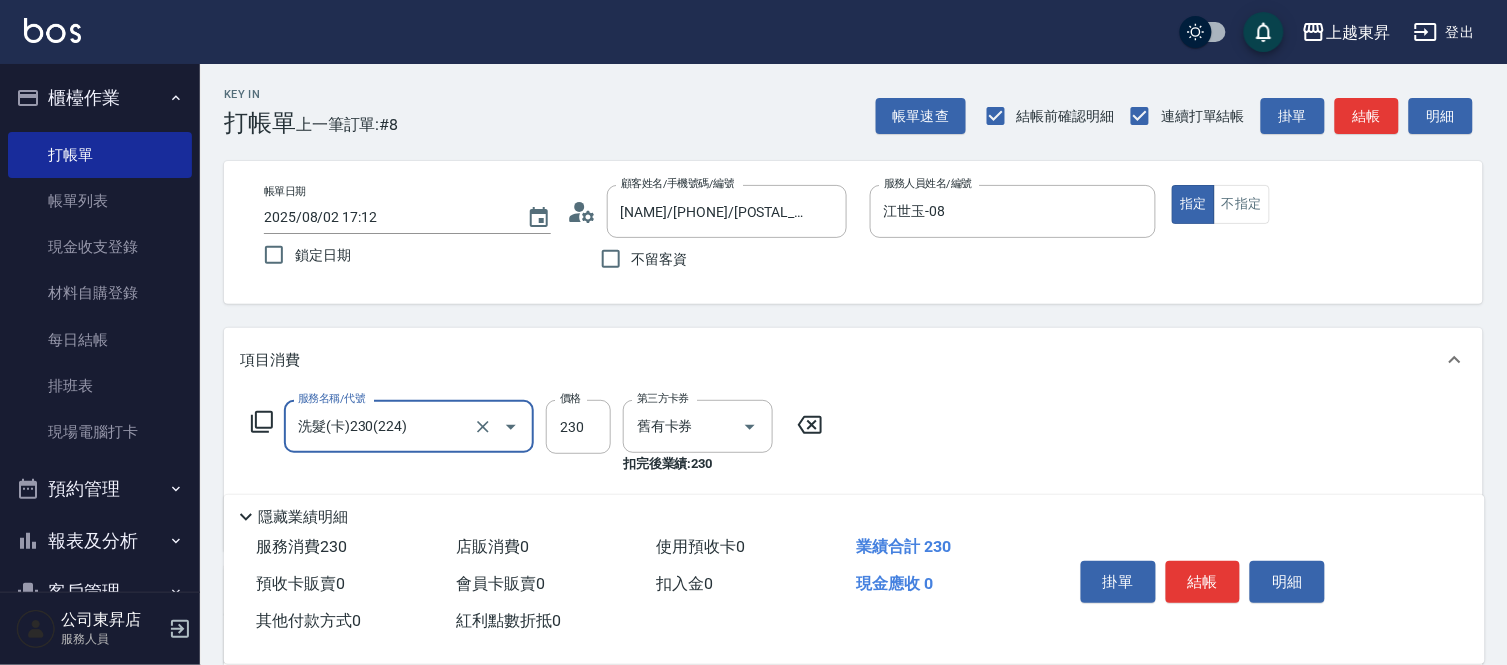 type on "洗髮(卡)230(224)" 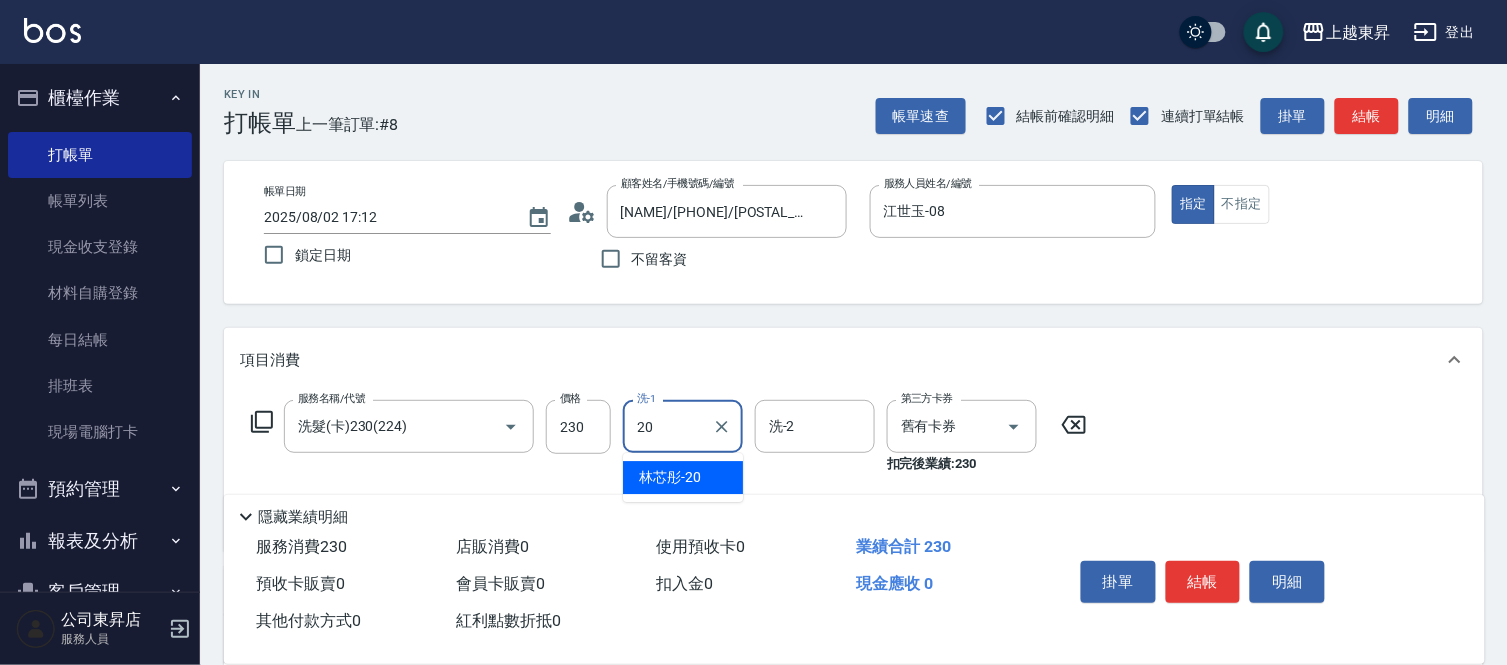 type on "[LAST][FIRST]-[AGE]" 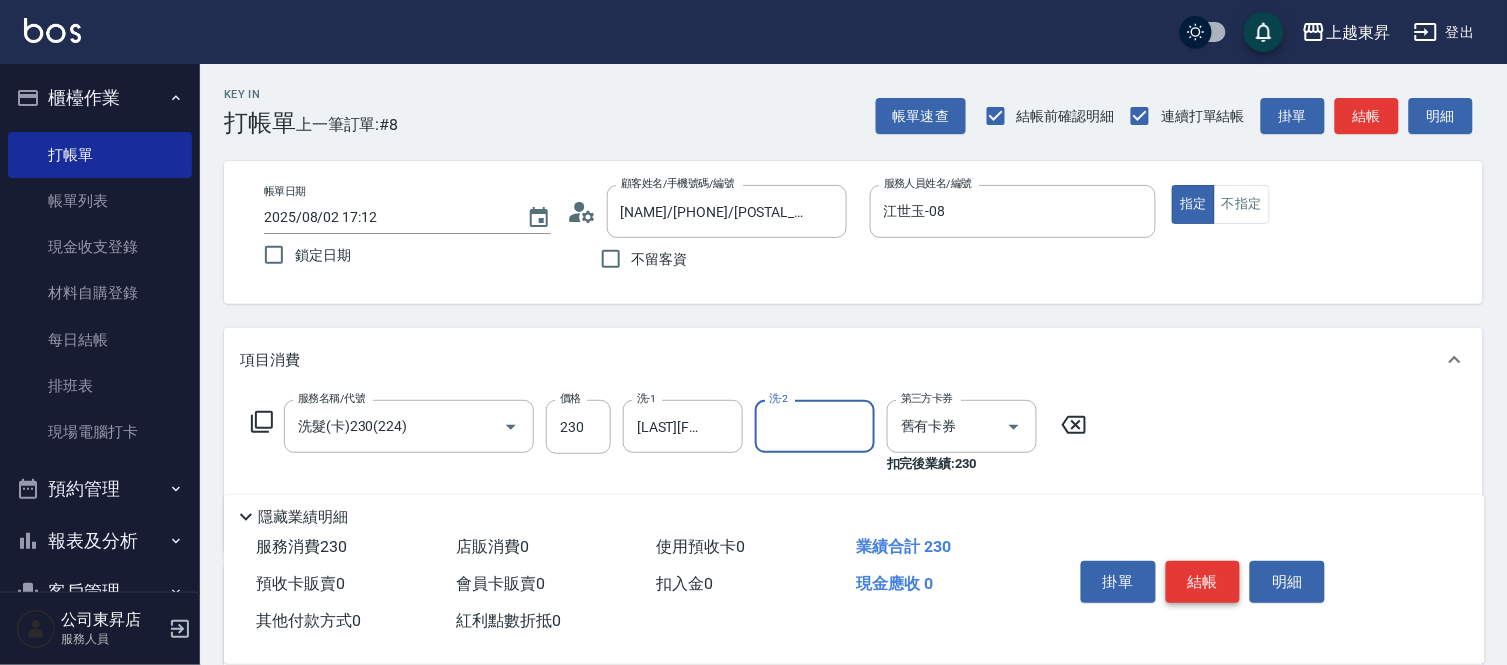 click on "結帳" at bounding box center [1203, 582] 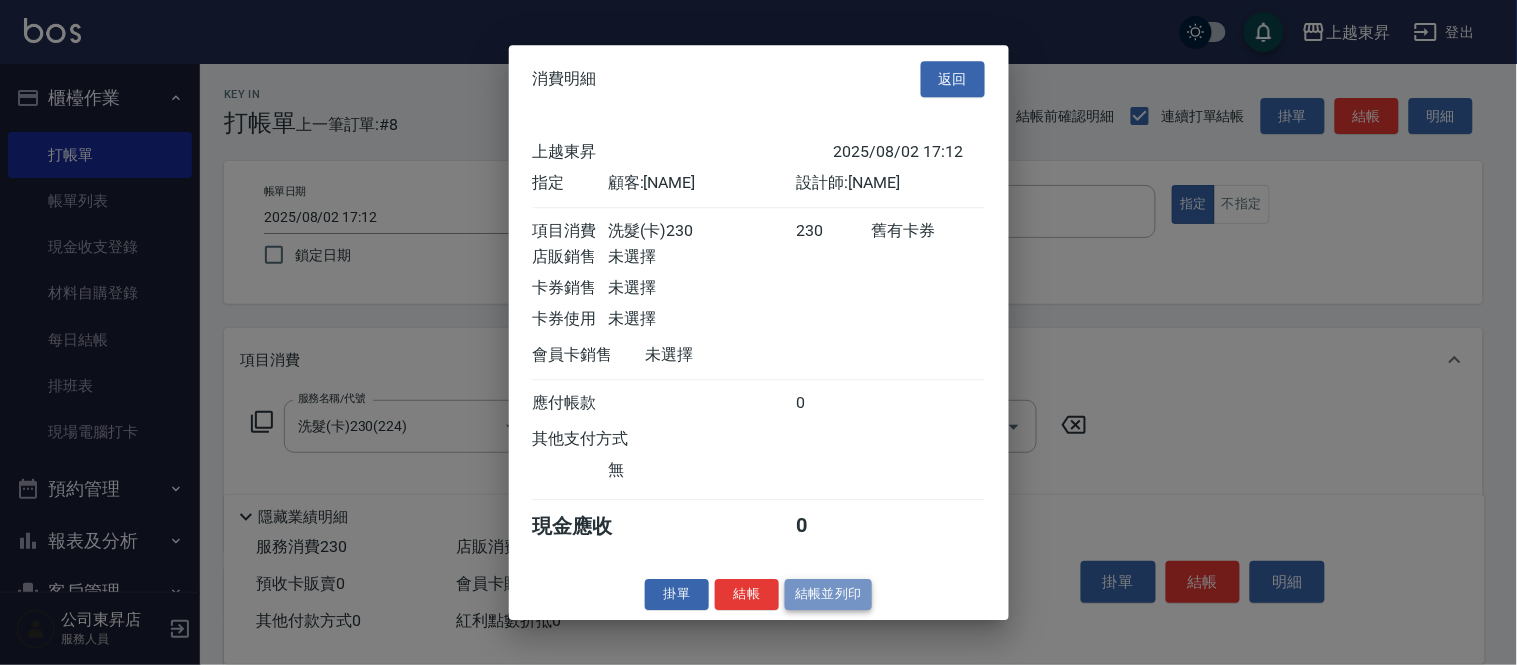 click on "結帳並列印" at bounding box center [828, 594] 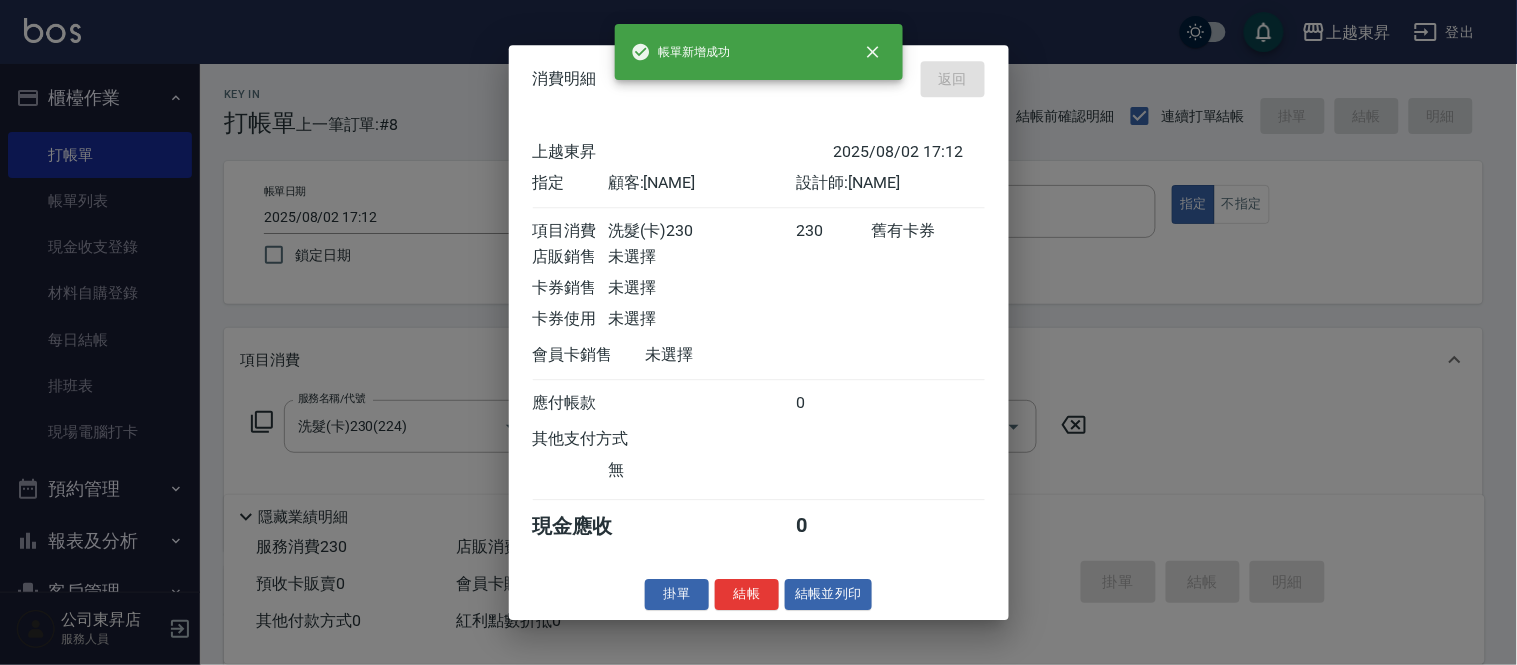 type on "2025/08/02 17:29" 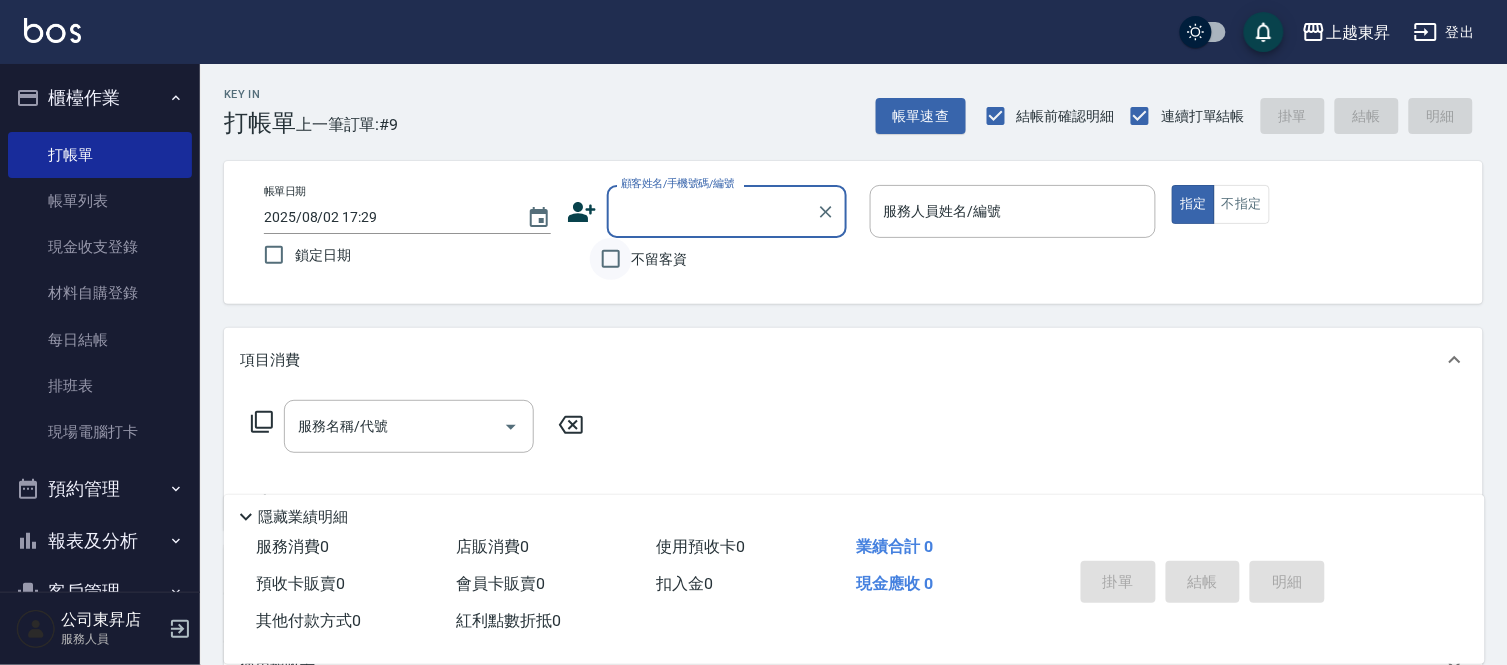 click on "不留客資" at bounding box center (611, 259) 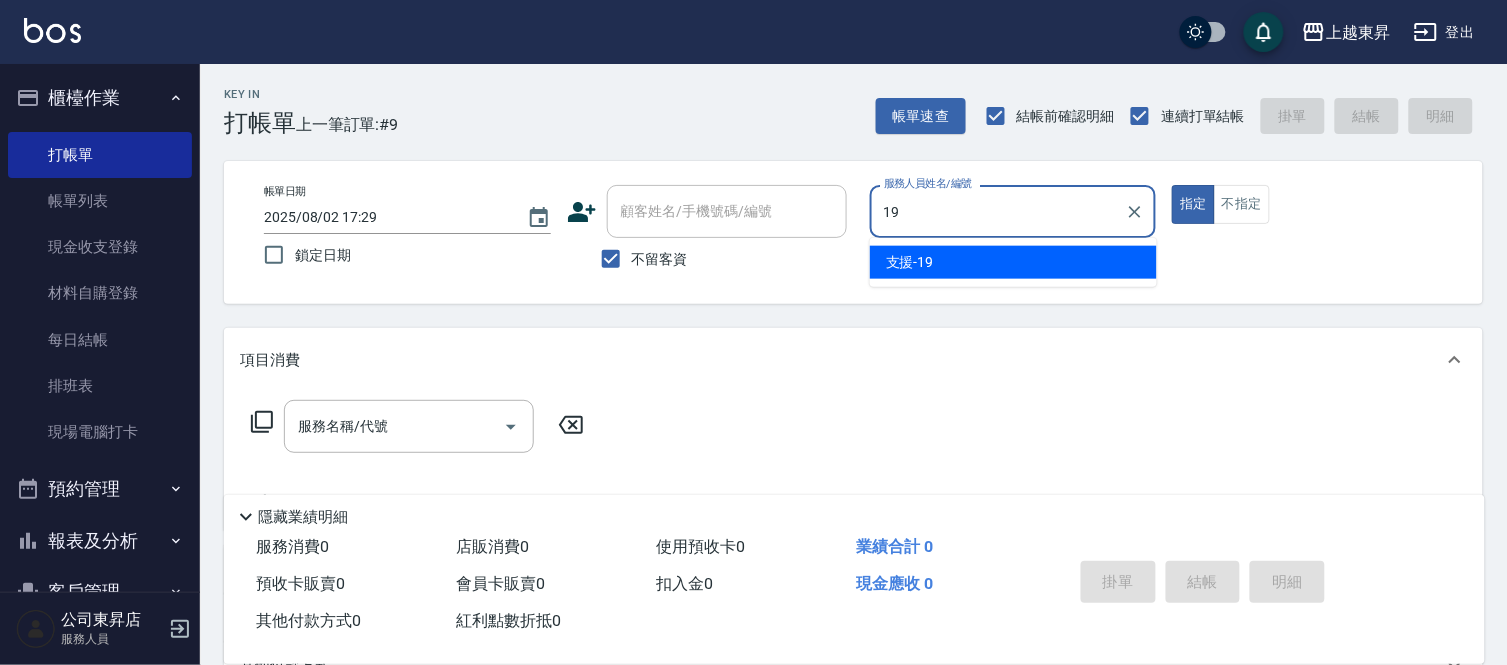 type on "支援-19" 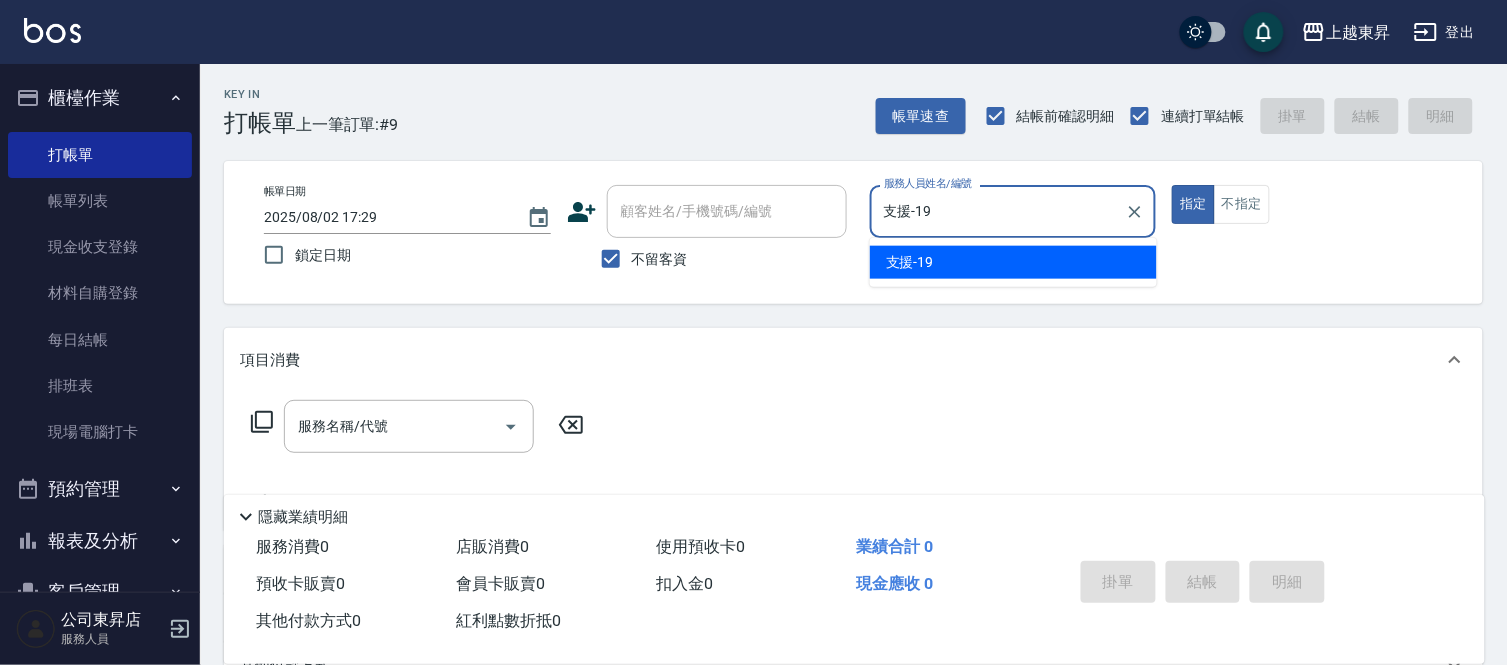 type on "true" 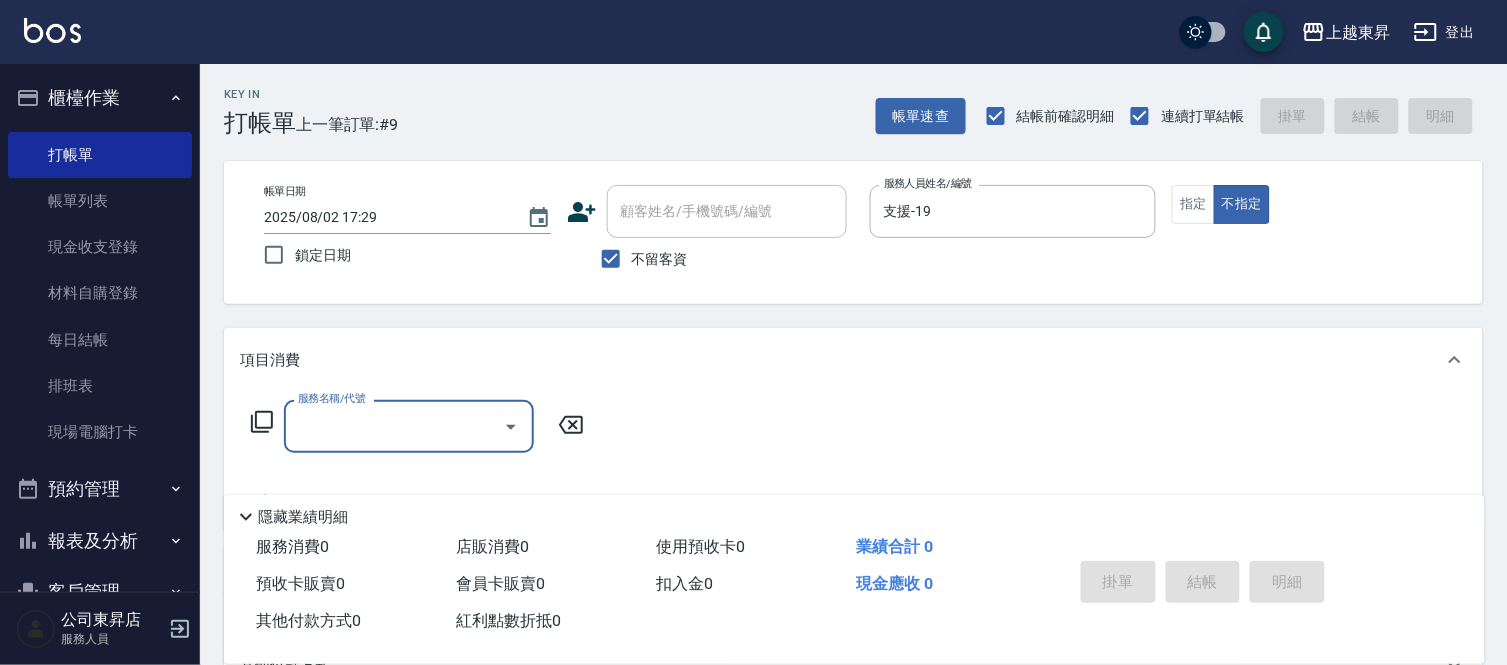 type on "5" 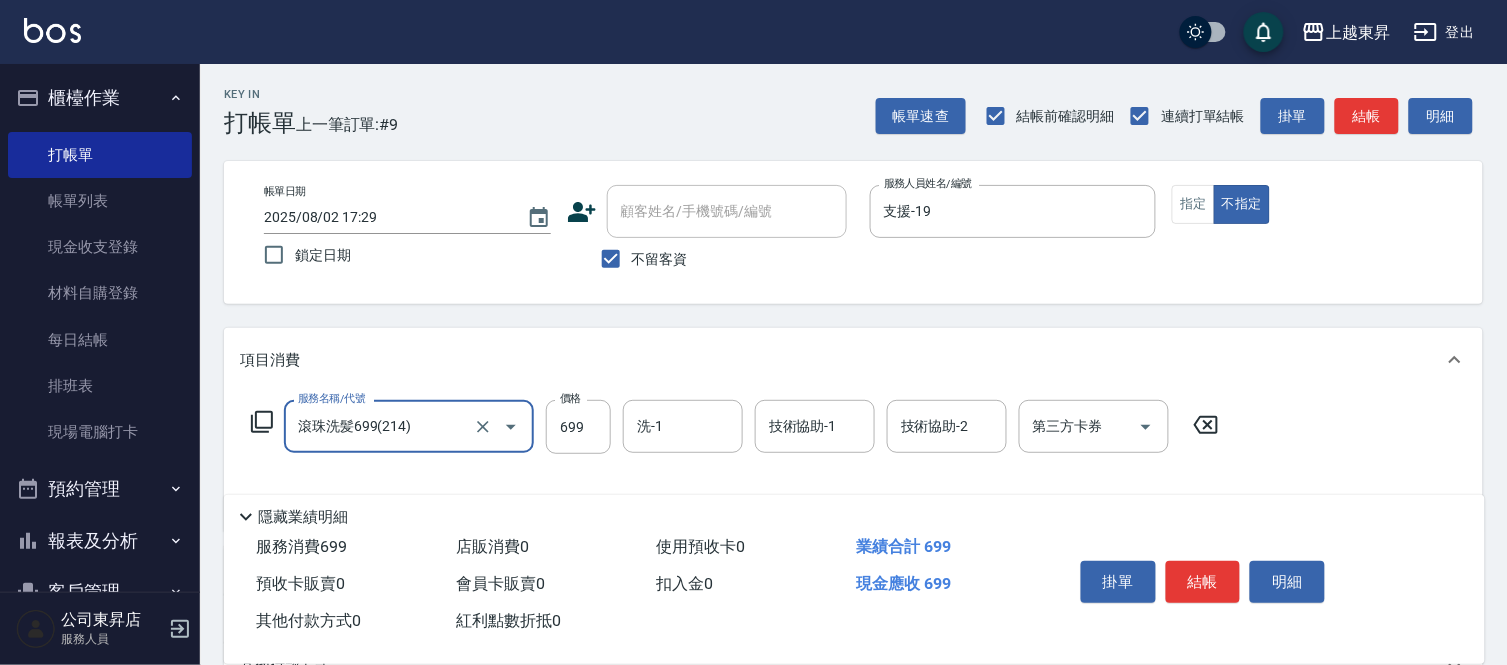 type on "滾珠洗髪699(214)" 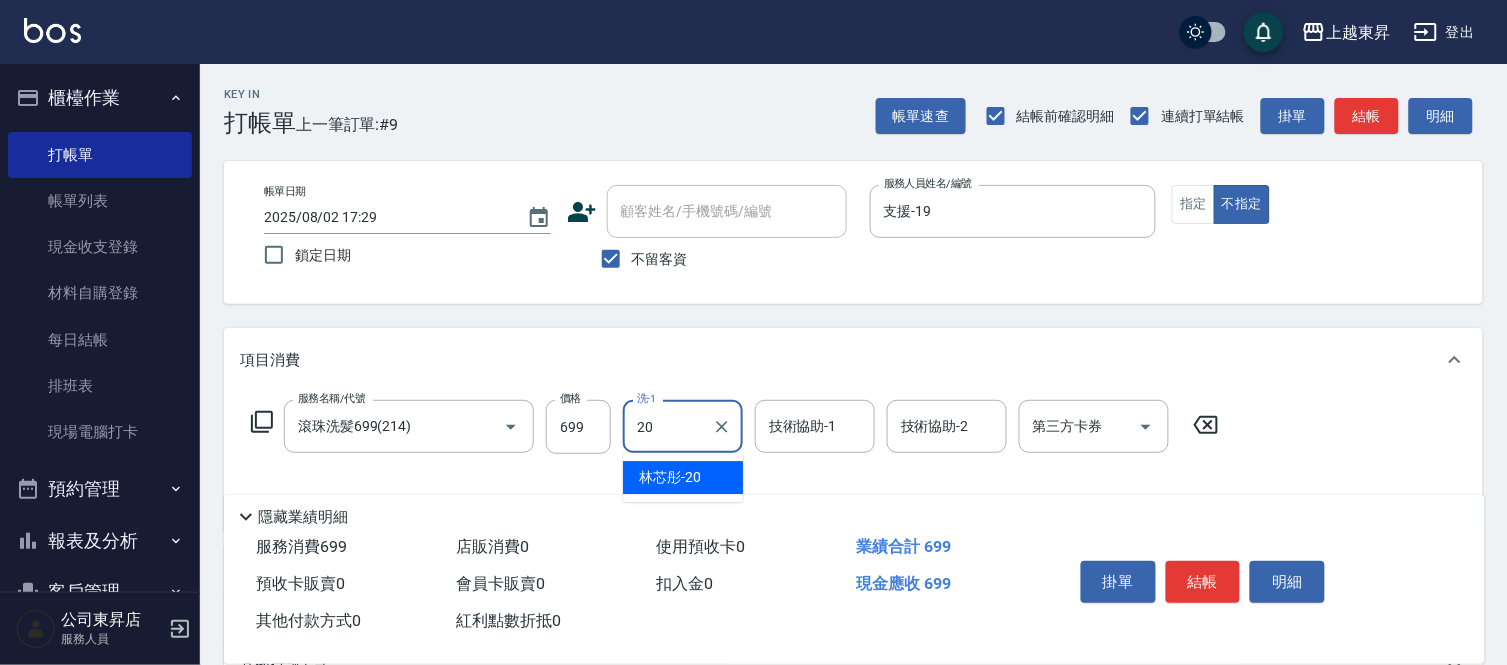 type on "[LAST][FIRST]-[AGE]" 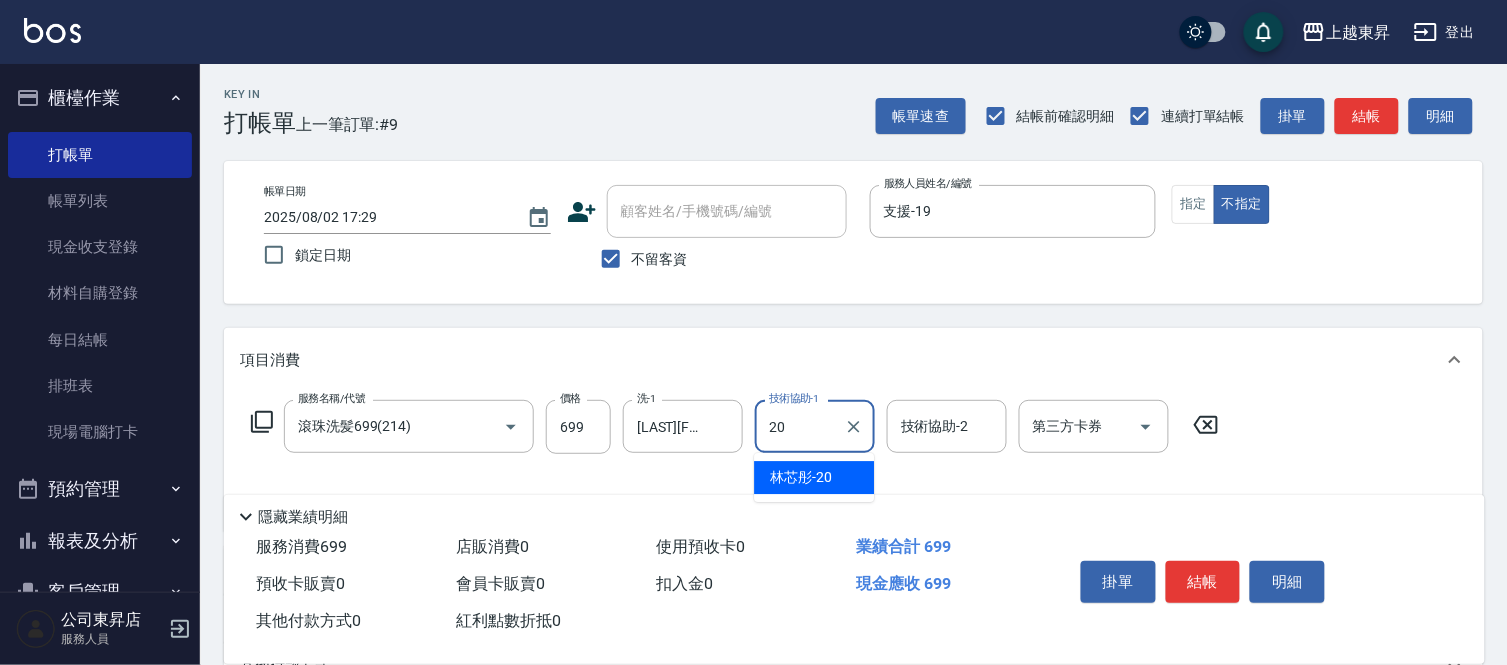 type on "[LAST][FIRST]-[AGE]" 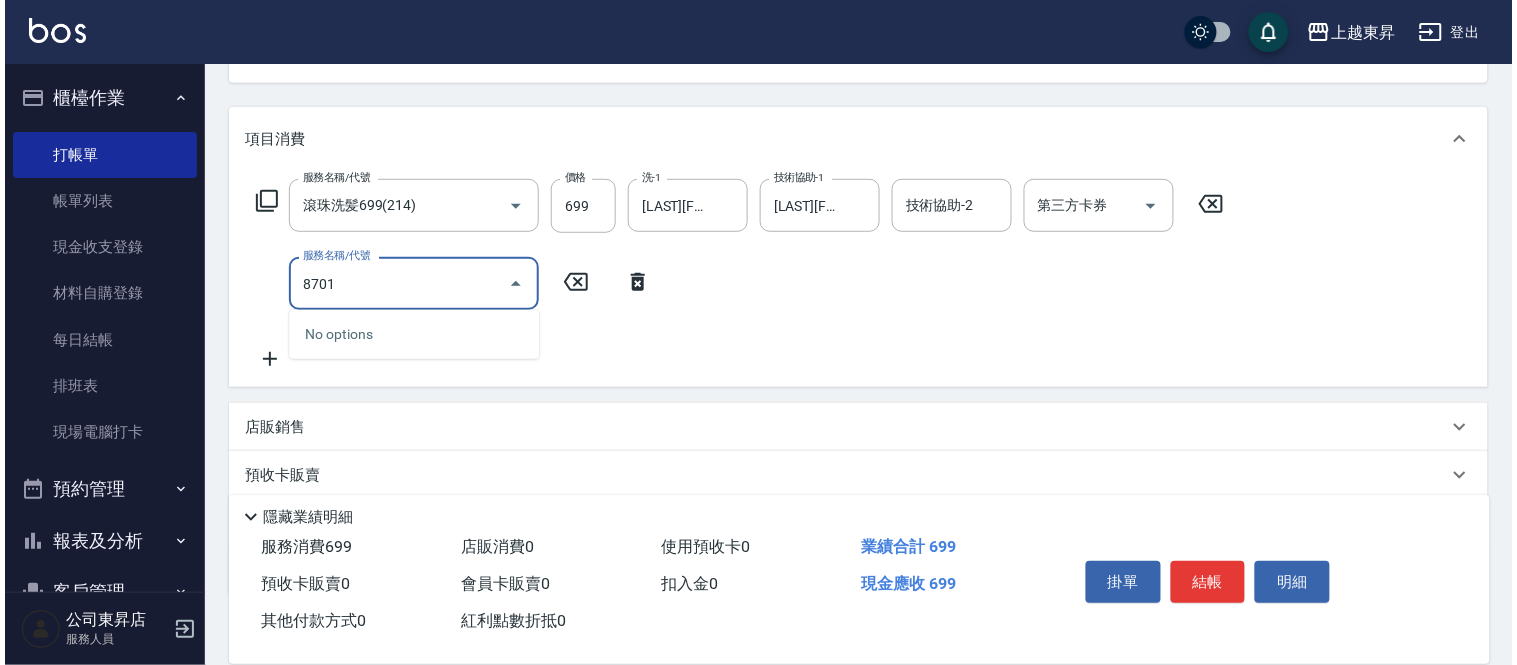 scroll, scrollTop: 222, scrollLeft: 0, axis: vertical 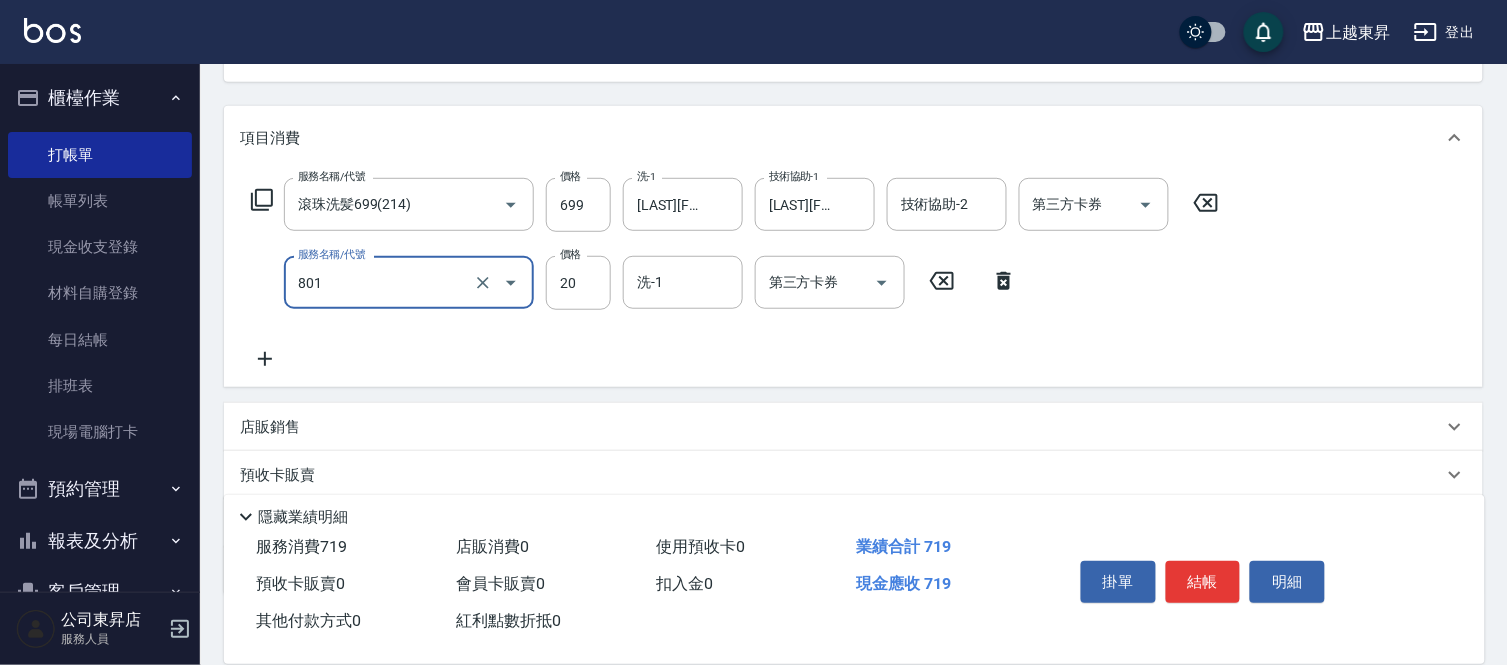 type on "潤絲(801)" 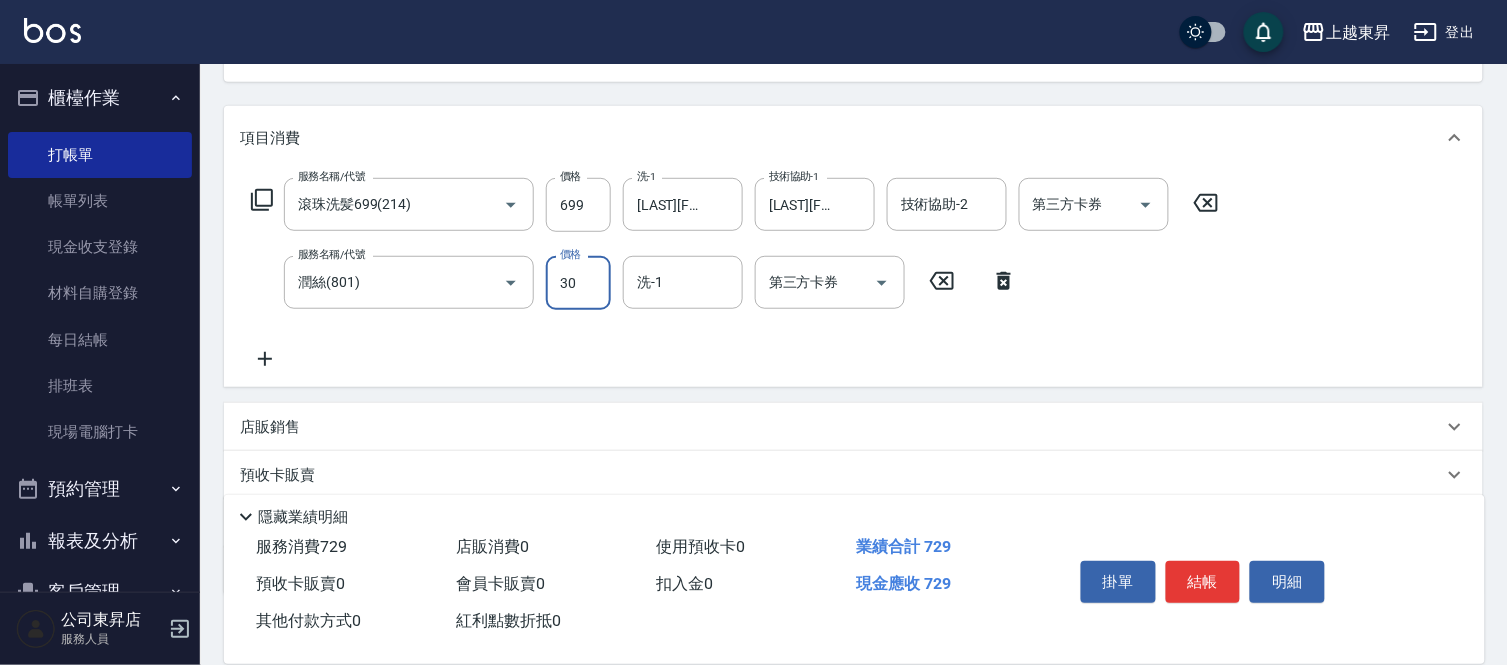 type on "30" 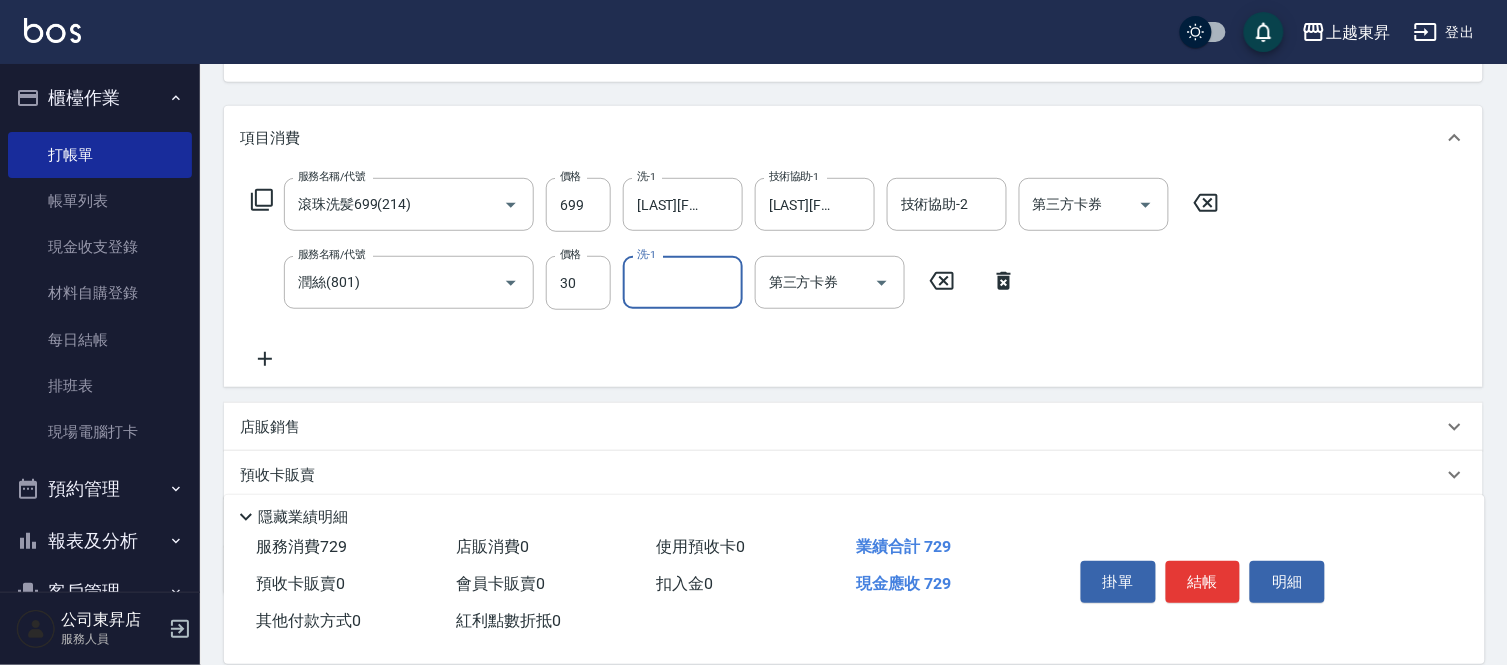 type on "0" 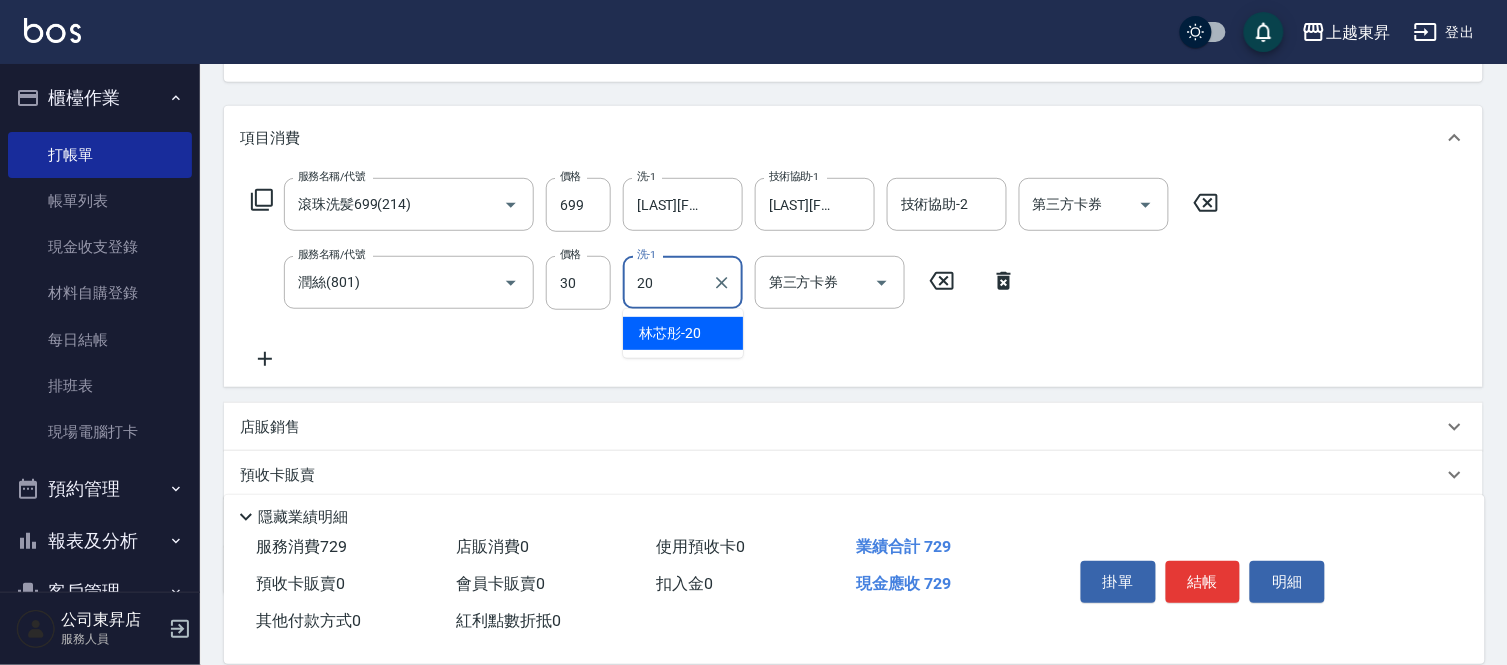 type on "[LAST][FIRST]-[AGE]" 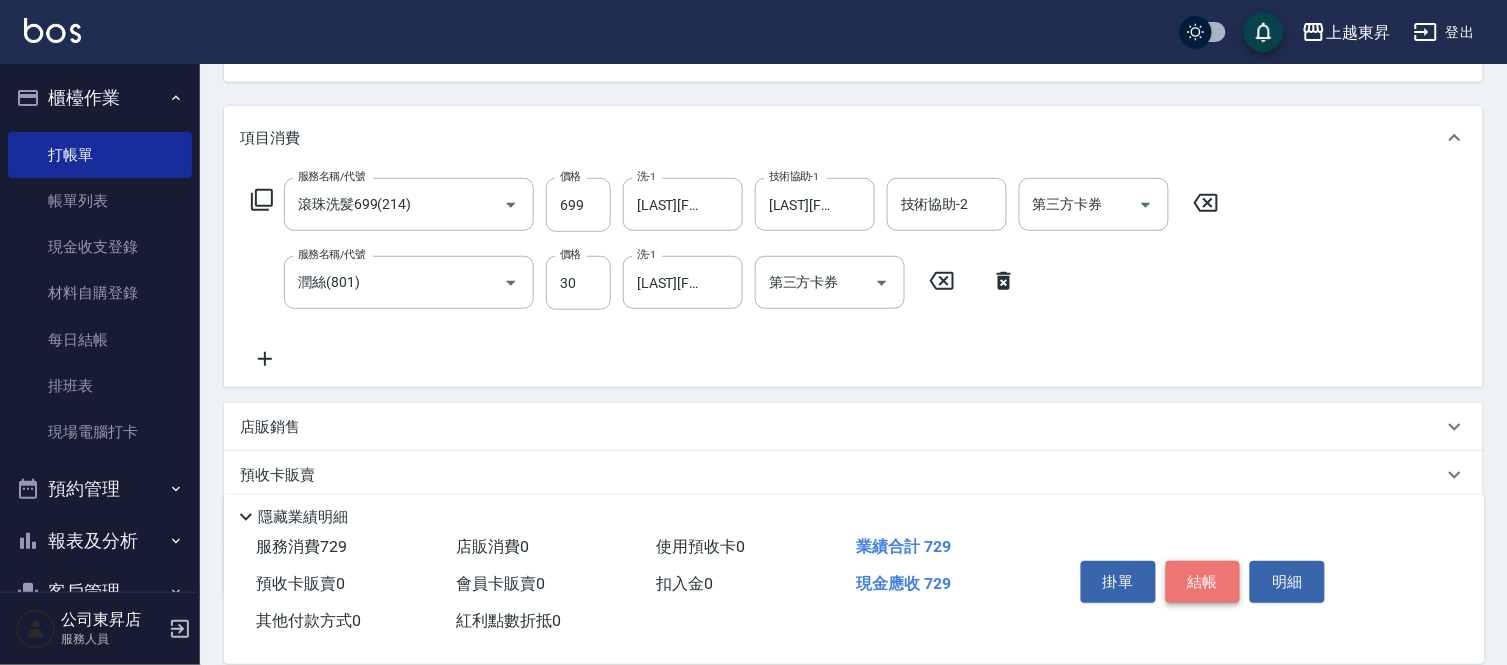 click on "結帳" at bounding box center [1203, 582] 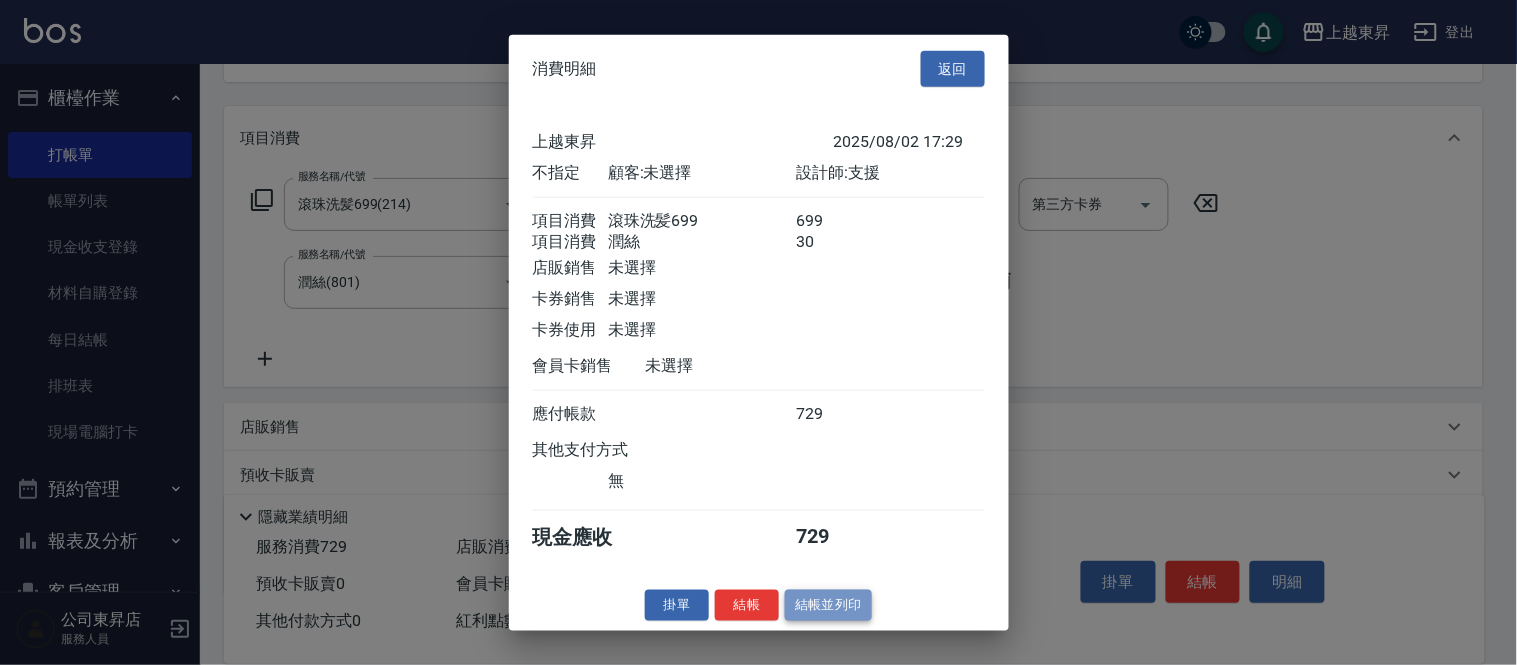 click on "結帳並列印" at bounding box center [828, 605] 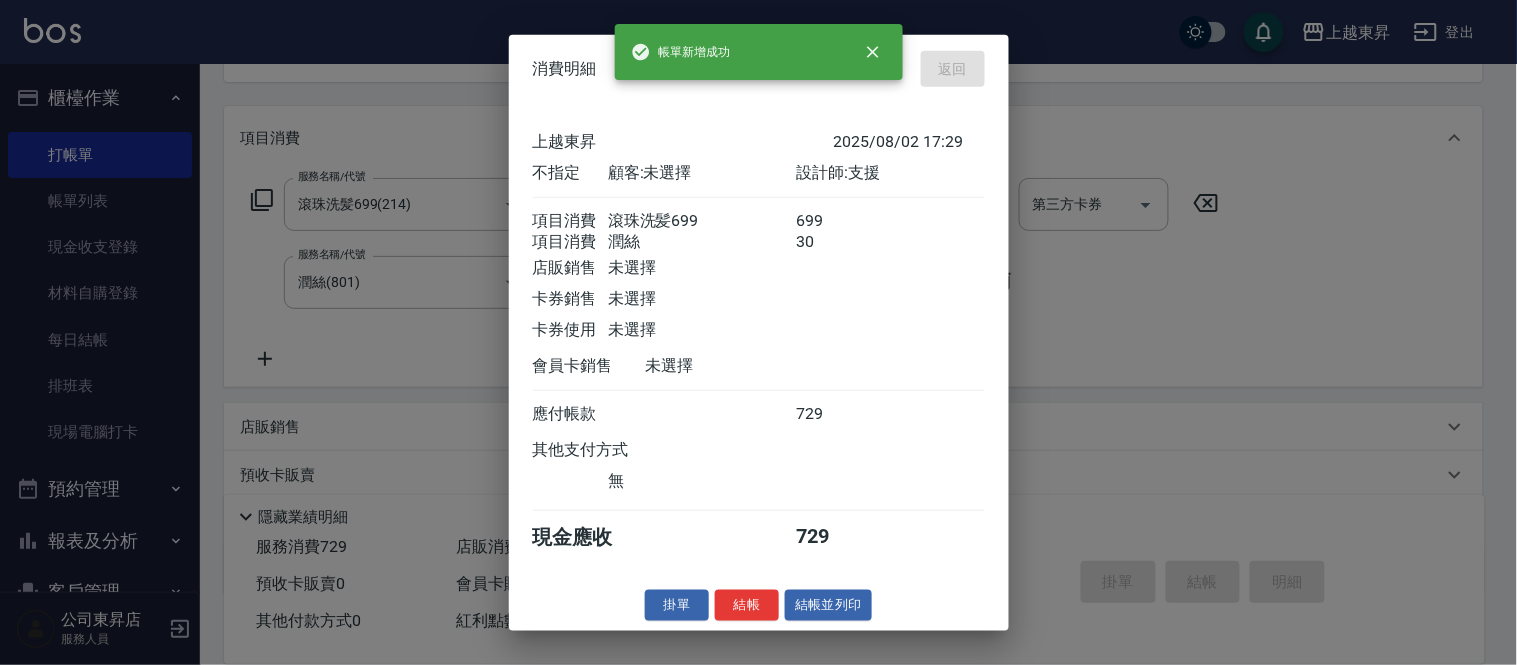 type 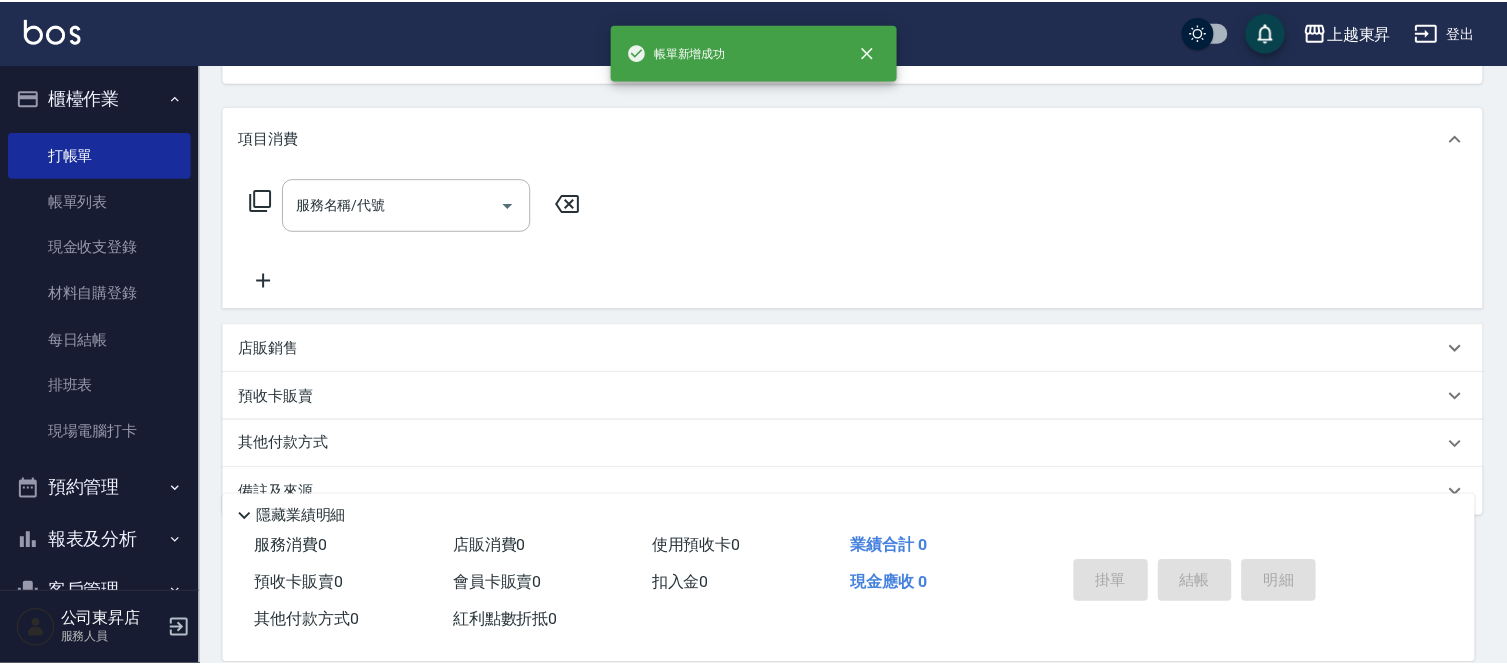 scroll, scrollTop: 194, scrollLeft: 0, axis: vertical 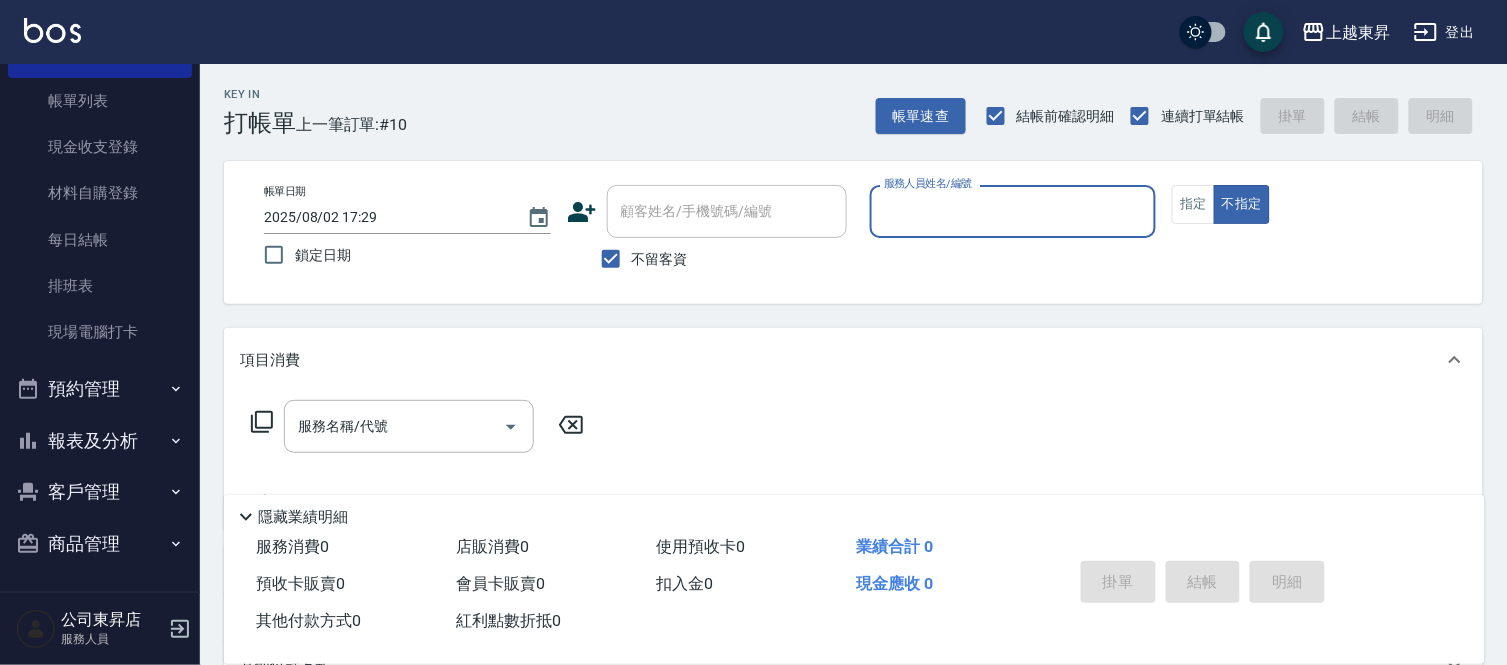 click on "不留客資" at bounding box center [660, 259] 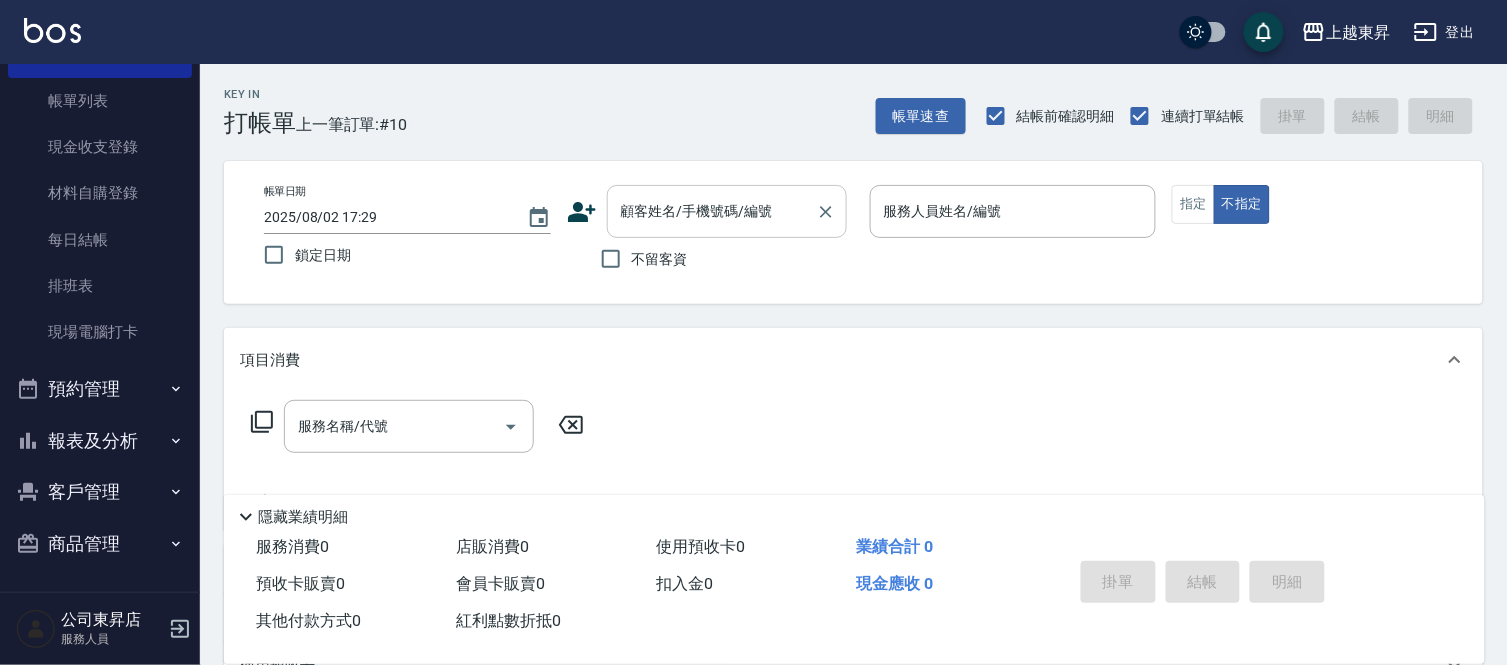 click on "顧客姓名/手機號碼/編號" at bounding box center [727, 211] 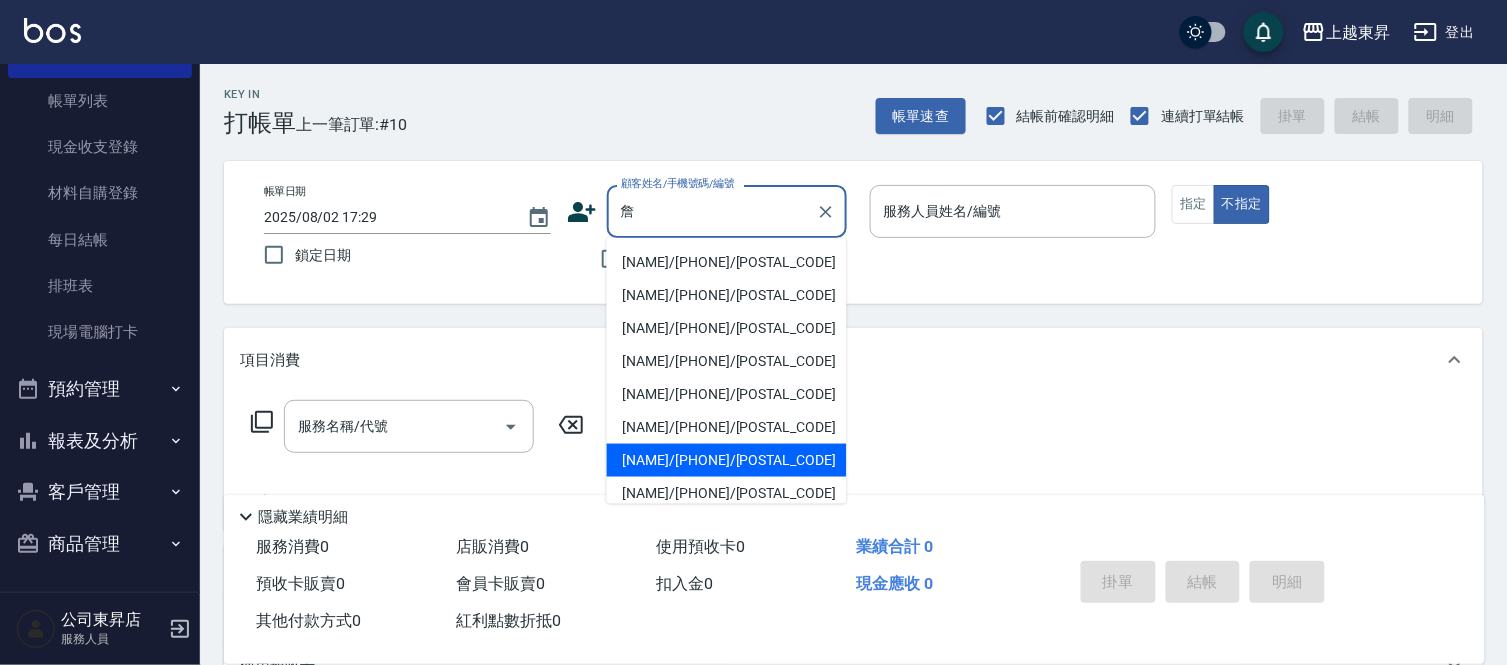 click on "[NAME]/[PHONE]/[POSTAL_CODE]" at bounding box center (727, 460) 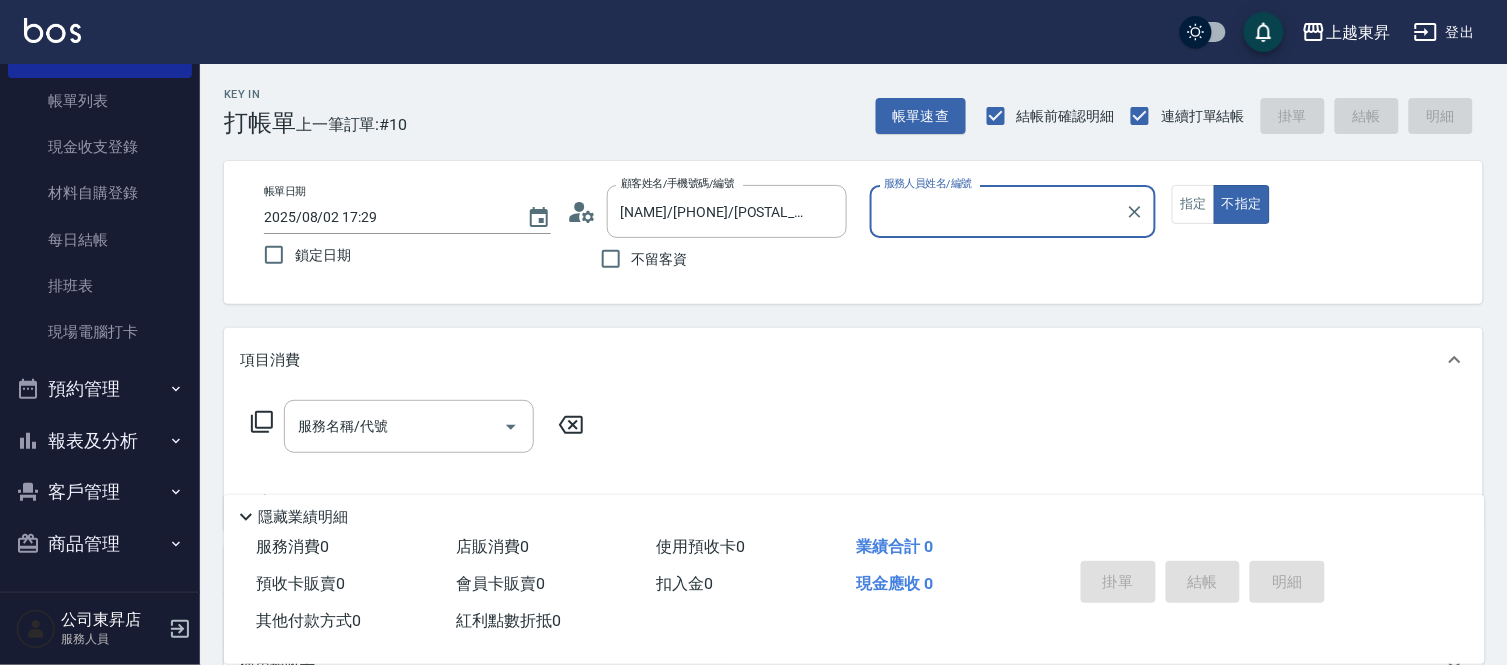 type on "[NAME]-04" 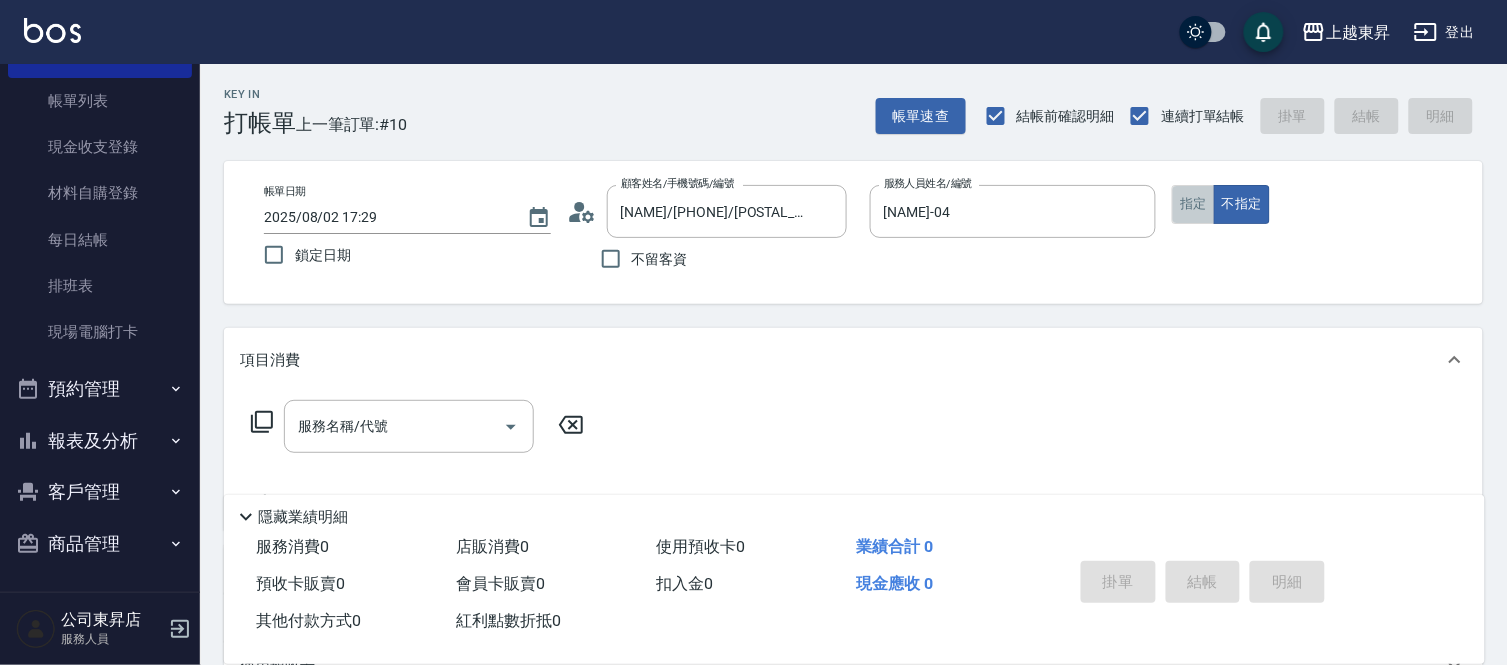 click on "指定" at bounding box center [1193, 204] 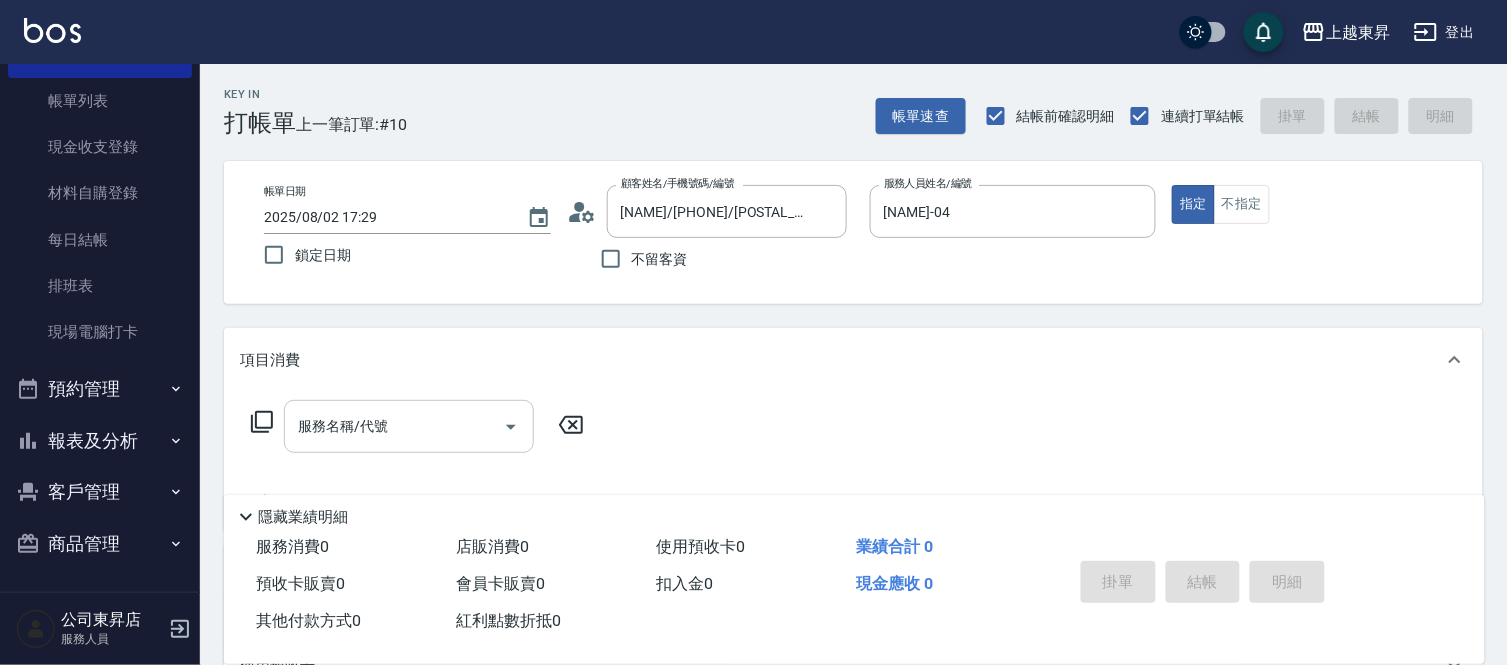click on "服務名稱/代號 服務名稱/代號" at bounding box center (853, 461) 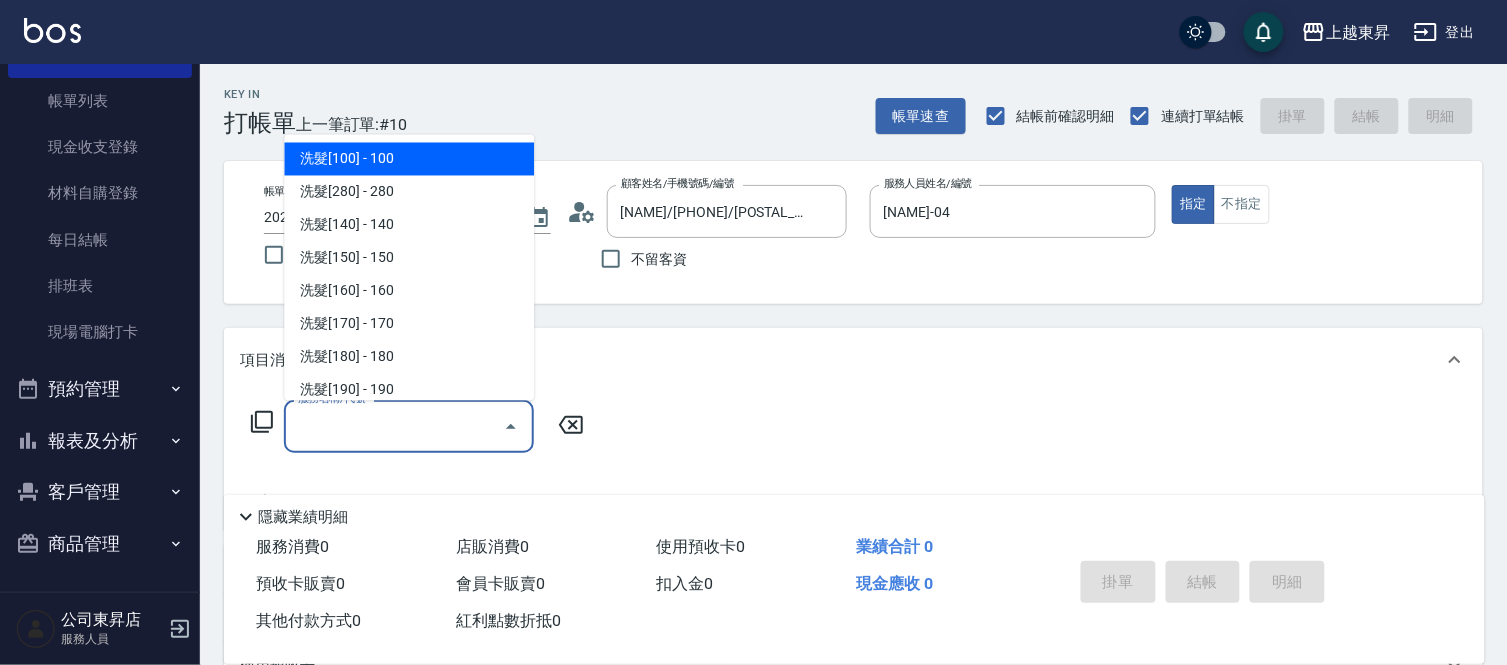 click on "服務名稱/代號" at bounding box center (394, 426) 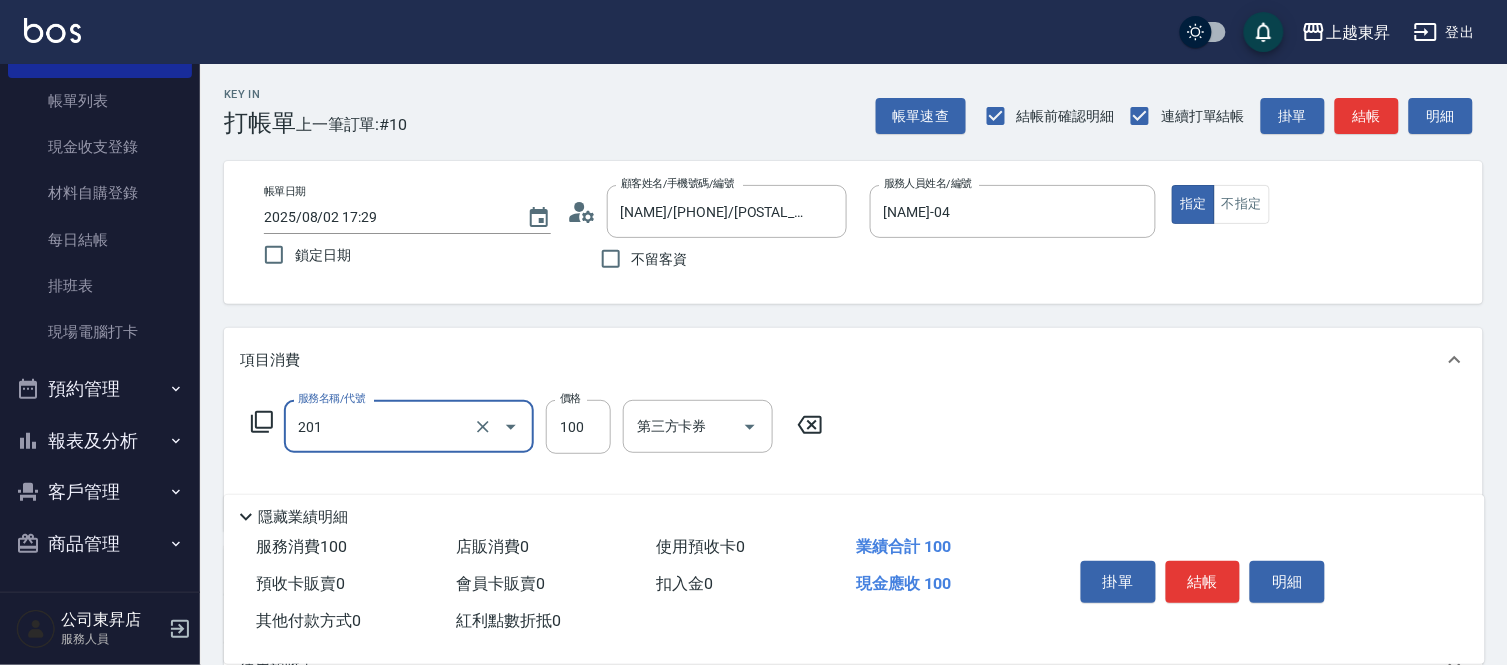 type on "洗髮[100](201)" 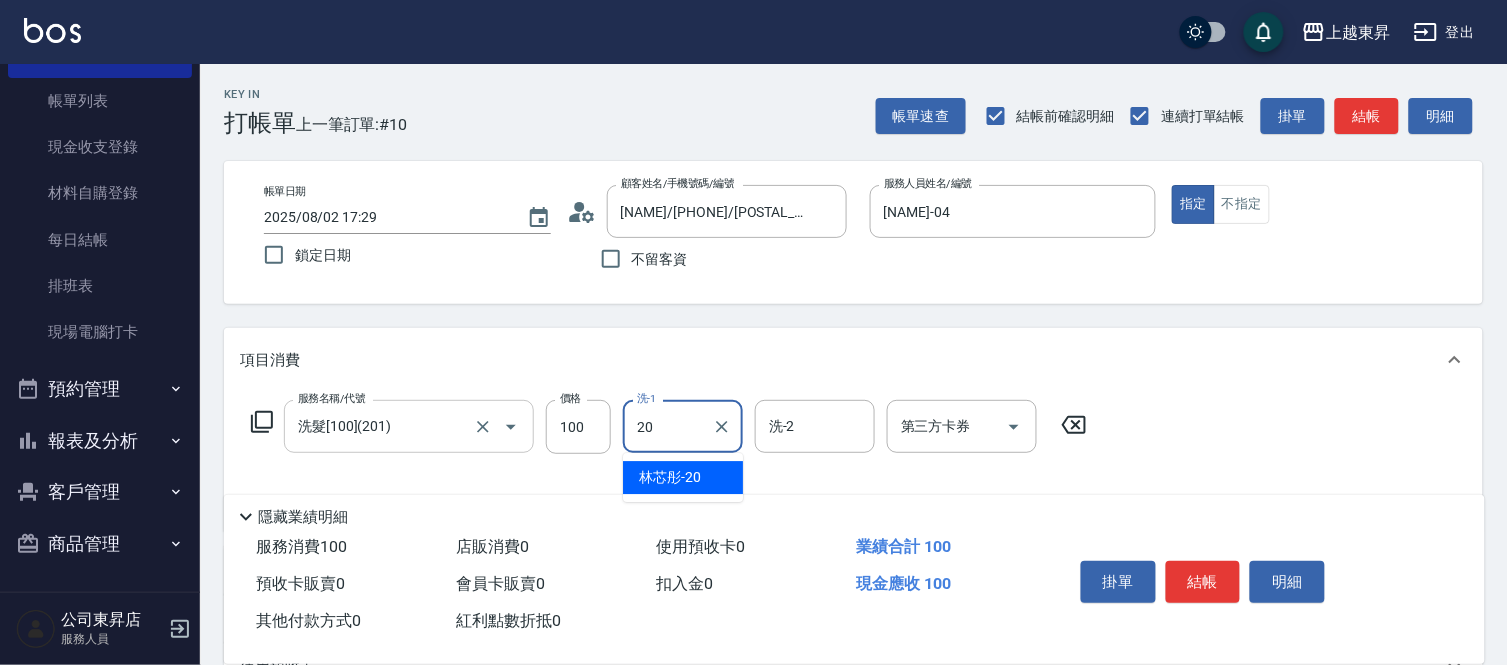 type on "[LAST][FIRST]-[AGE]" 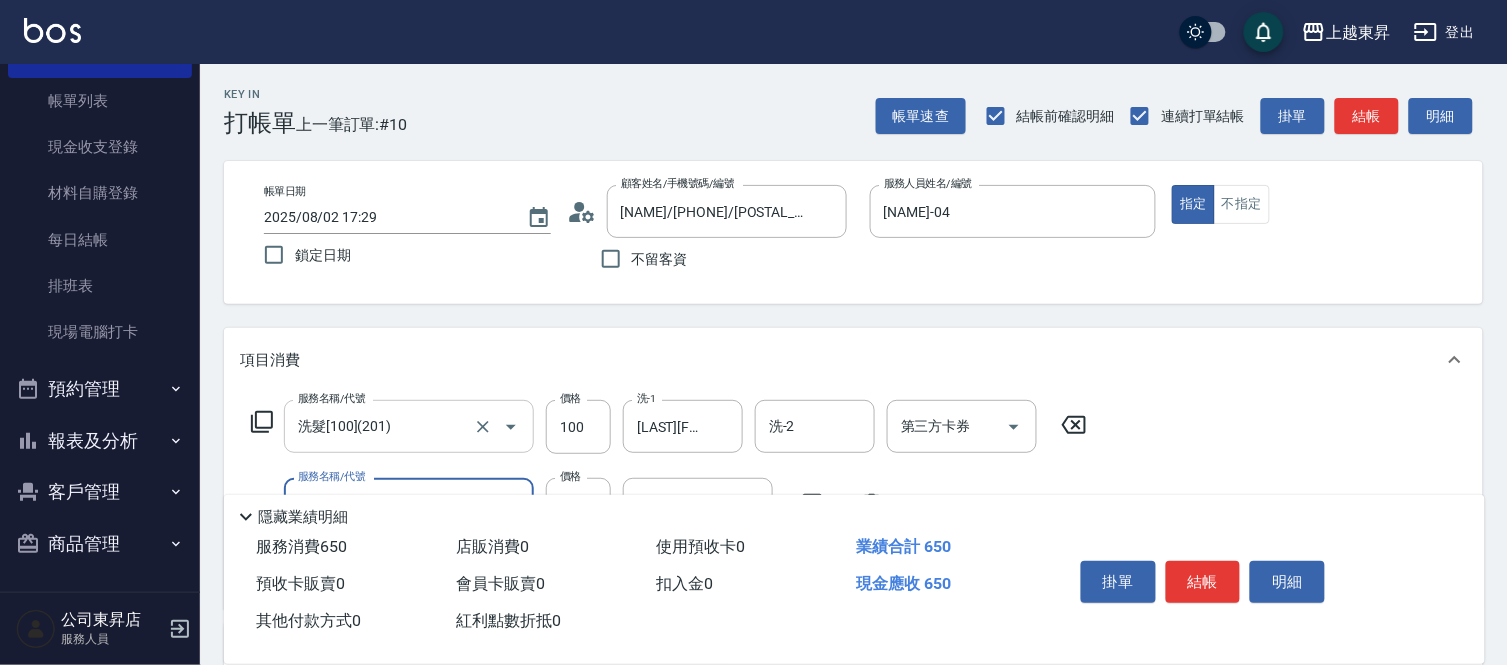 type on "剪髮(550)(409)" 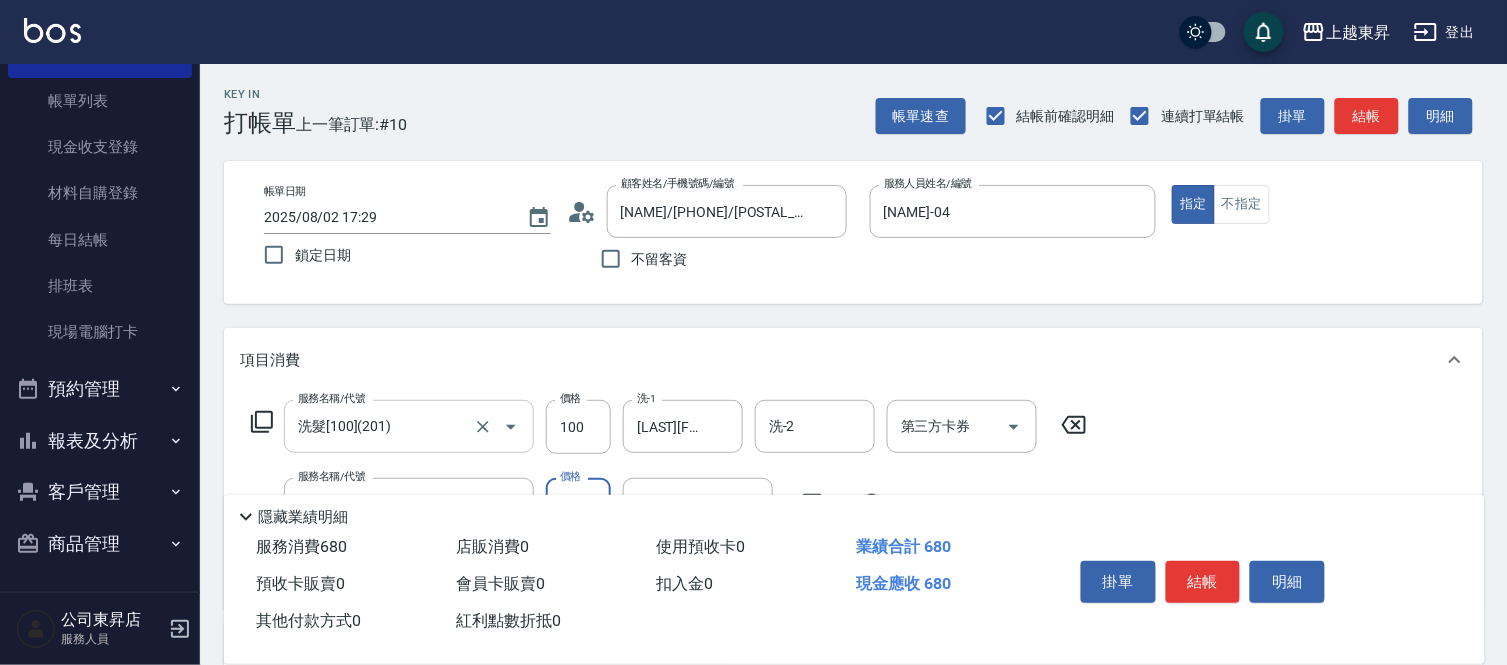 type on "580" 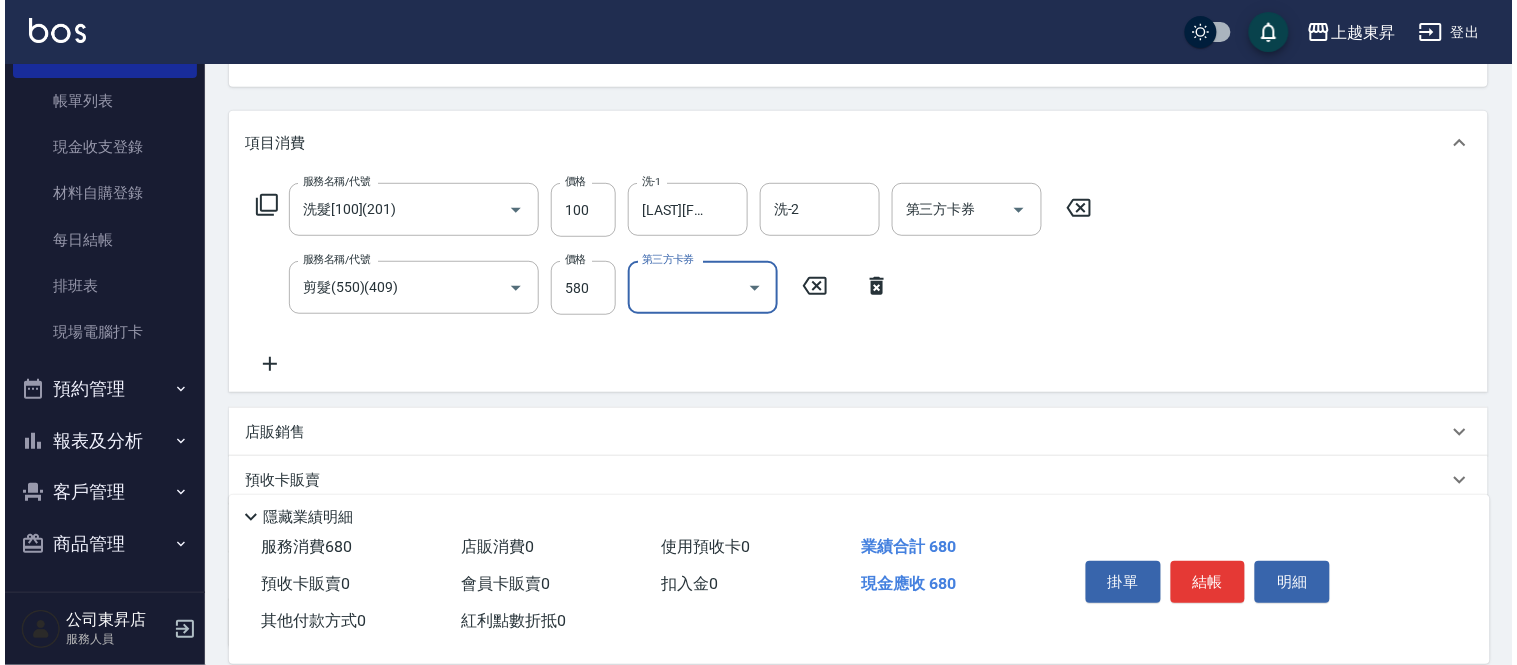 scroll, scrollTop: 222, scrollLeft: 0, axis: vertical 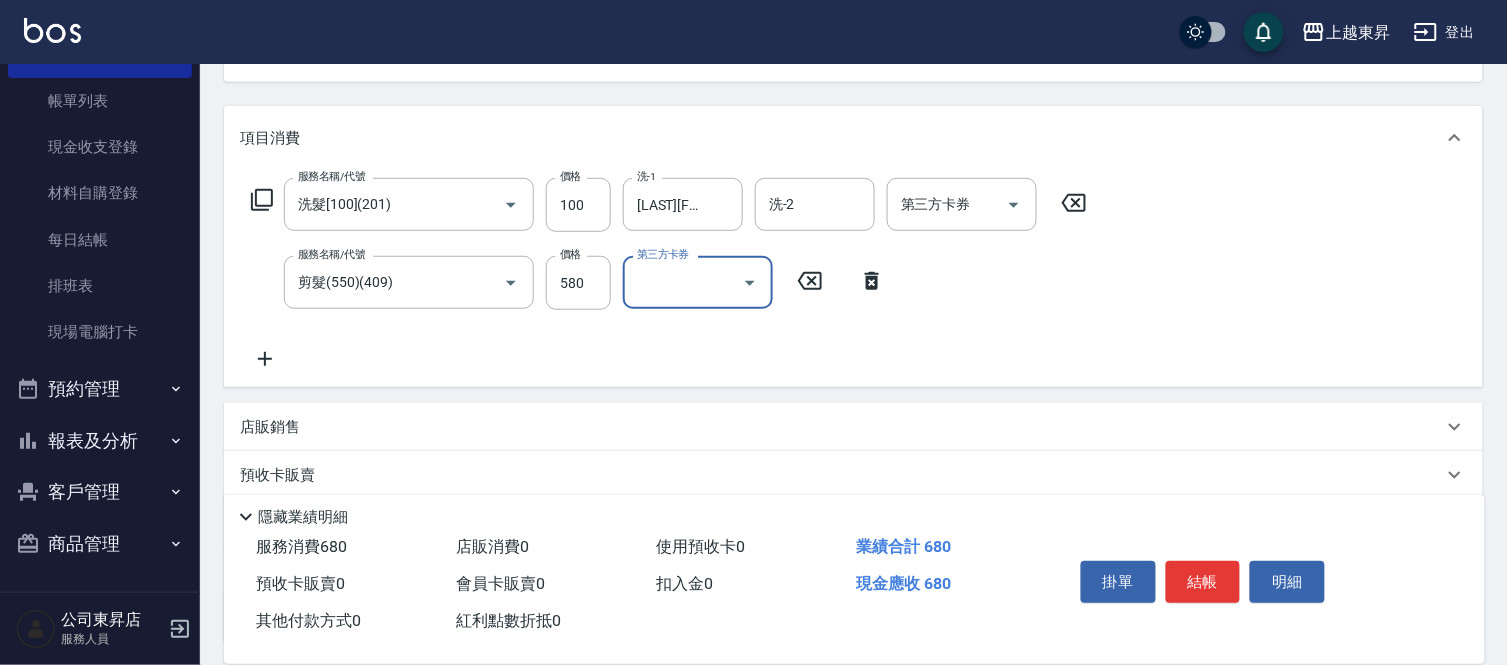 click 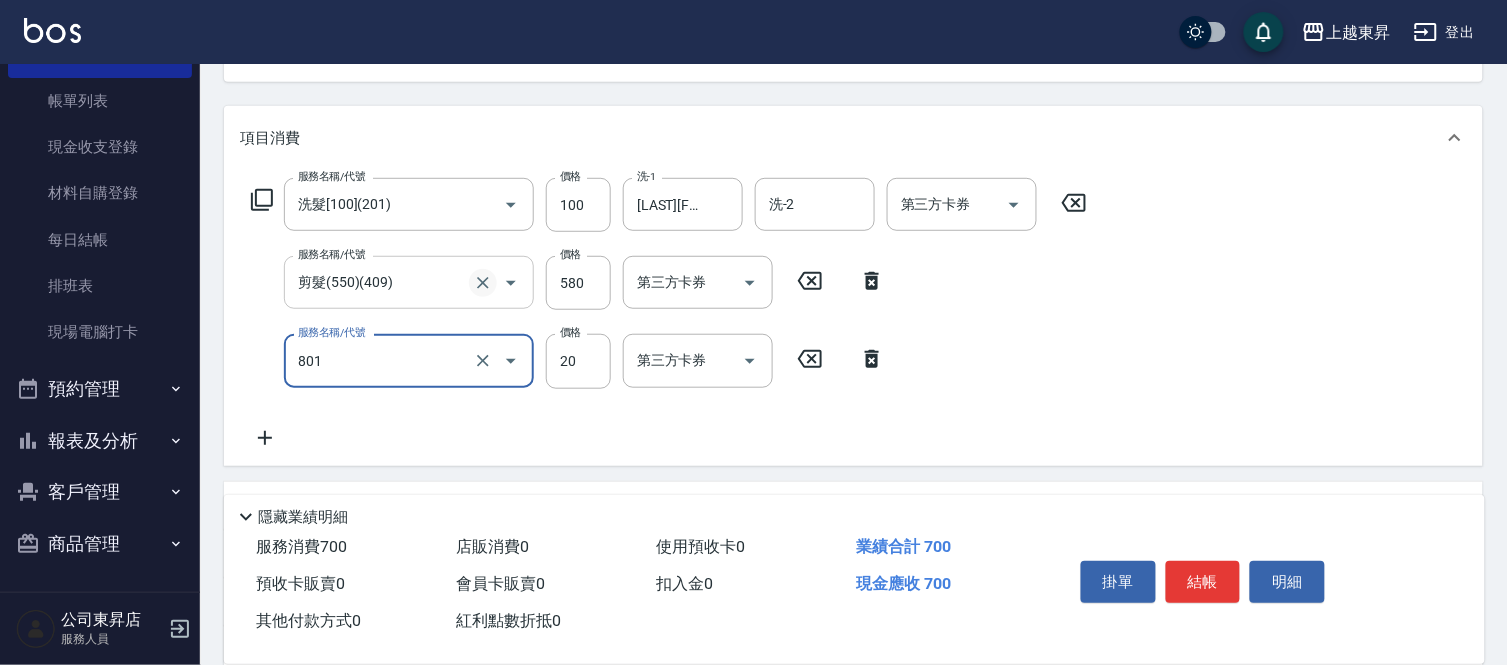 type on "潤絲(801)" 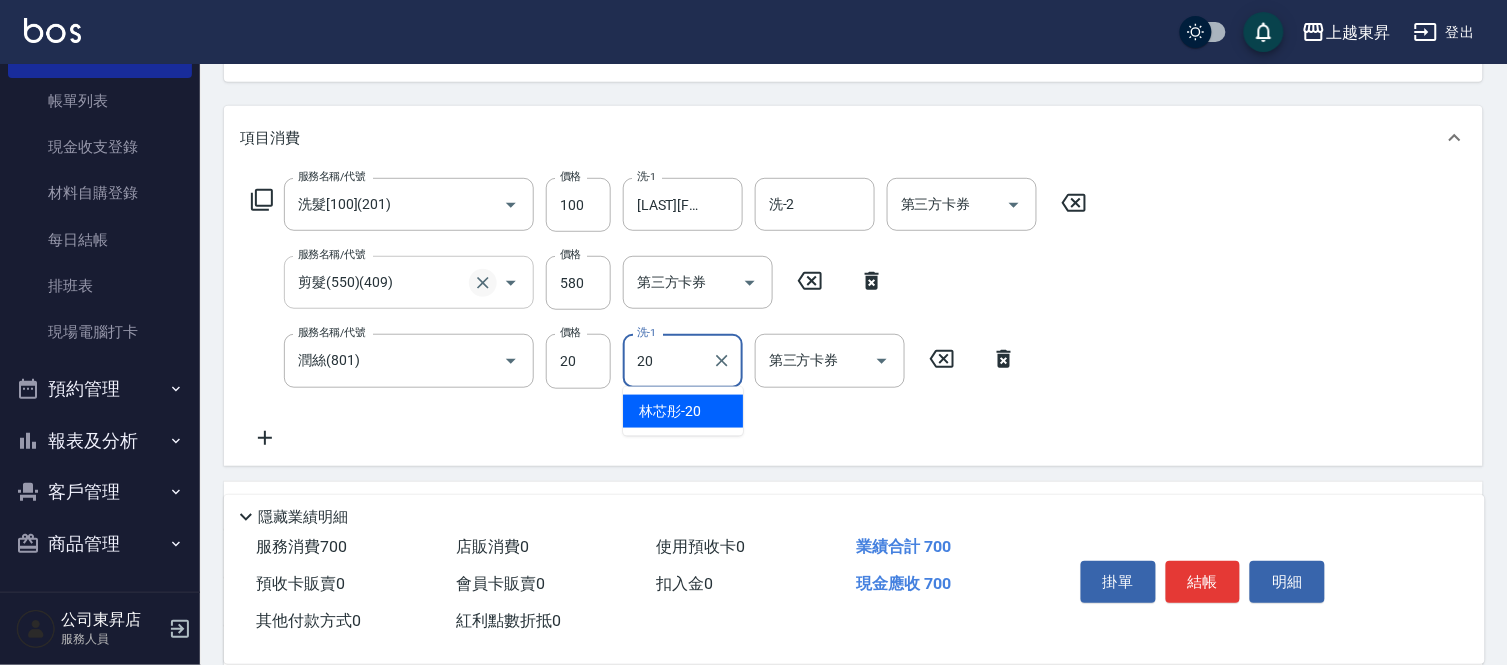 type on "[LAST][FIRST]-[AGE]" 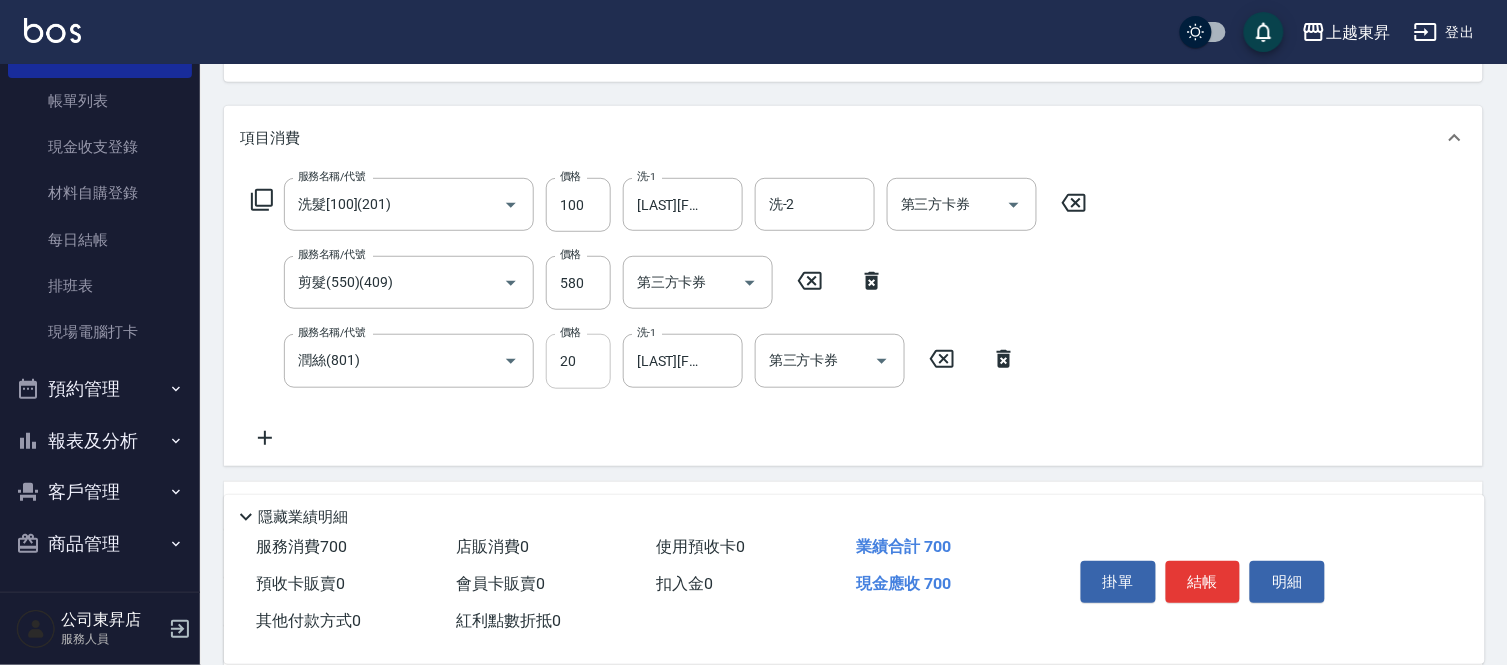 drag, startPoint x: 543, startPoint y: 358, endPoint x: 564, endPoint y: 363, distance: 21.587032 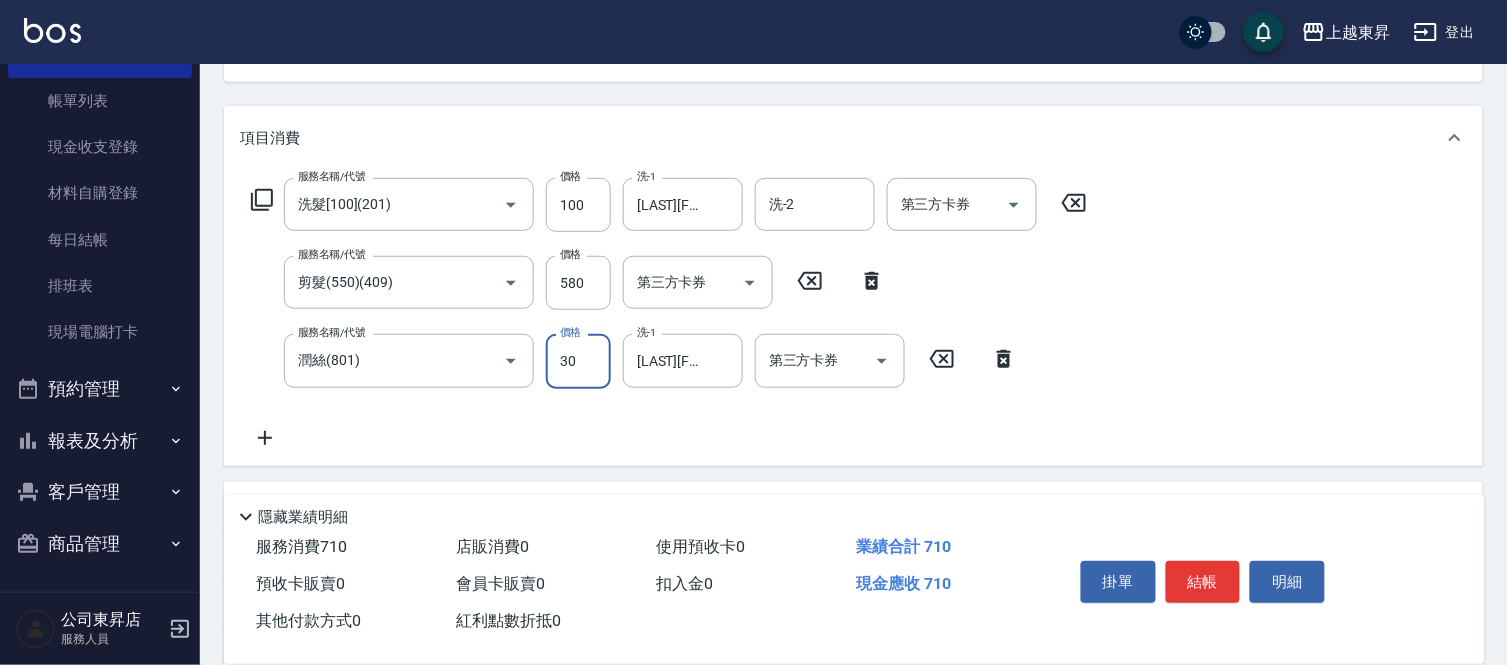 type on "30" 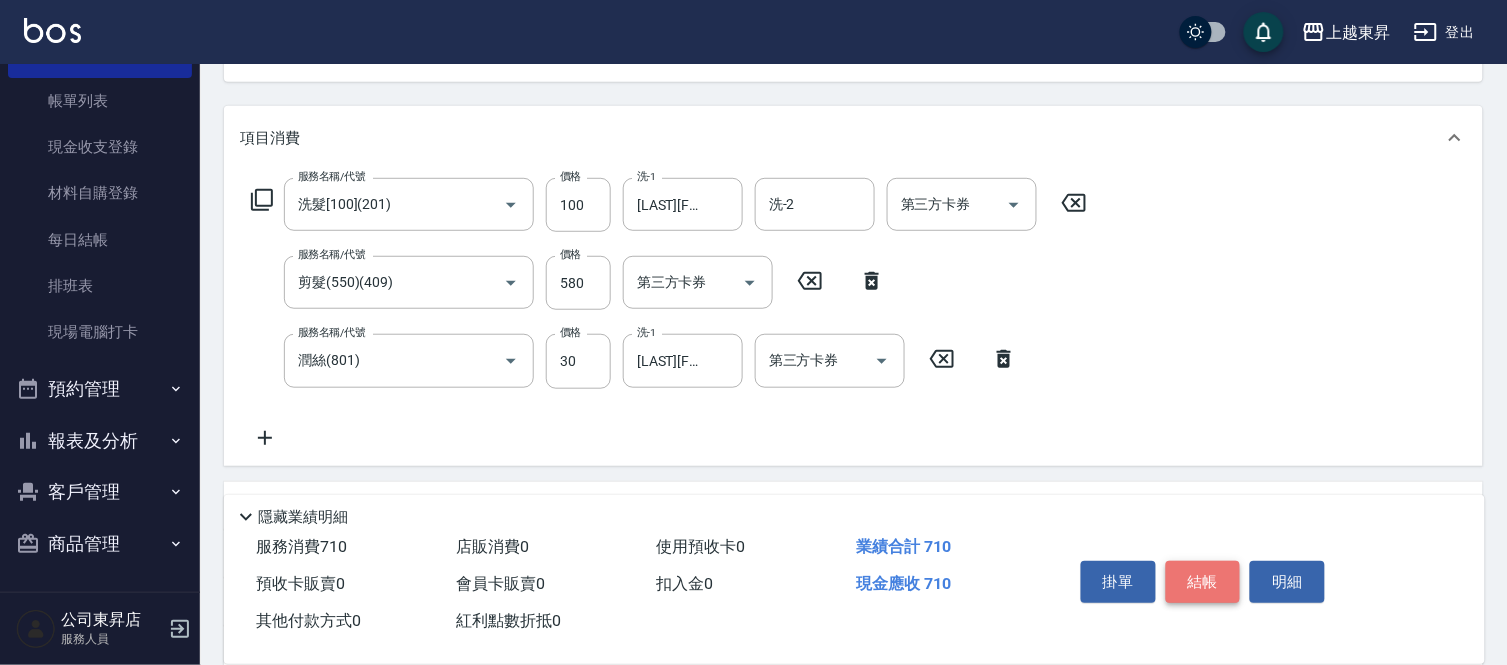 click on "結帳" at bounding box center [1203, 582] 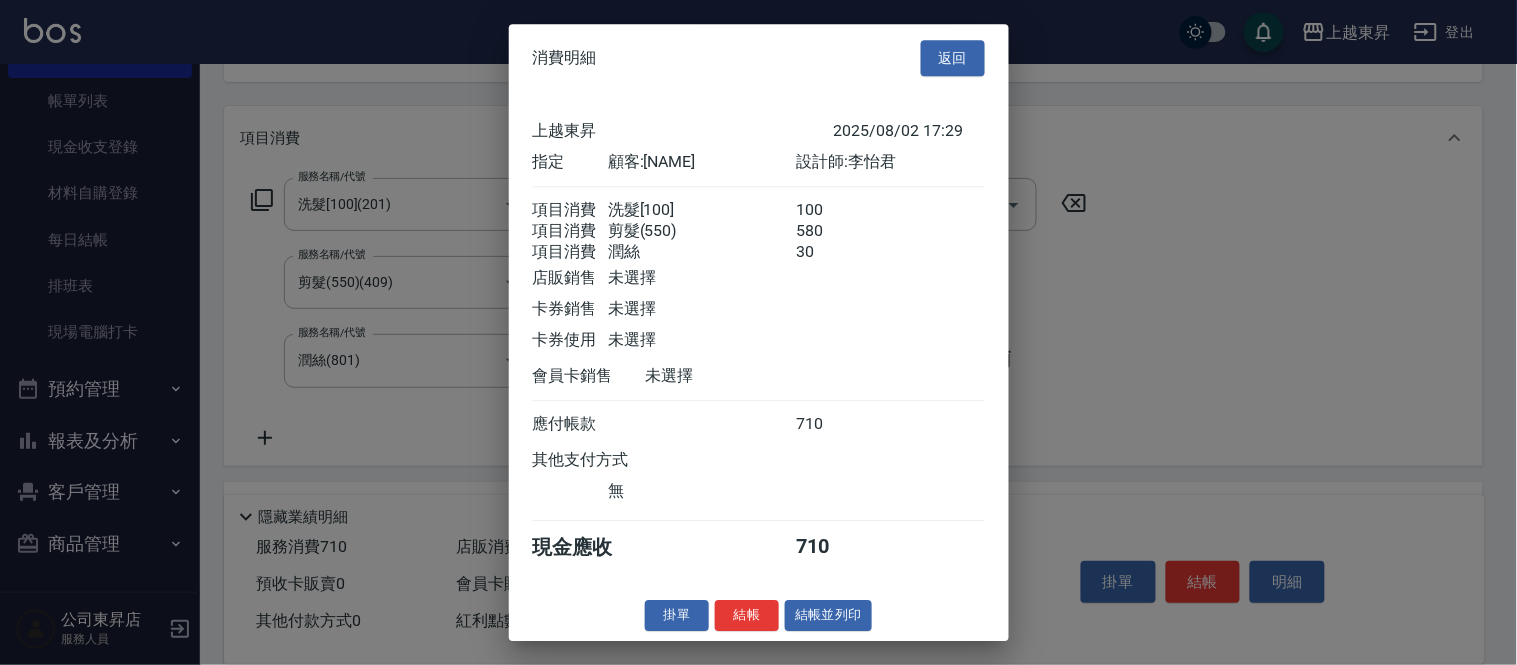 click on "掛單 結帳 結帳並列印" at bounding box center [759, 615] 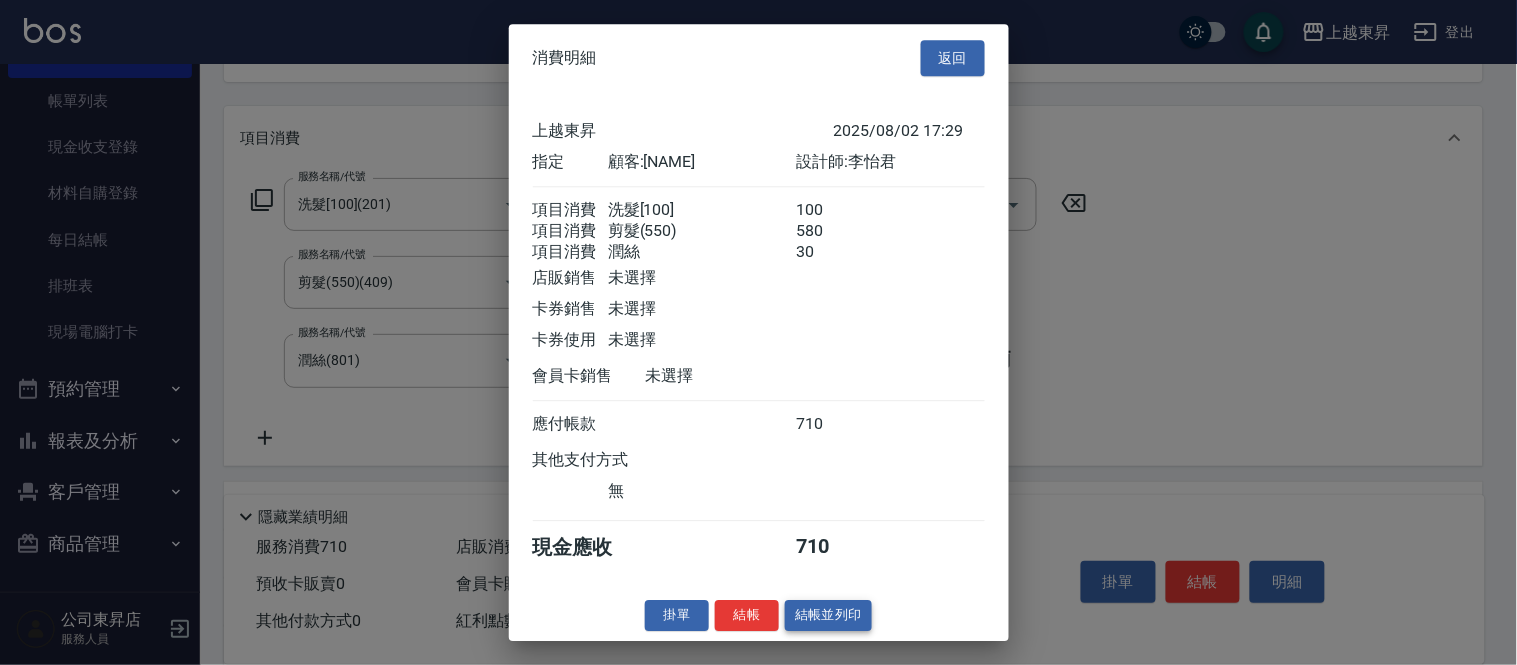 click on "結帳並列印" at bounding box center [828, 615] 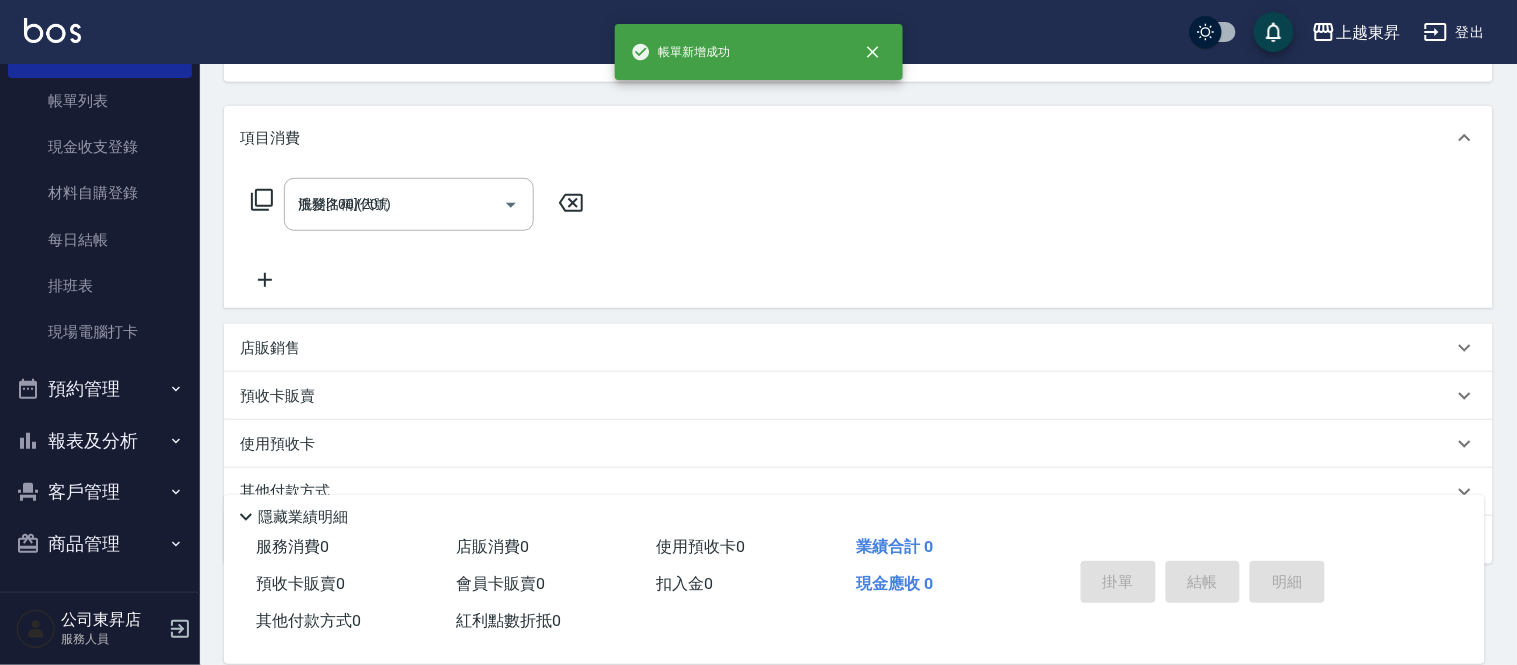 type on "2025/08/02 17:37" 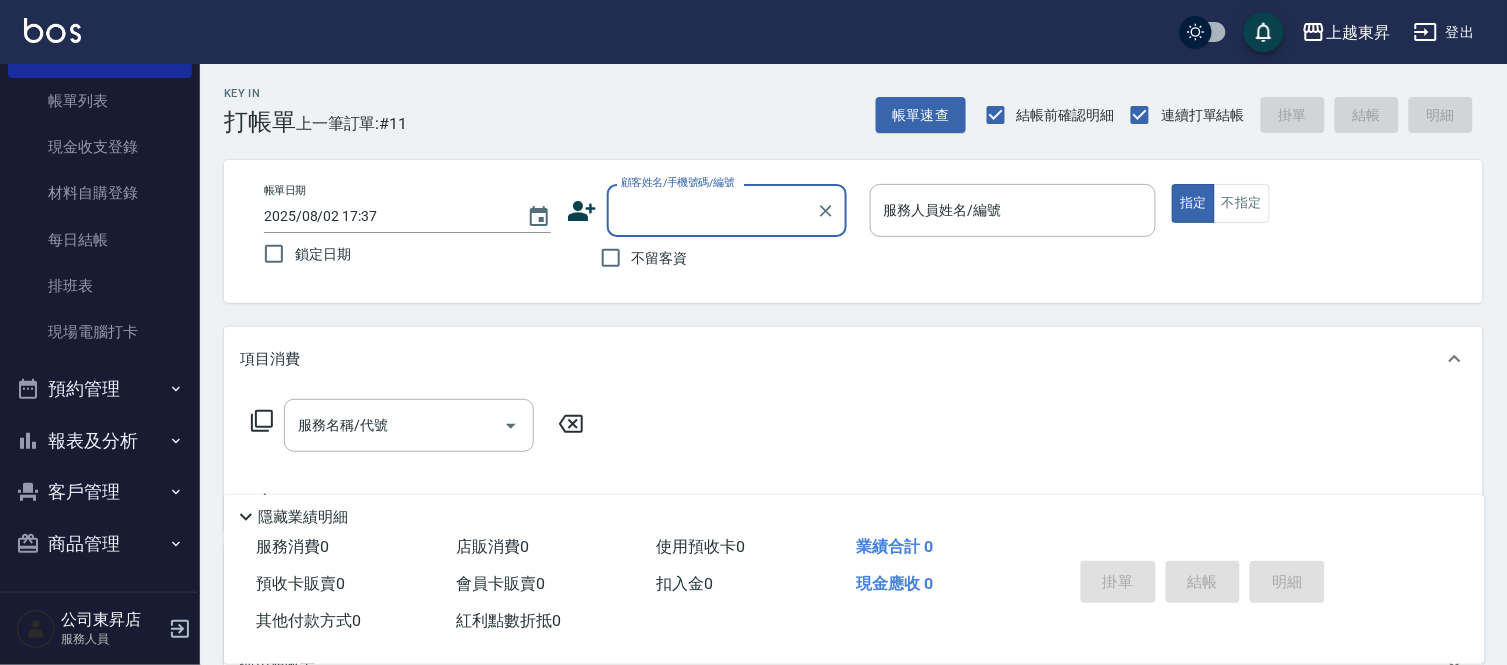 scroll, scrollTop: 0, scrollLeft: 0, axis: both 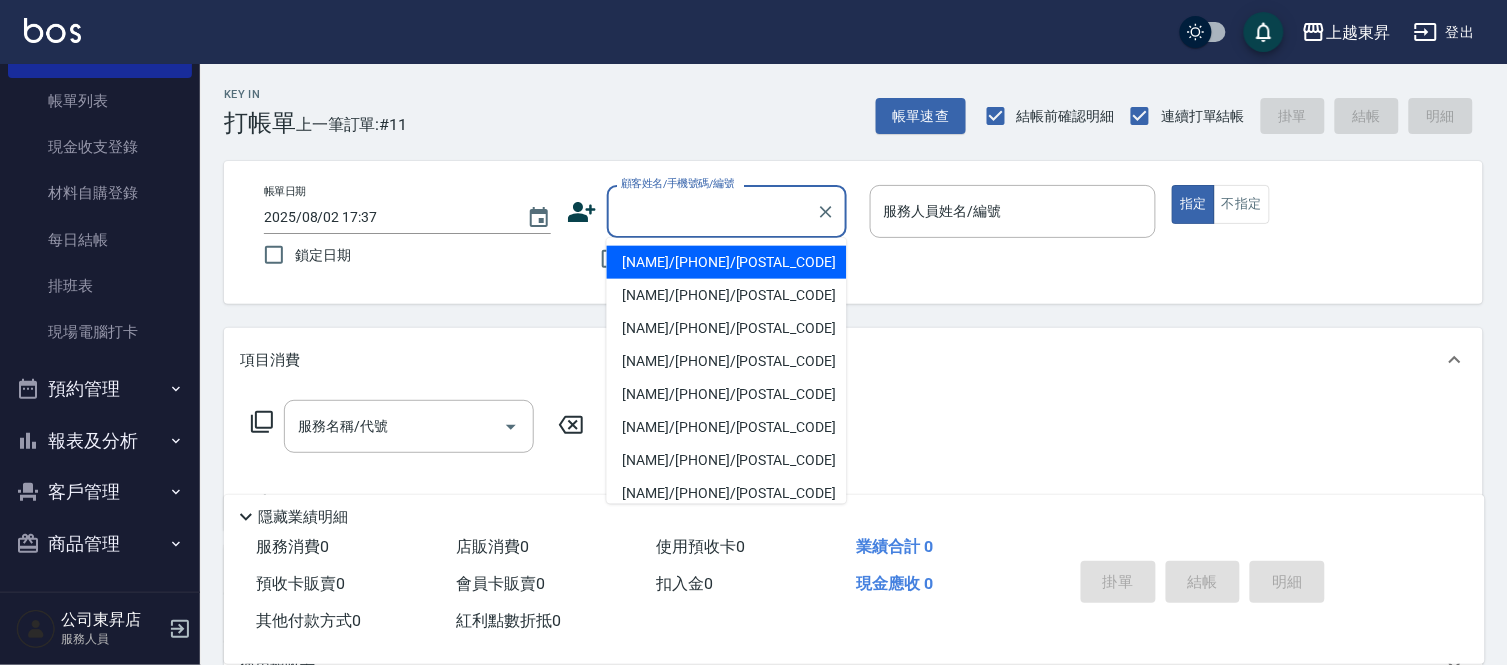 click on "顧客姓名/手機號碼/編號" at bounding box center (712, 211) 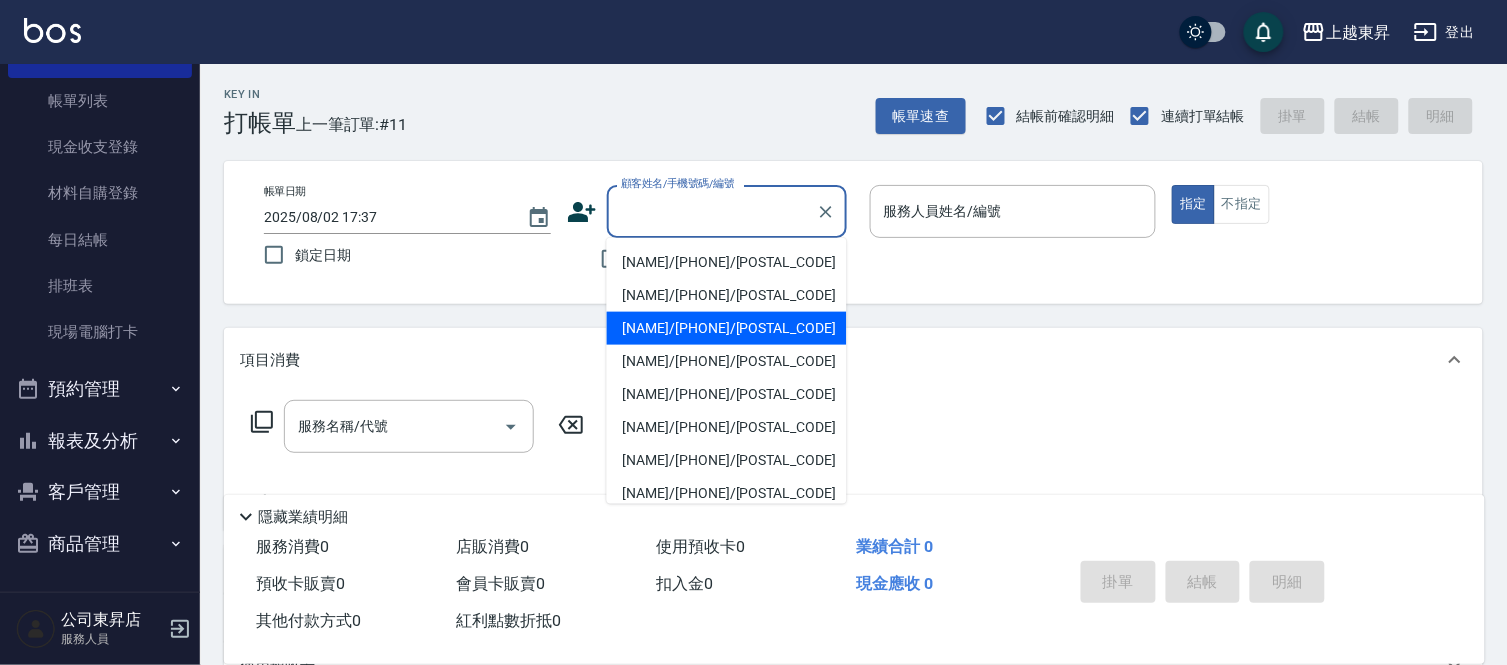 click on "服務名稱/代號 服務名稱/代號" at bounding box center [853, 461] 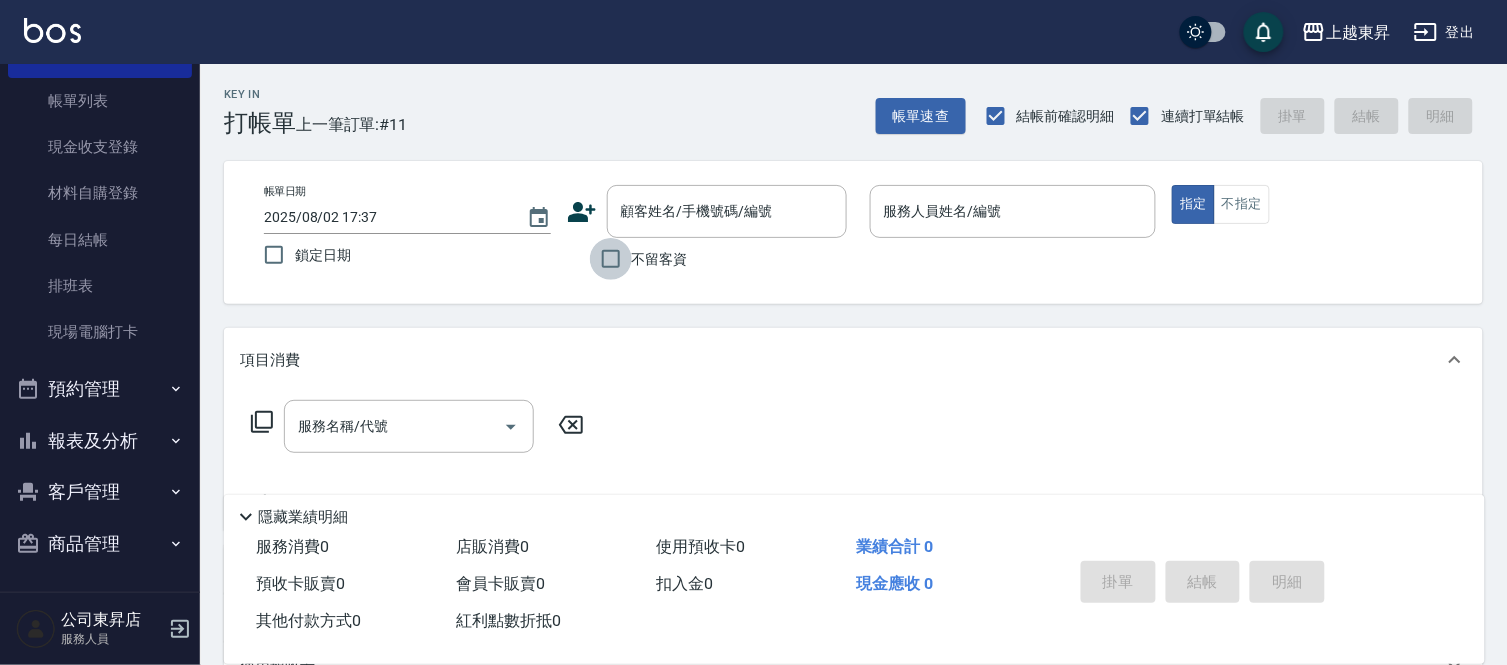 click on "不留客資" at bounding box center (611, 259) 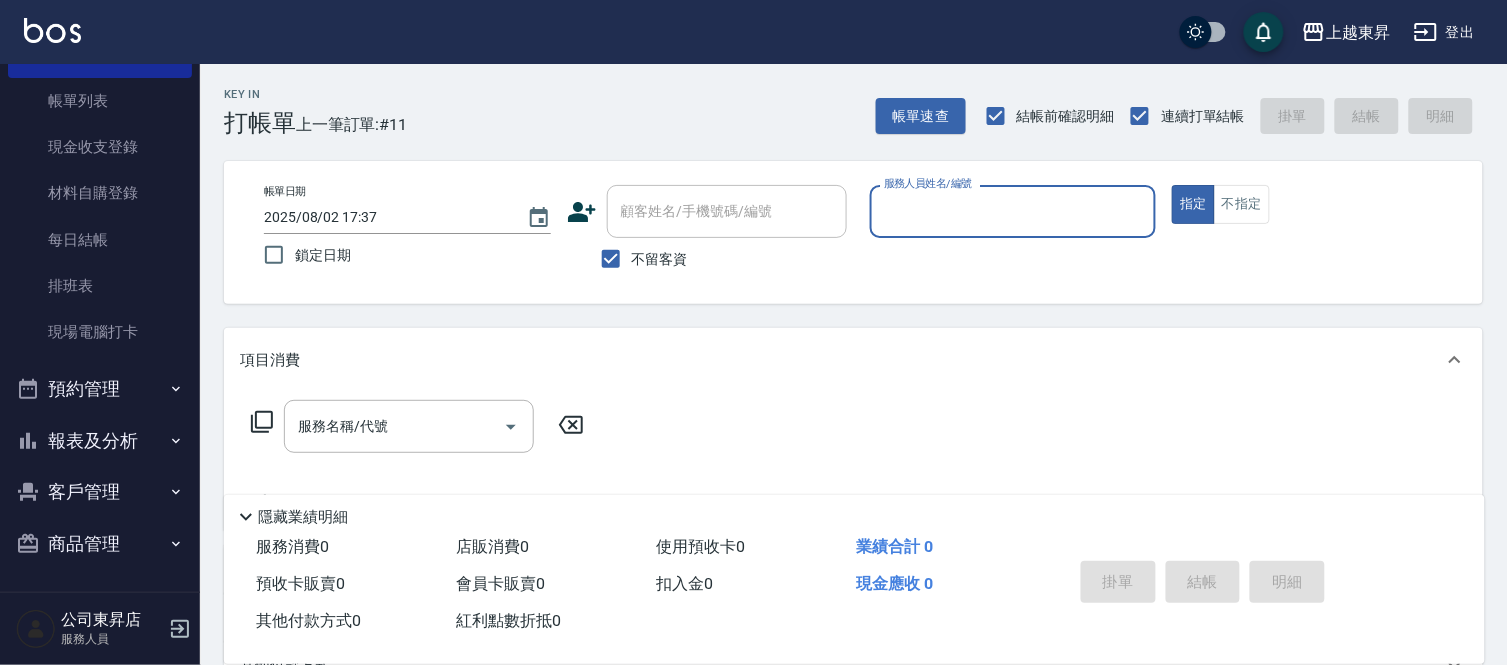 click on "服務人員姓名/編號" at bounding box center [1013, 211] 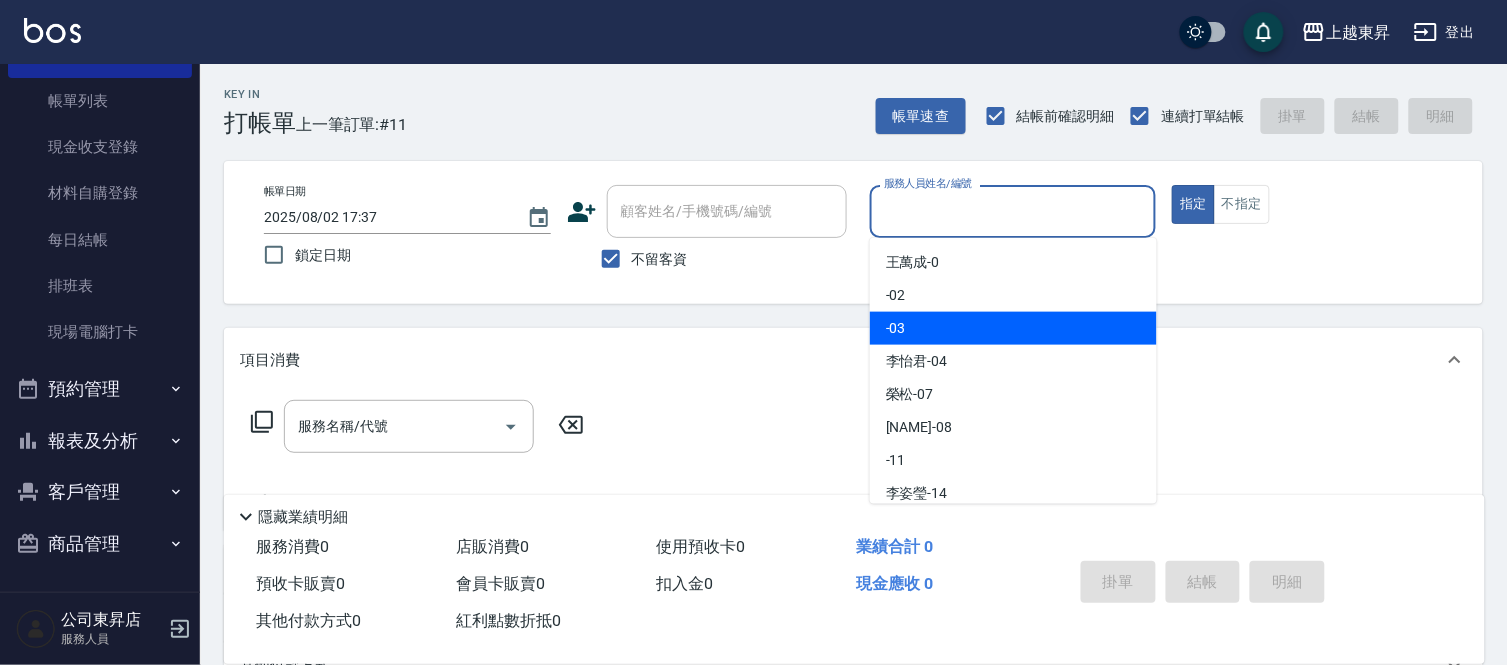 click on "[NAME] -0 -02 -03 [NAME] -04 [NAME] -07 [NAME] -08 -11 [NAME] -14 公司 -18 支援 -19 [NAME] -20 -21 [NAME] -22 00 -26 [NAME] -55 [NAME] -56 東昇店 -99" at bounding box center (1013, 371) 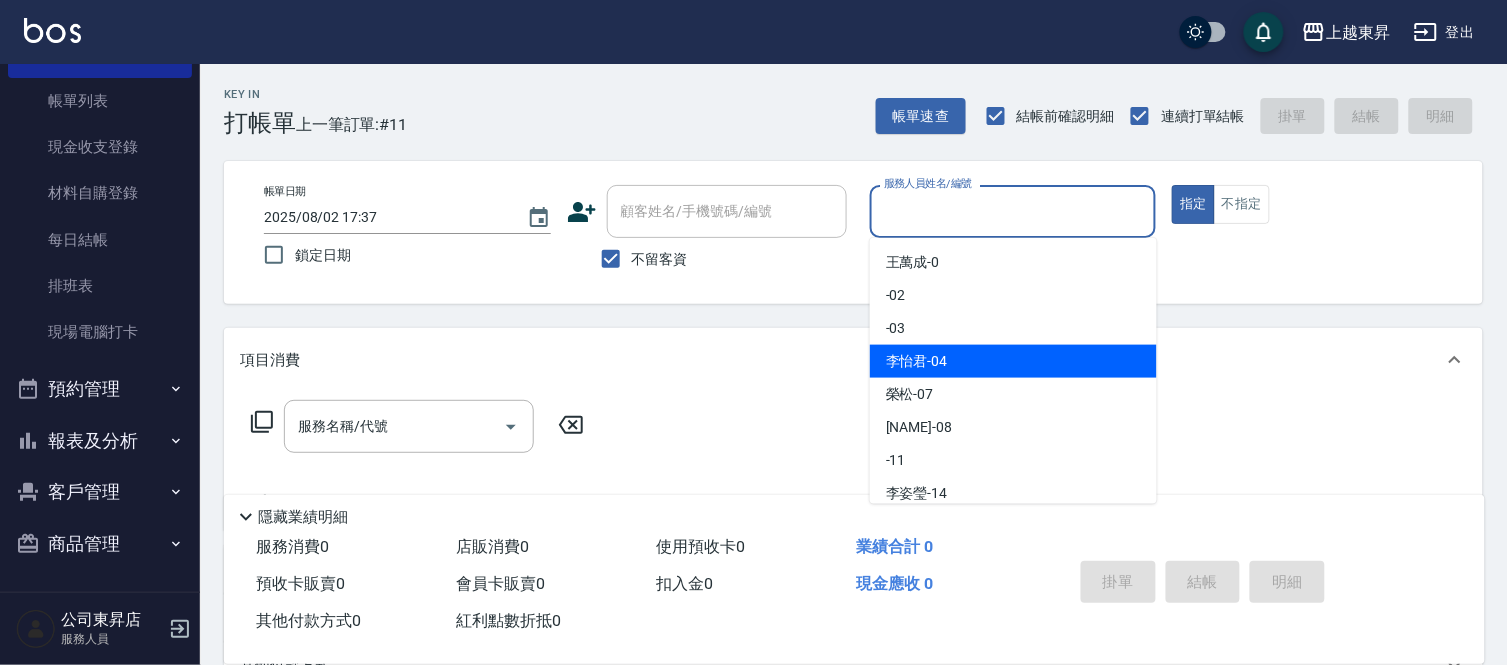 click on "[NAME]-04" at bounding box center (1013, 361) 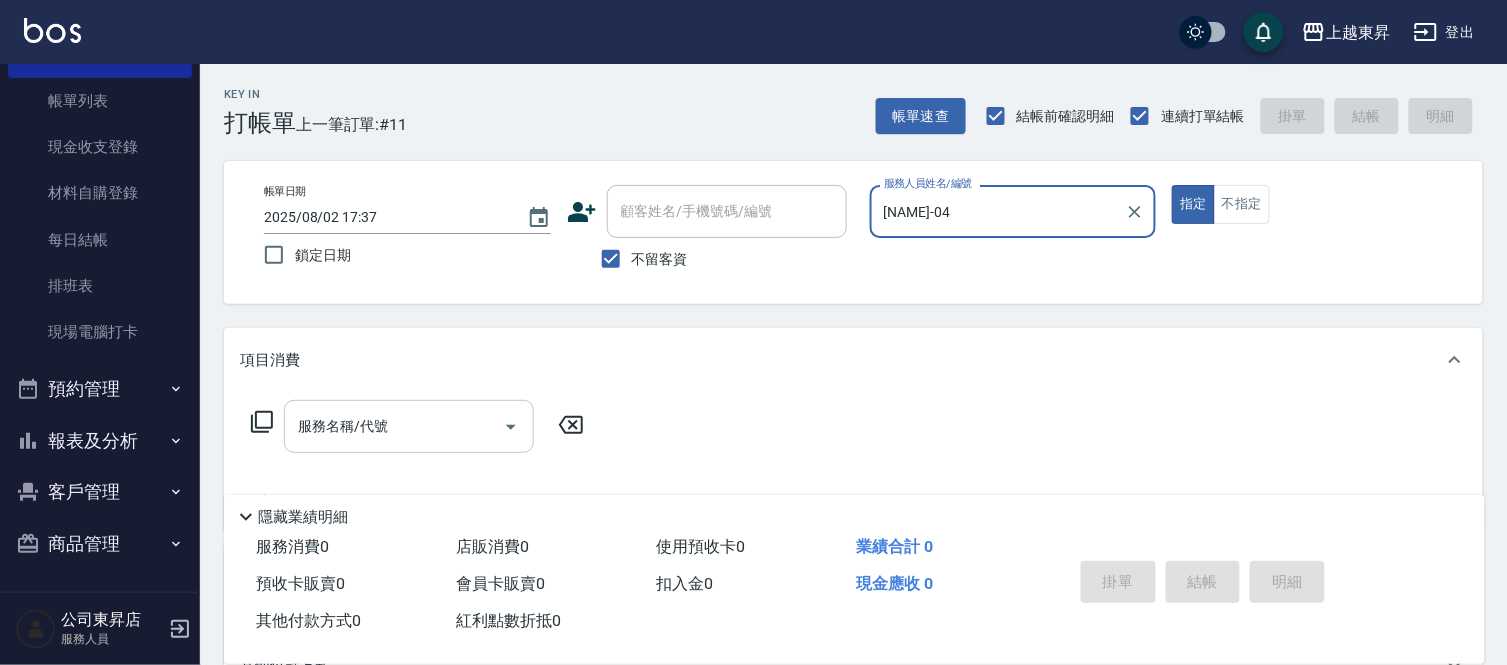 click on "服務名稱/代號 服務名稱/代號" at bounding box center (853, 461) 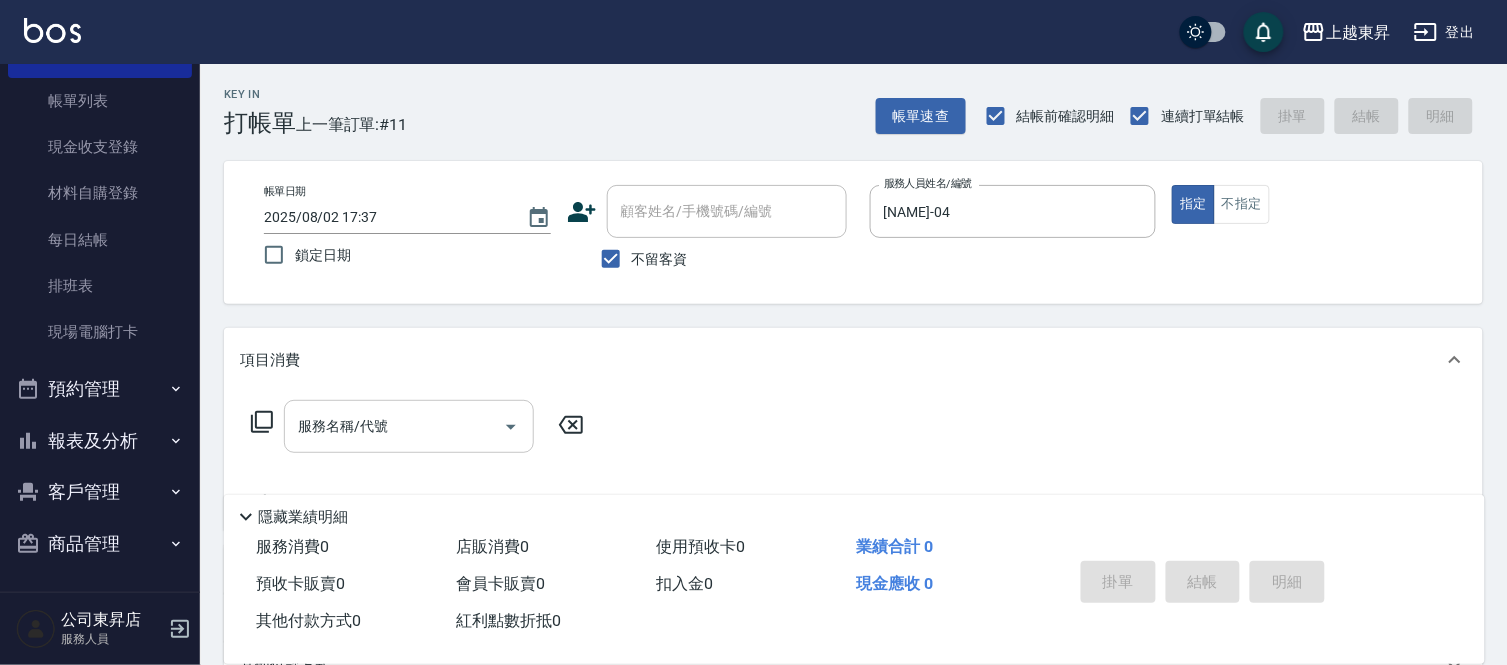 click on "服務名稱/代號" at bounding box center (394, 426) 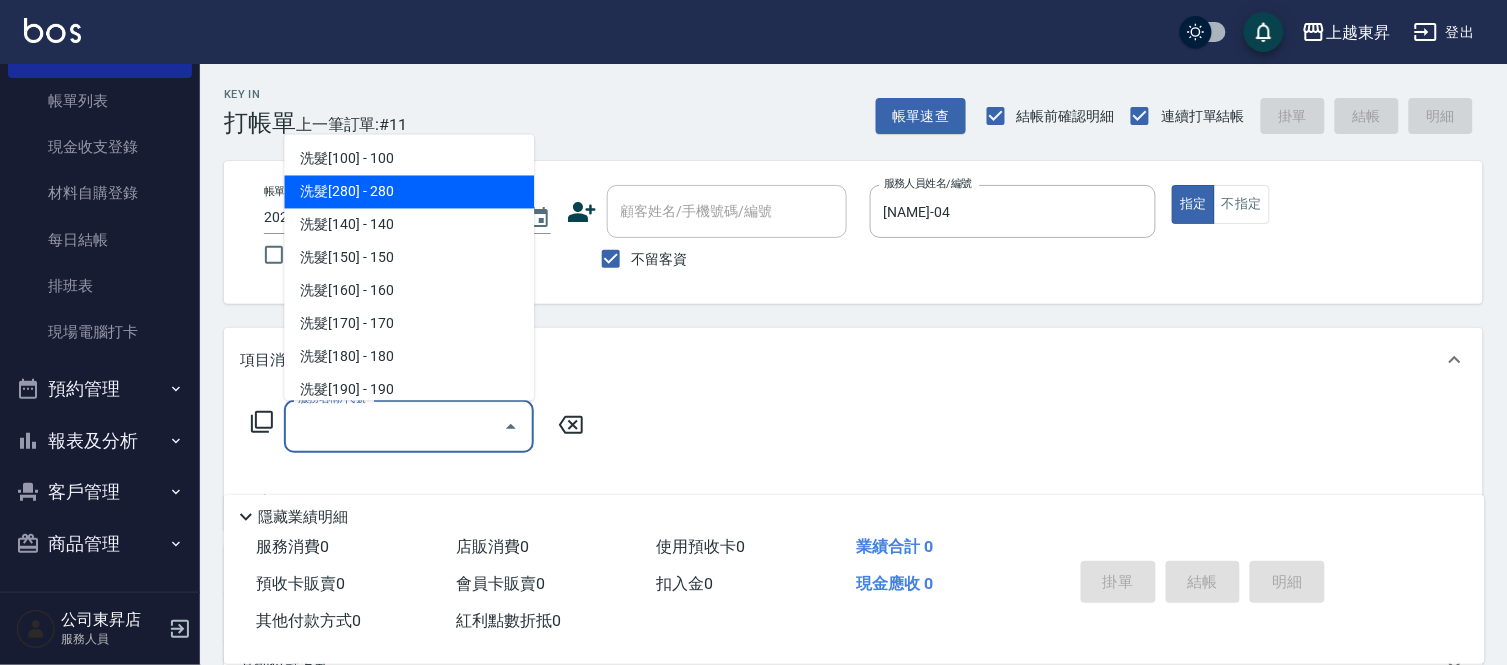 click on "洗髮[280] - 280" at bounding box center [409, 192] 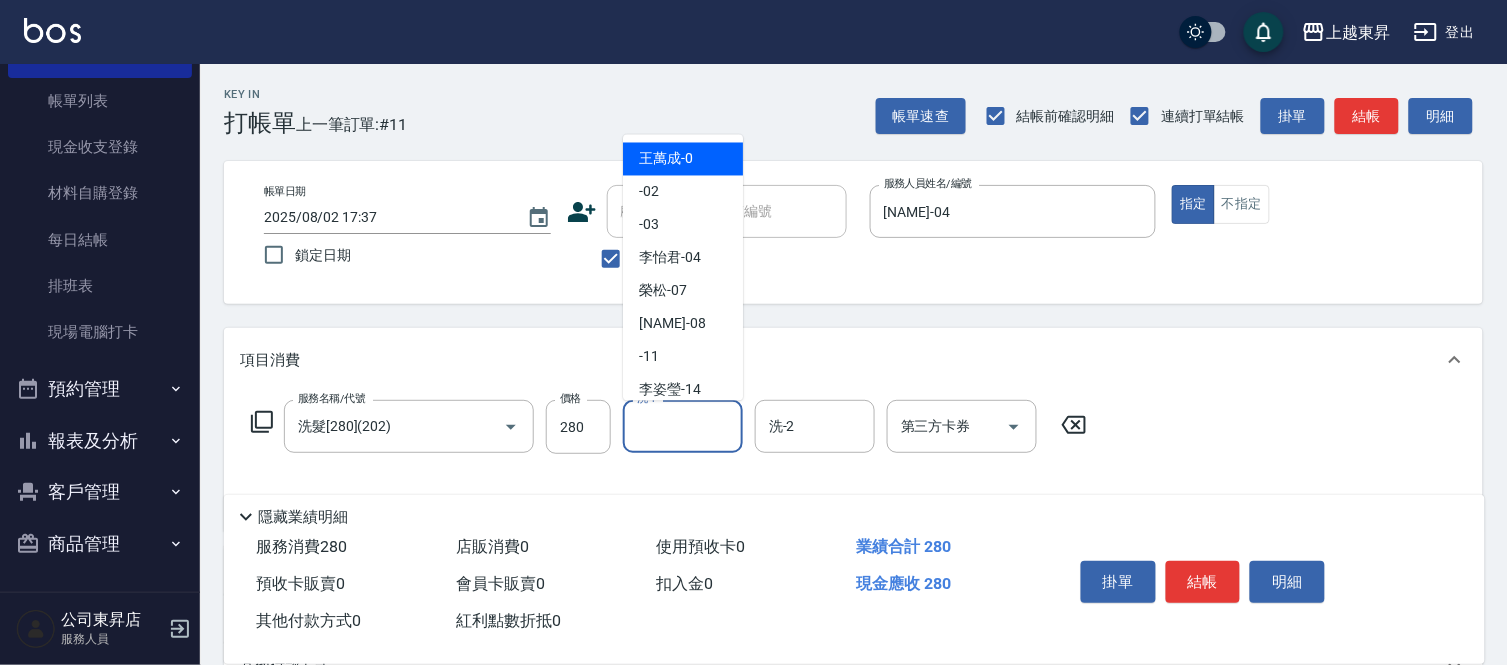 click on "洗-1" at bounding box center [683, 426] 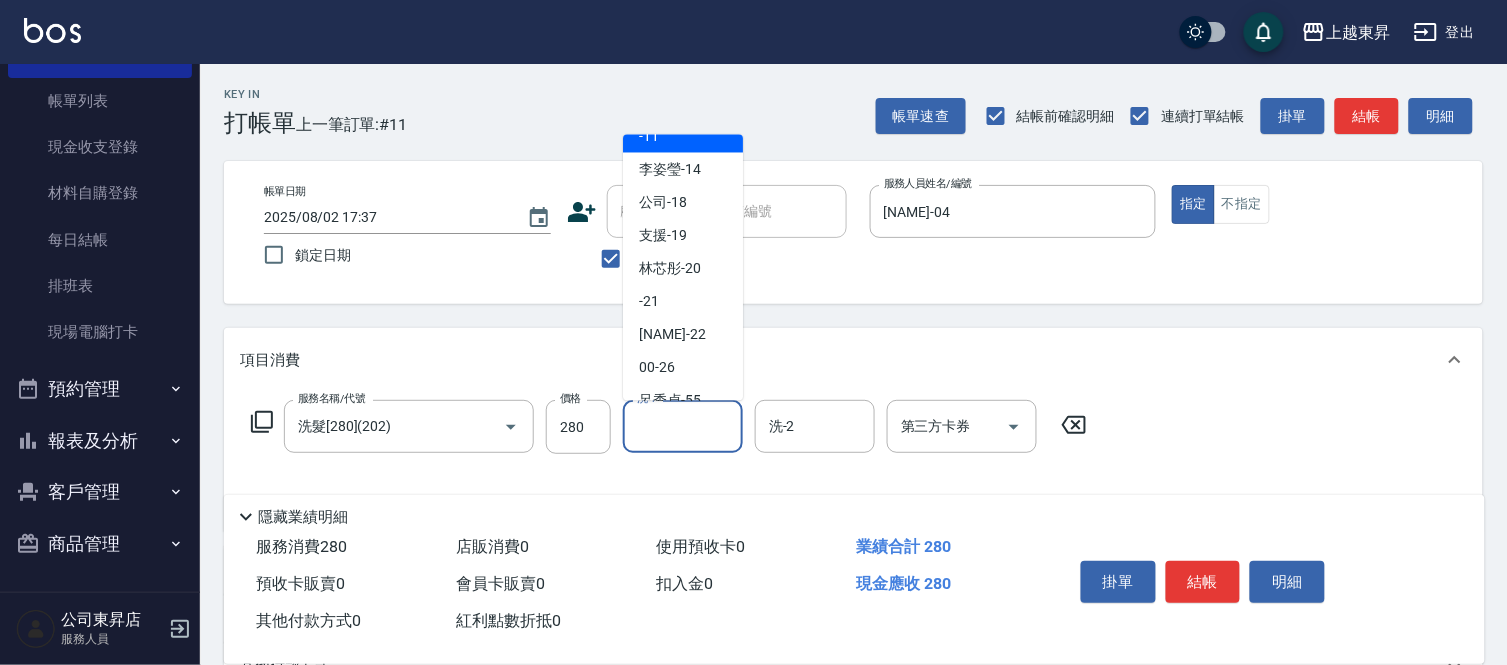 scroll, scrollTop: 222, scrollLeft: 0, axis: vertical 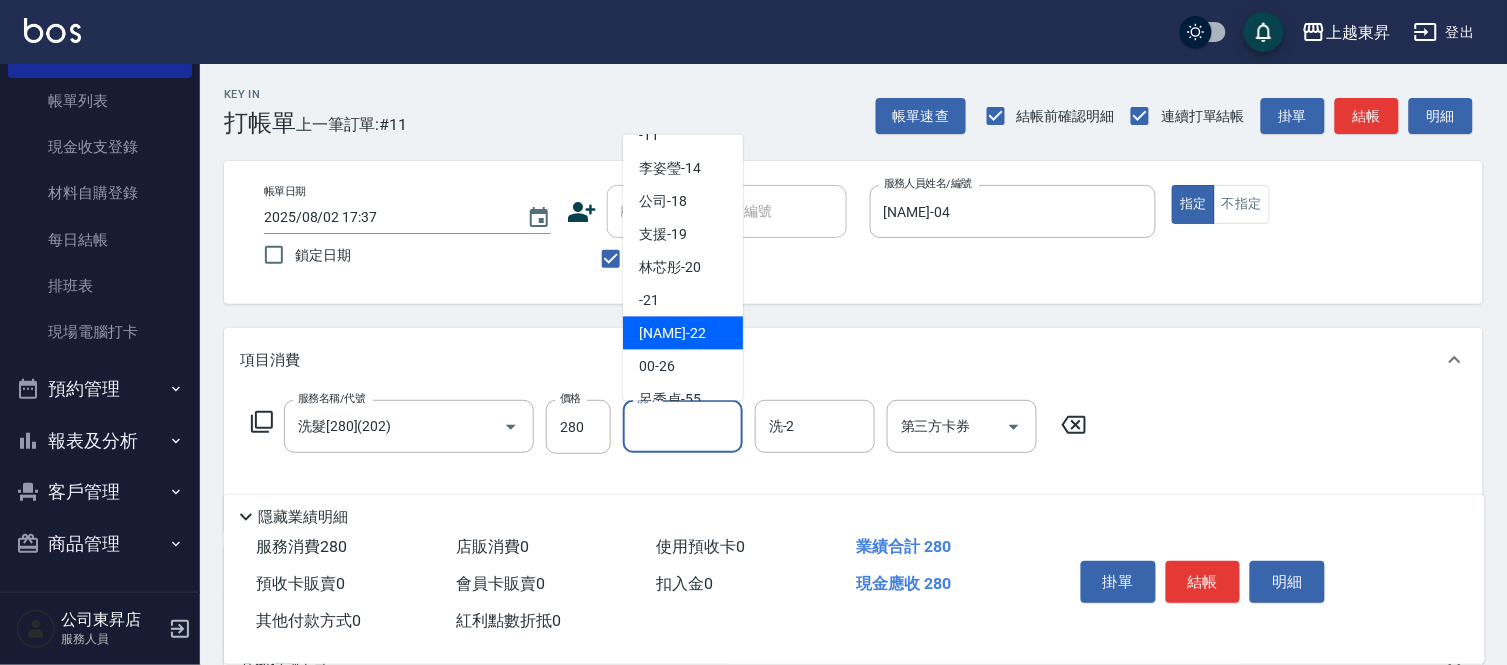 click on "[NAME] -22" at bounding box center (672, 333) 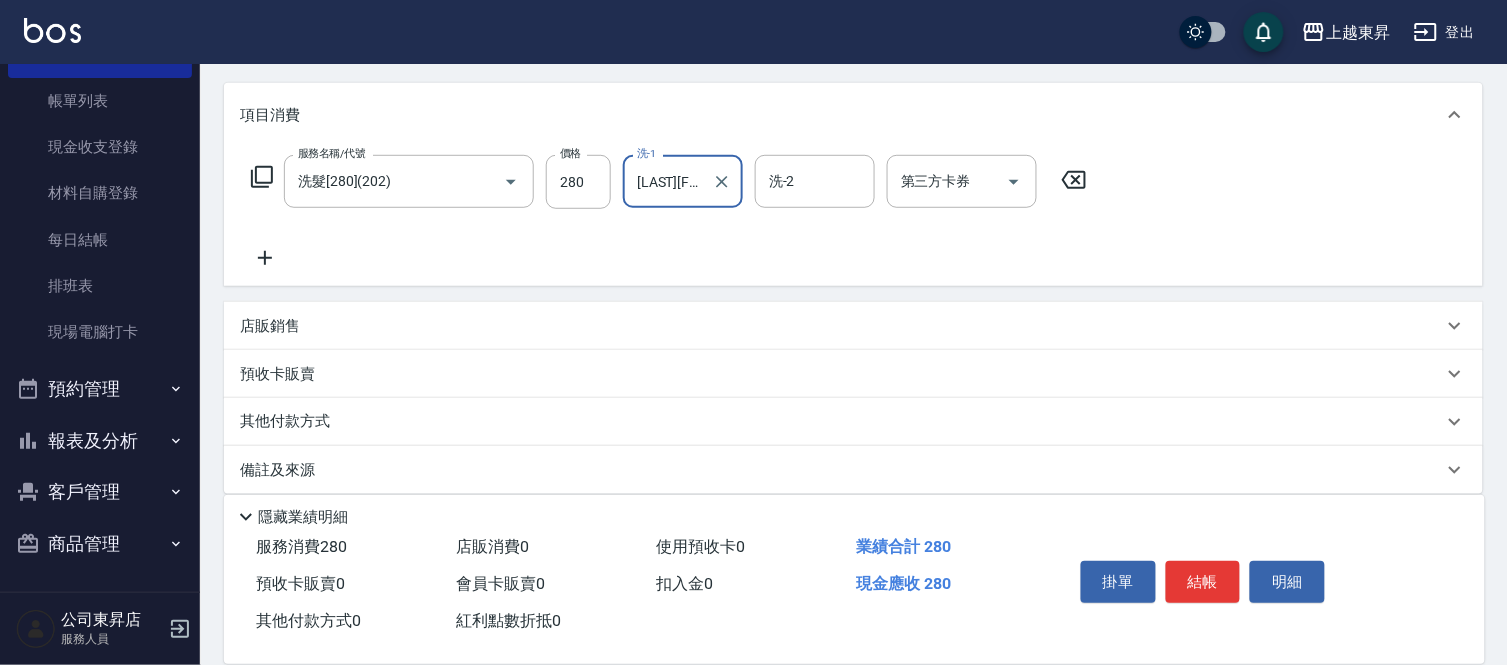 scroll, scrollTop: 263, scrollLeft: 0, axis: vertical 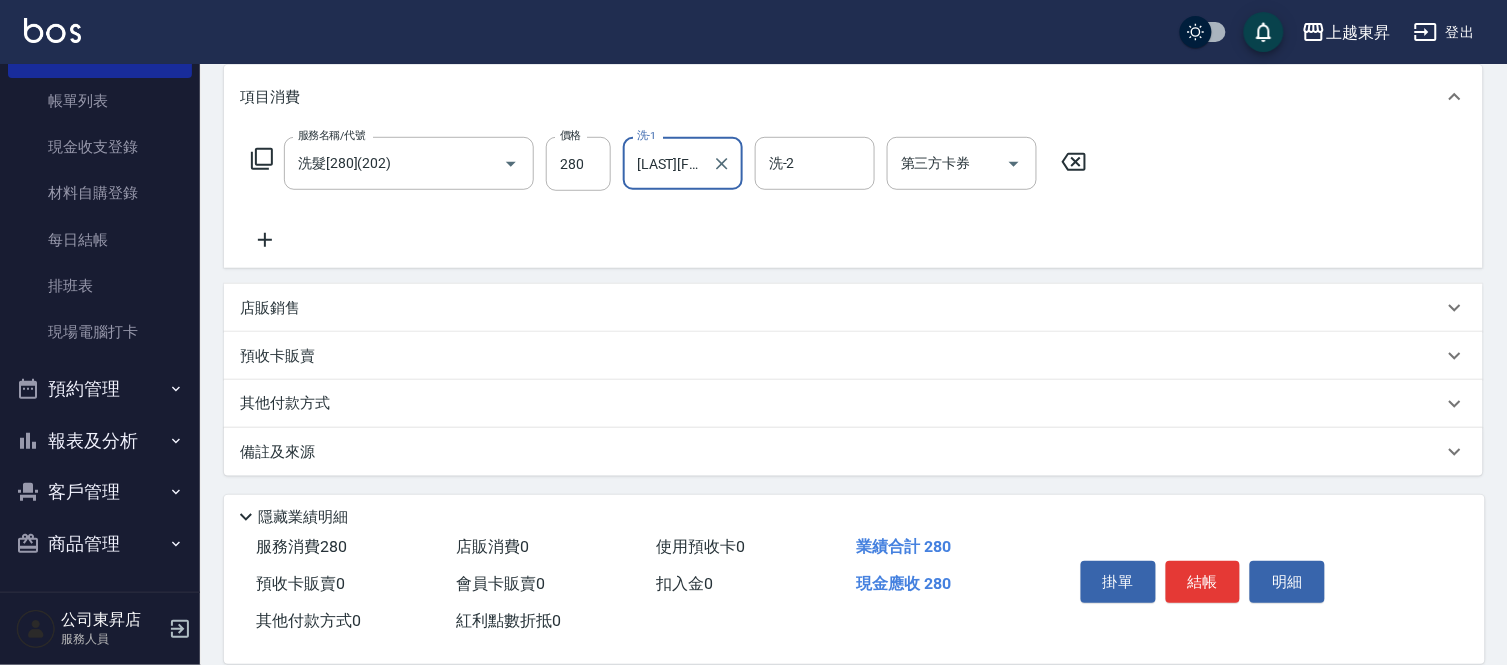 click 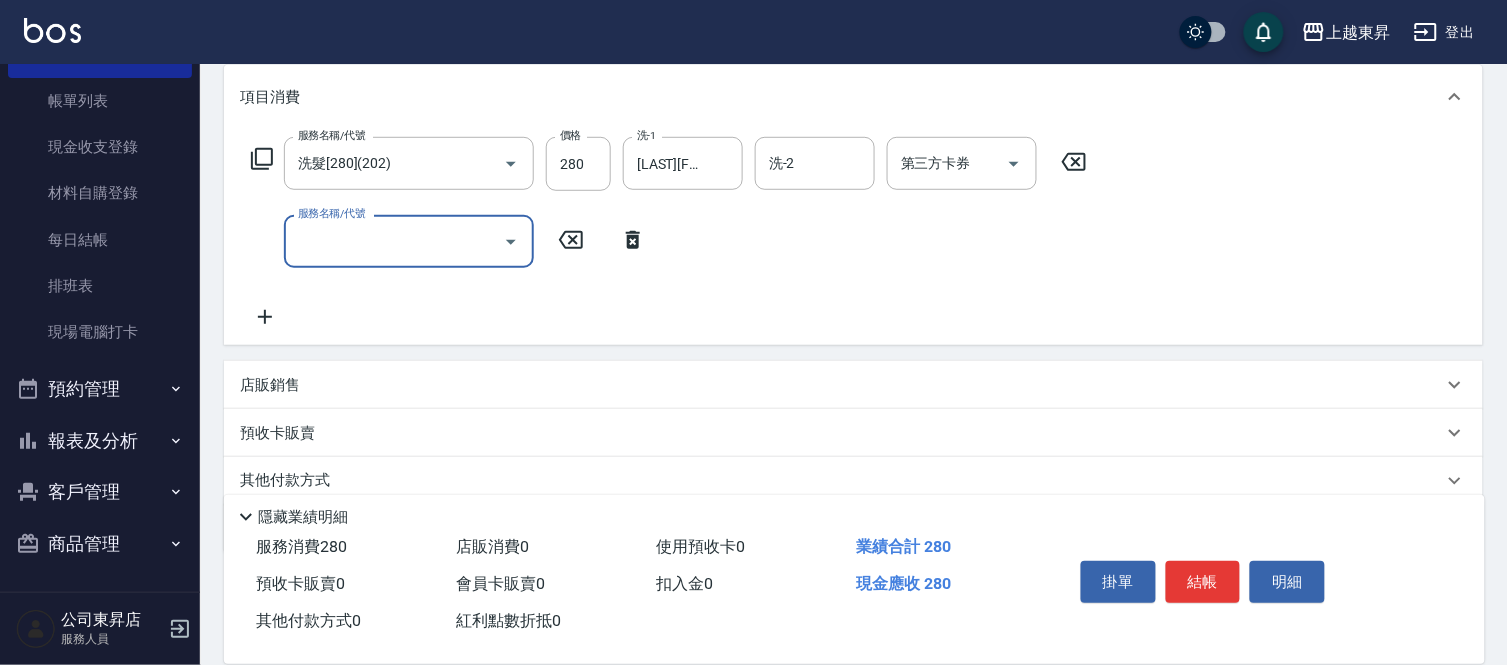 click on "服務名稱/代號" at bounding box center (394, 241) 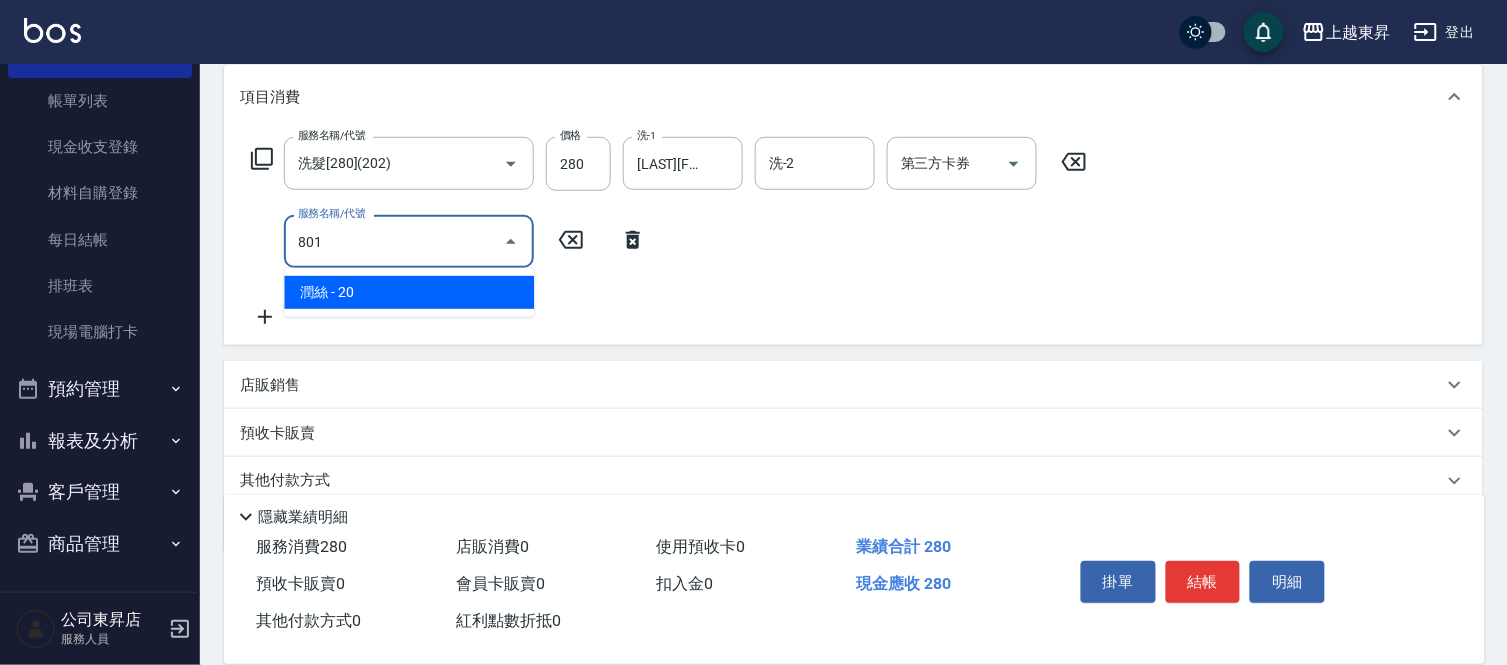 type on "\" 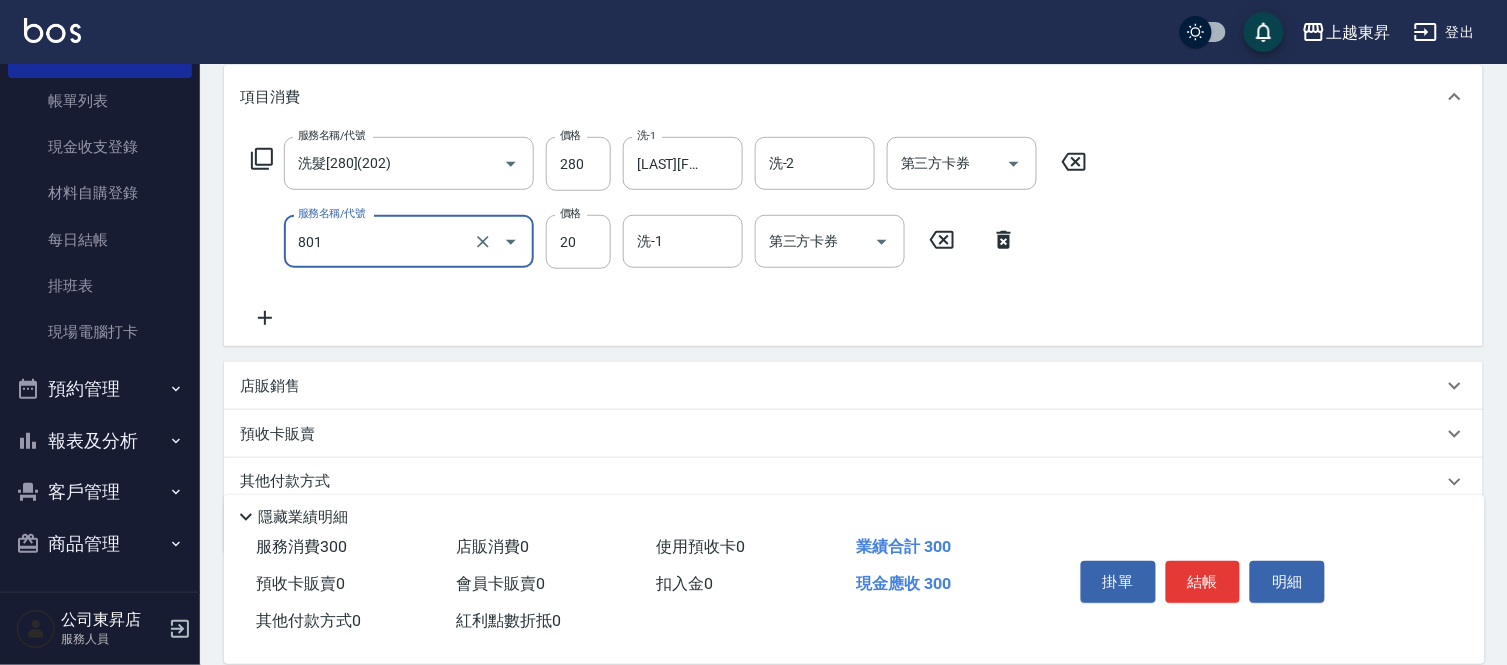 type on "潤絲(801)" 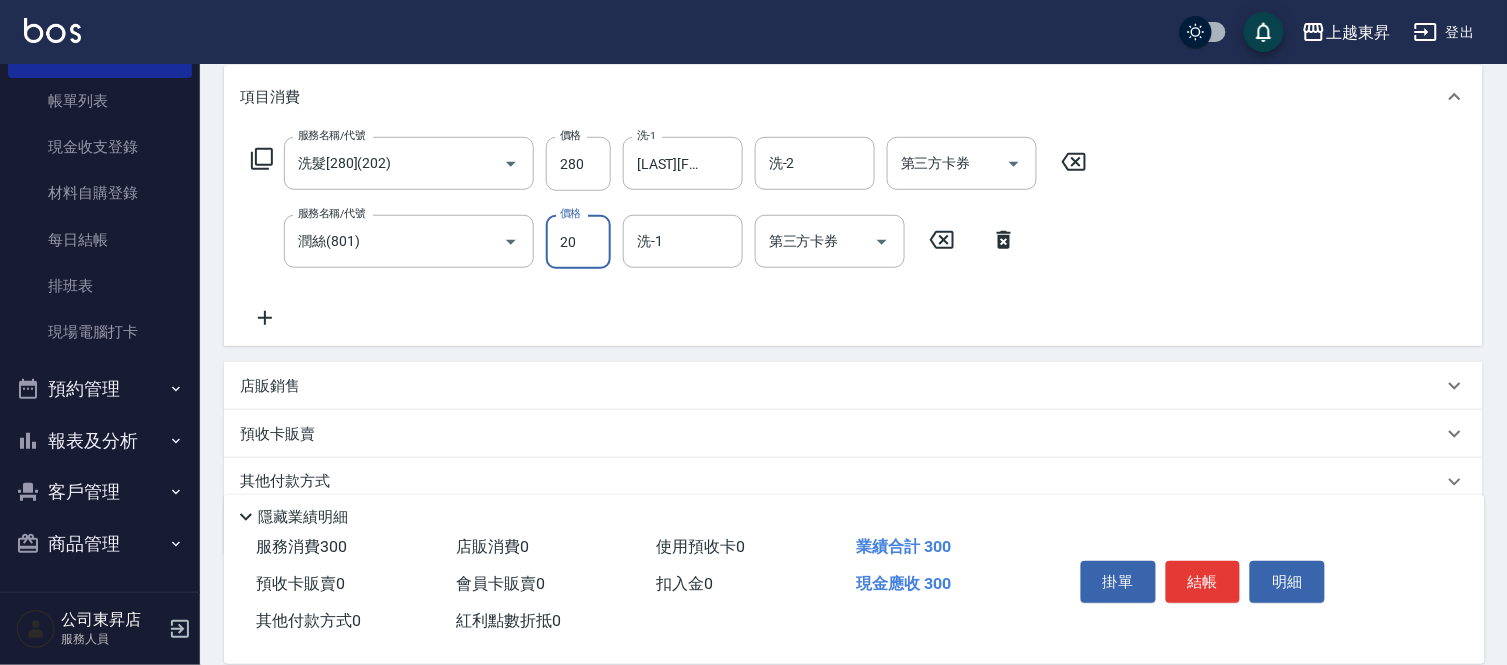 type on "3" 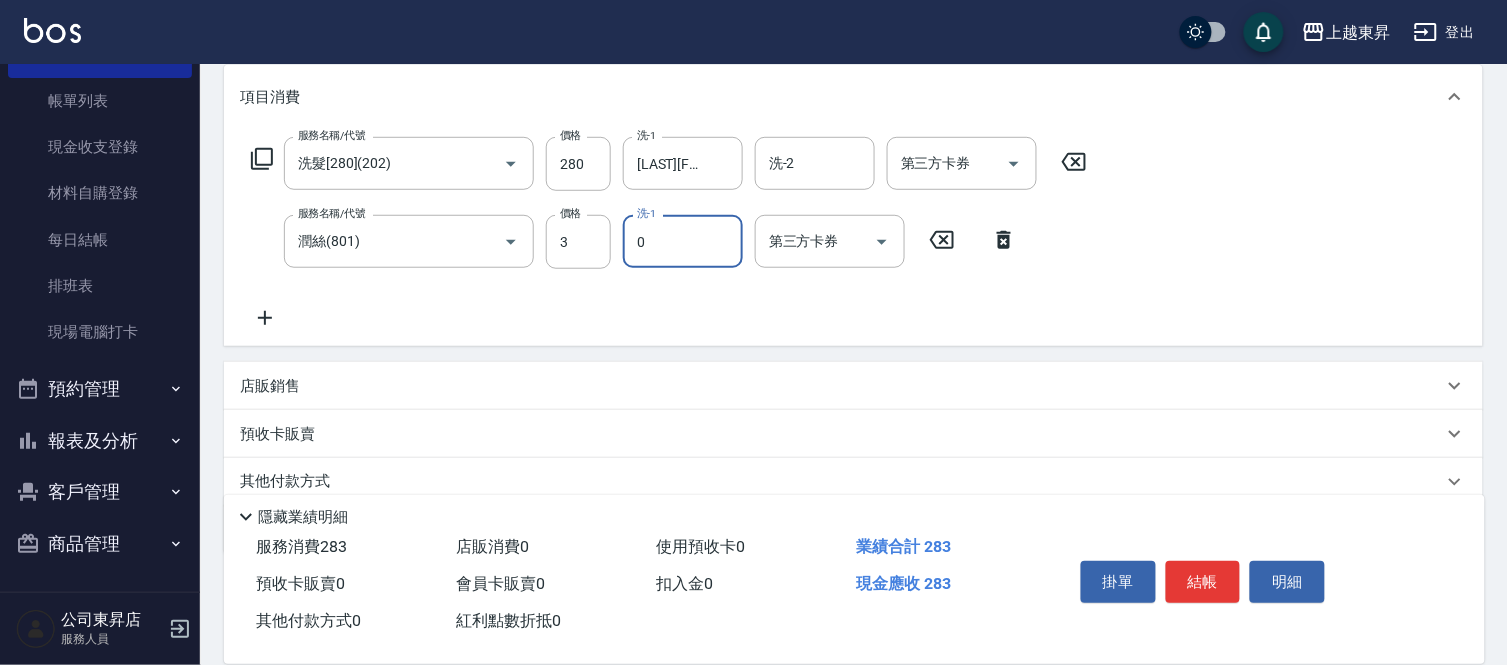 type on "[NAME]-0" 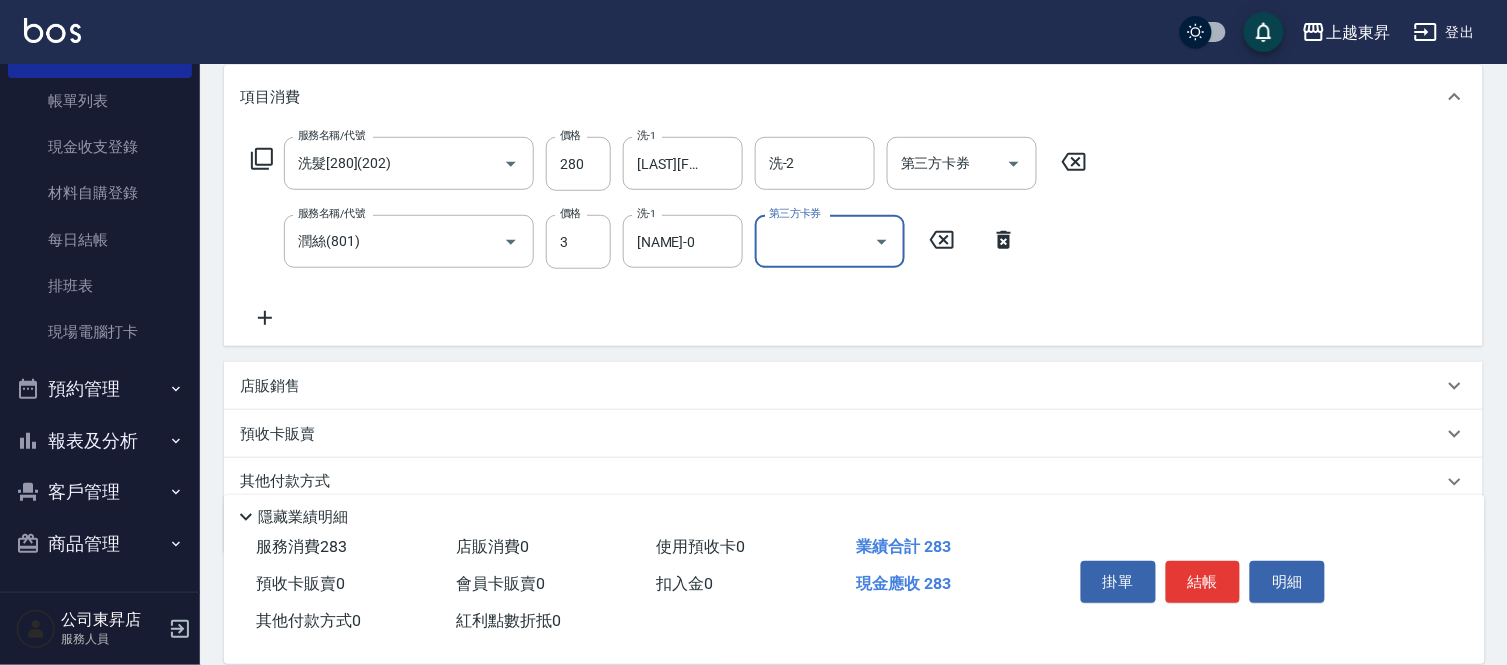 type 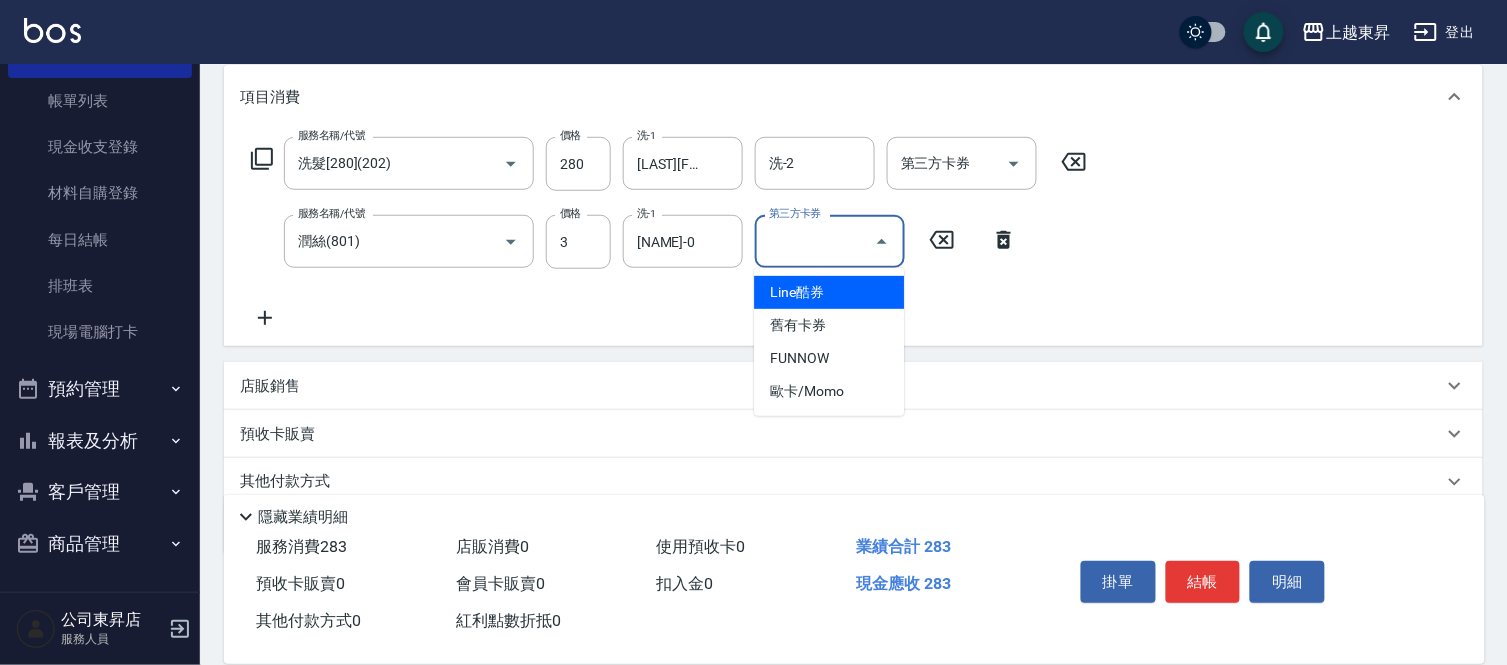 click on "店販銷售" at bounding box center (853, 386) 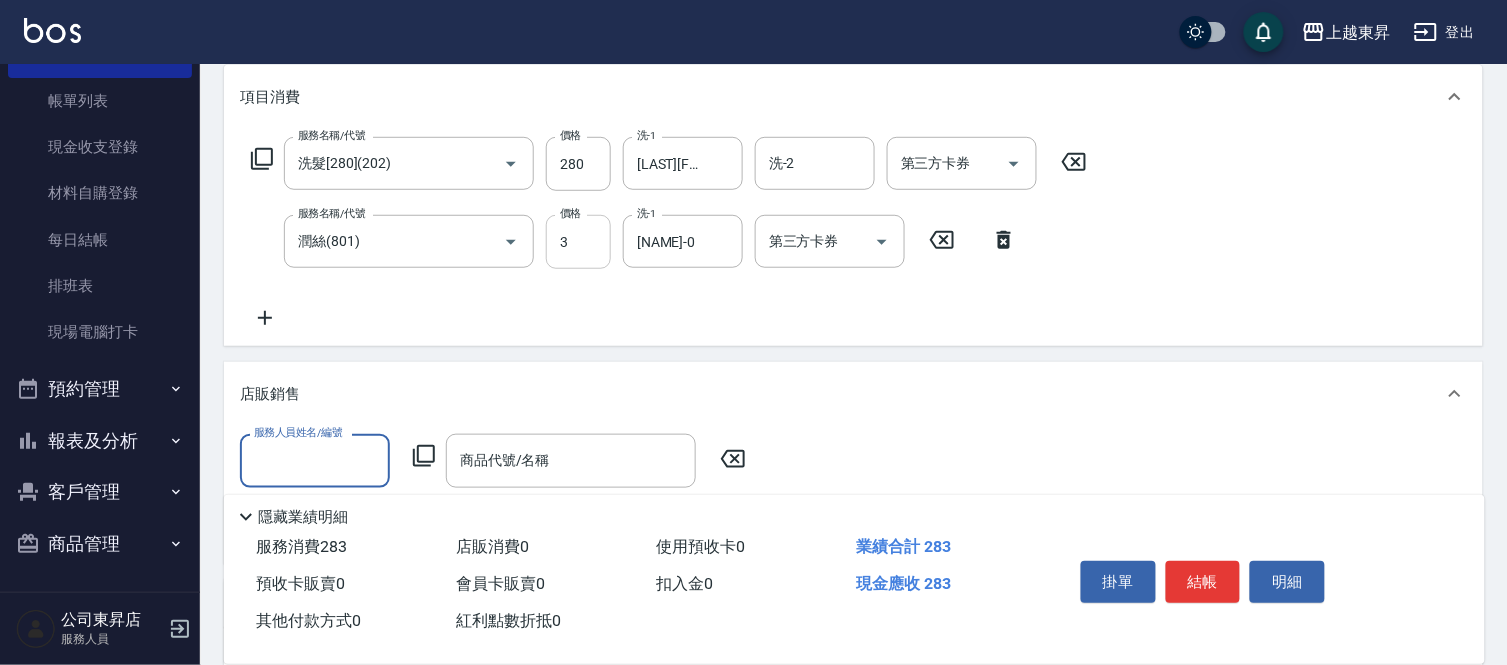 scroll, scrollTop: 0, scrollLeft: 0, axis: both 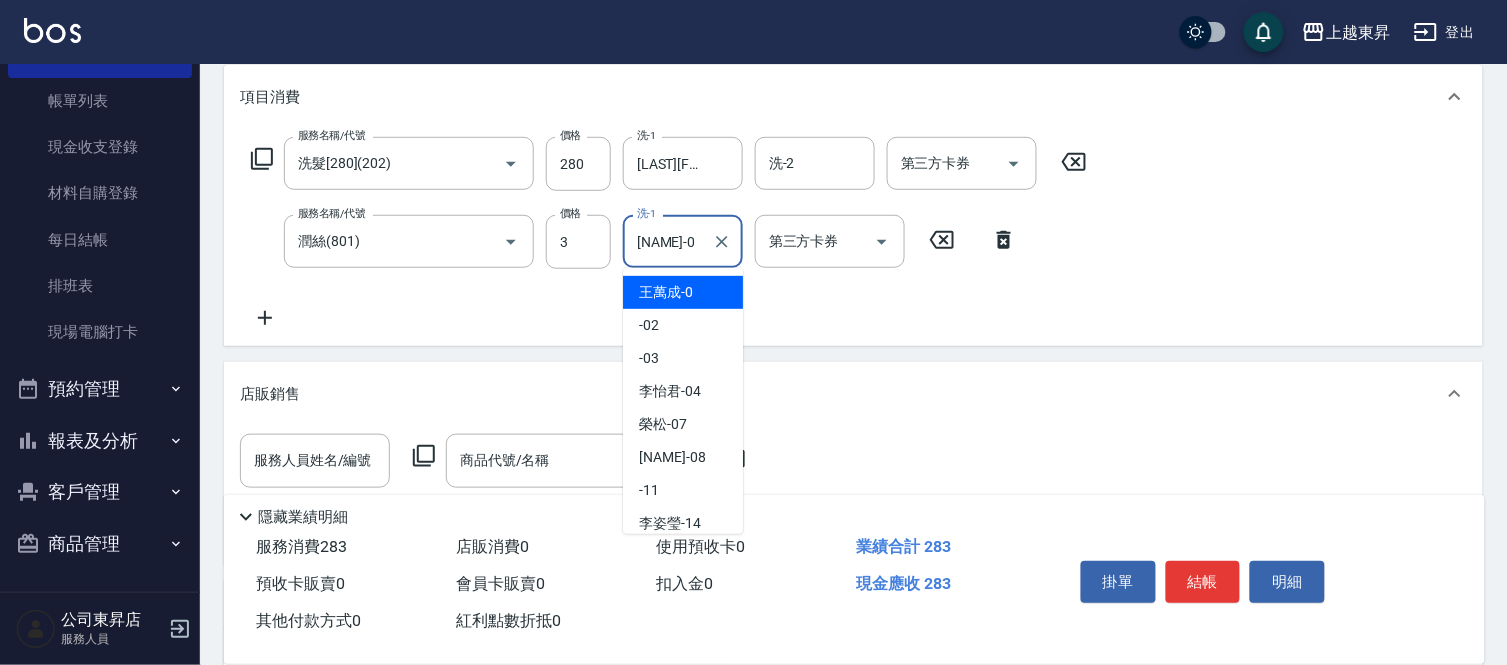 click on "[NAME]-0" at bounding box center [668, 241] 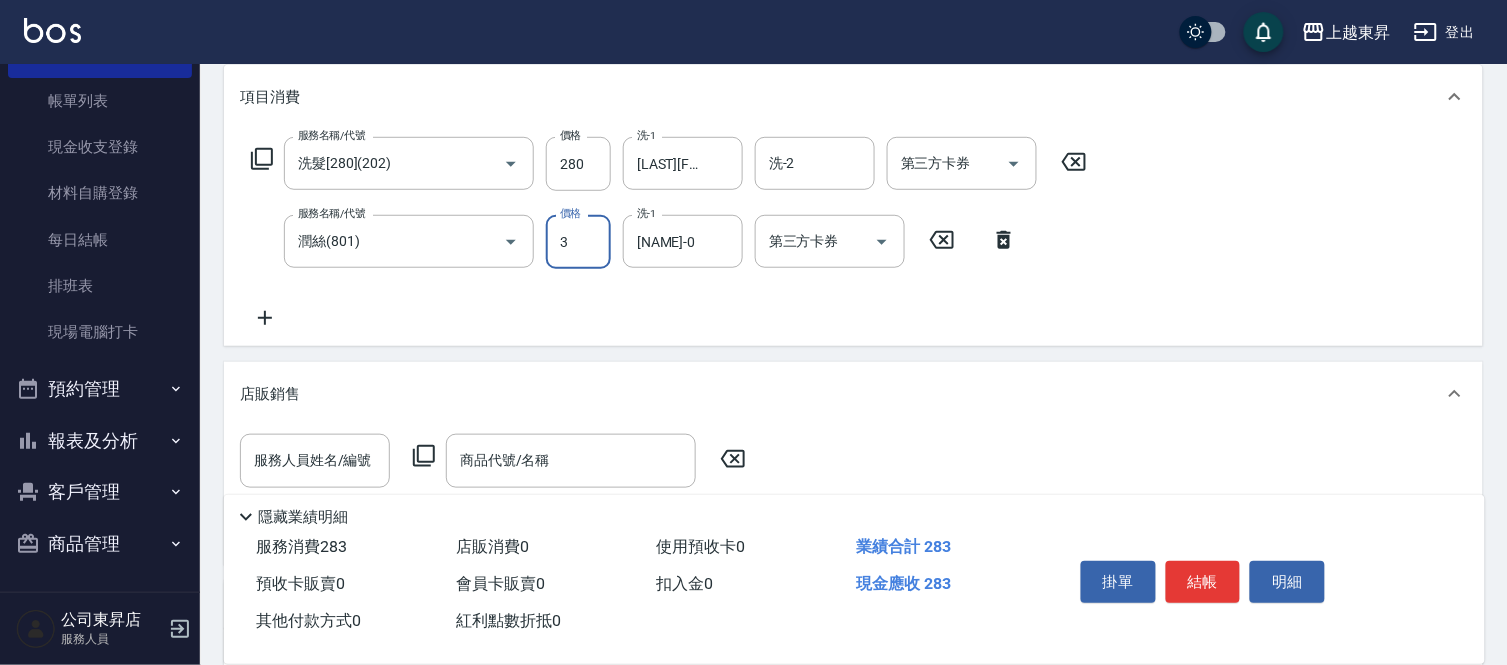 click on "3" at bounding box center (578, 242) 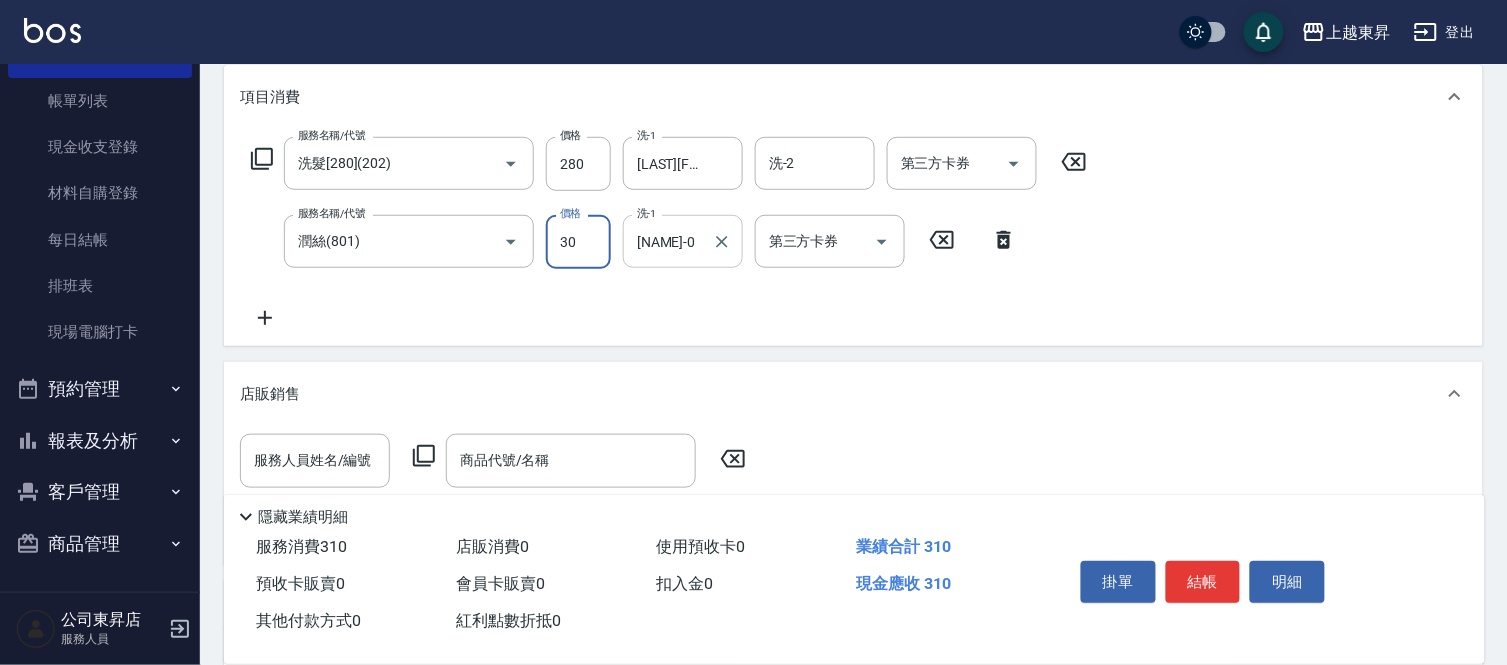 type on "30" 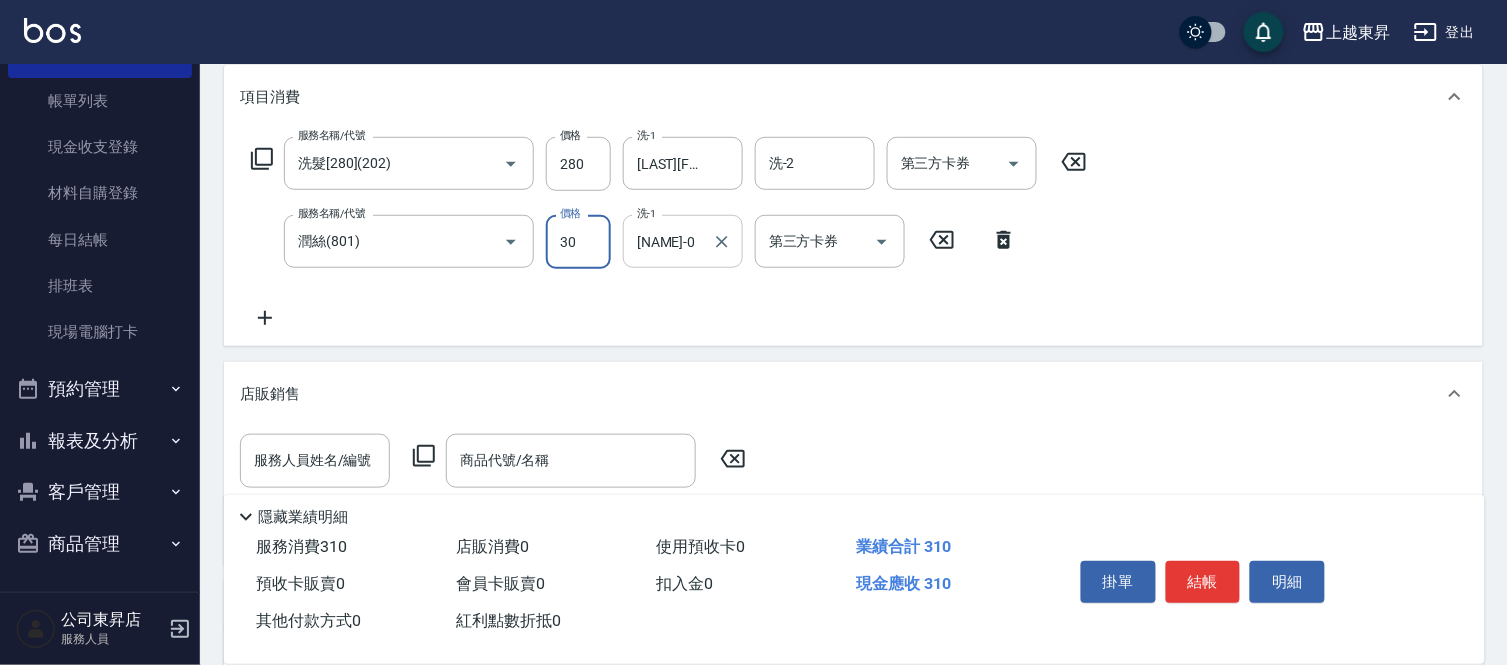 click on "[NAME]-0" at bounding box center [668, 241] 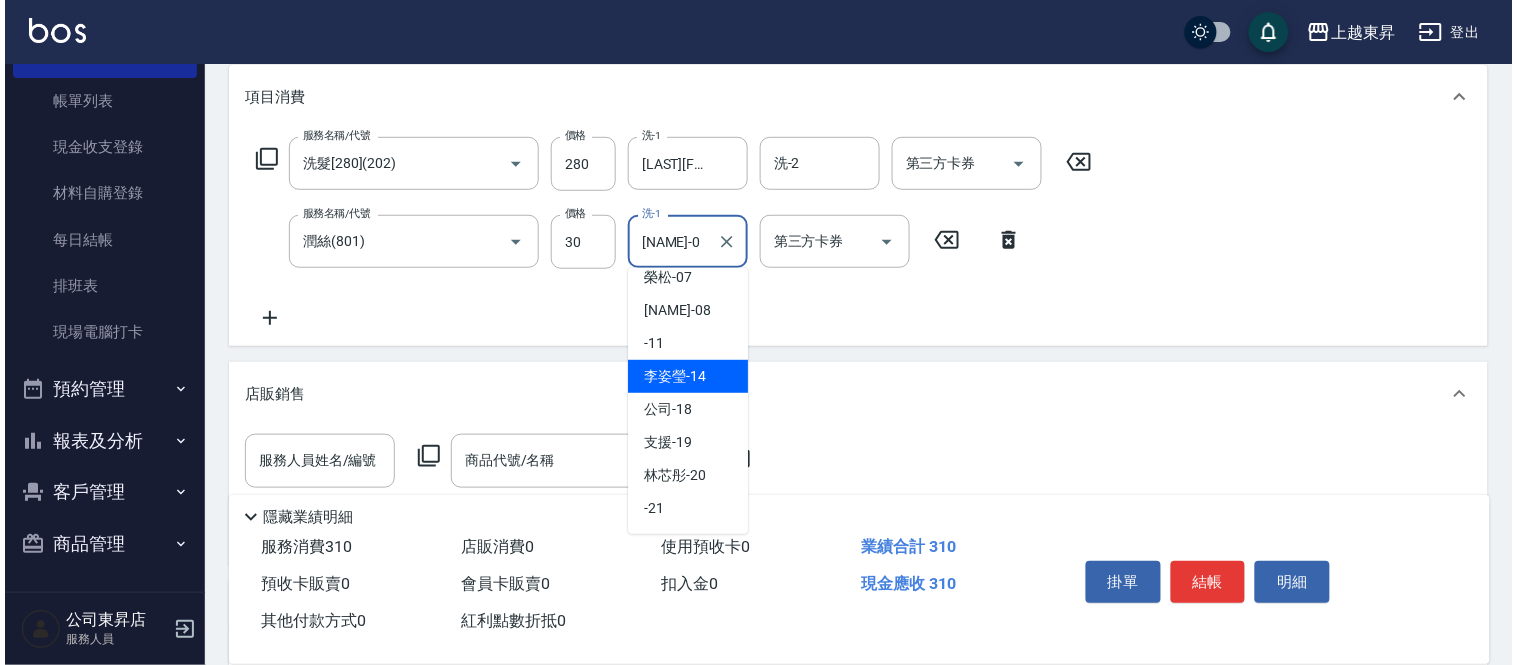 scroll, scrollTop: 310, scrollLeft: 0, axis: vertical 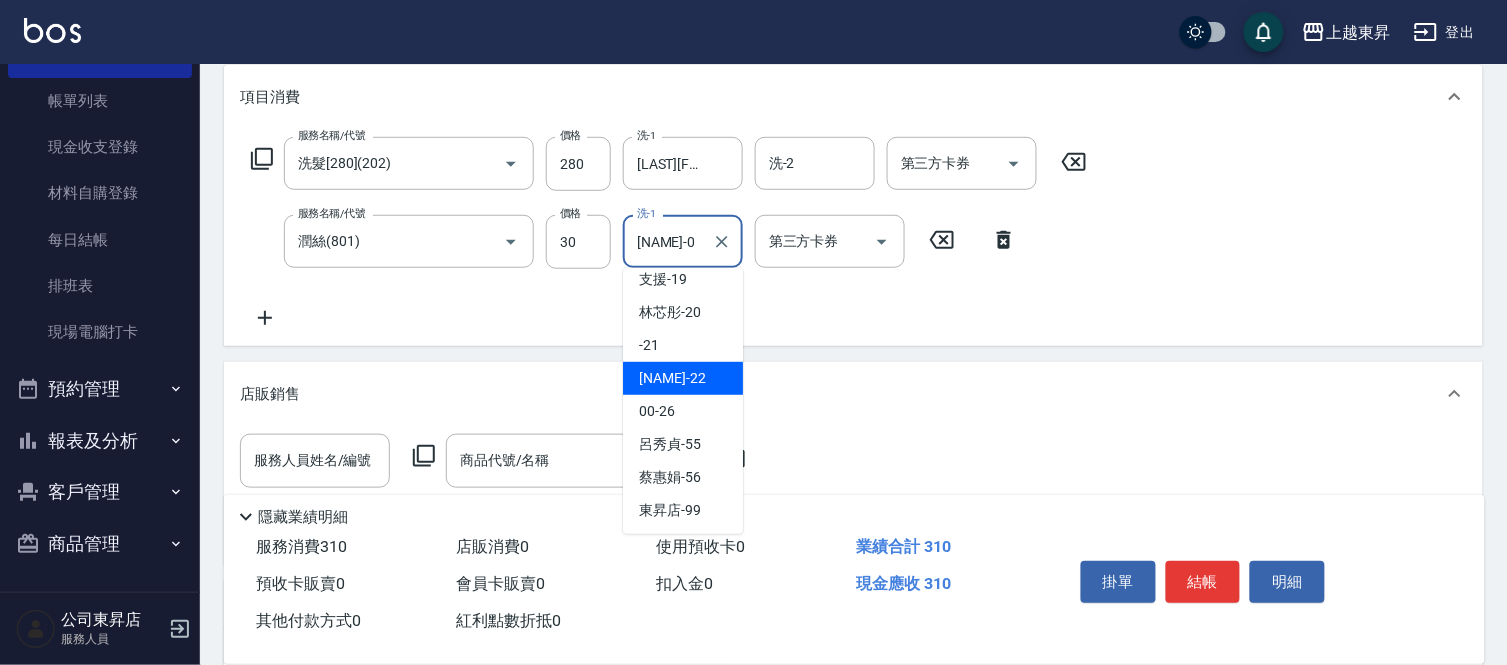 click on "[NAME] -22" at bounding box center [672, 378] 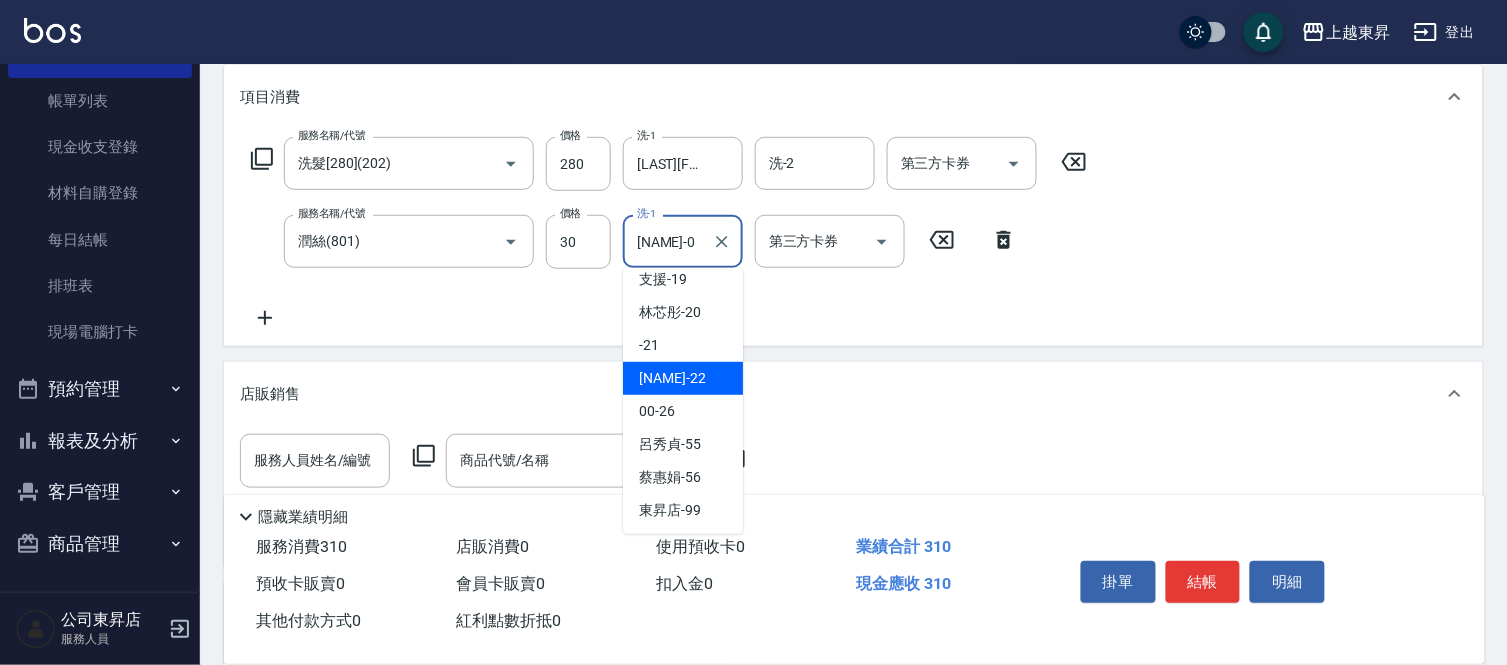type on "[LAST][FIRST]-[AGE]" 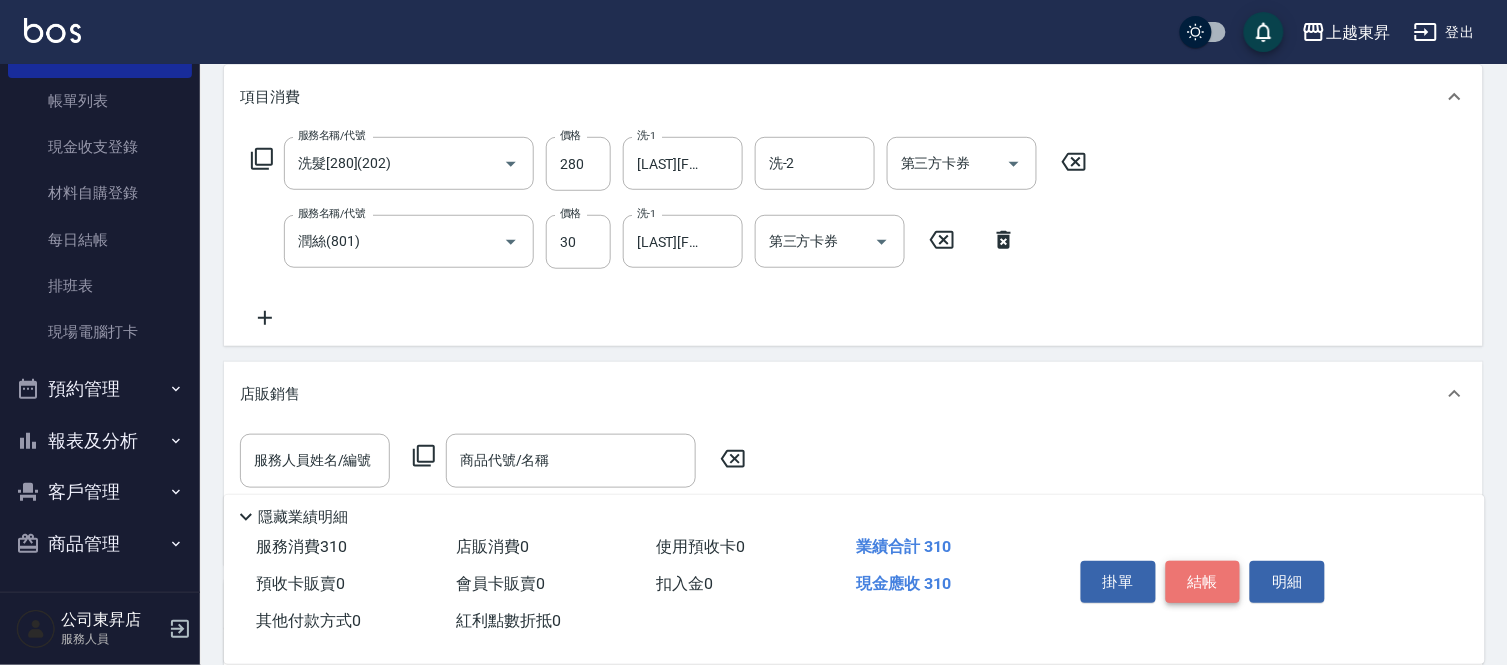 click on "結帳" at bounding box center [1203, 582] 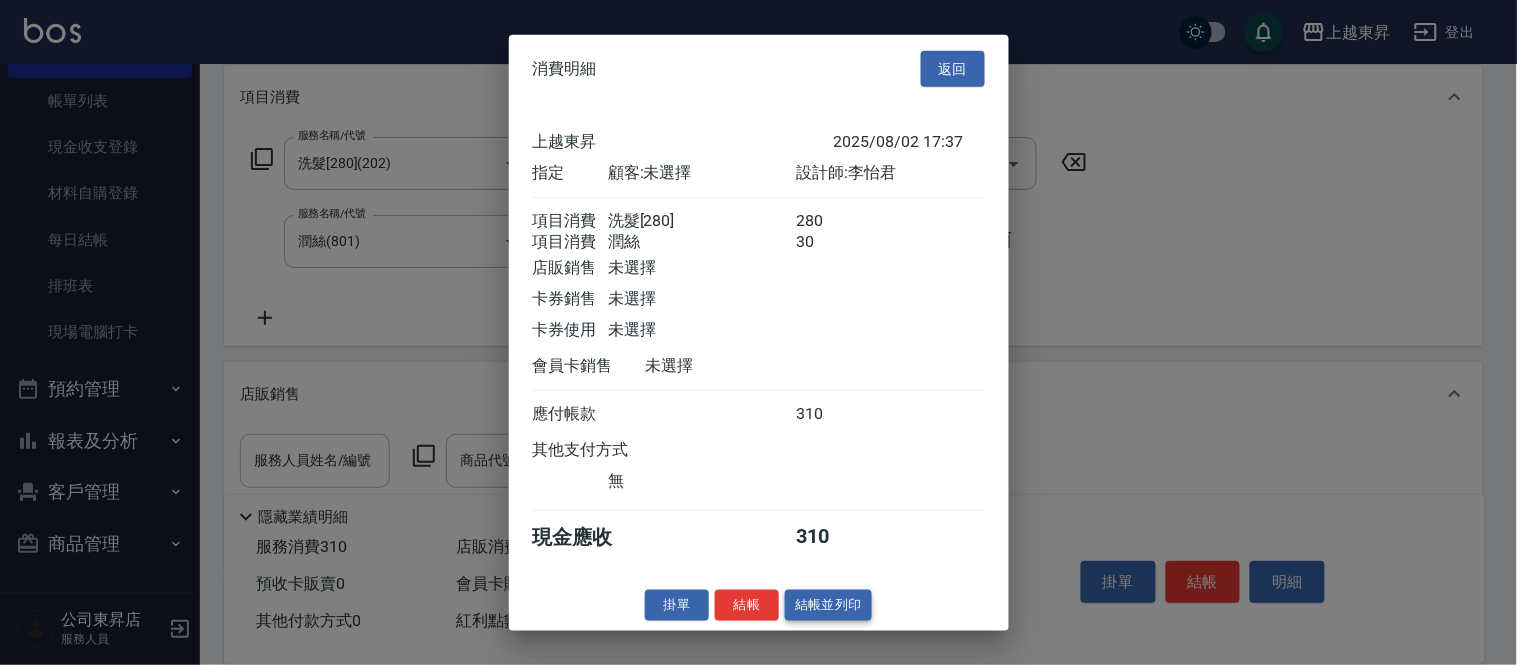 click on "結帳並列印" at bounding box center [828, 605] 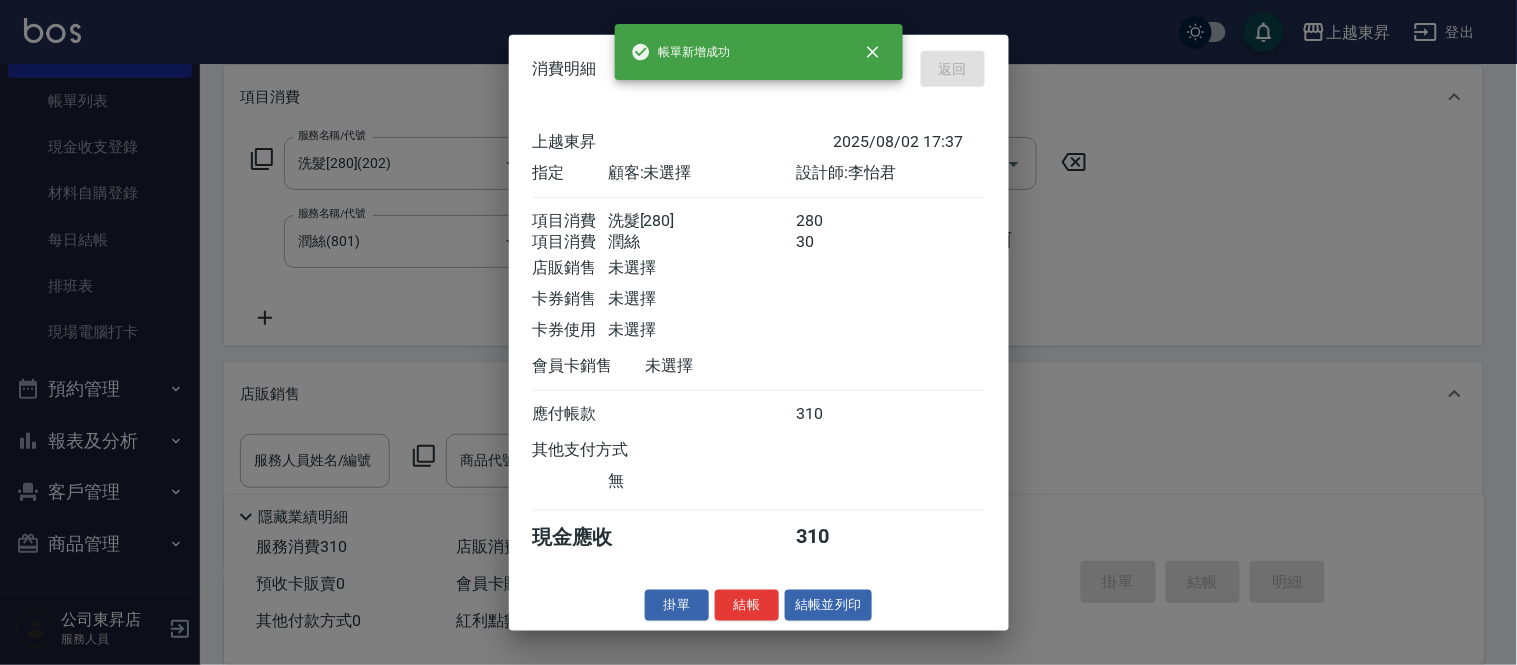 type on "2025/08/02 17:38" 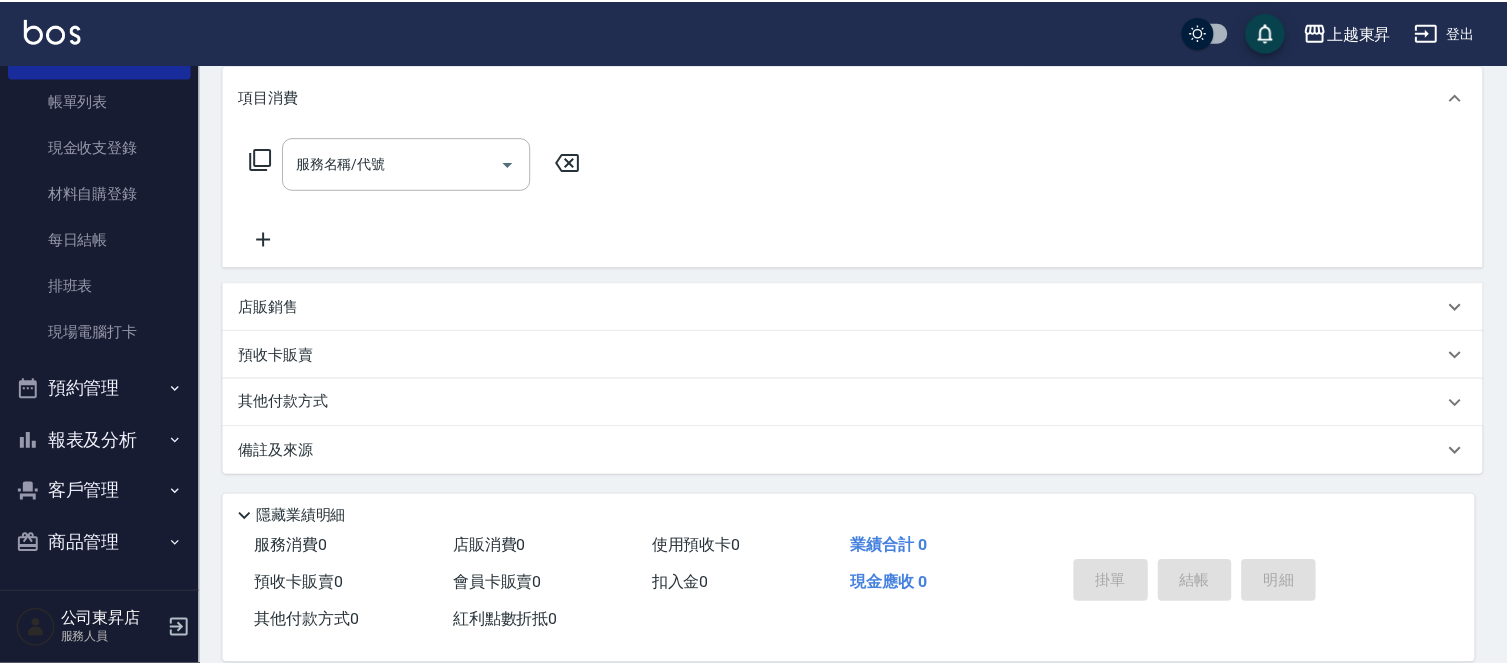 scroll, scrollTop: 0, scrollLeft: 0, axis: both 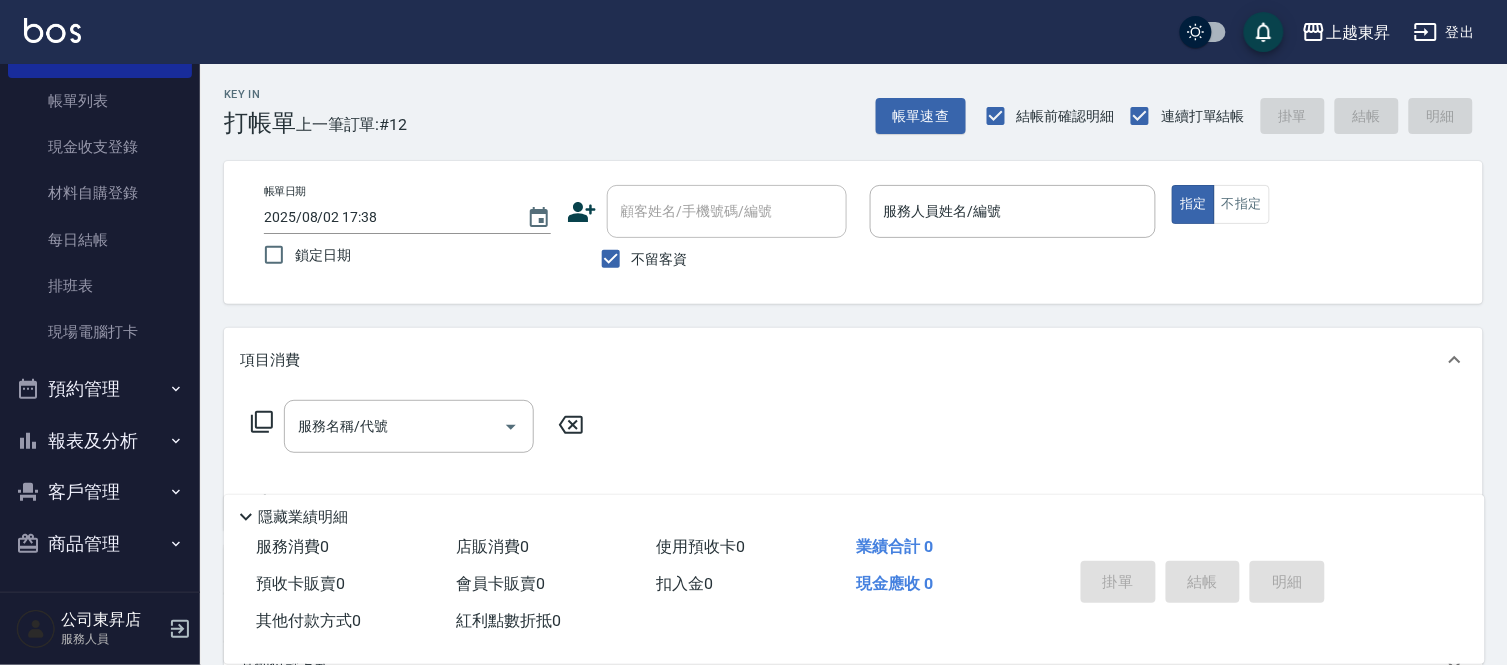 click on "不留客資" at bounding box center [660, 259] 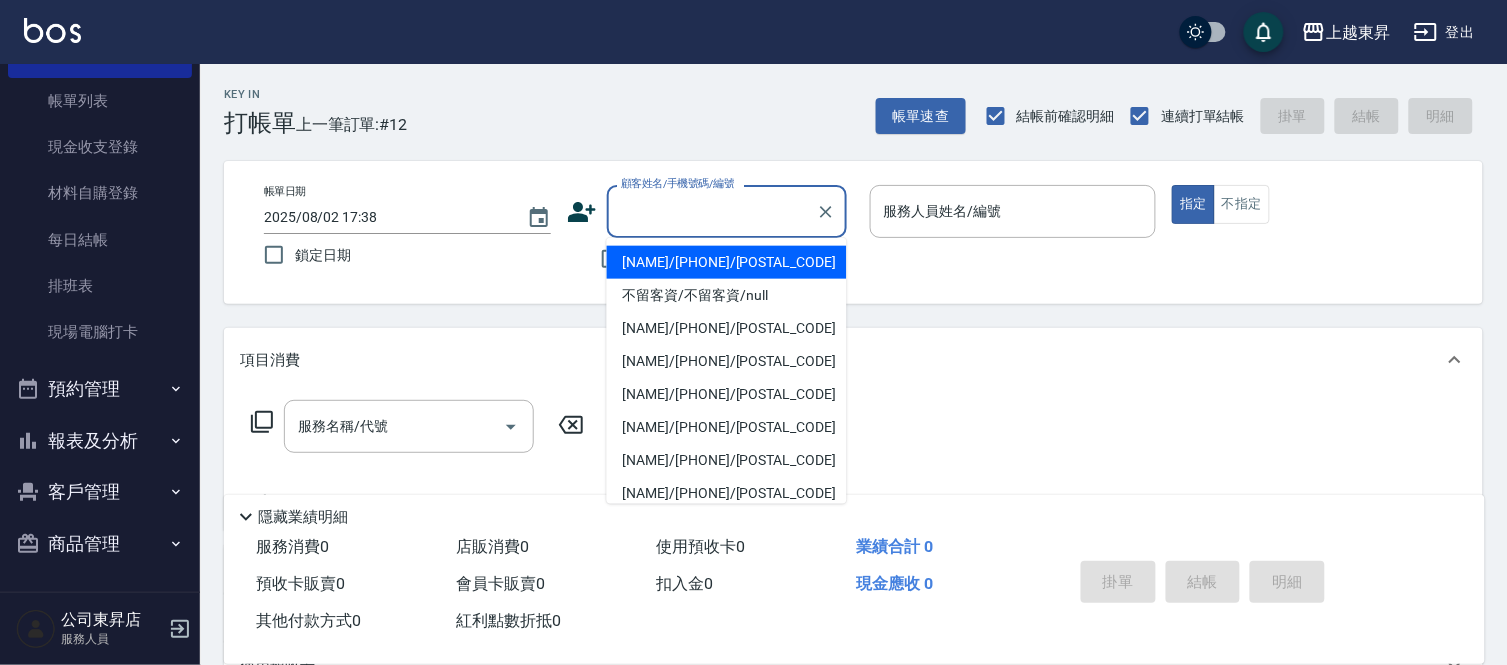 drag, startPoint x: 742, startPoint y: 205, endPoint x: 746, endPoint y: 228, distance: 23.345236 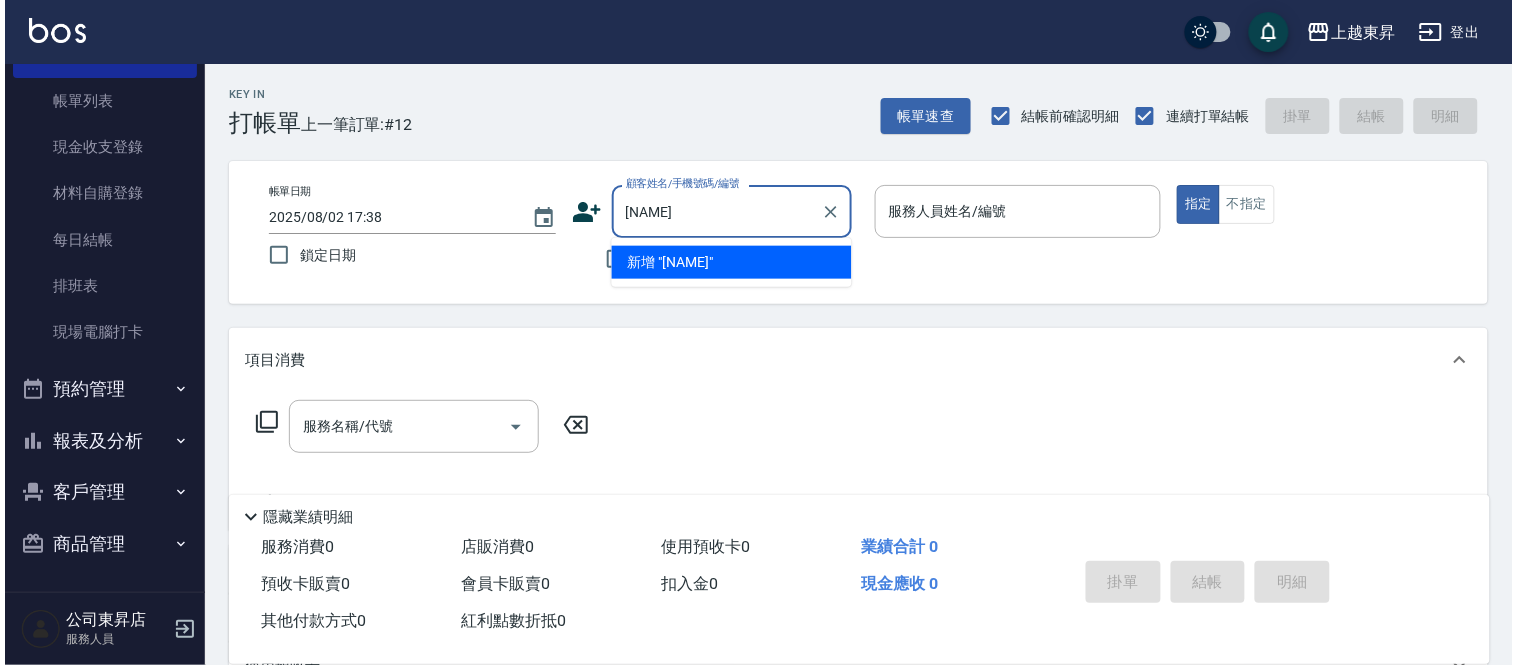 scroll, scrollTop: 0, scrollLeft: 0, axis: both 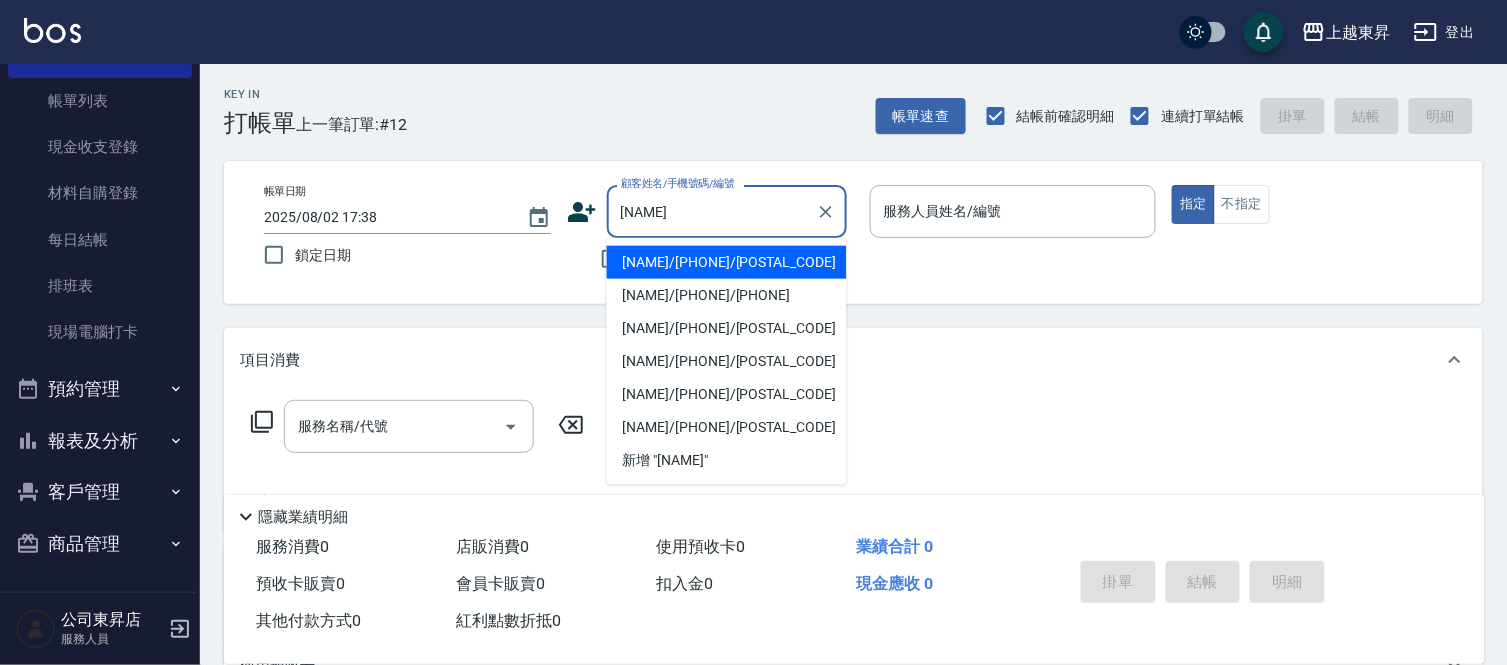 click on "[NAME]/[PHONE]/[POSTAL_CODE]" at bounding box center (727, 361) 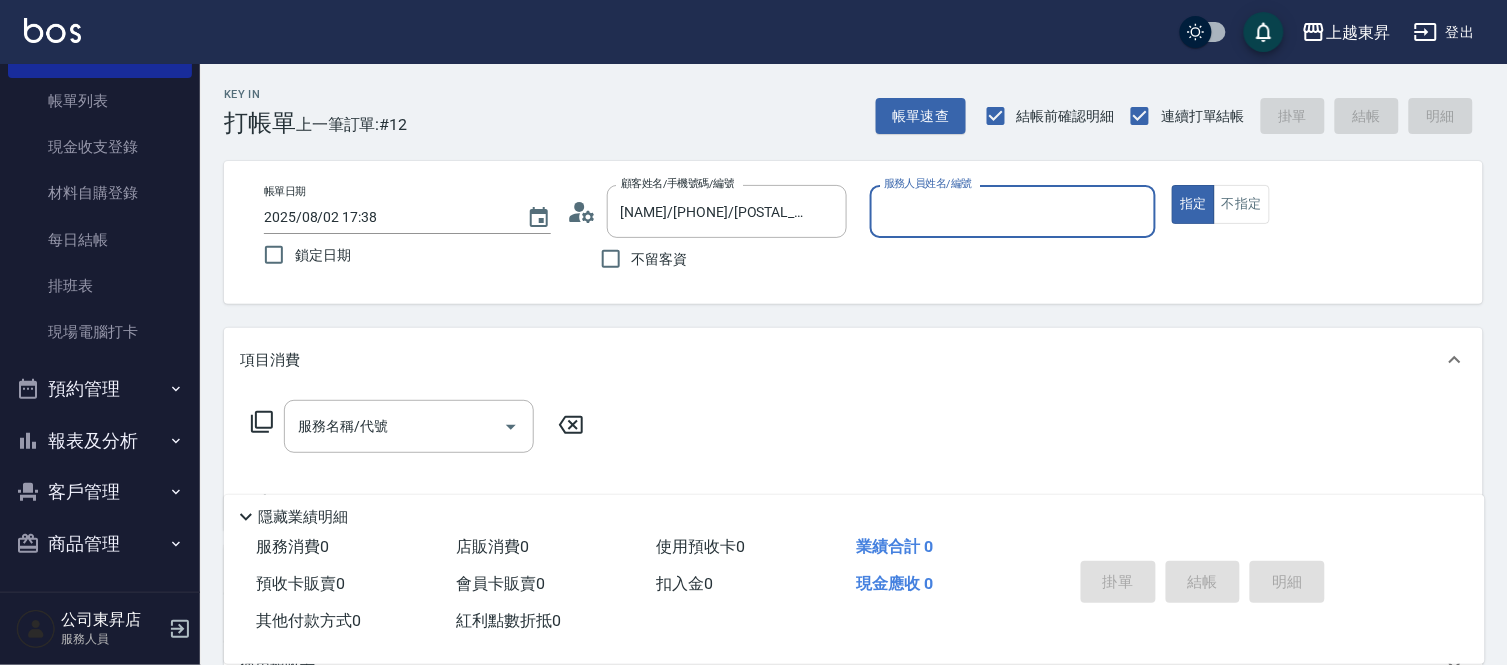 type on "[NAME]-04" 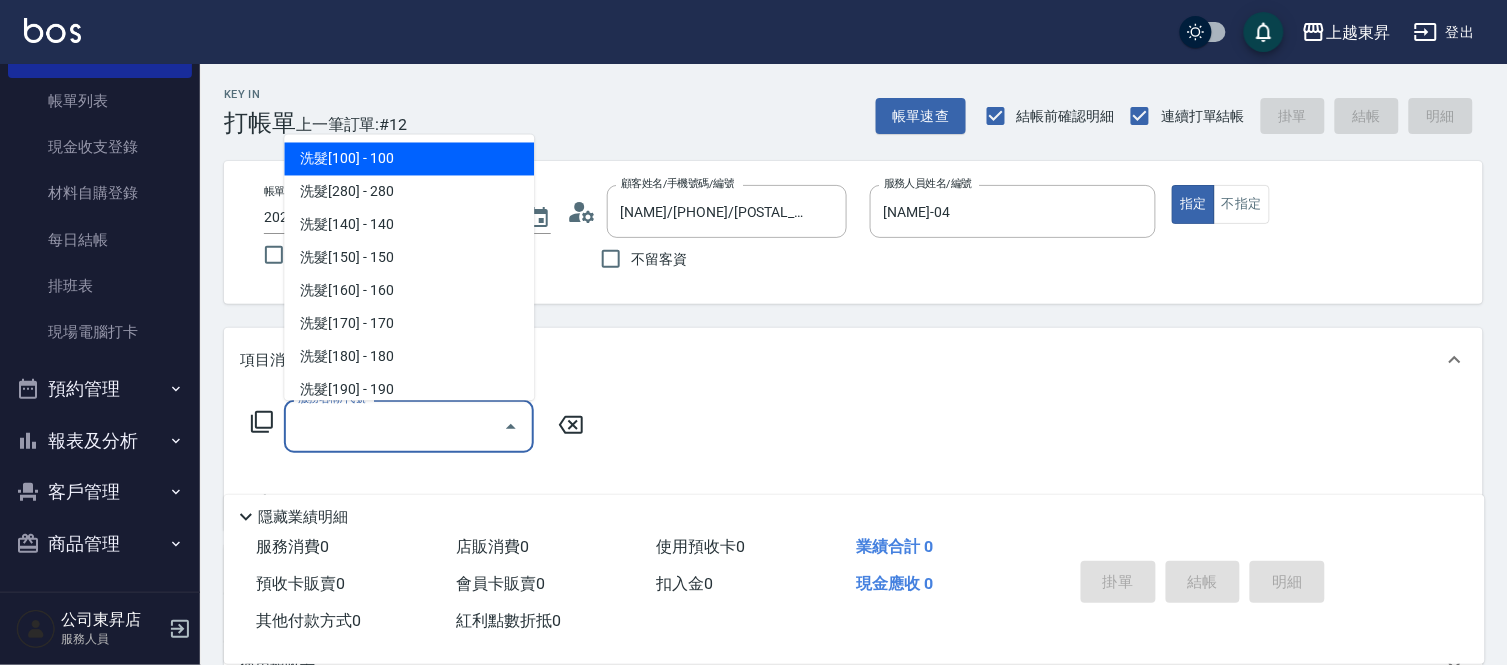 click on "服務名稱/代號" at bounding box center [394, 426] 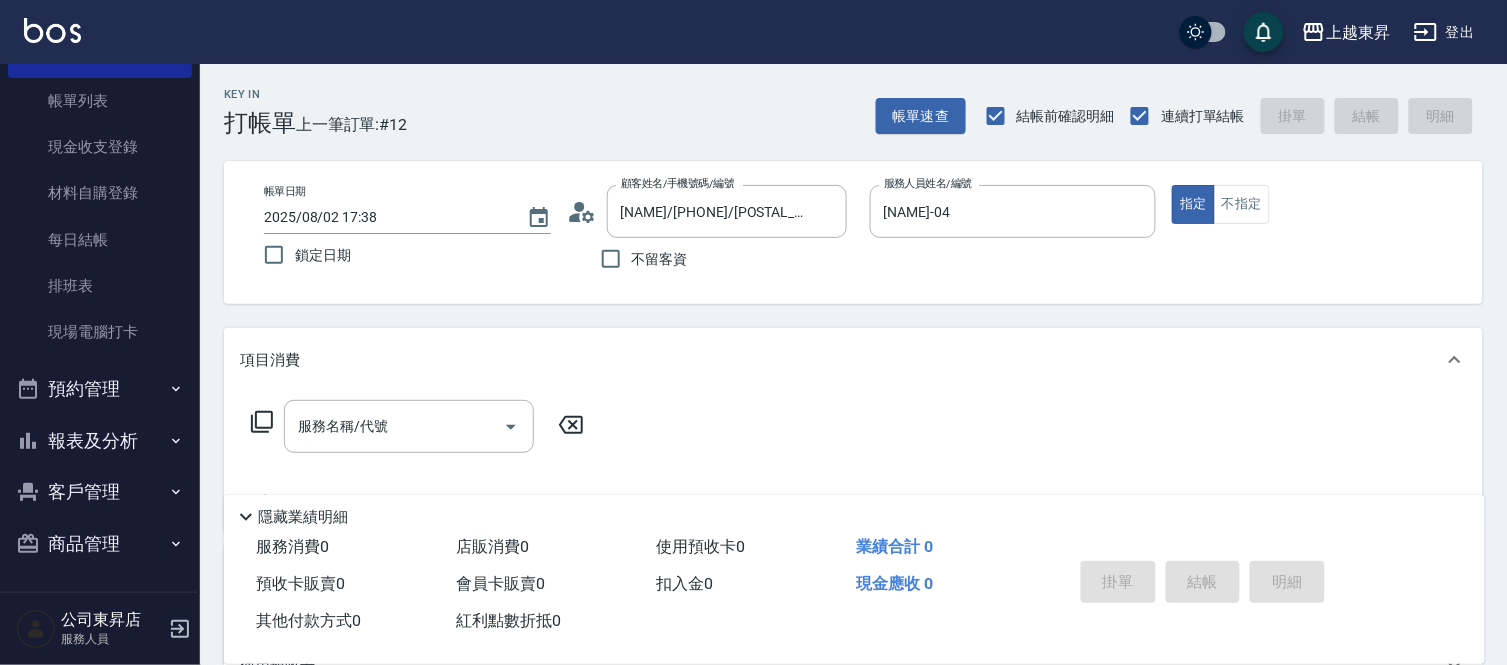 click 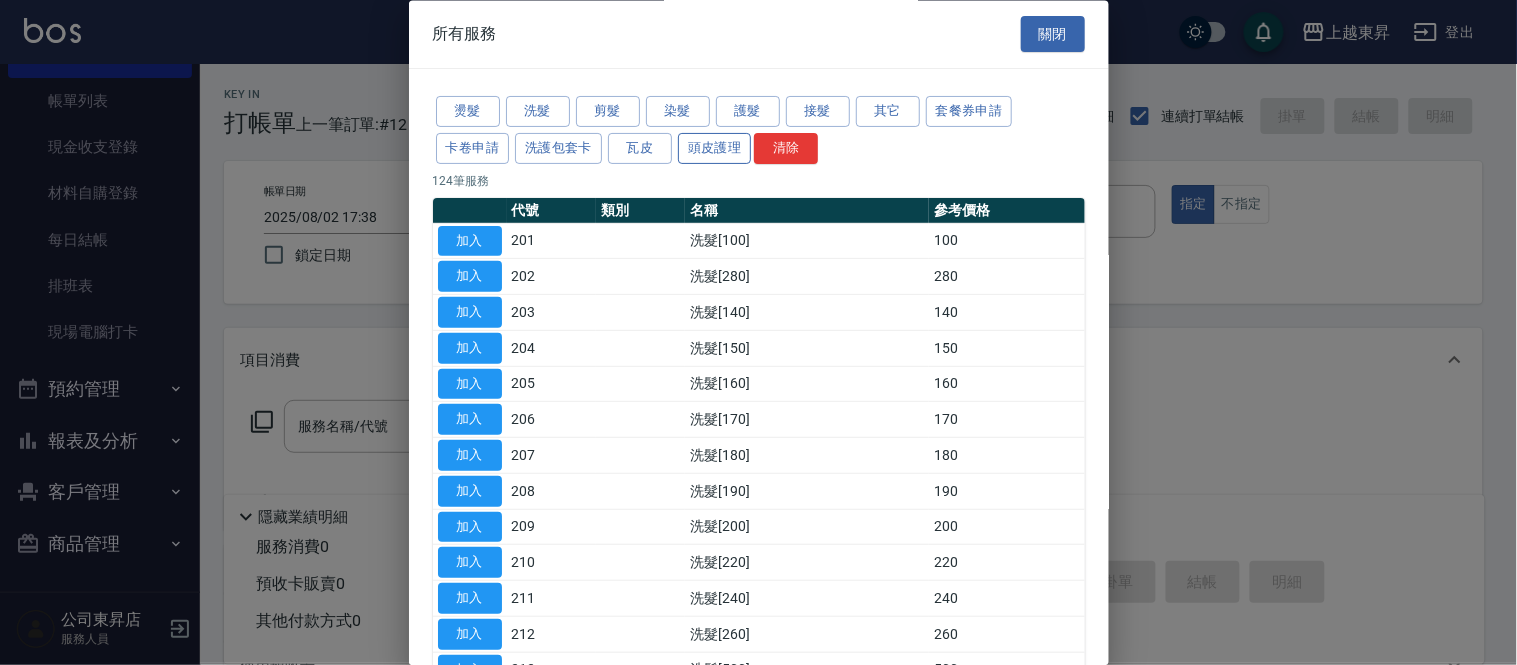 click on "頭皮護理" at bounding box center (715, 148) 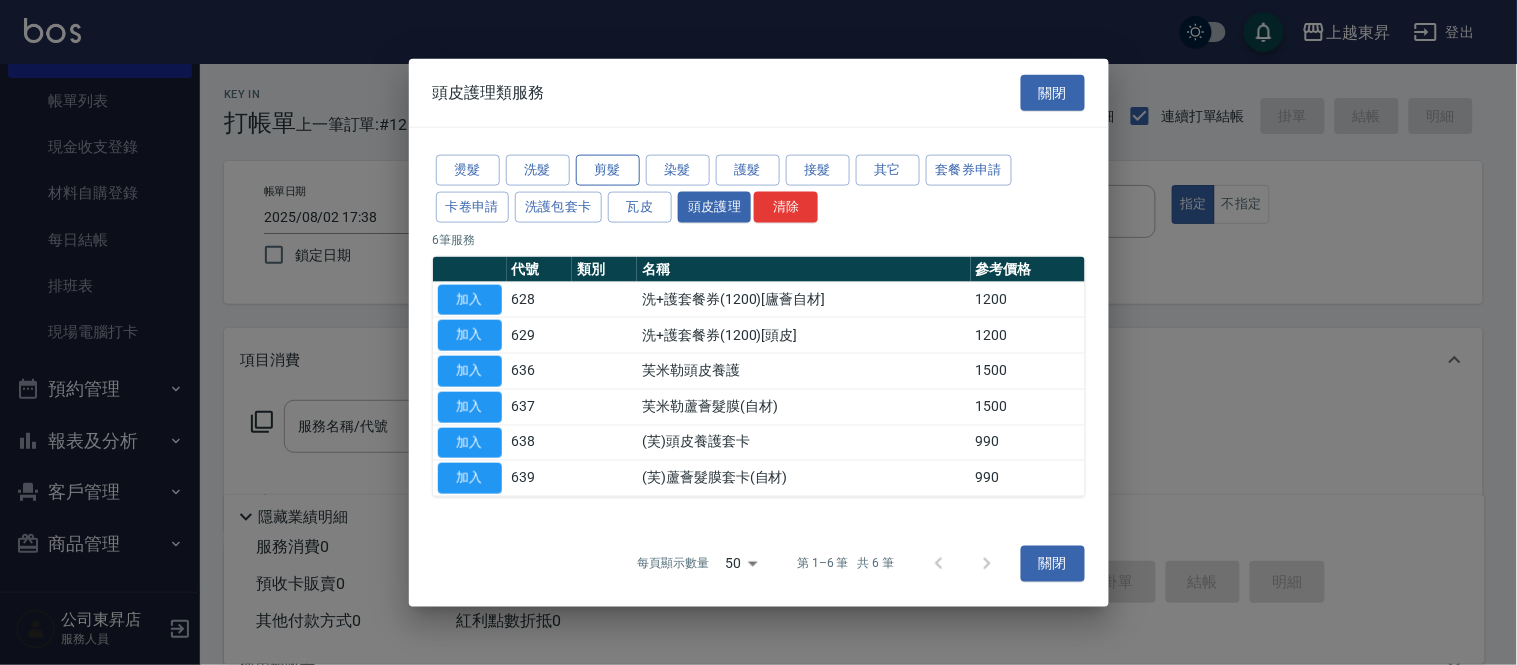 click on "剪髮" at bounding box center [608, 170] 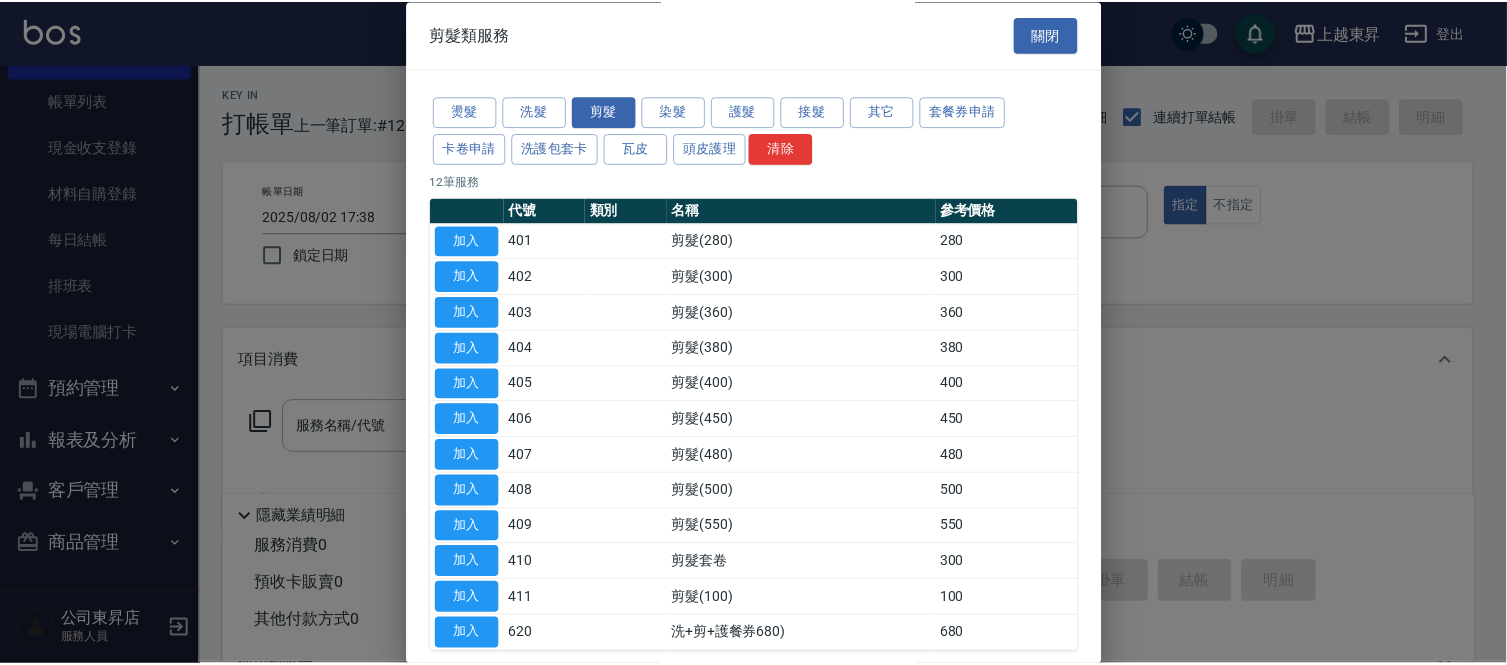 scroll, scrollTop: 98, scrollLeft: 0, axis: vertical 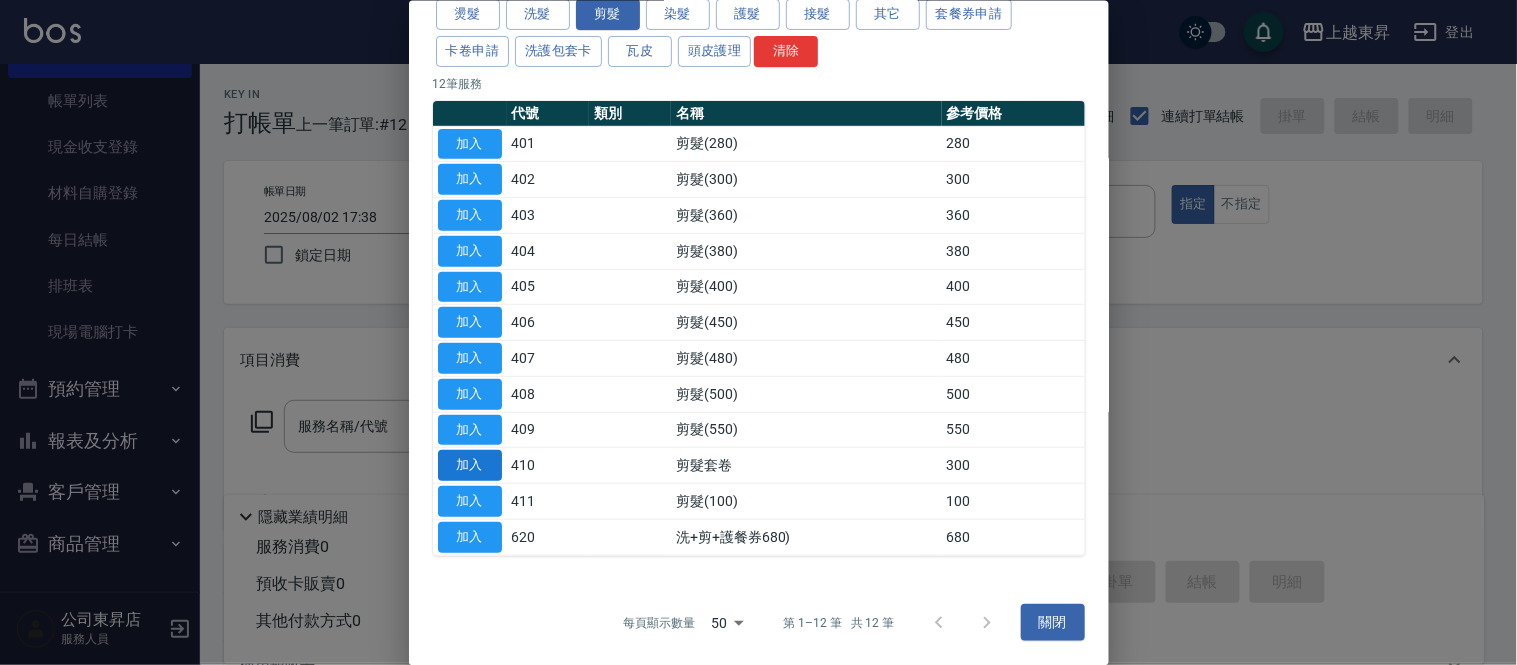 click on "加入" at bounding box center [470, 465] 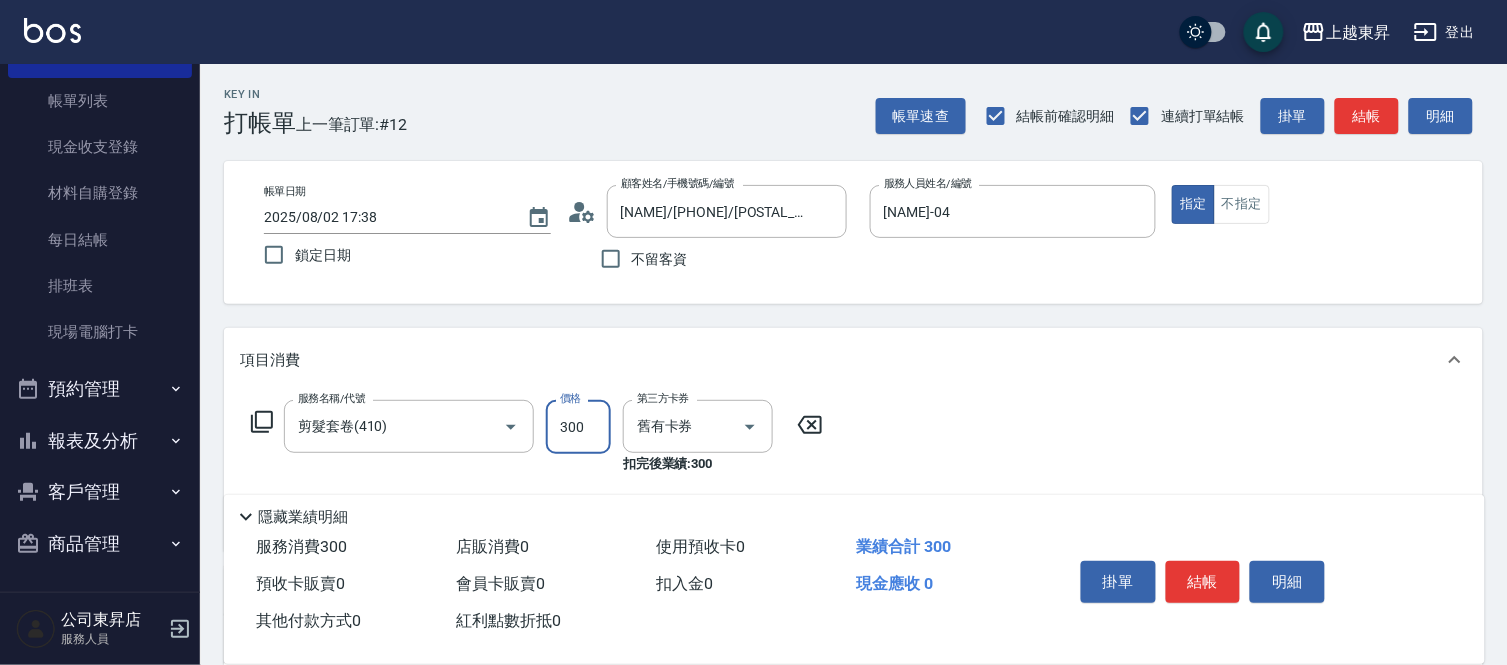 click on "300" at bounding box center (578, 427) 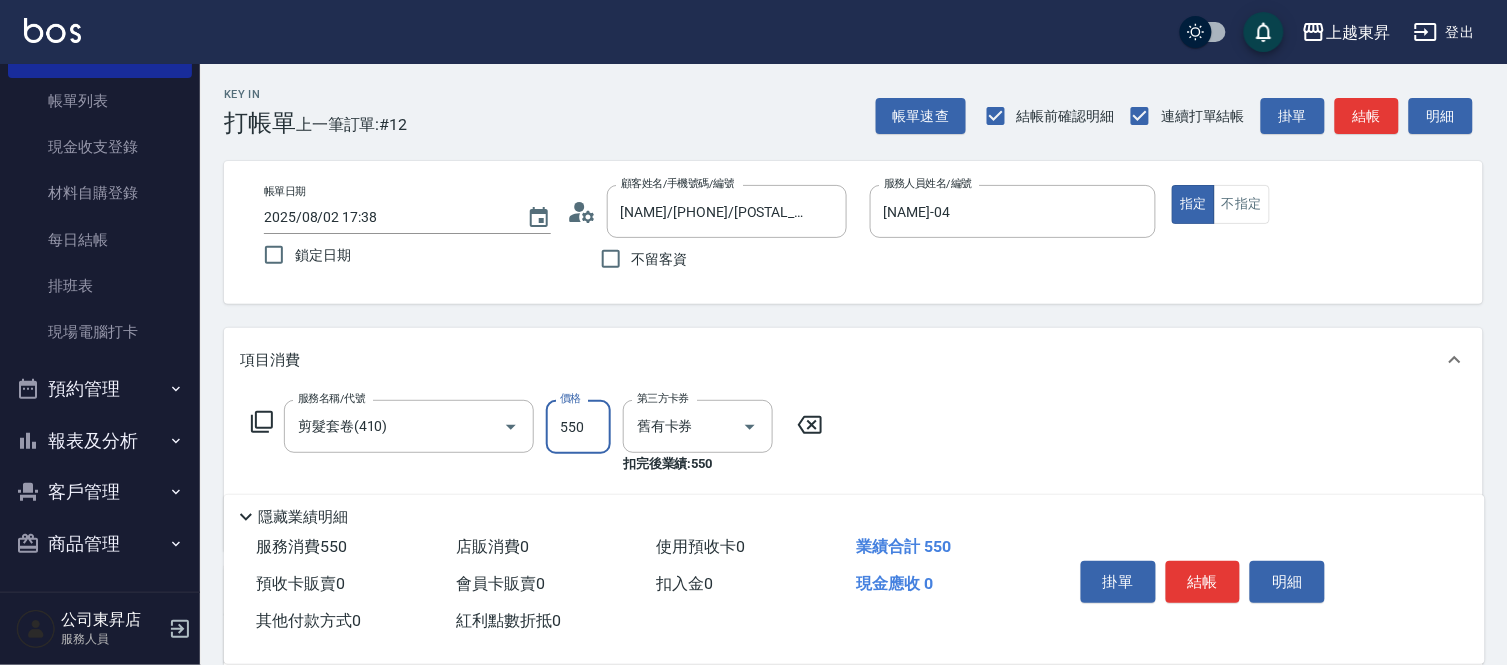 type on "550" 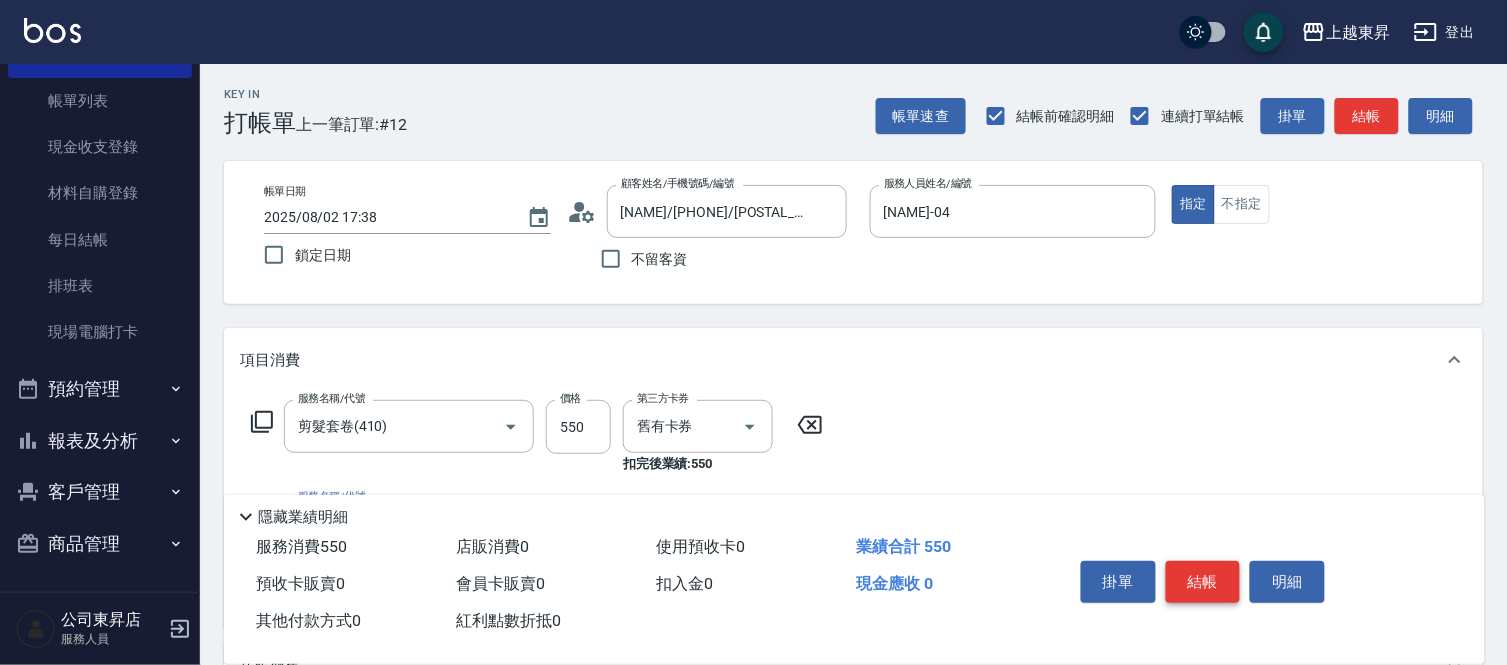 click on "結帳" at bounding box center [1203, 582] 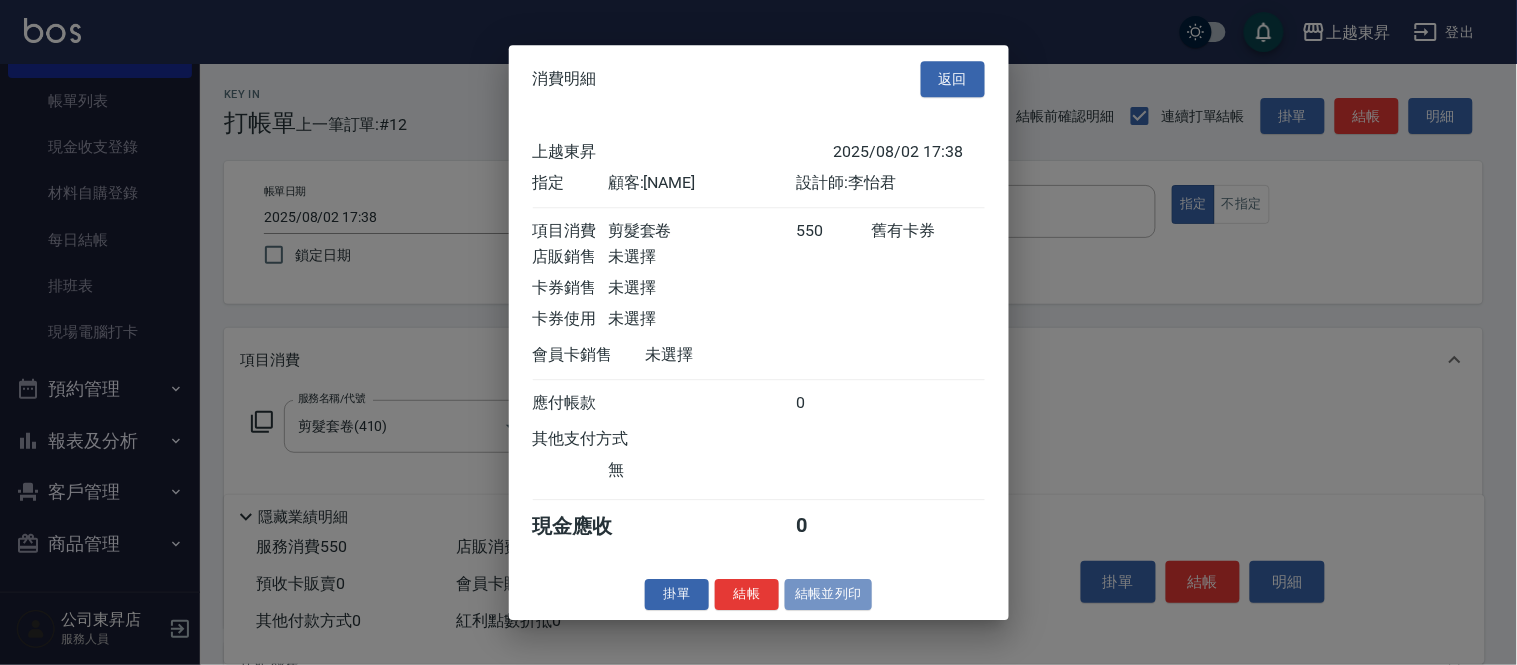 click on "結帳並列印" at bounding box center (828, 594) 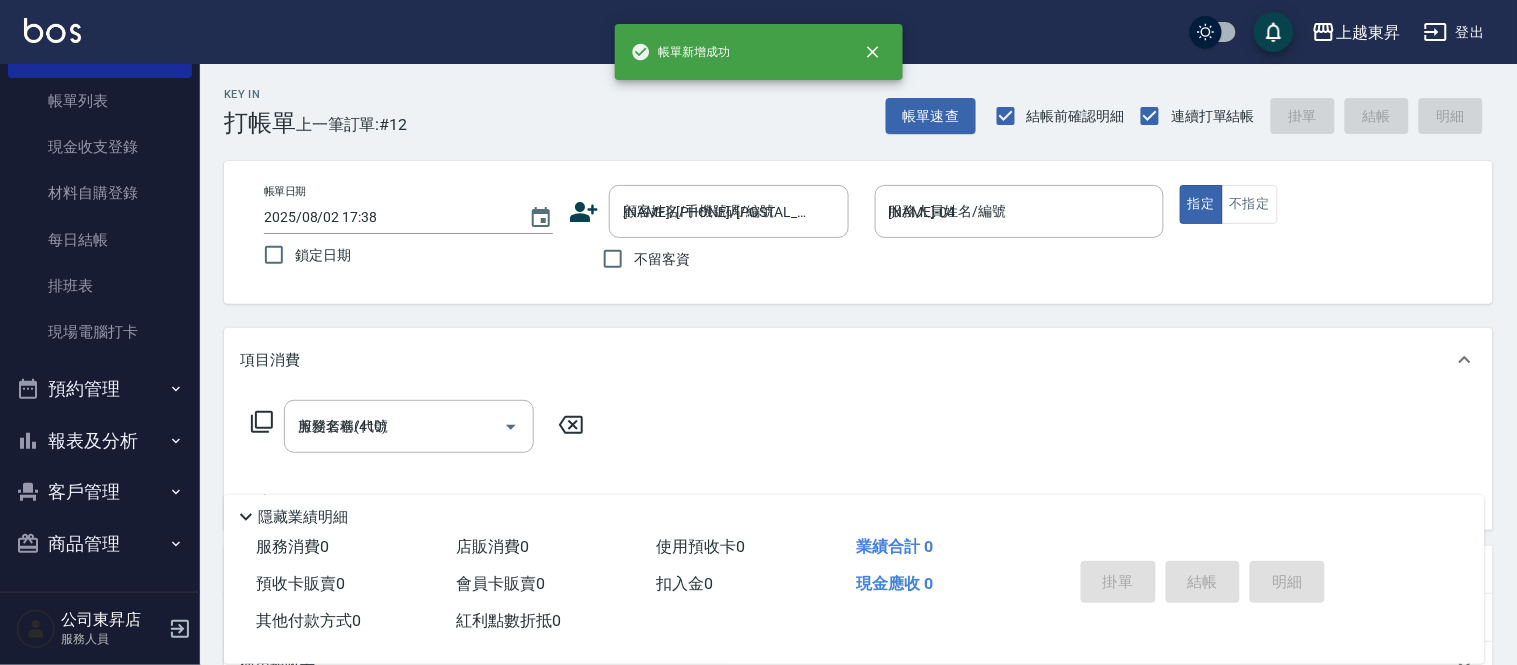 type 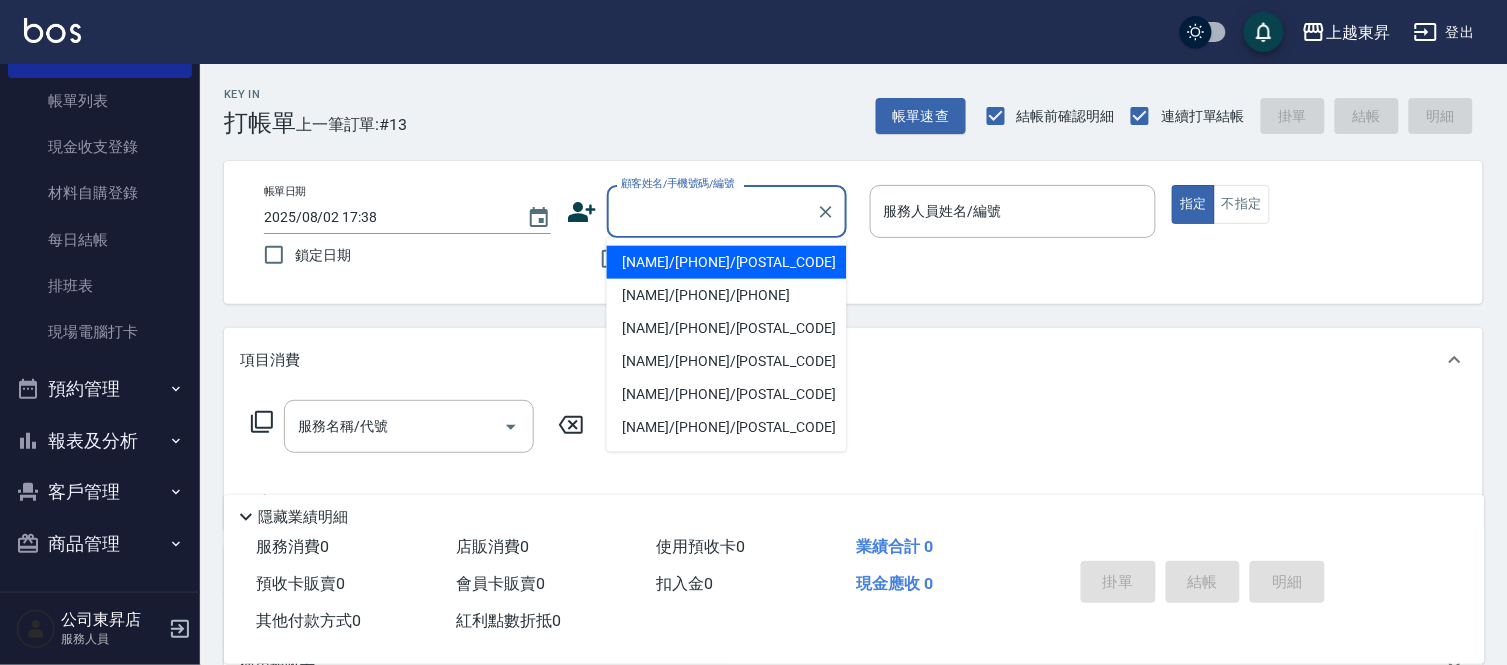 click on "顧客姓名/手機號碼/編號" at bounding box center (712, 211) 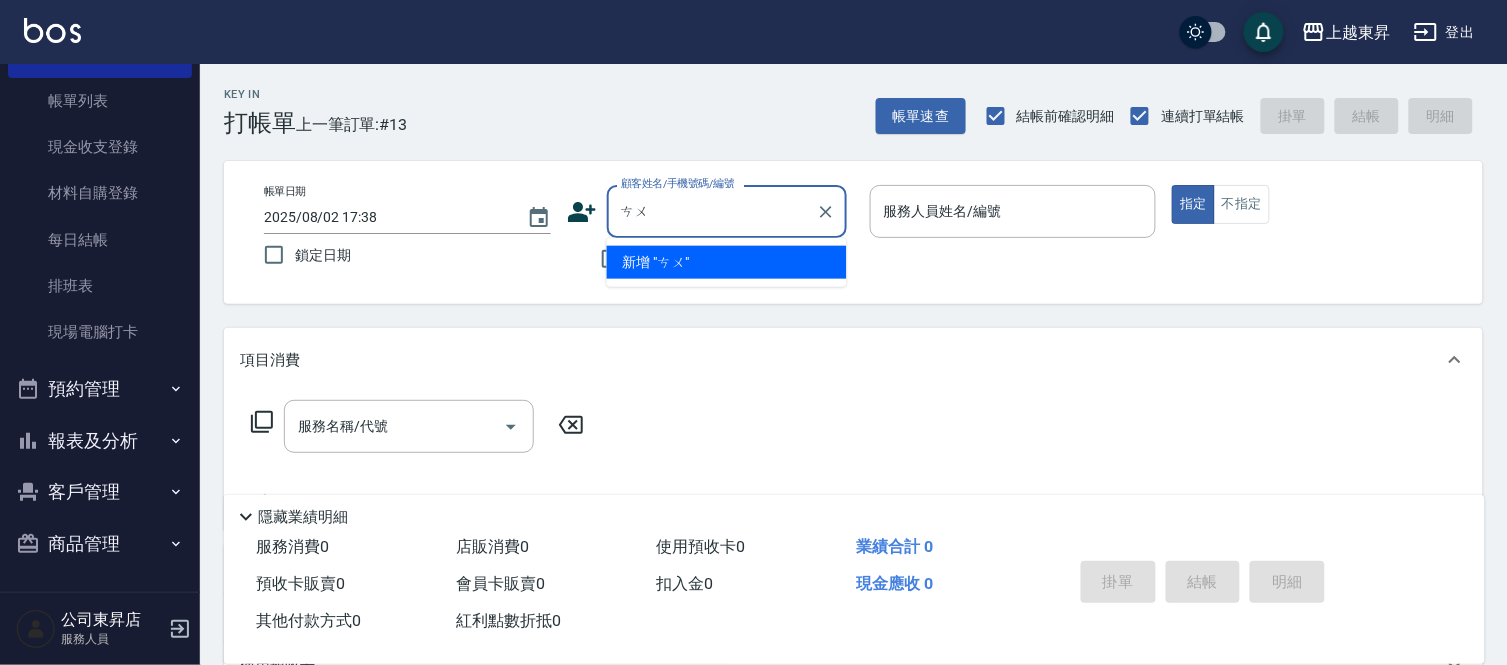 type on "ㄘ" 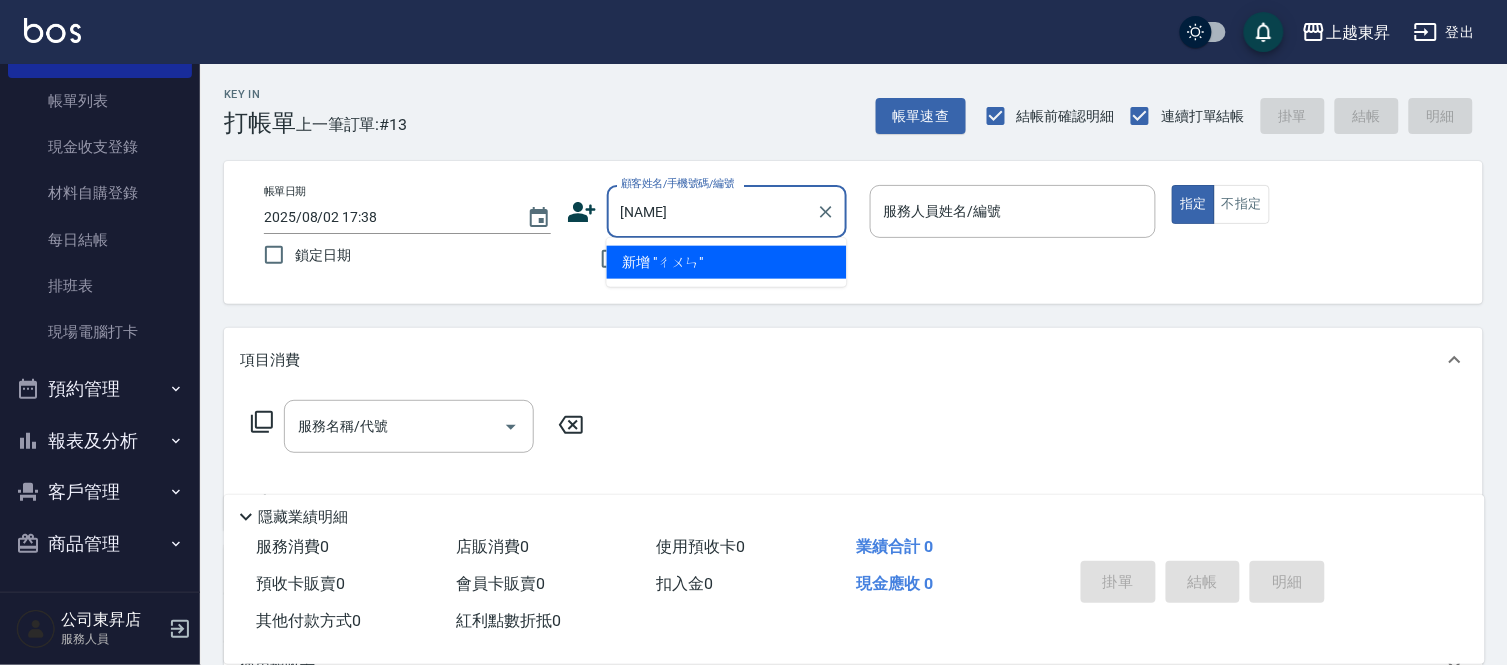 type on "稕" 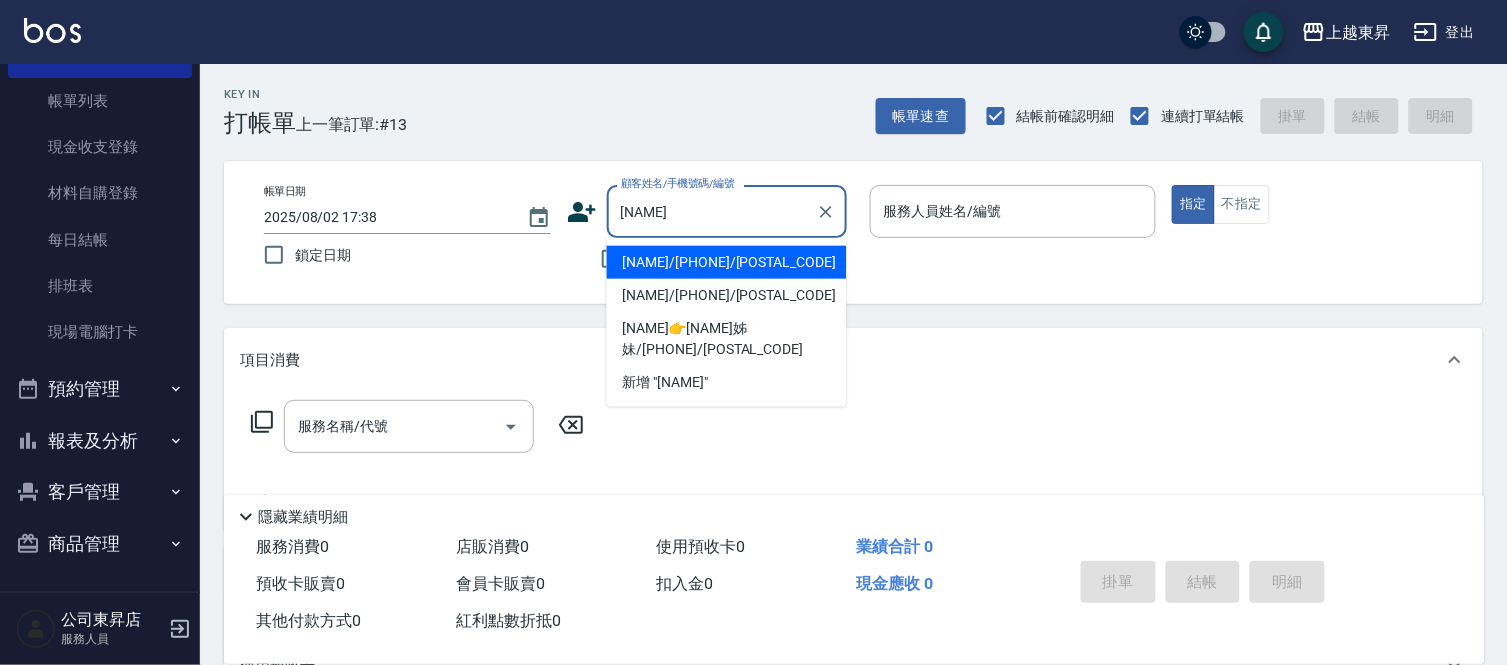 click on "[NAME]/[PHONE]/[POSTAL_CODE]" at bounding box center [727, 262] 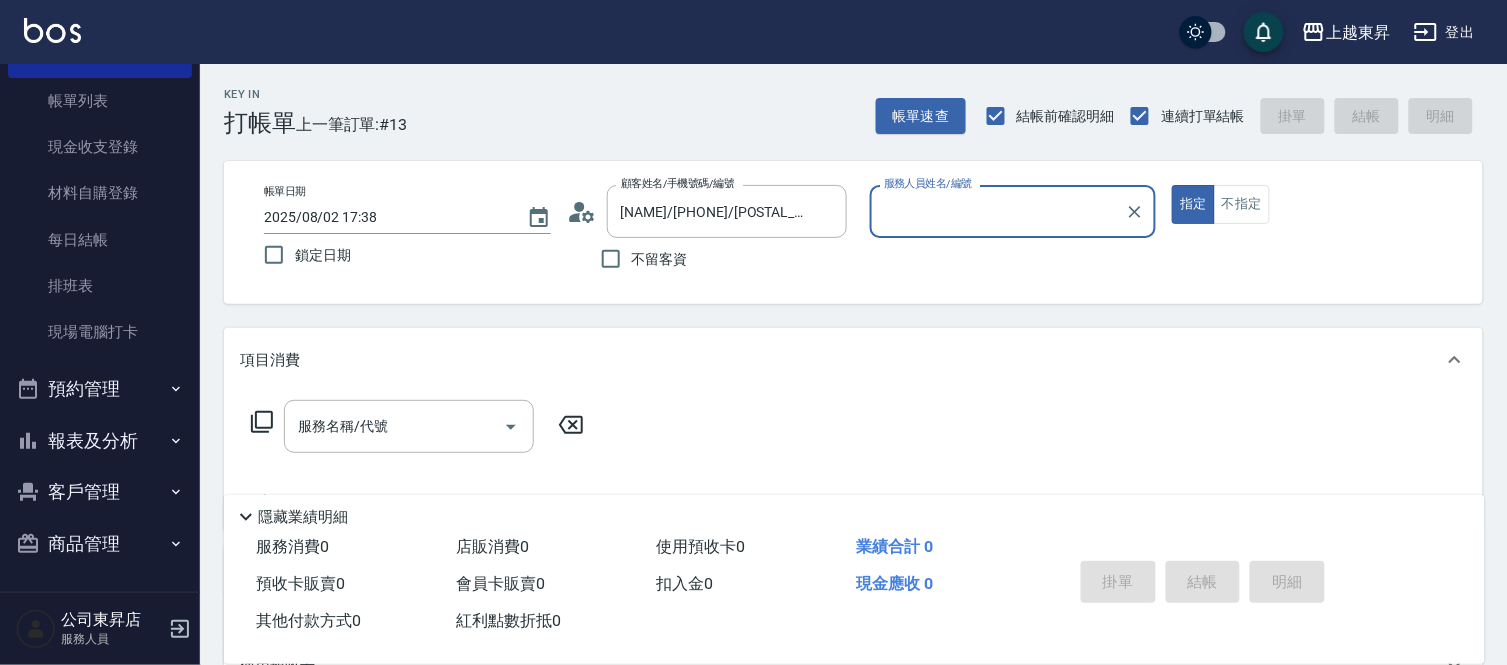 type on "[NAME]-04" 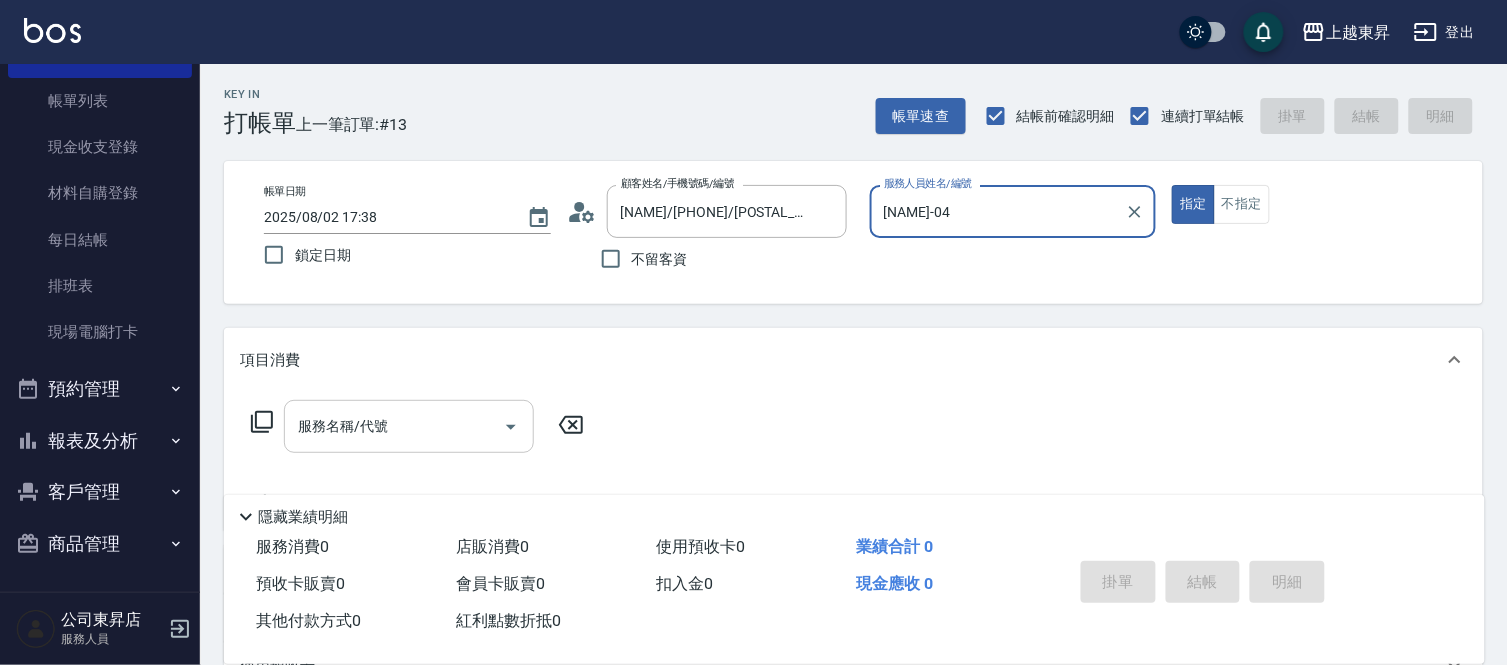 click on "服務名稱/代號" at bounding box center (394, 426) 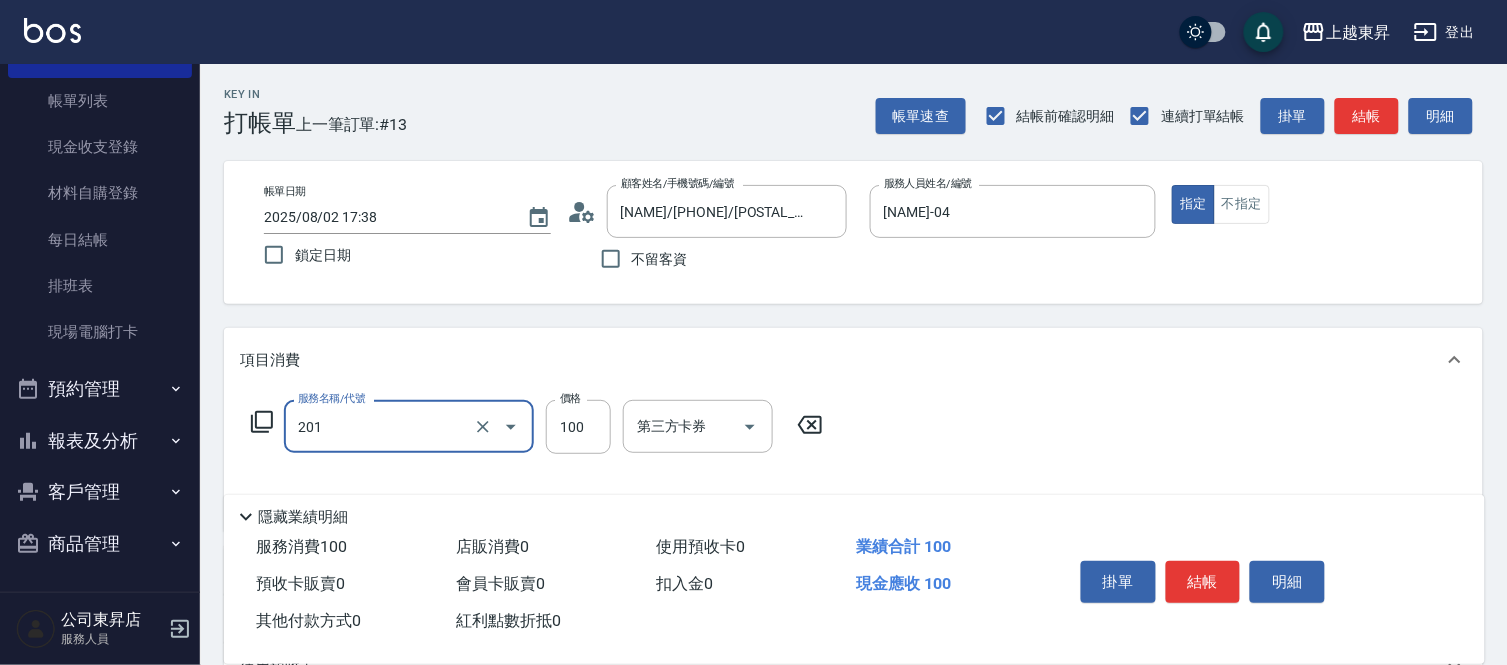 type on "洗髮[100](201)" 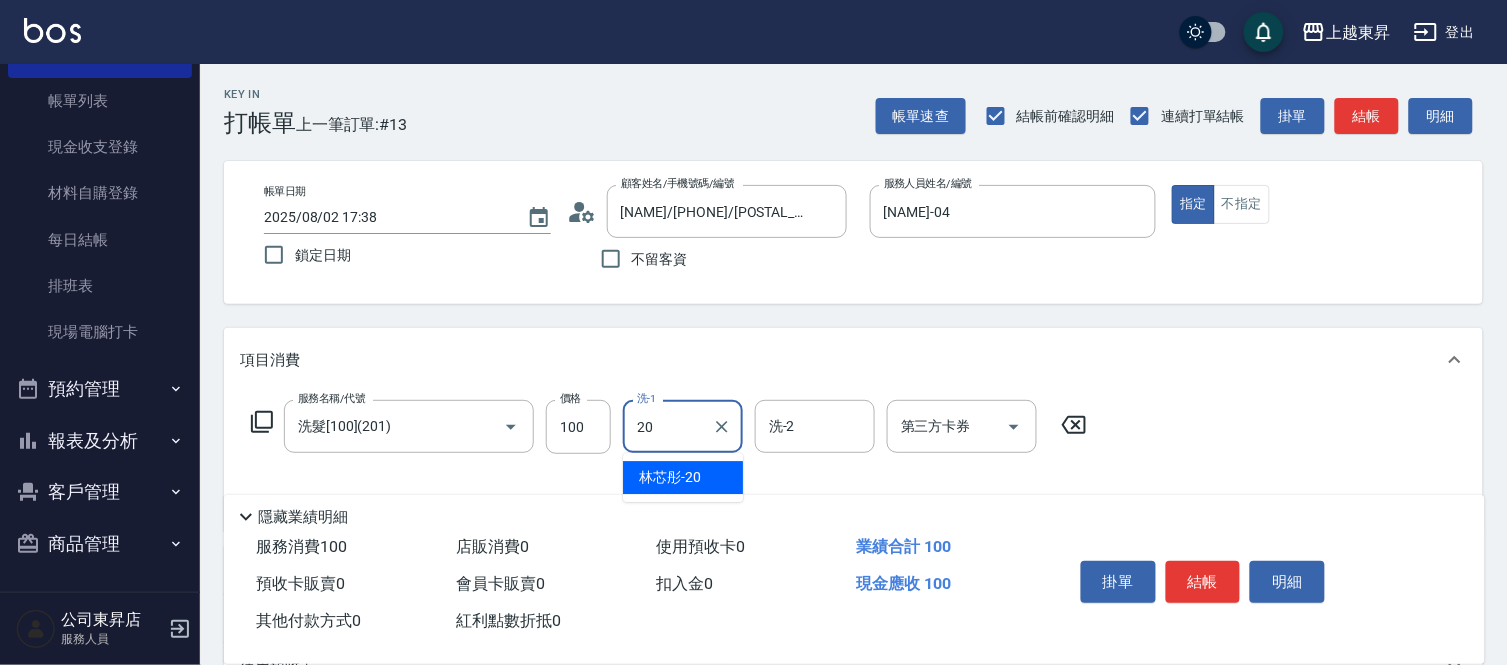 type on "[LAST][FIRST]-[AGE]" 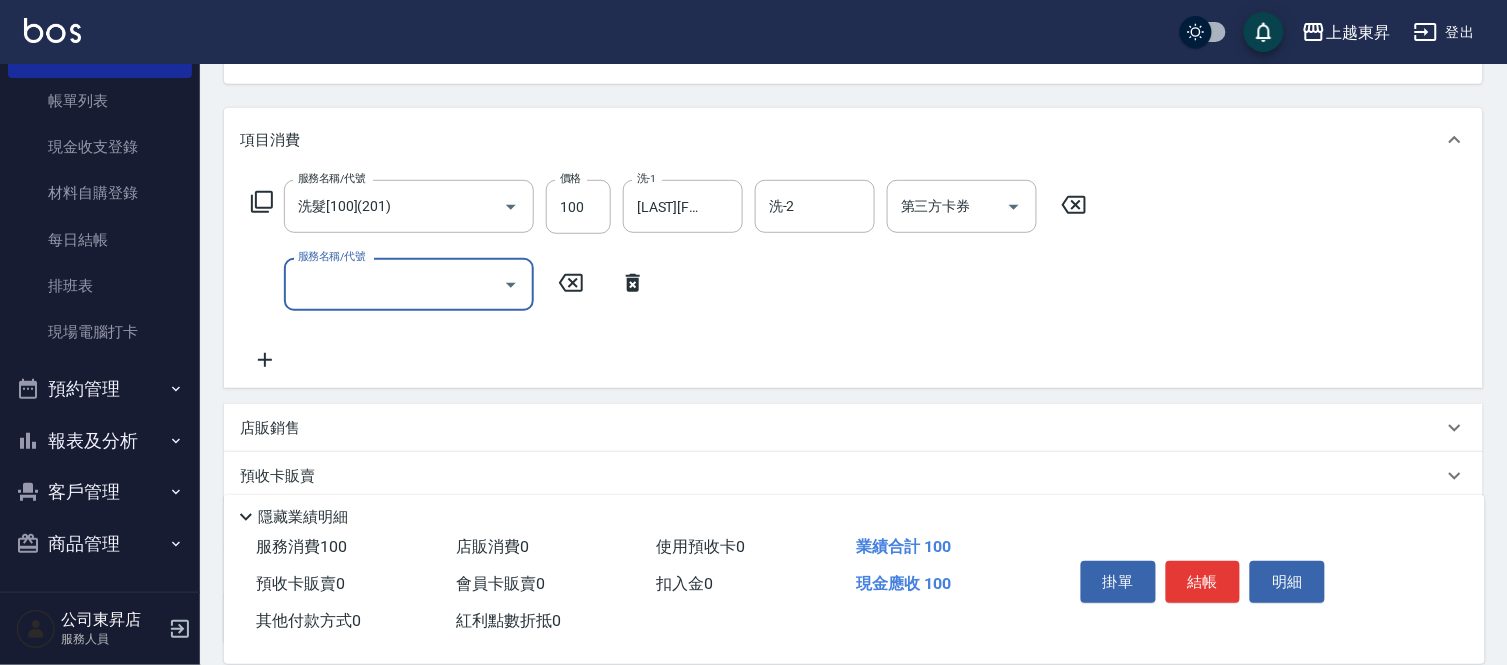 scroll, scrollTop: 222, scrollLeft: 0, axis: vertical 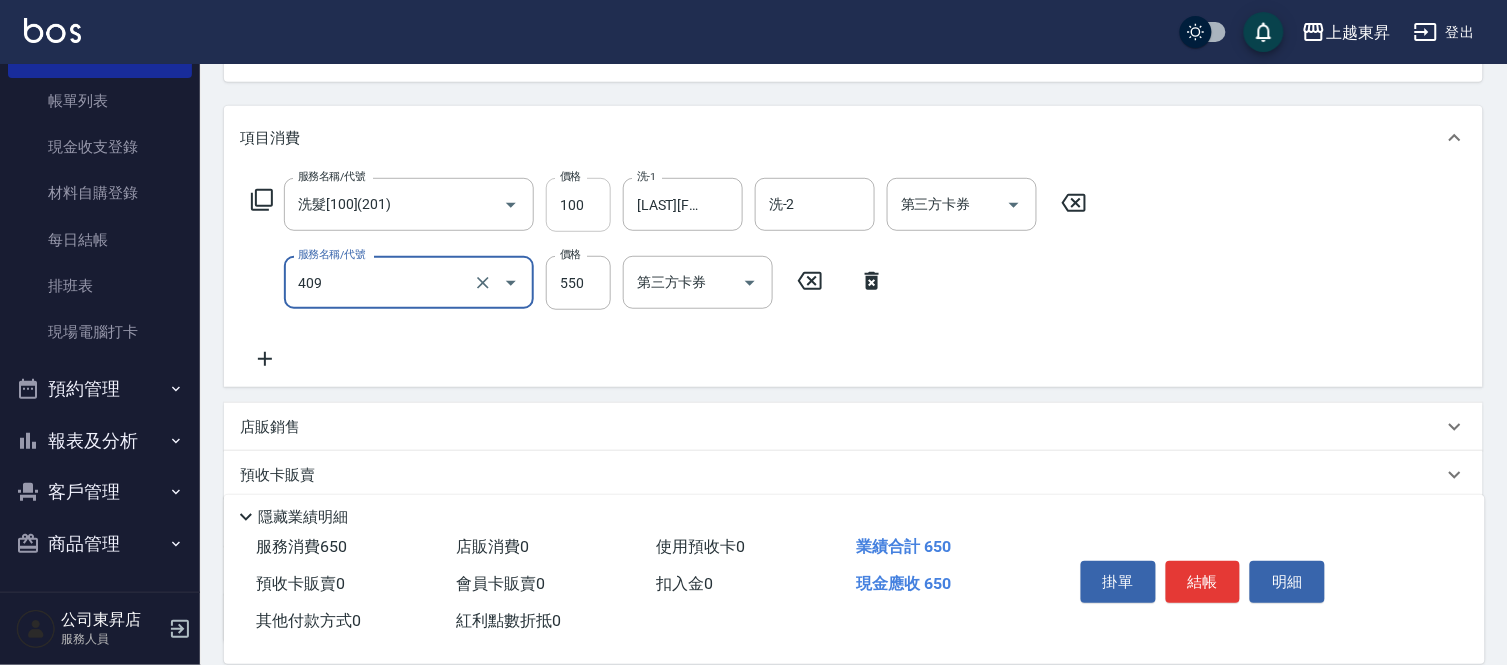 type on "剪髮(550)(409)" 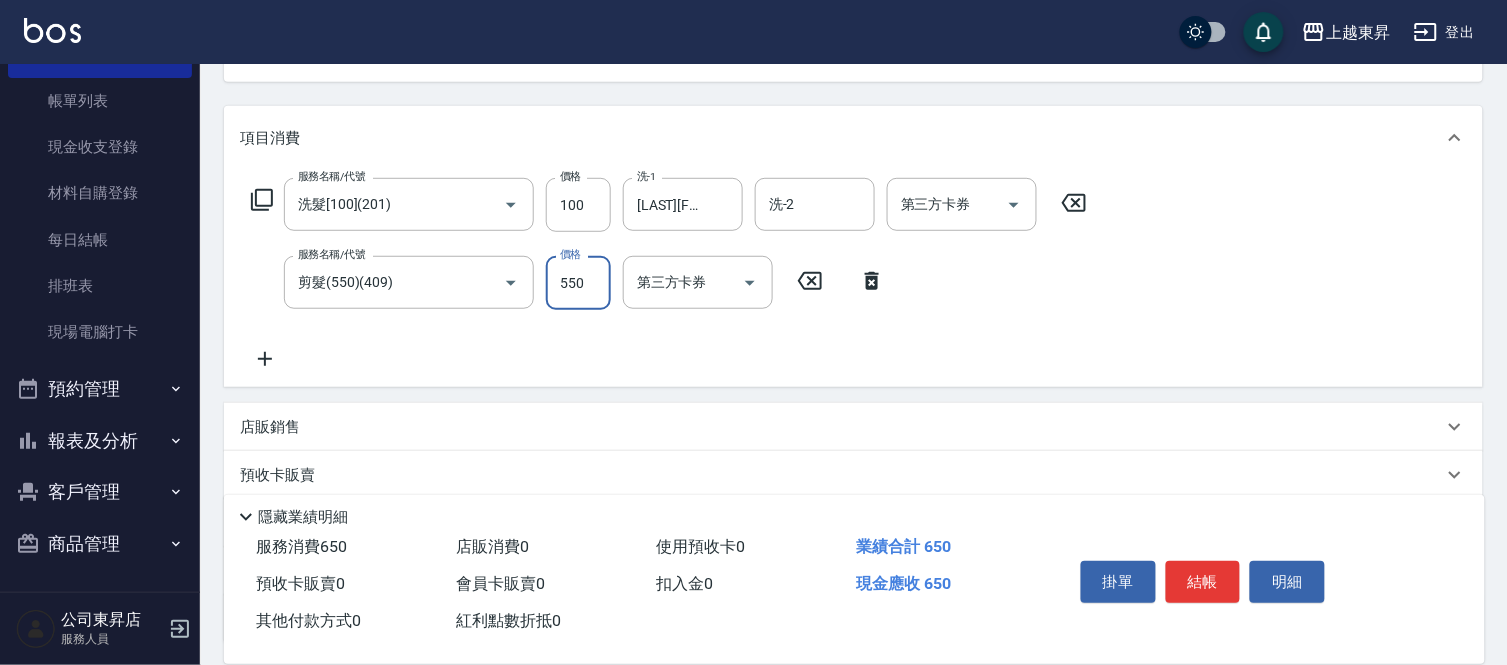 click on "550" at bounding box center [578, 283] 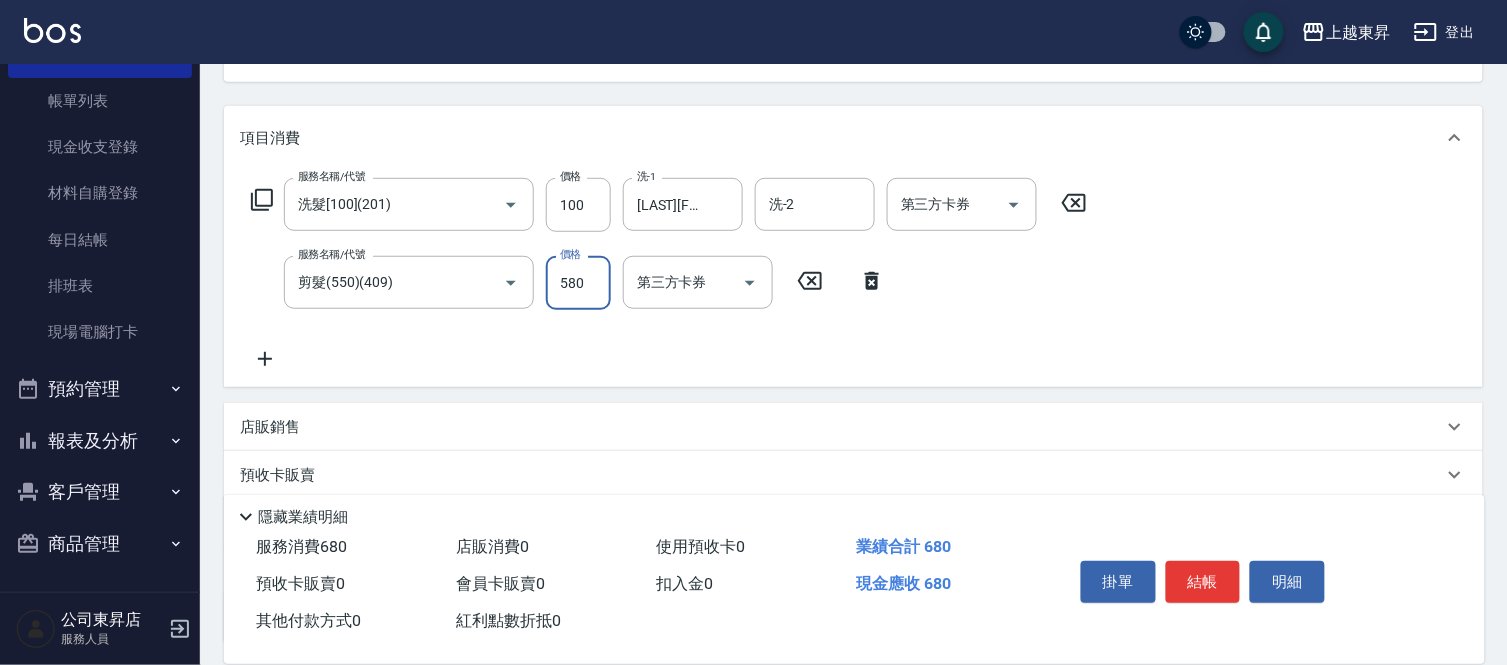 type on "580" 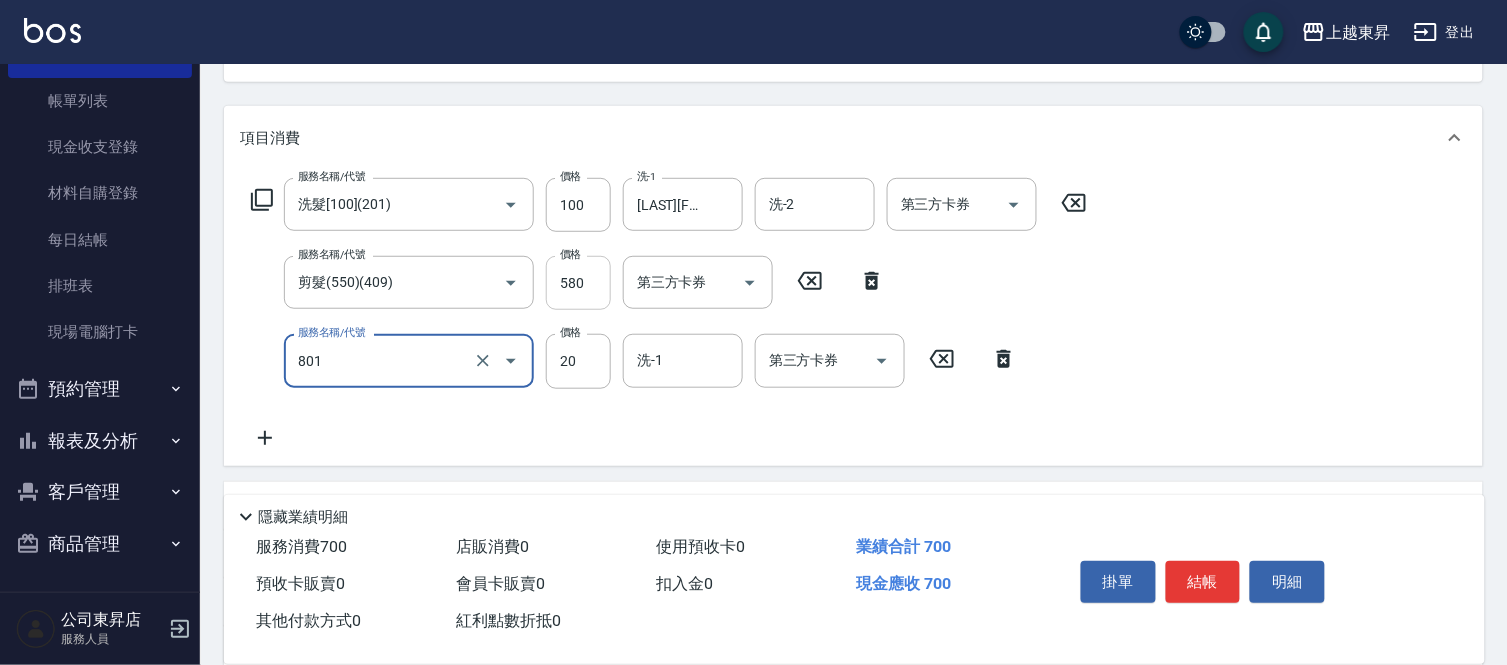 type on "潤絲(801)" 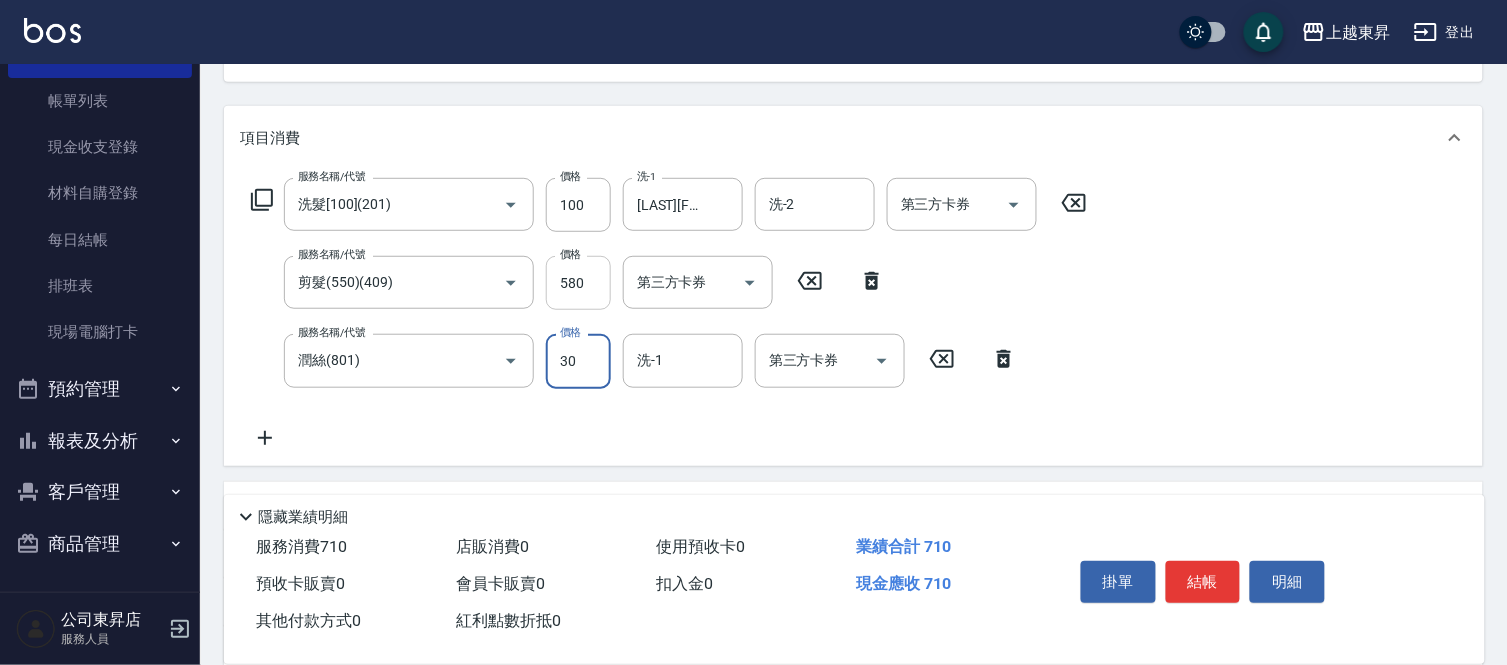 type on "30" 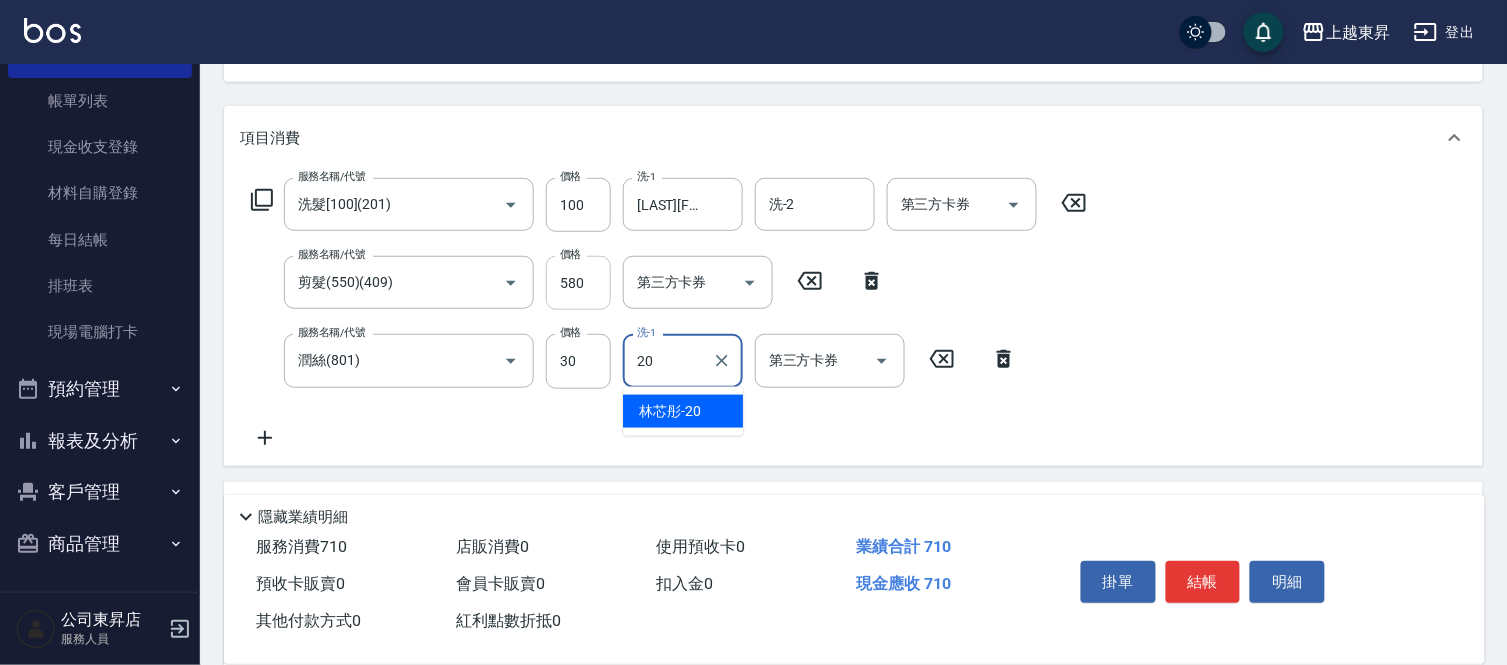 type on "[LAST][FIRST]-[AGE]" 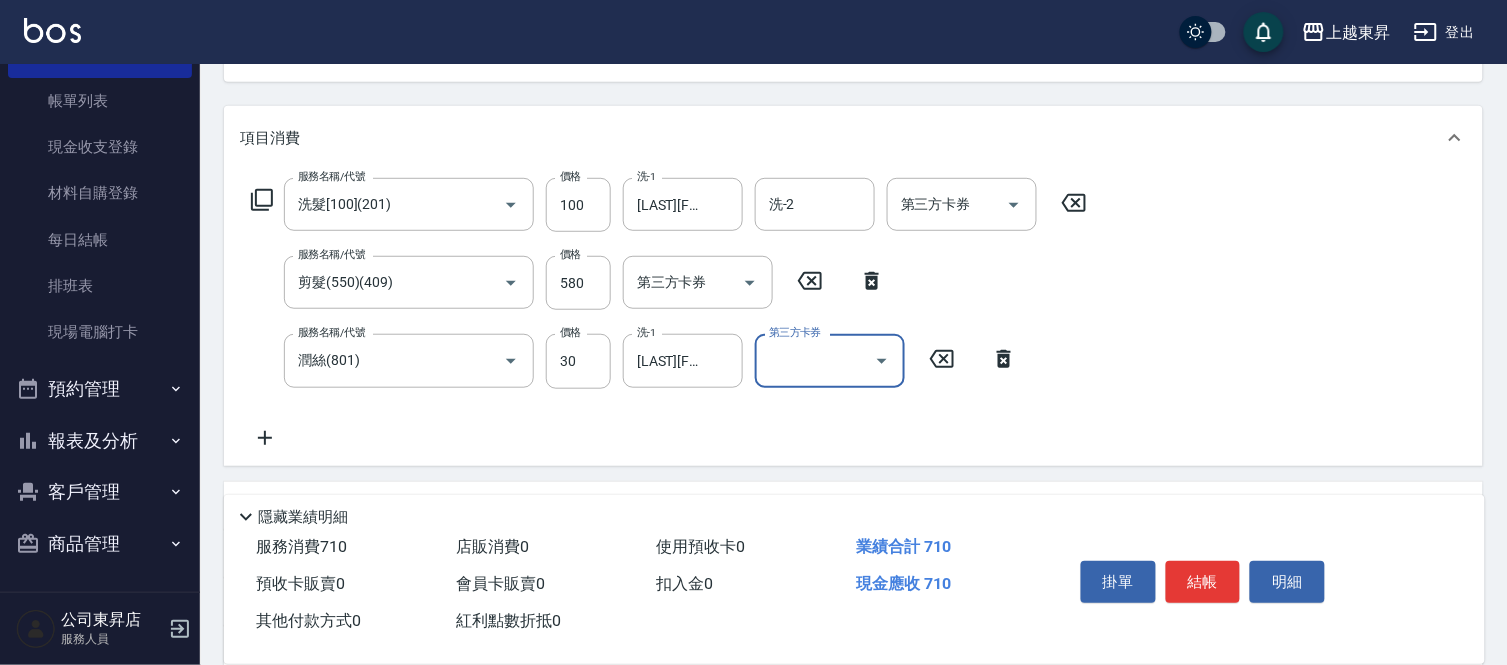click 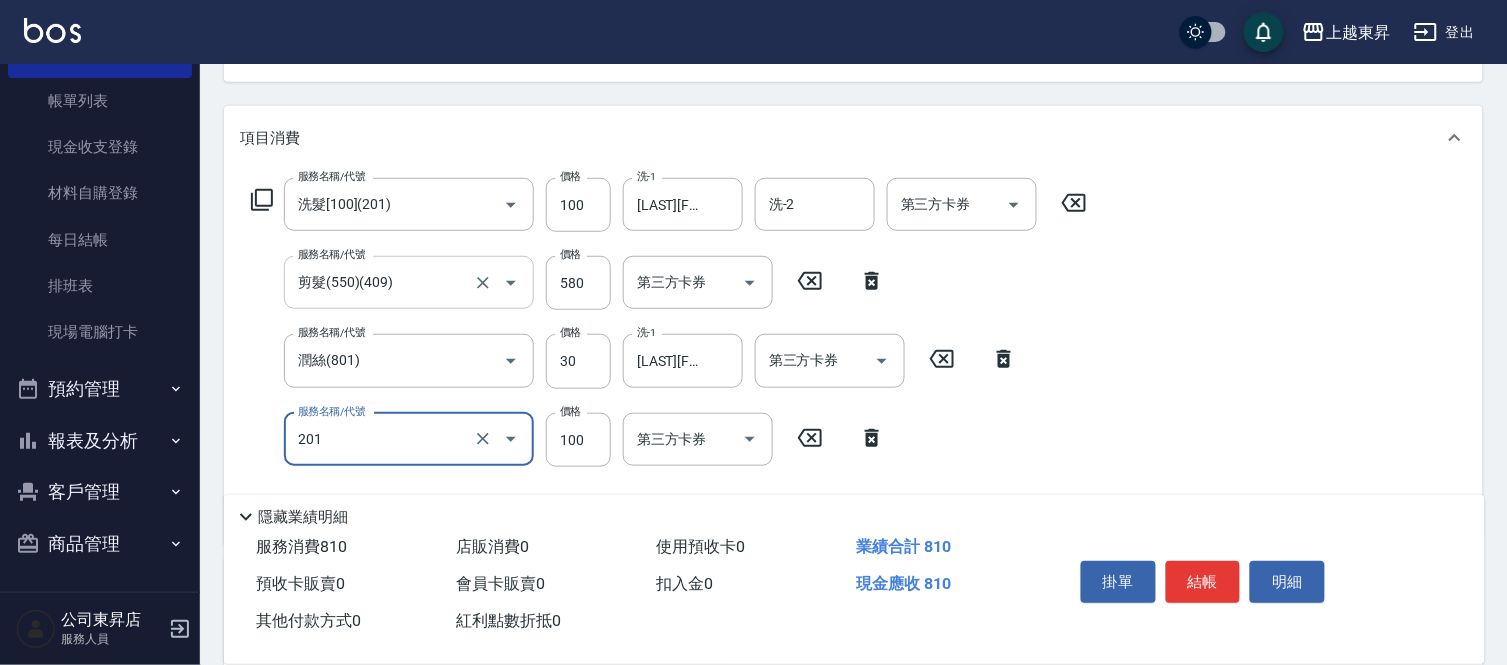 type on "洗髮[100](201)" 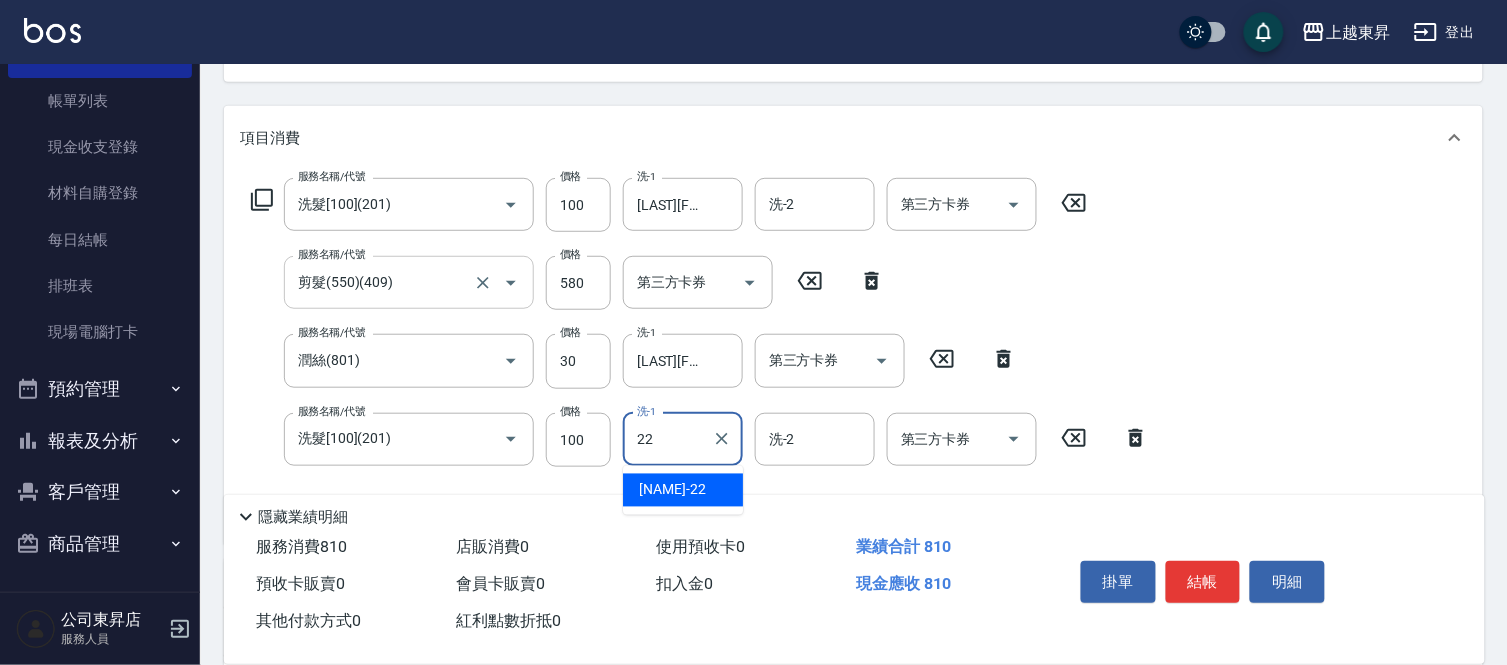 type on "[LAST][FIRST]-[AGE]" 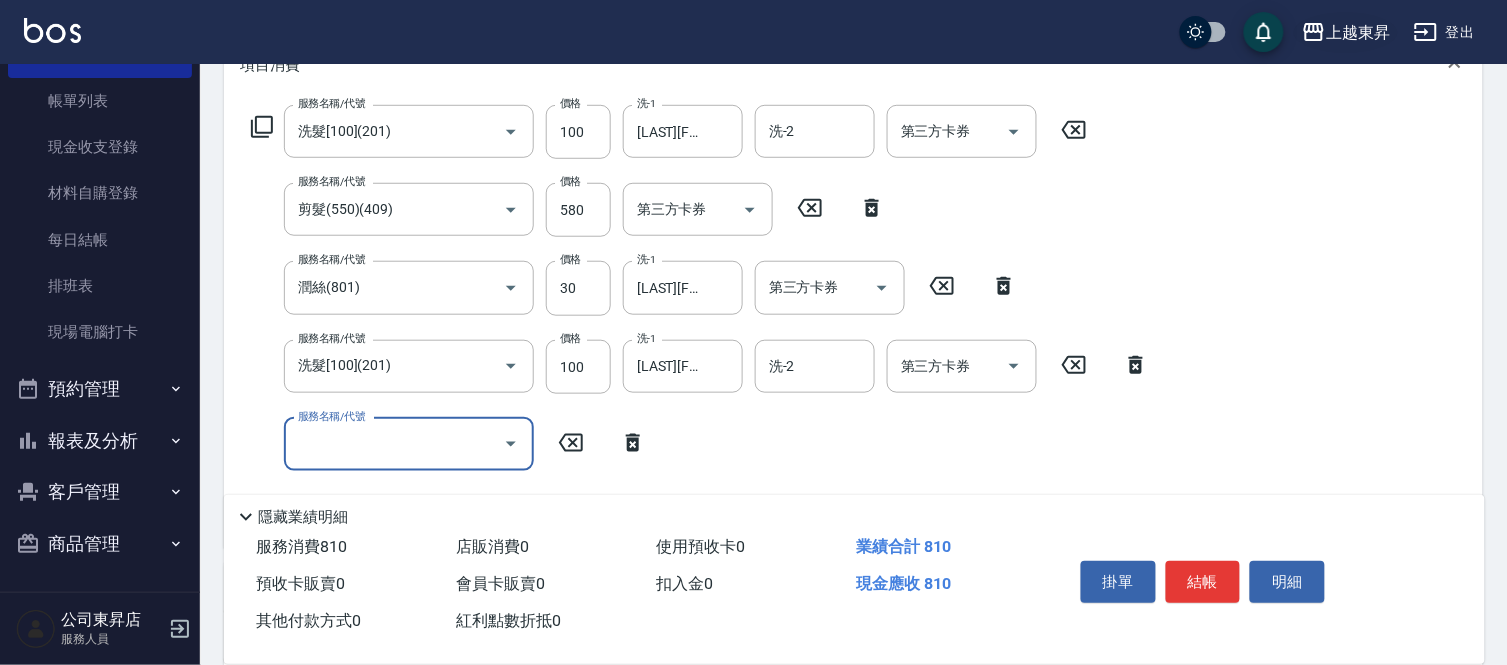 scroll, scrollTop: 333, scrollLeft: 0, axis: vertical 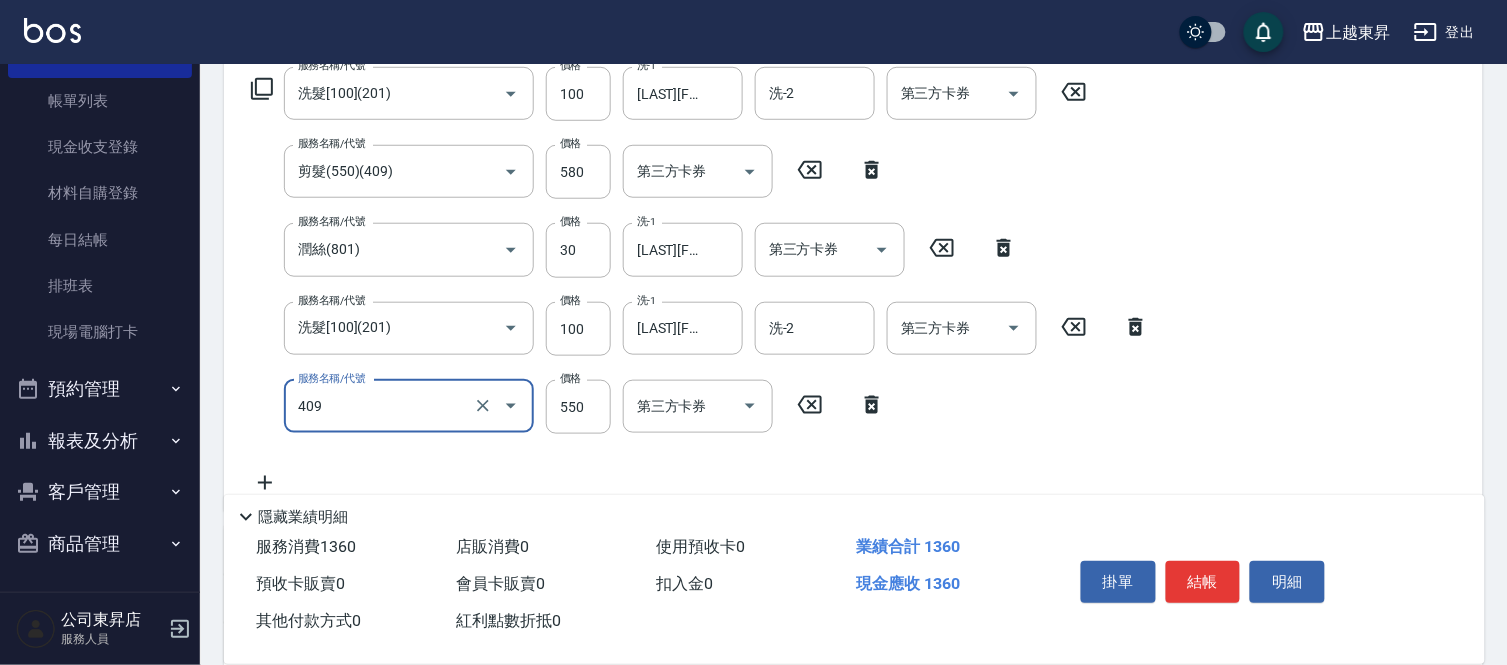 type on "剪髮(550)(409)" 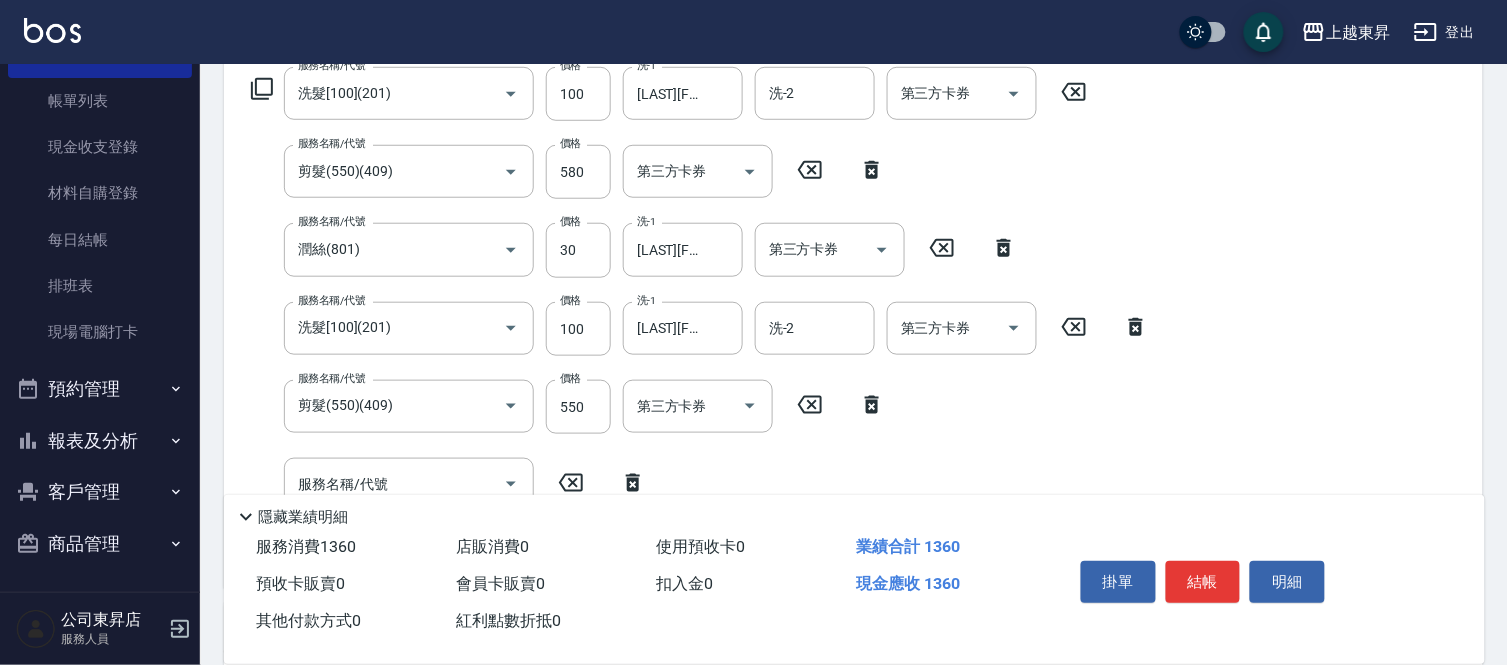 click 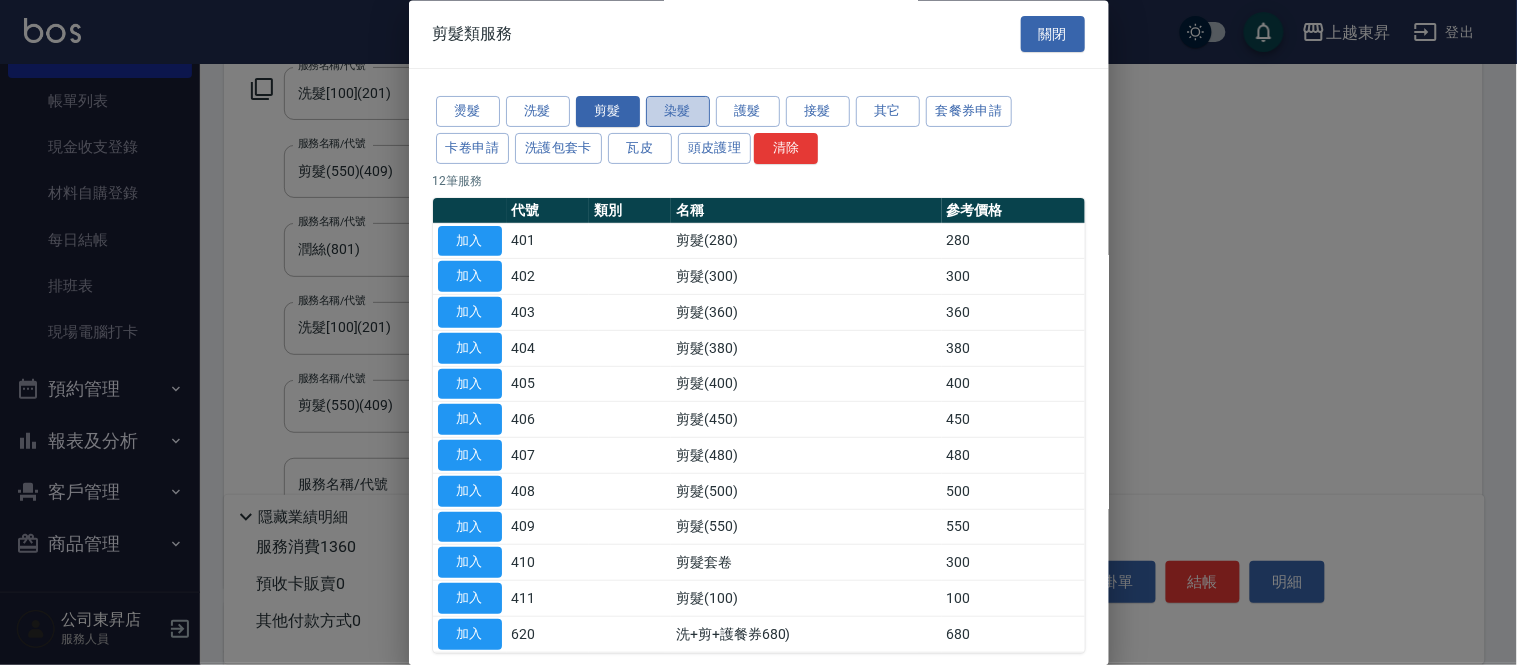 drag, startPoint x: 688, startPoint y: 104, endPoint x: 695, endPoint y: 120, distance: 17.464249 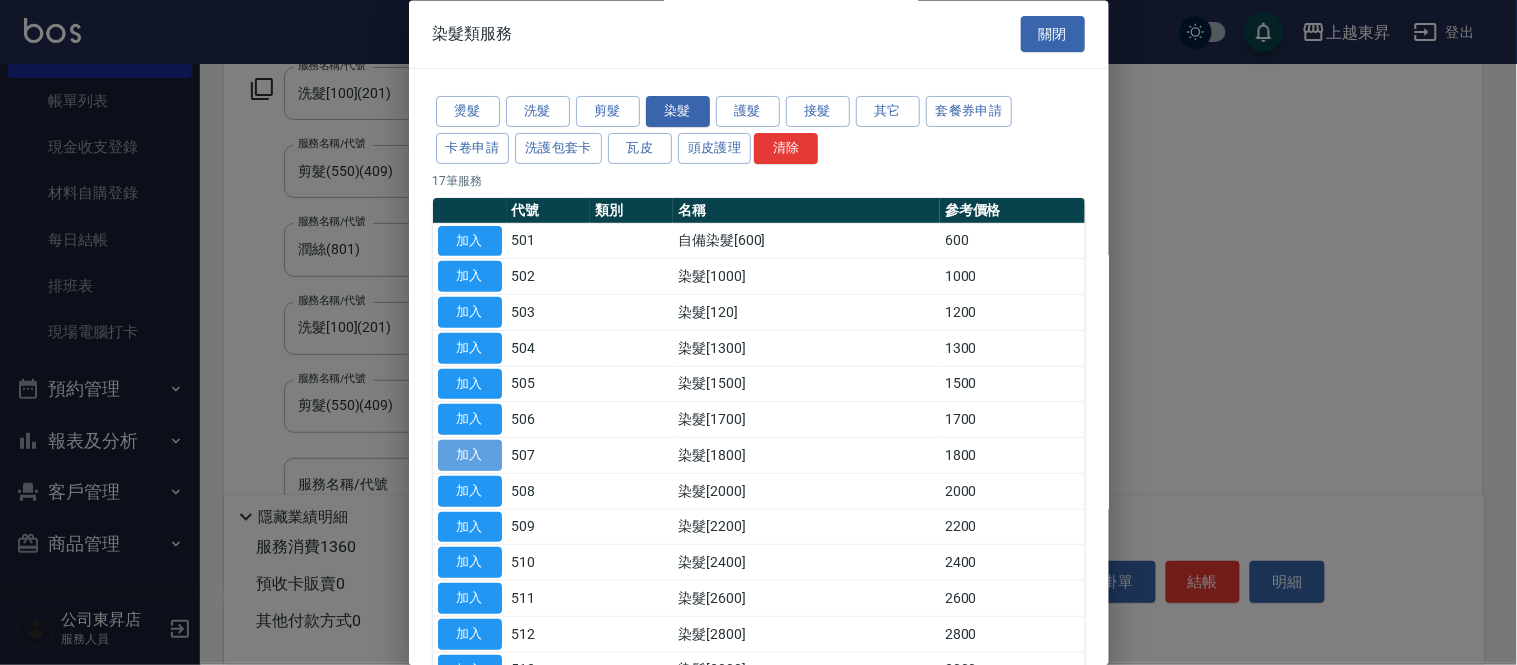 click on "加入" at bounding box center [470, 456] 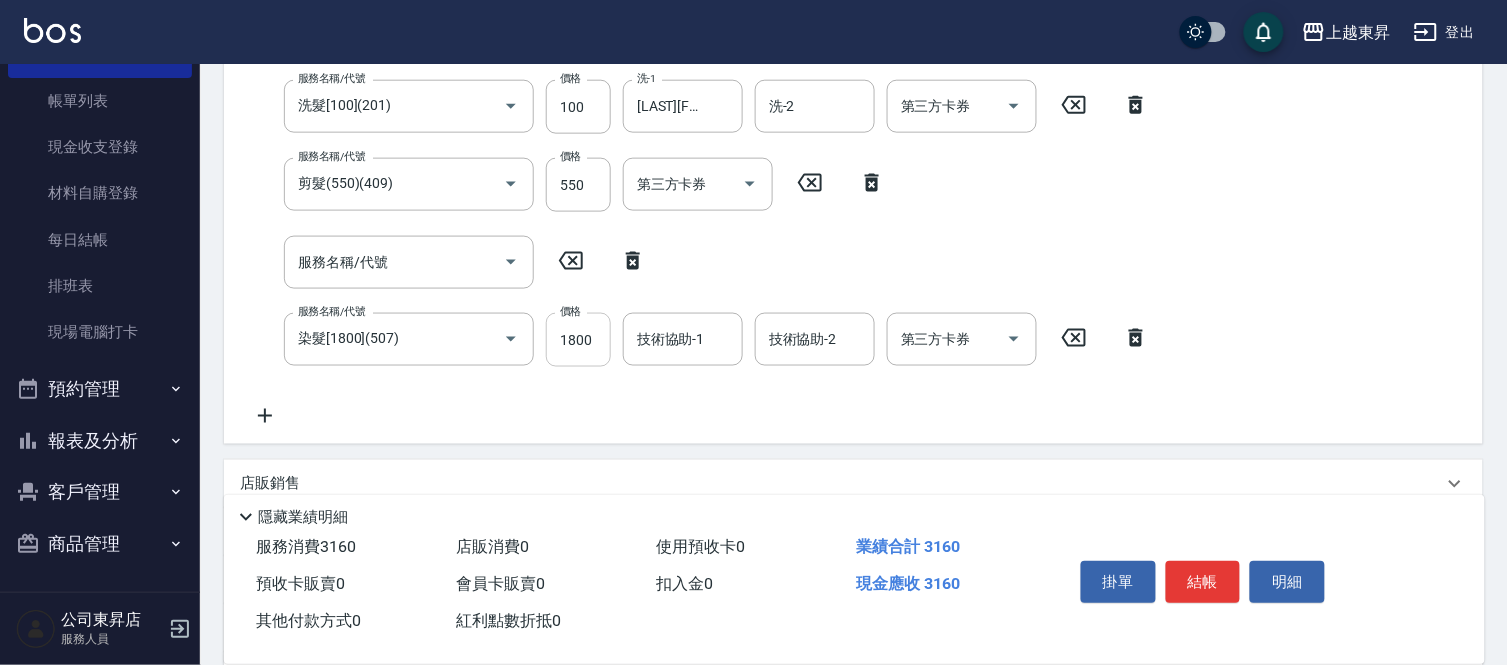 click on "1800" at bounding box center [578, 340] 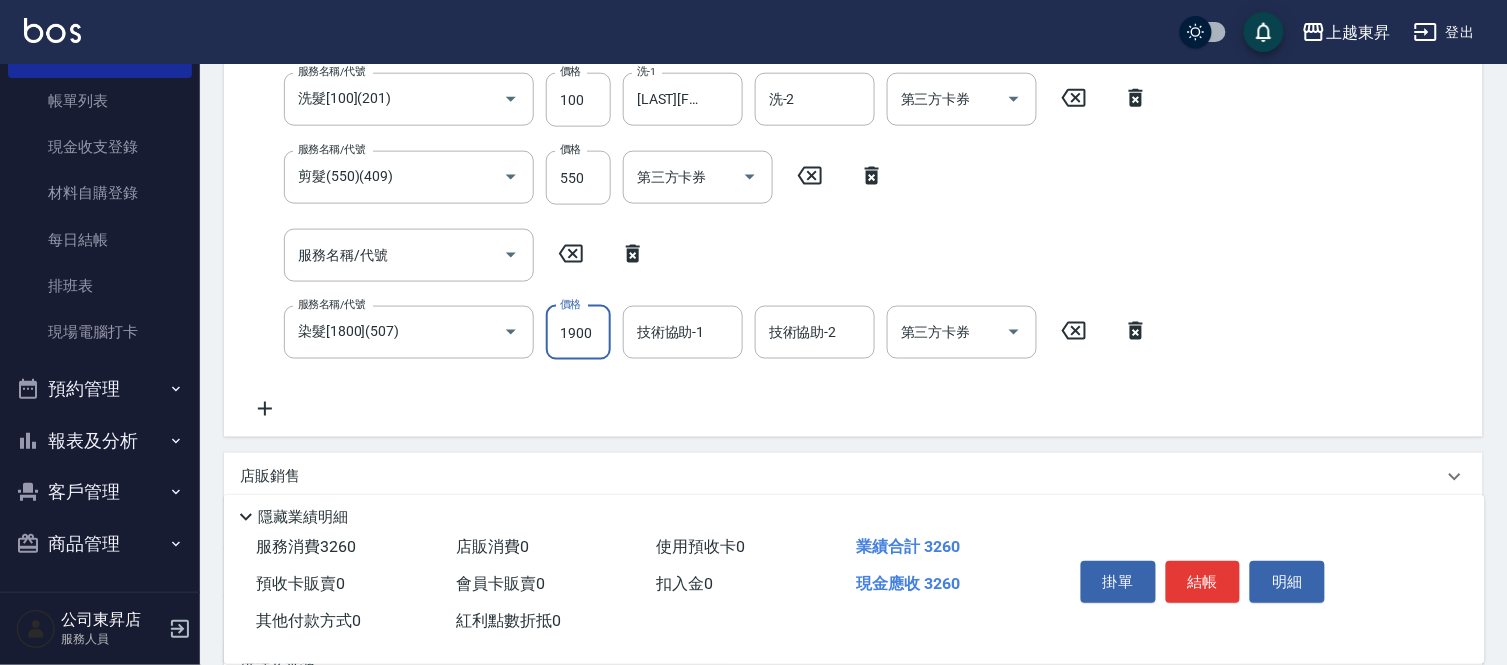 type on "1900" 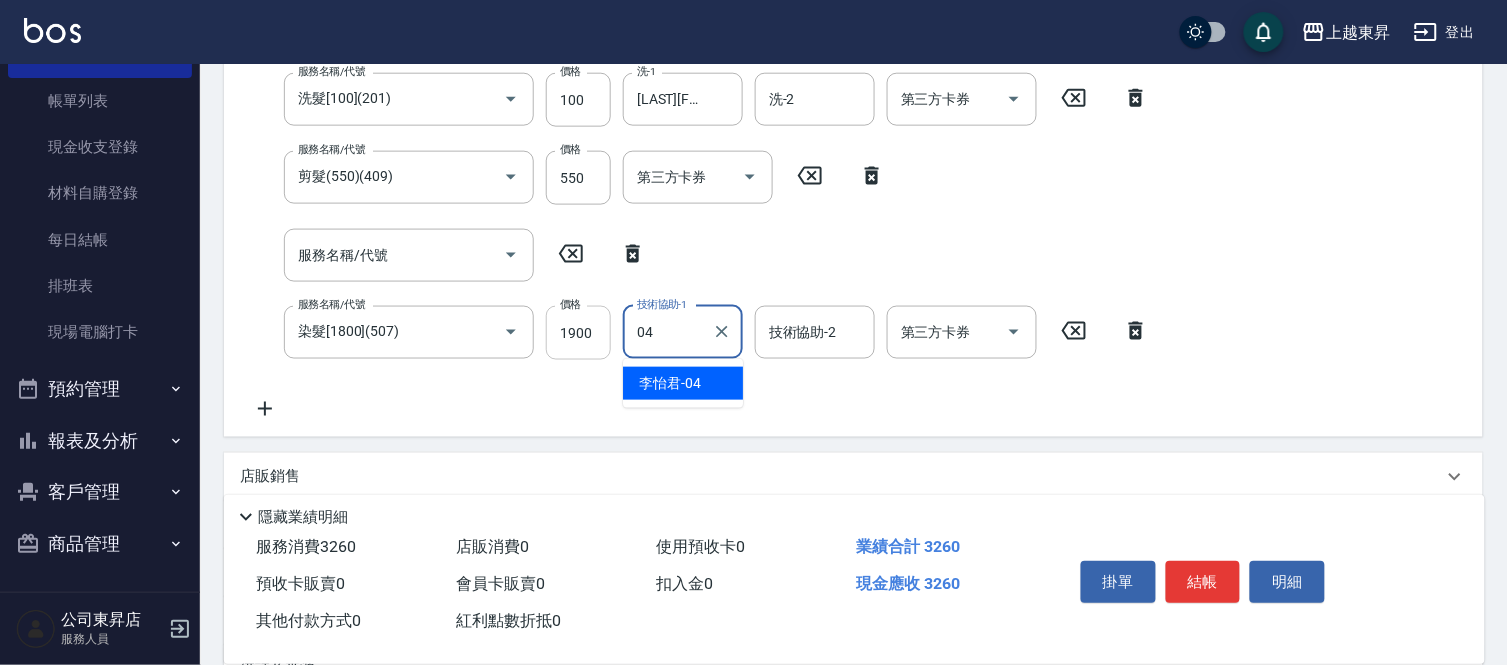 type on "[NAME]-04" 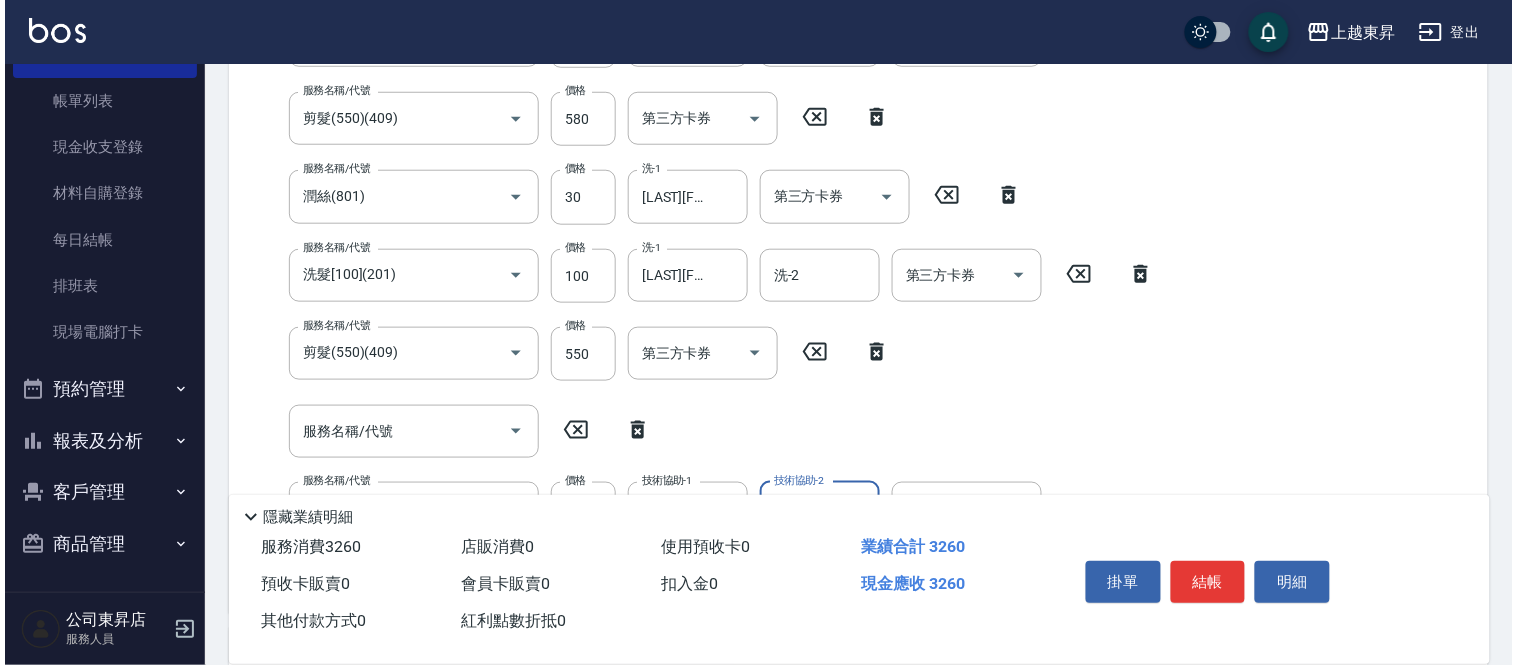 scroll, scrollTop: 340, scrollLeft: 0, axis: vertical 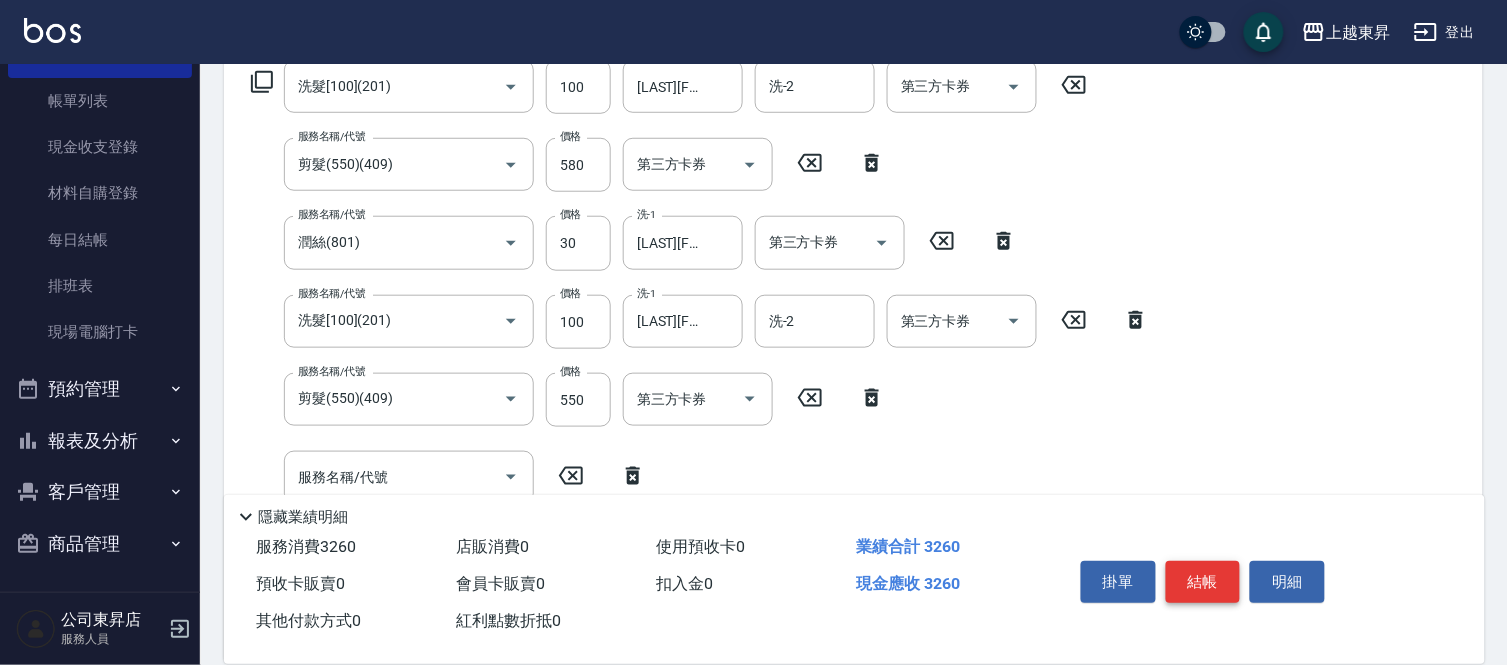 click on "結帳" at bounding box center [1203, 582] 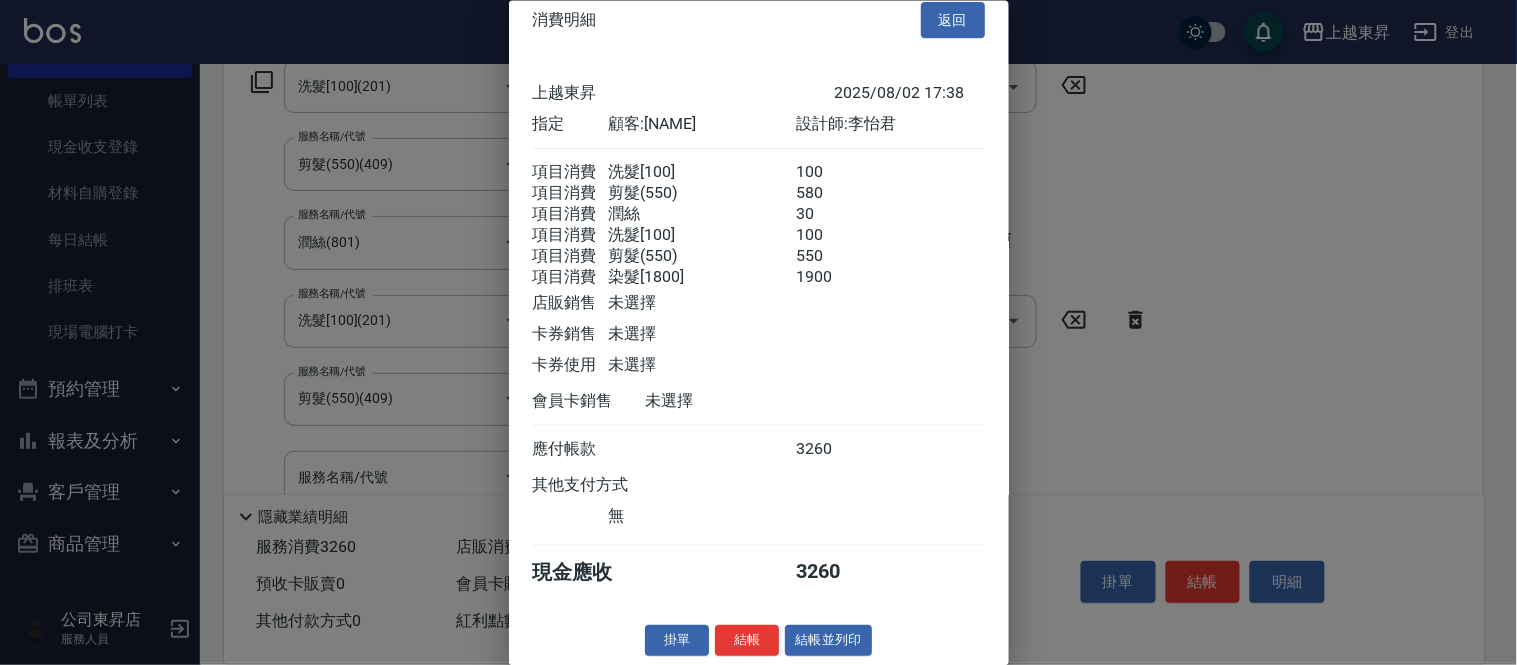 scroll, scrollTop: 51, scrollLeft: 0, axis: vertical 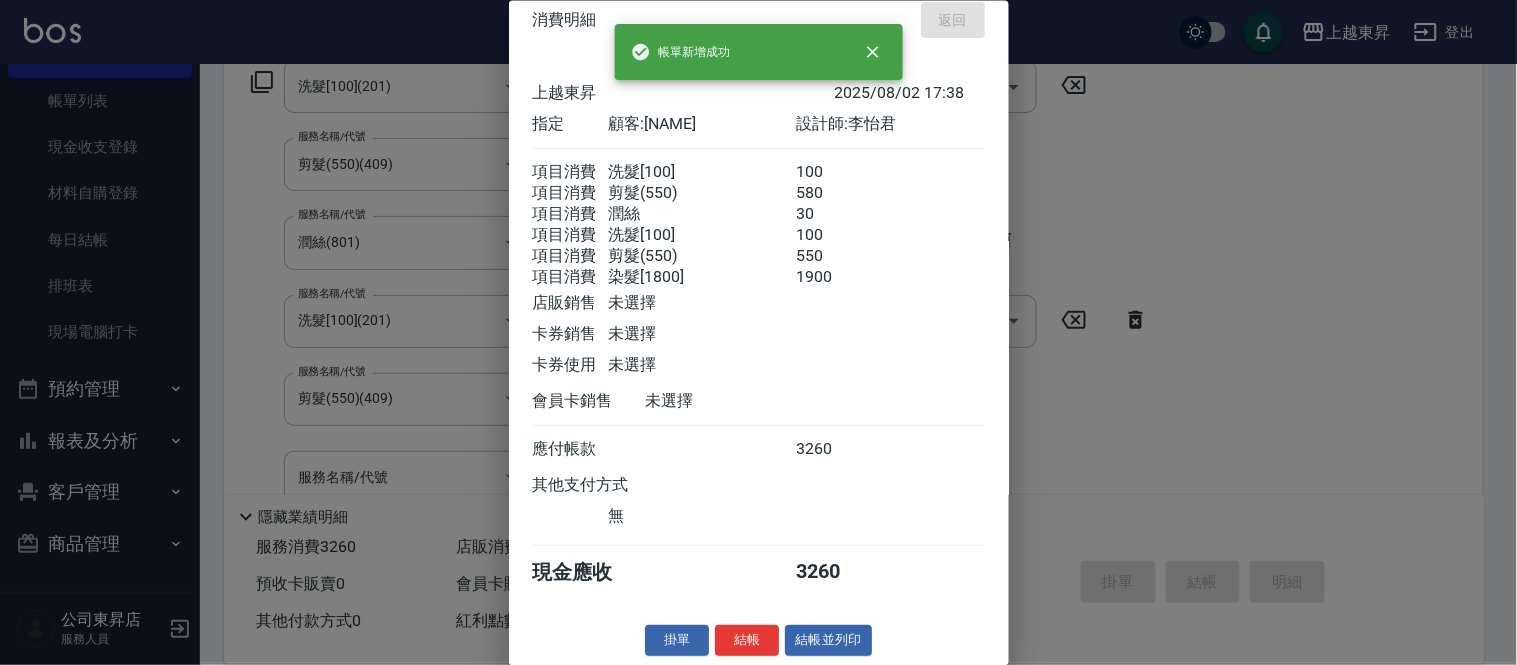 type on "2025/08/02 17:40" 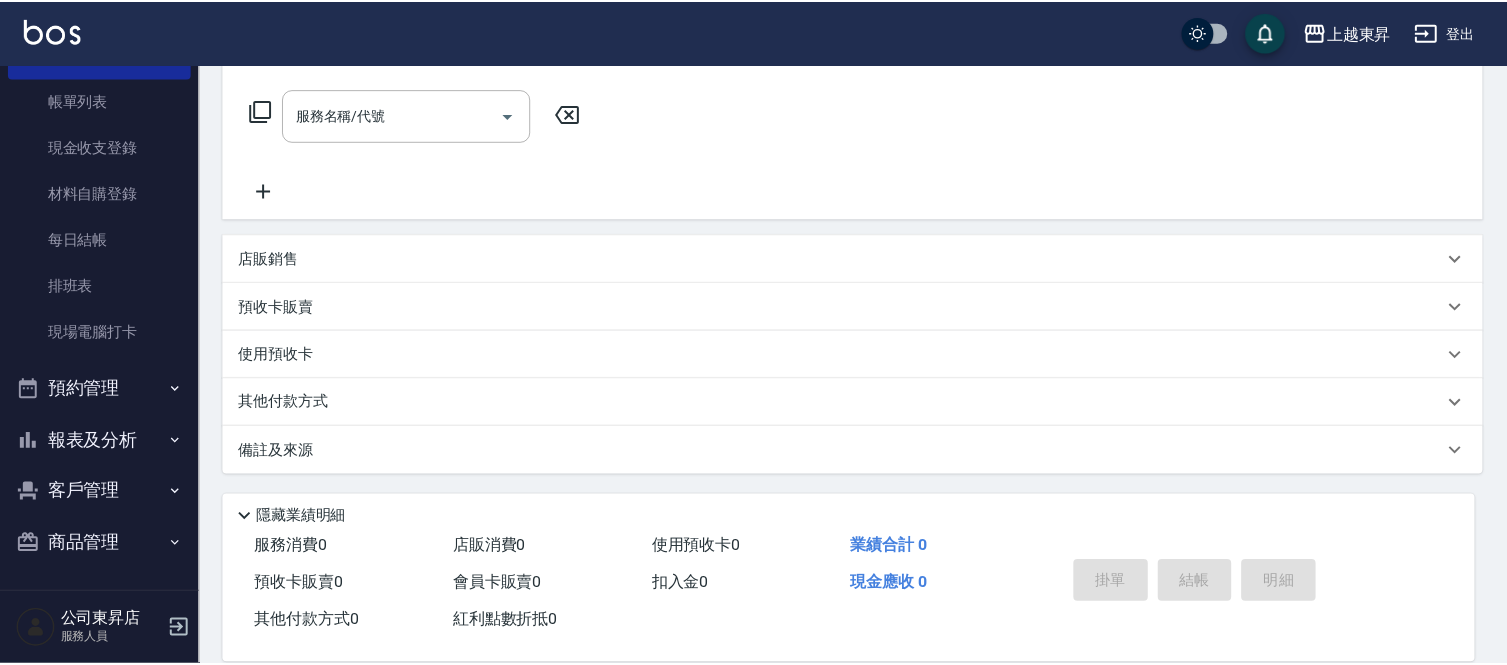 scroll, scrollTop: 0, scrollLeft: 0, axis: both 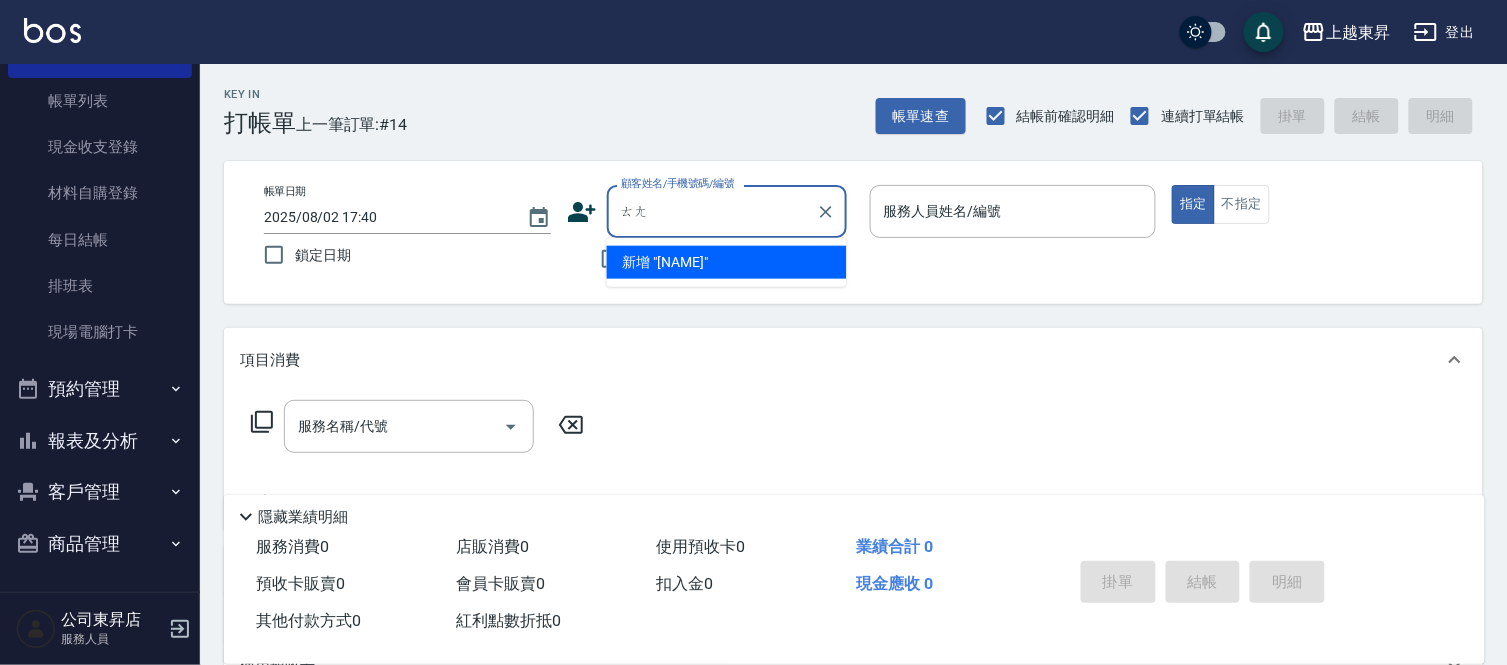 type on "湯" 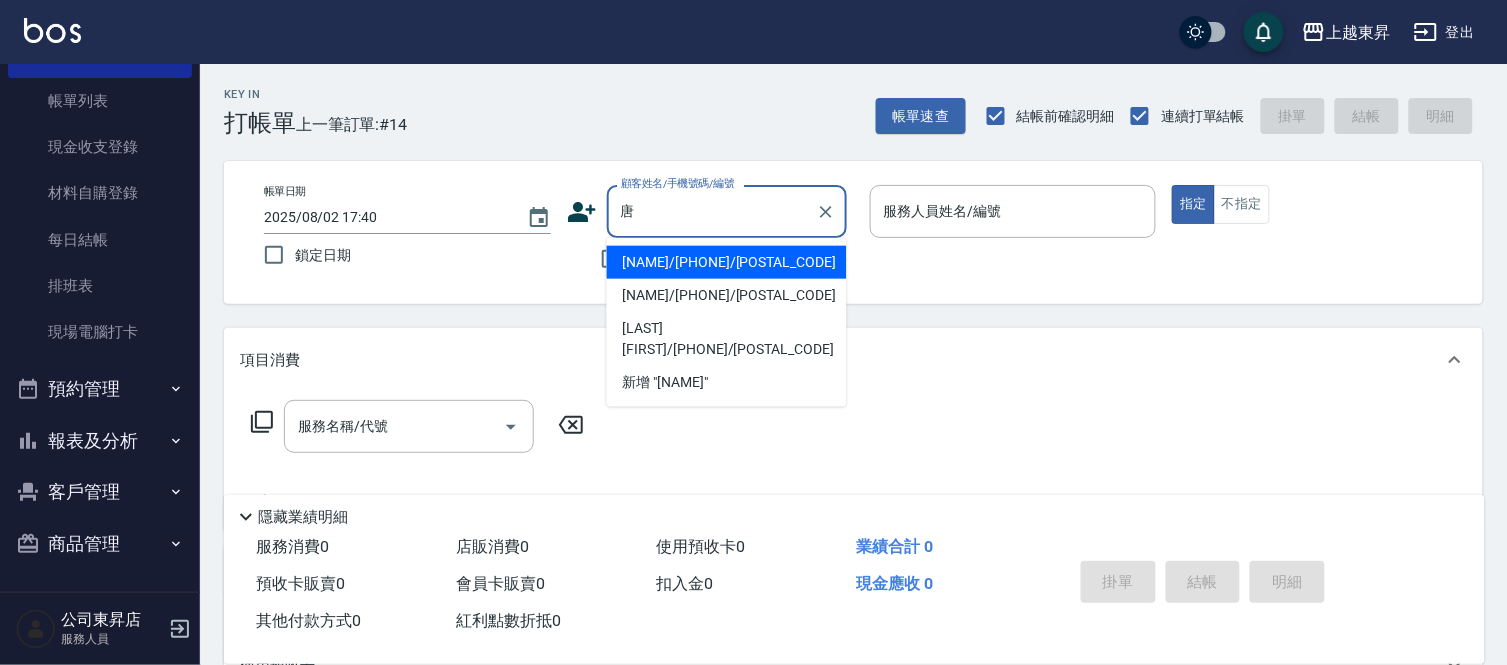 click on "[LAST][FIRST]/[PHONE]/[POSTAL_CODE]" at bounding box center (727, 339) 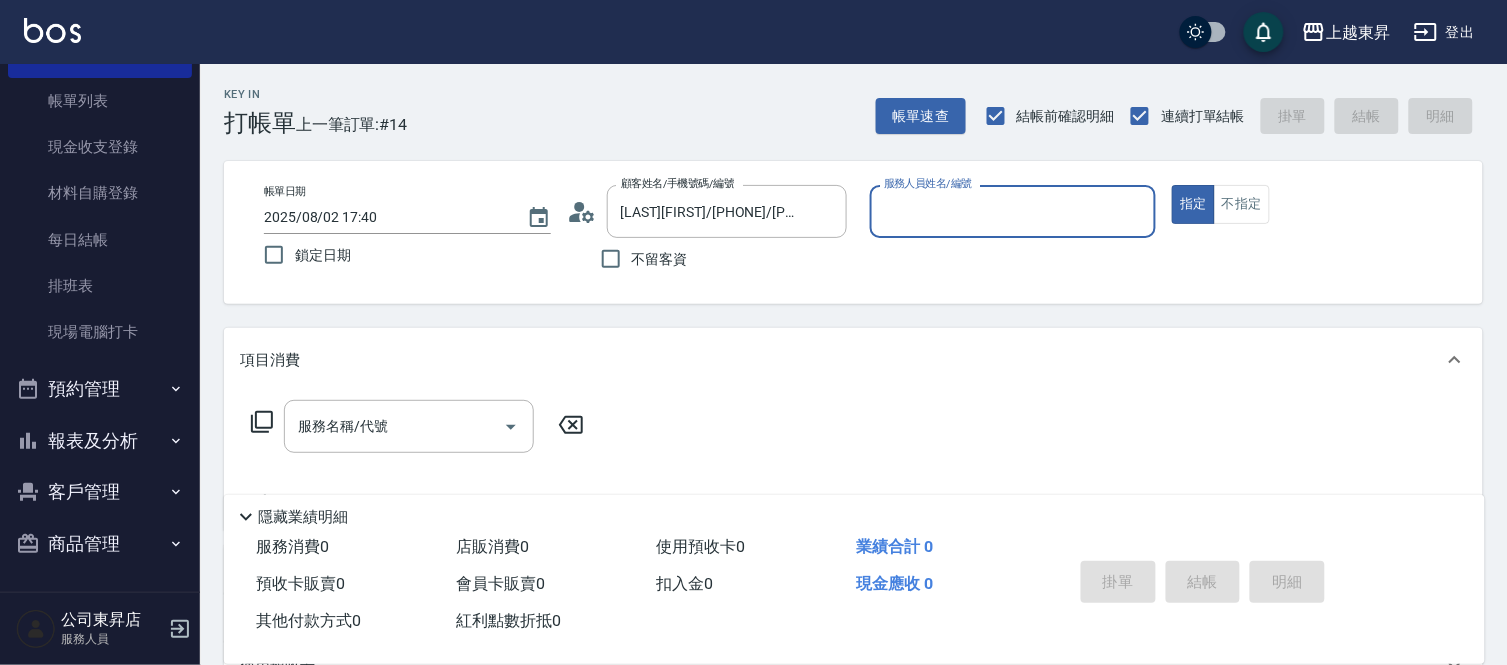 type on "[NAME]-04" 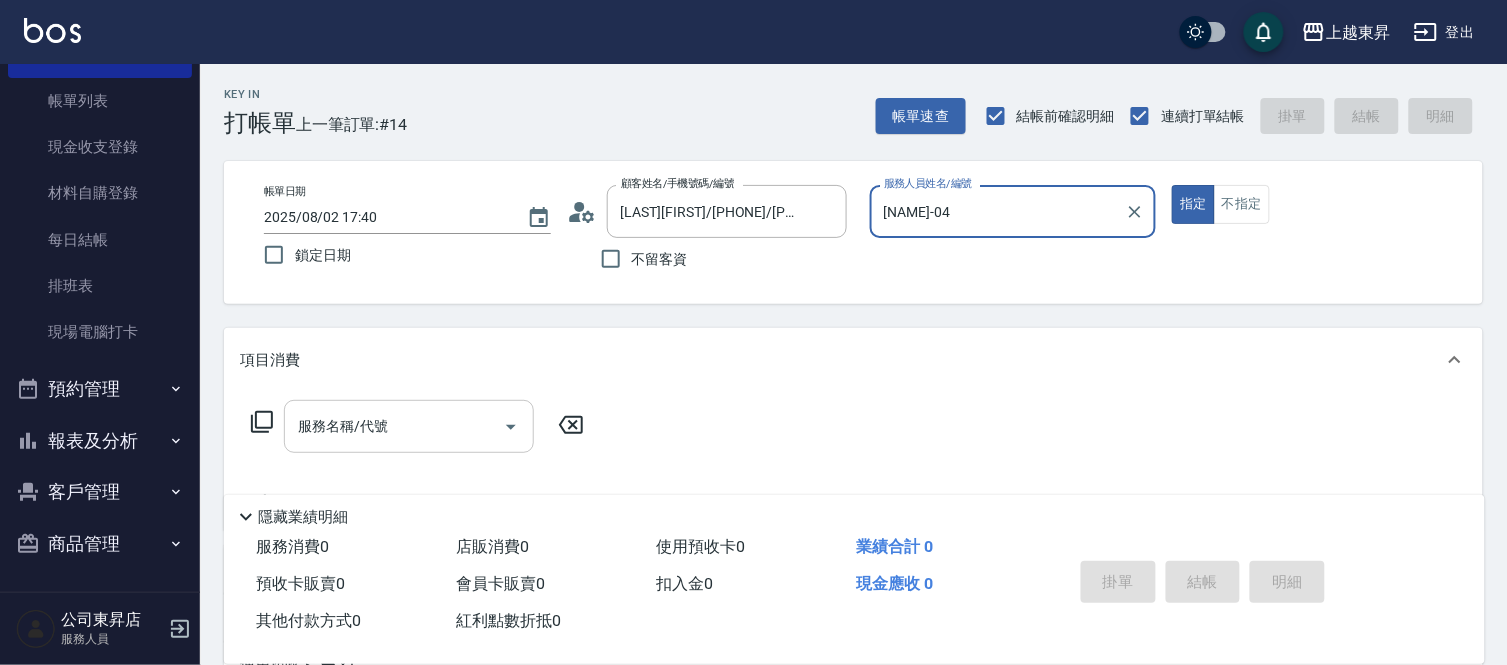 click on "服務名稱/代號" at bounding box center [409, 426] 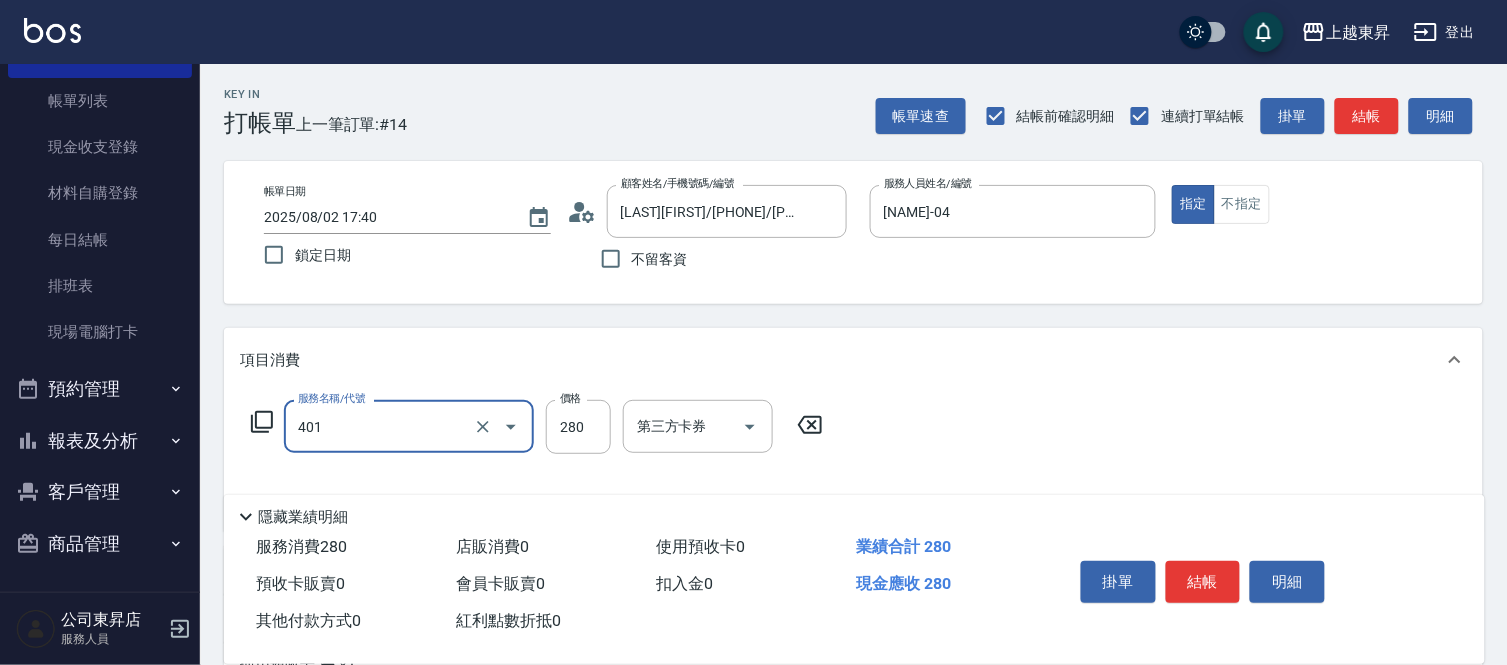 type on "剪髮(280)(401)" 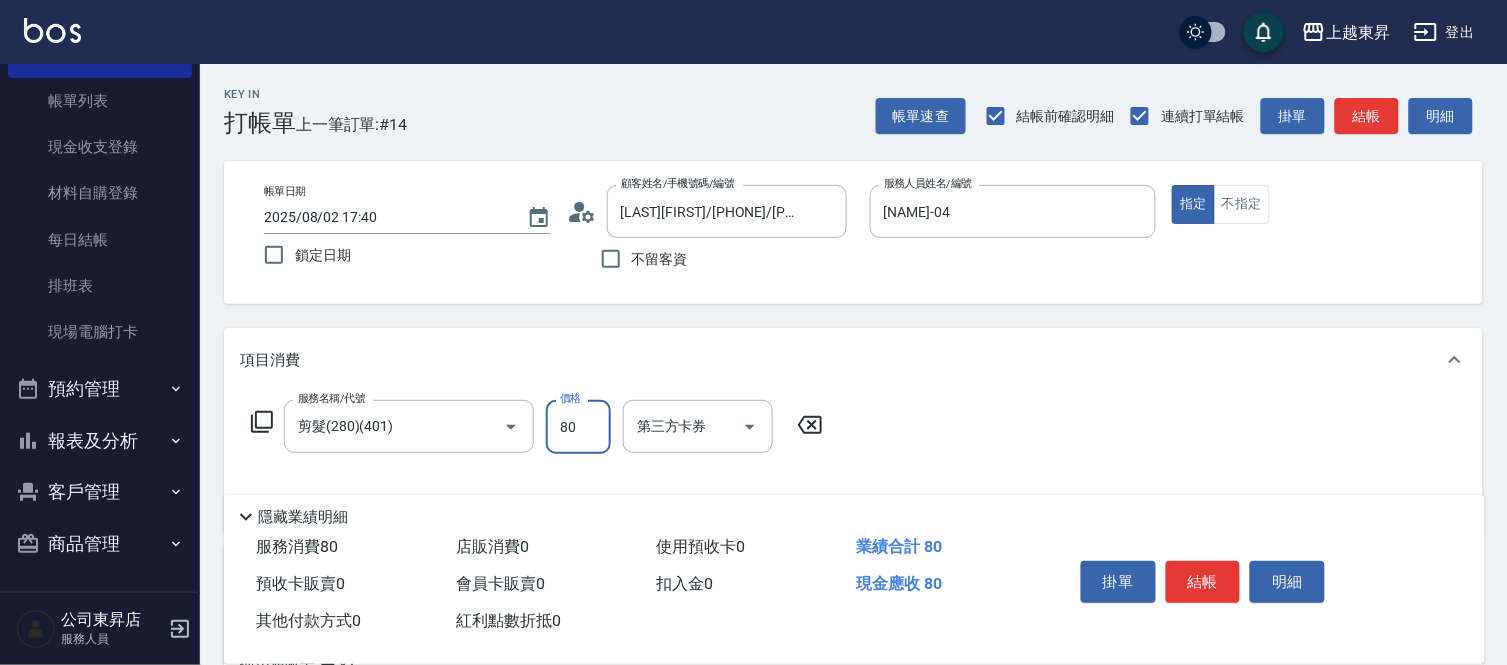 type on "80" 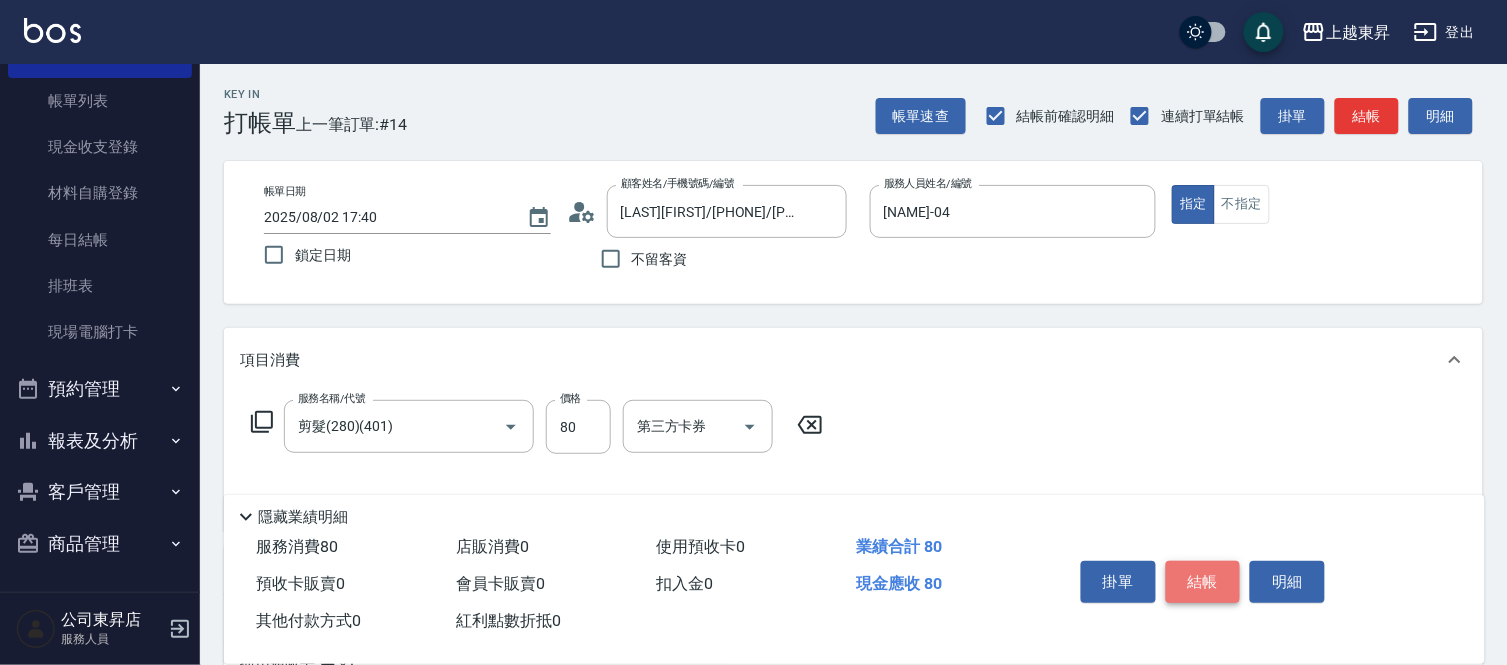 click on "結帳" at bounding box center (1203, 582) 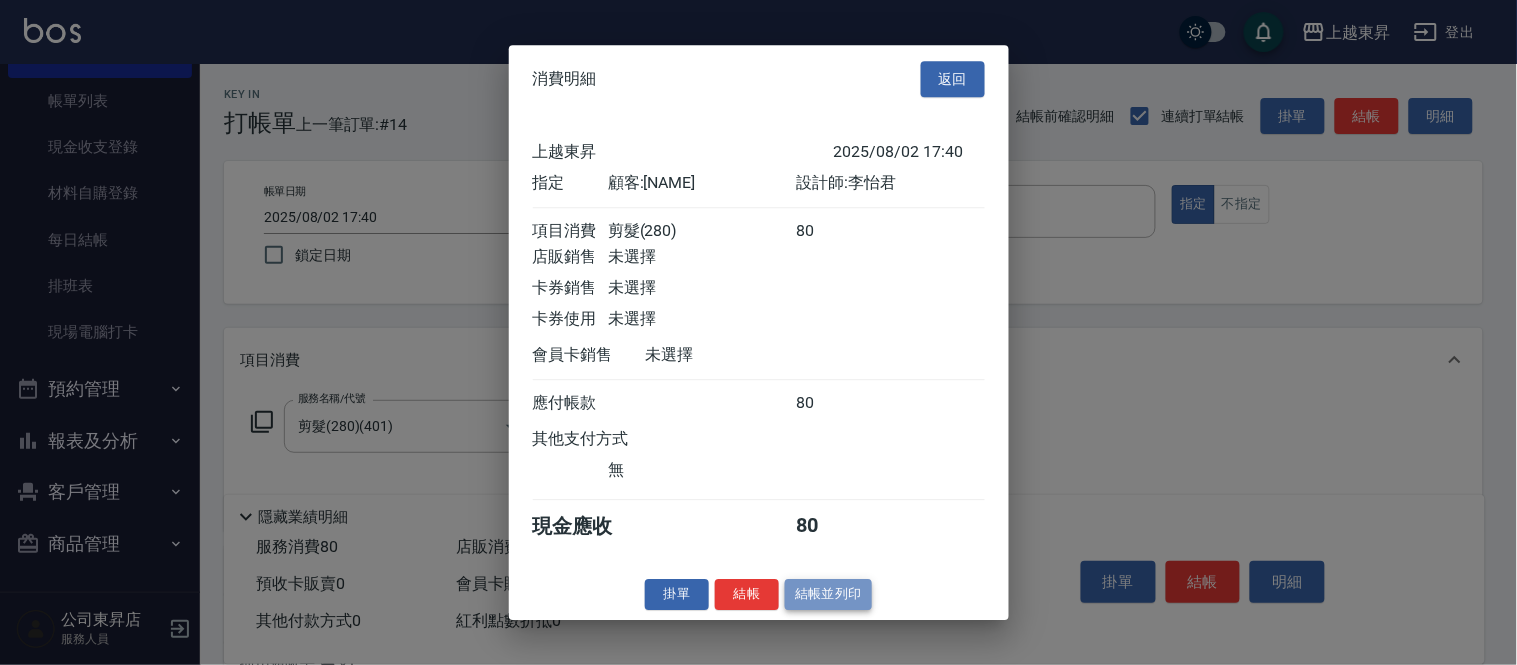 click on "結帳並列印" at bounding box center (828, 594) 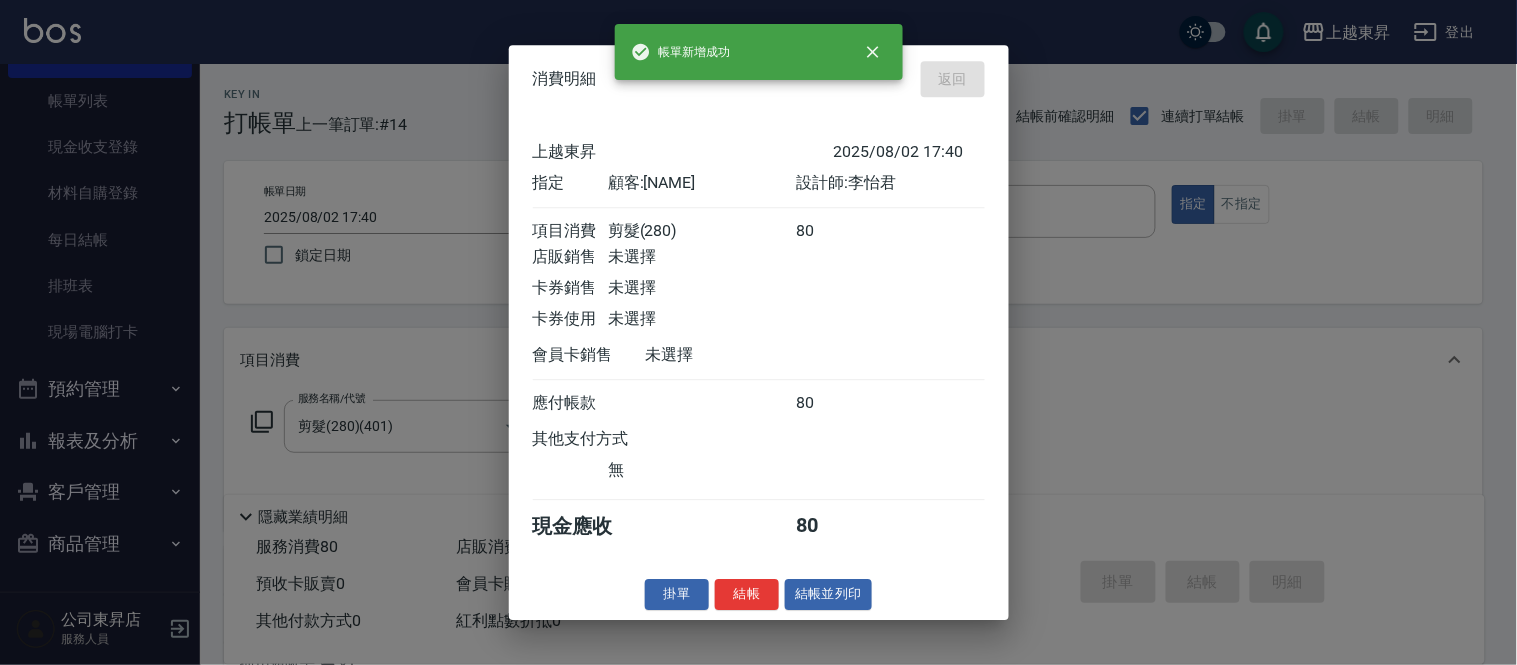 type on "2025/08/02 17:41" 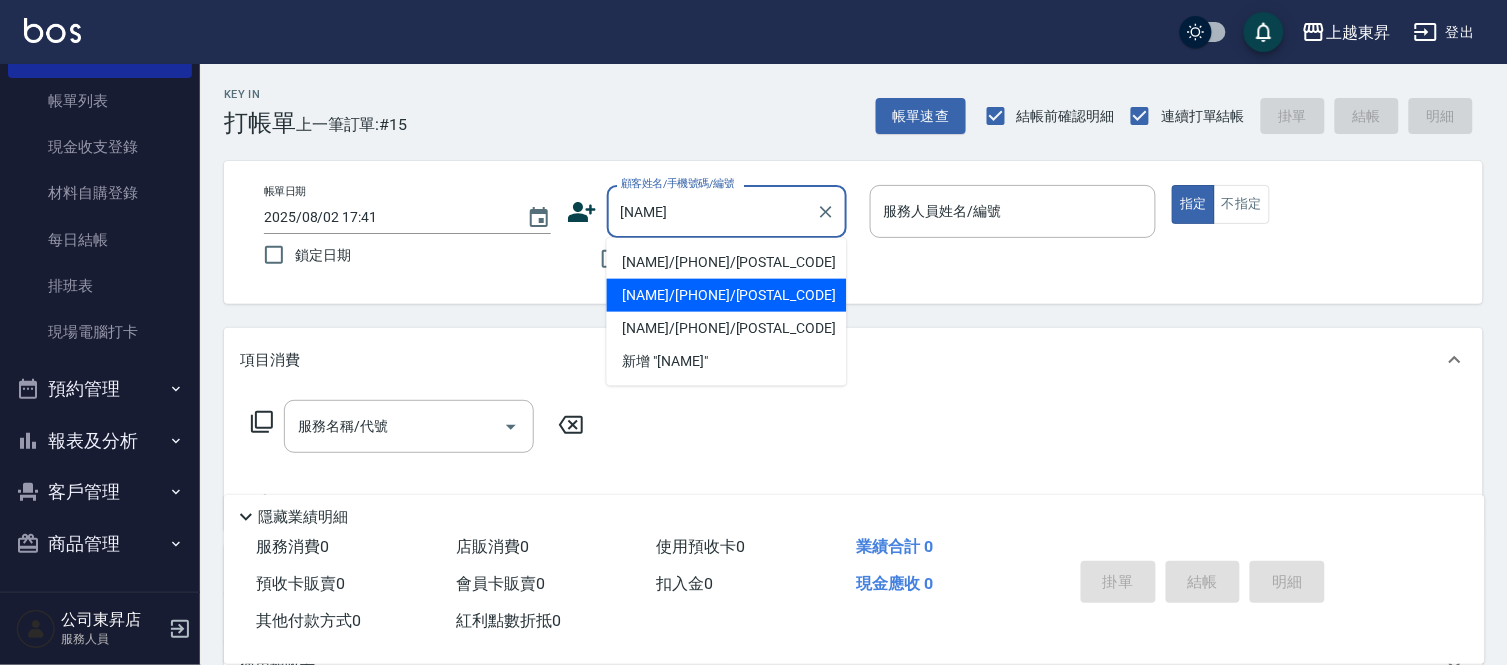 click on "[NAME]/[PHONE]/[POSTAL_CODE]" at bounding box center [727, 295] 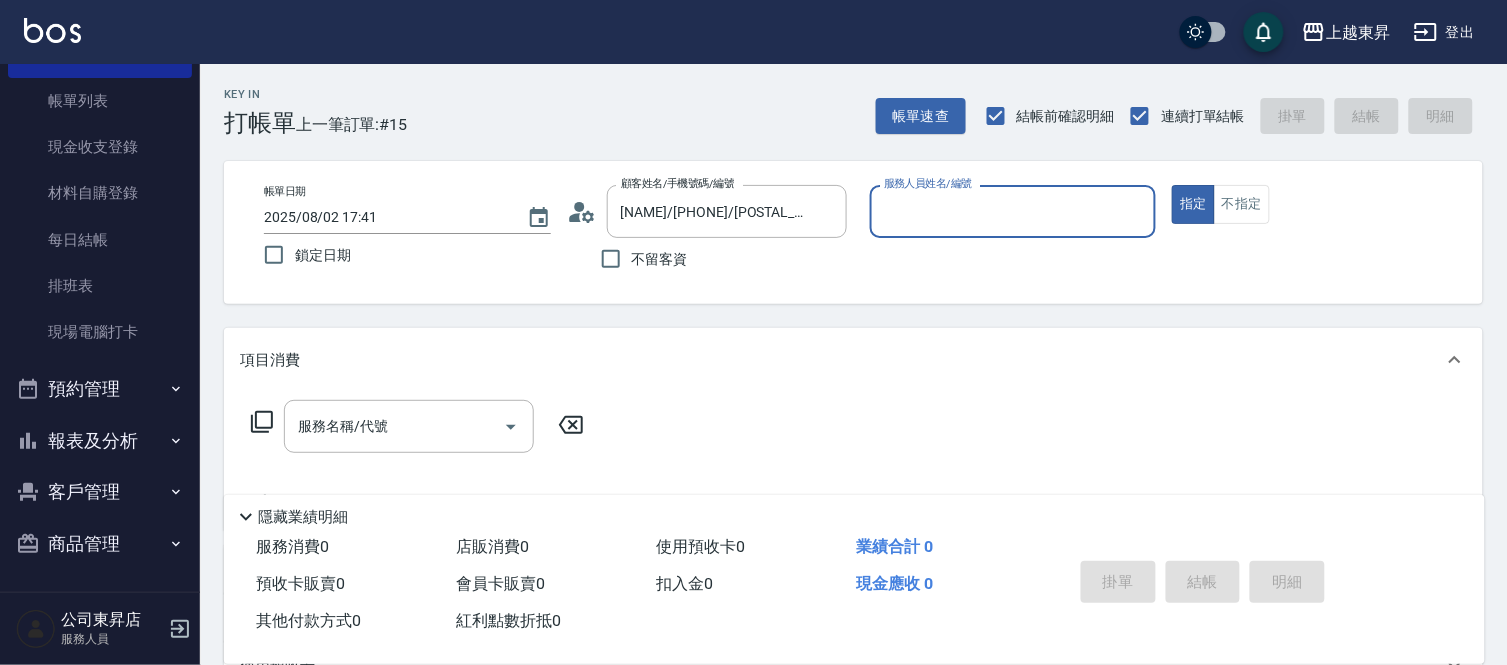 type on "[NAME]-04" 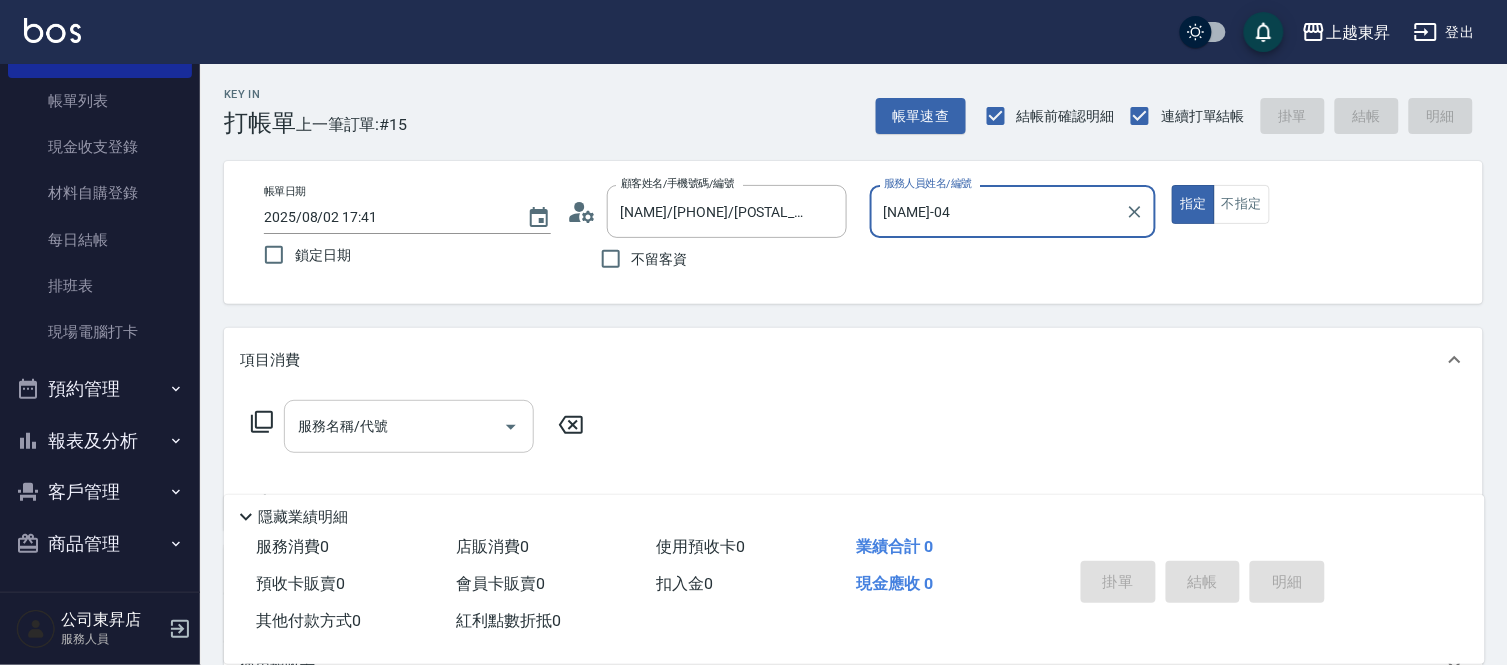 click on "服務名稱/代號" at bounding box center (394, 426) 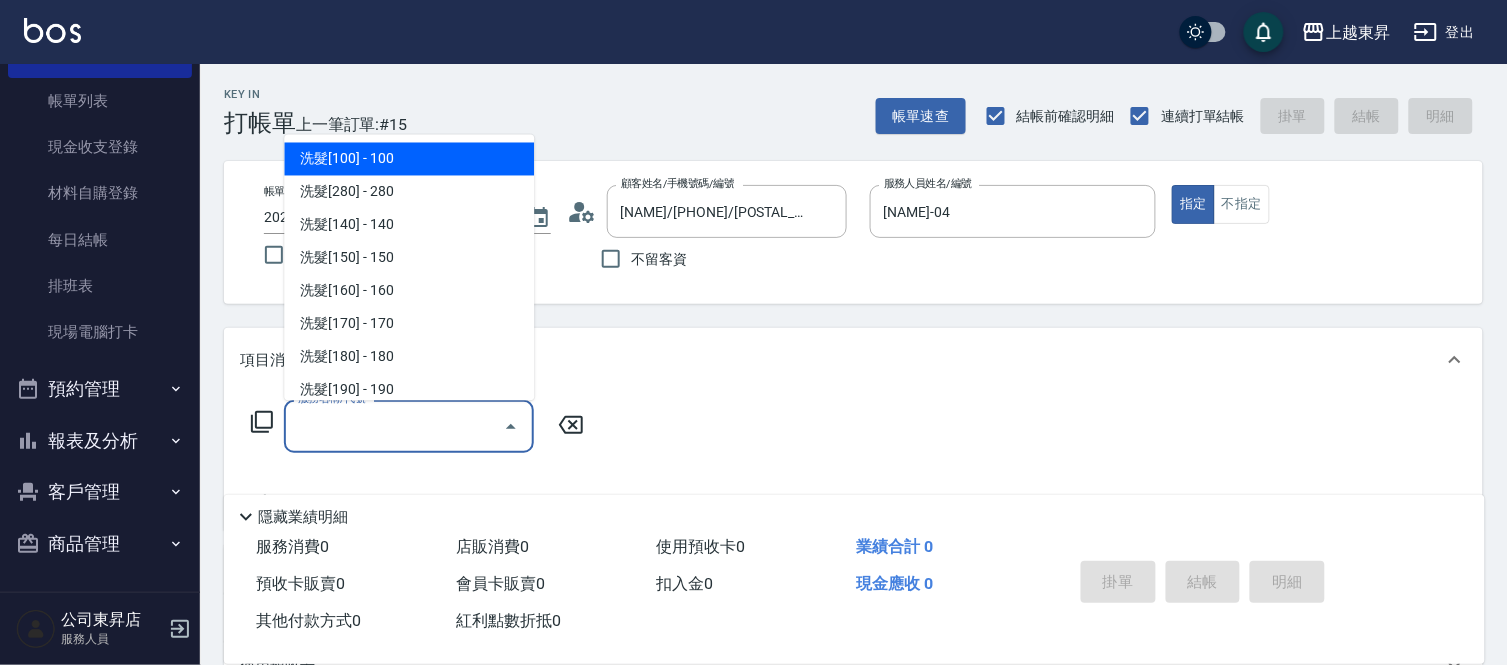 click on "洗髮[100] - 100" at bounding box center [409, 159] 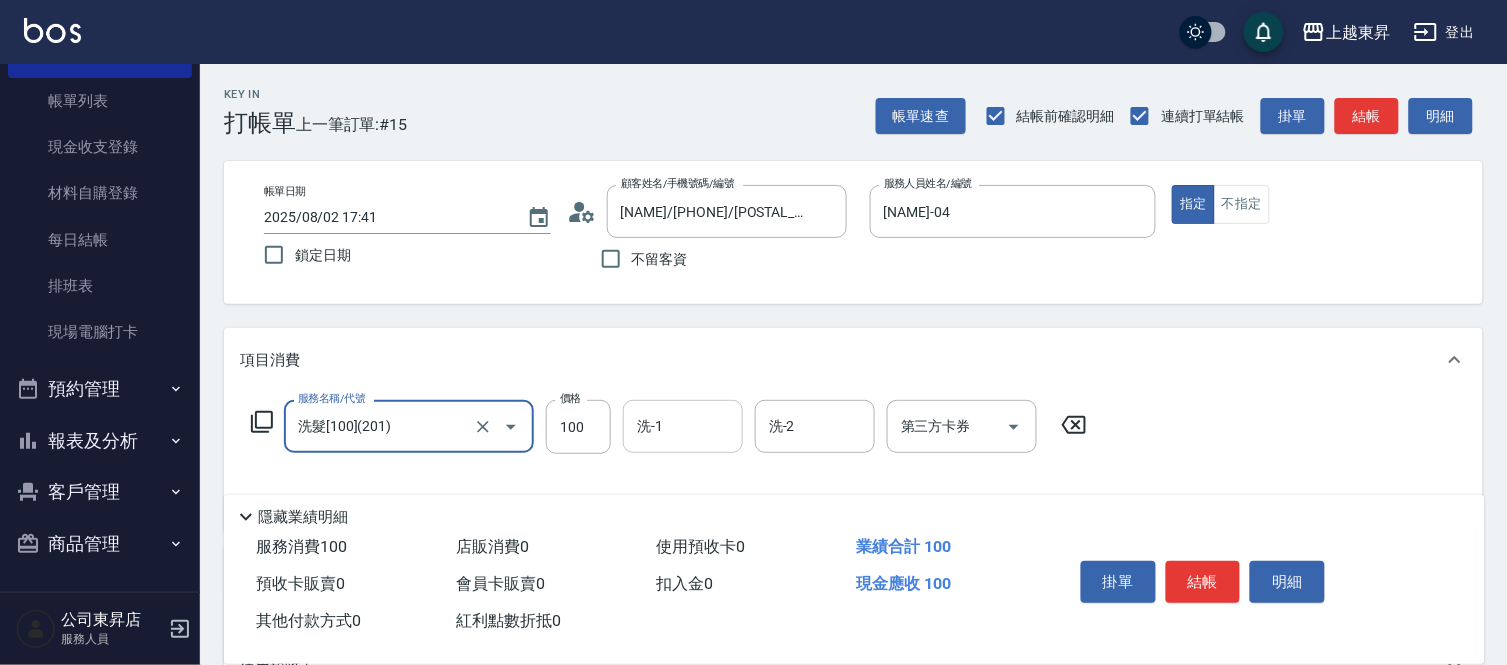 click on "洗-1" at bounding box center (683, 426) 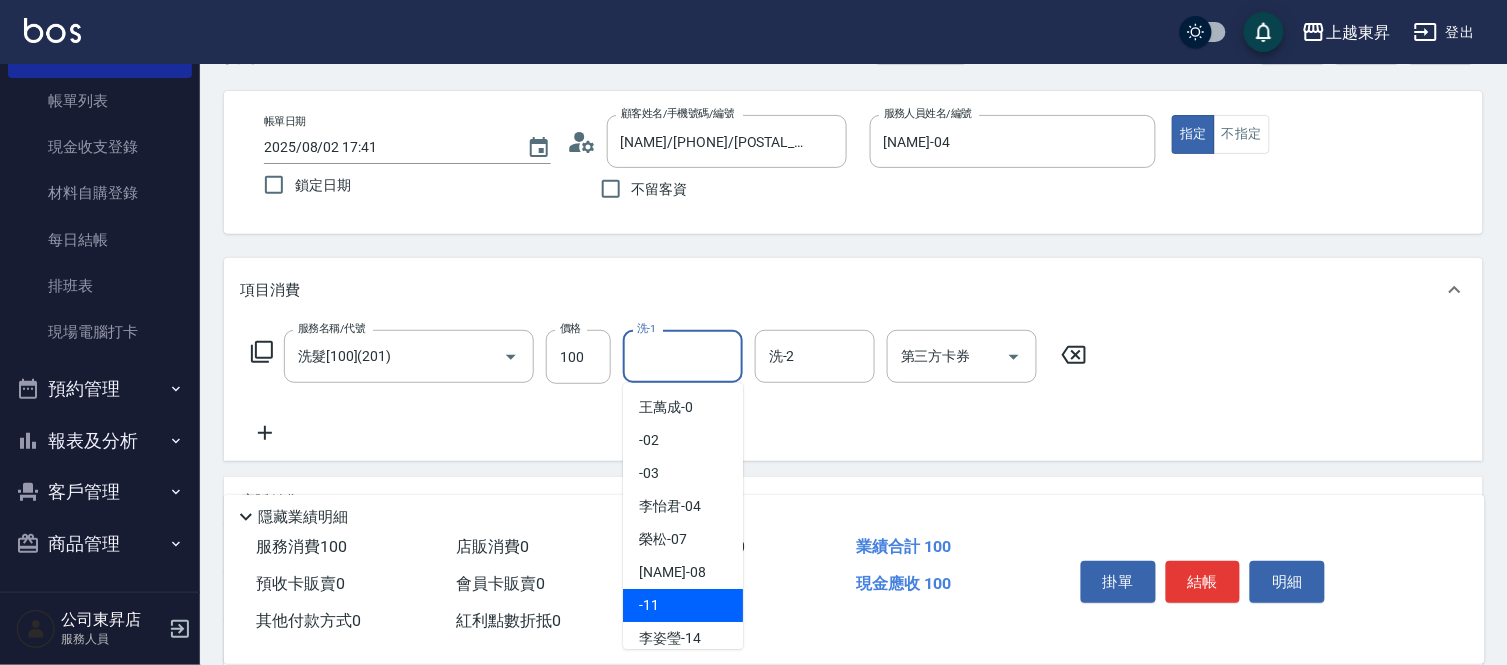 scroll, scrollTop: 222, scrollLeft: 0, axis: vertical 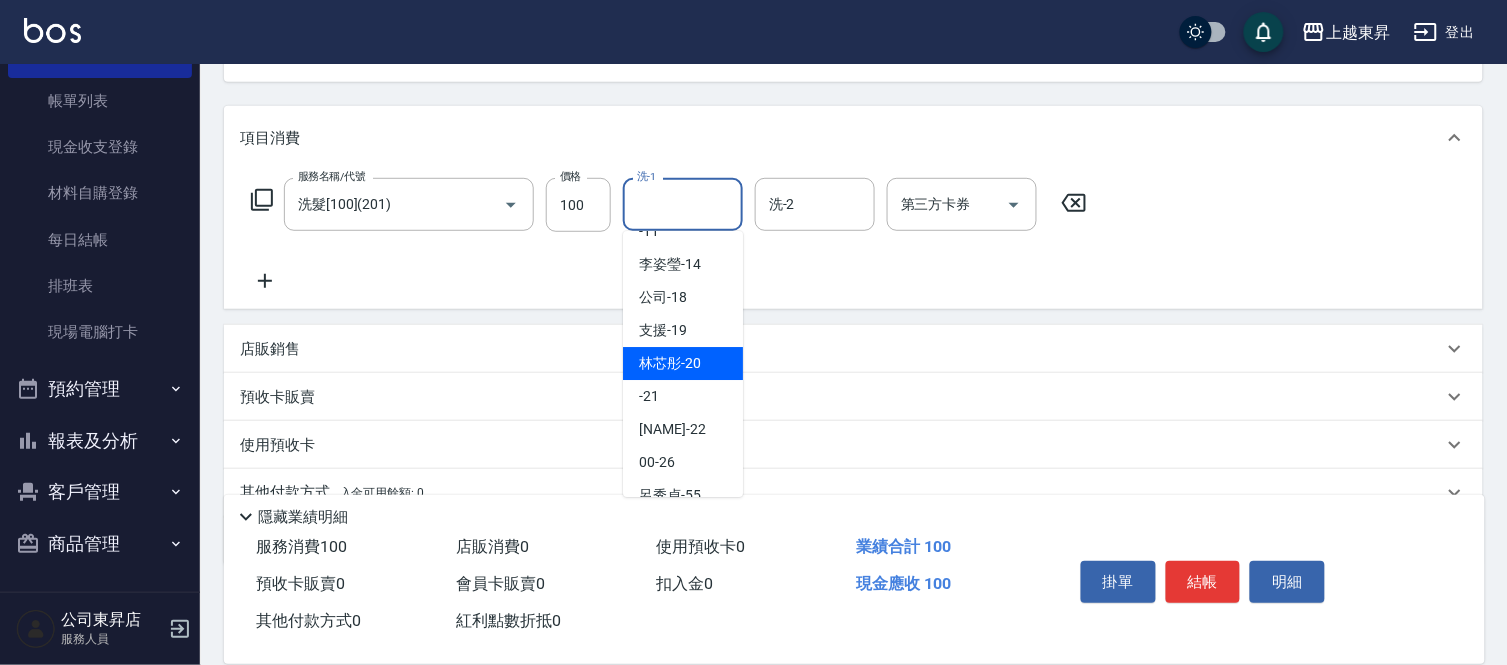 click on "[NAME] -20" at bounding box center [670, 363] 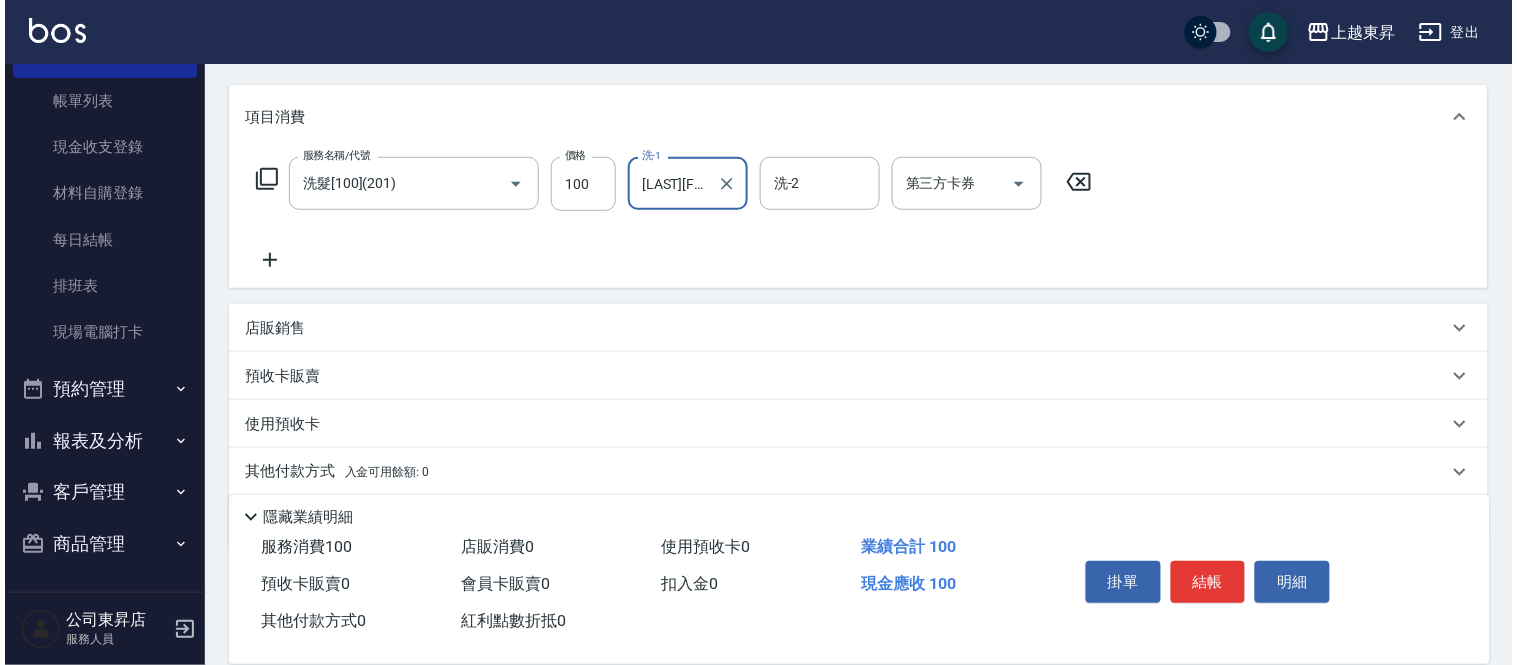 scroll, scrollTop: 311, scrollLeft: 0, axis: vertical 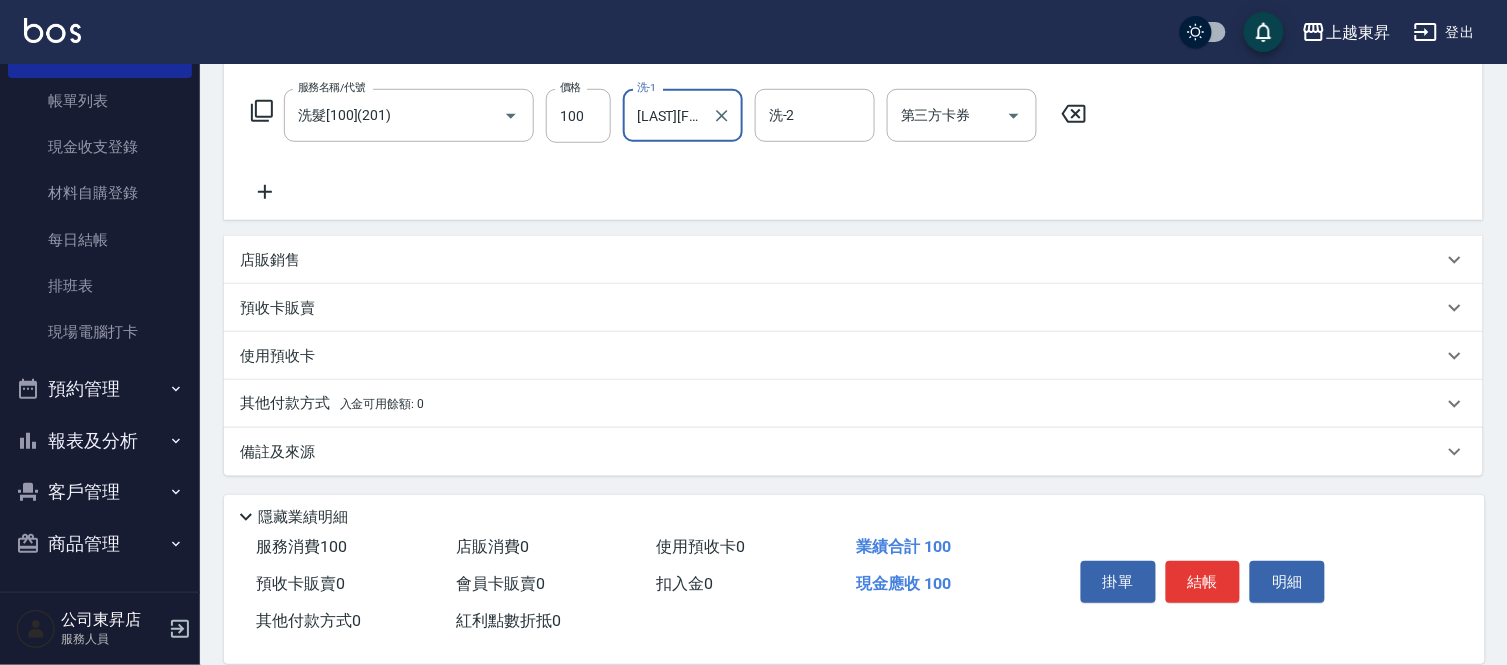 click 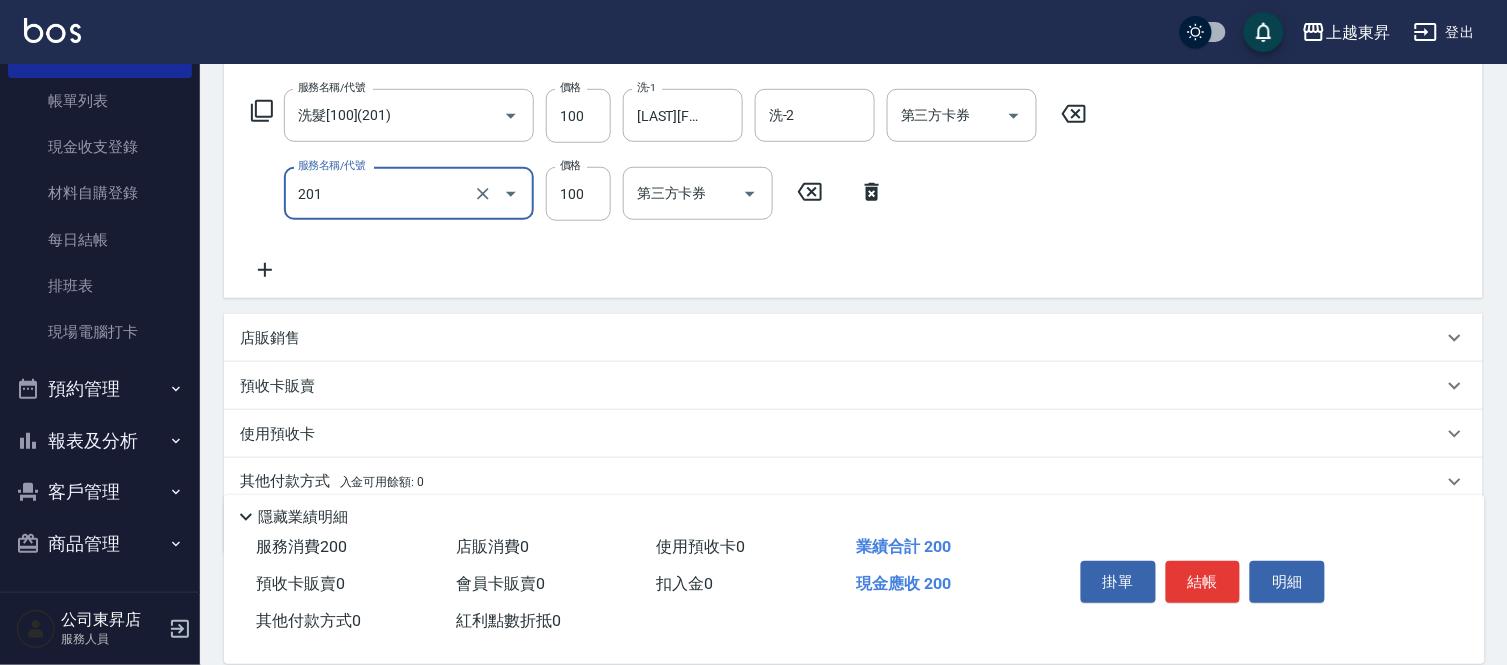 type on "洗髮[100](201)" 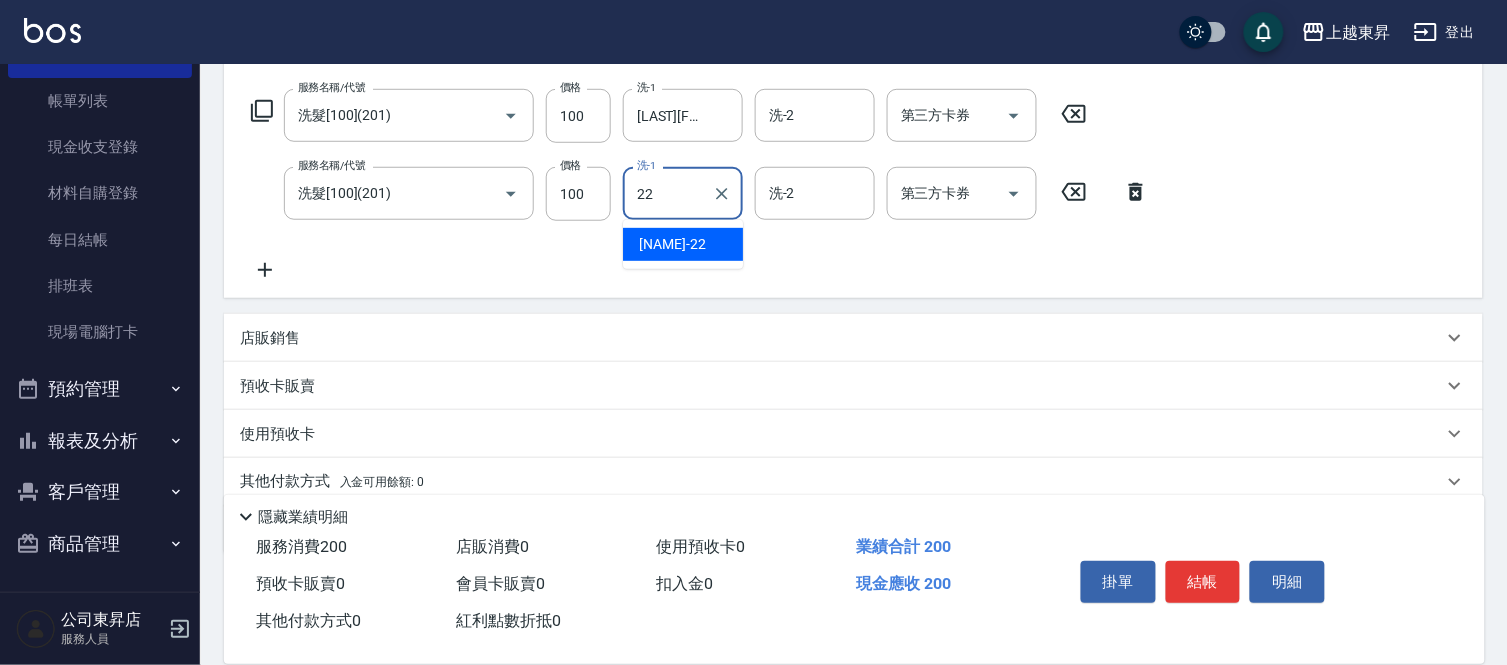 type on "[LAST][FIRST]-[AGE]" 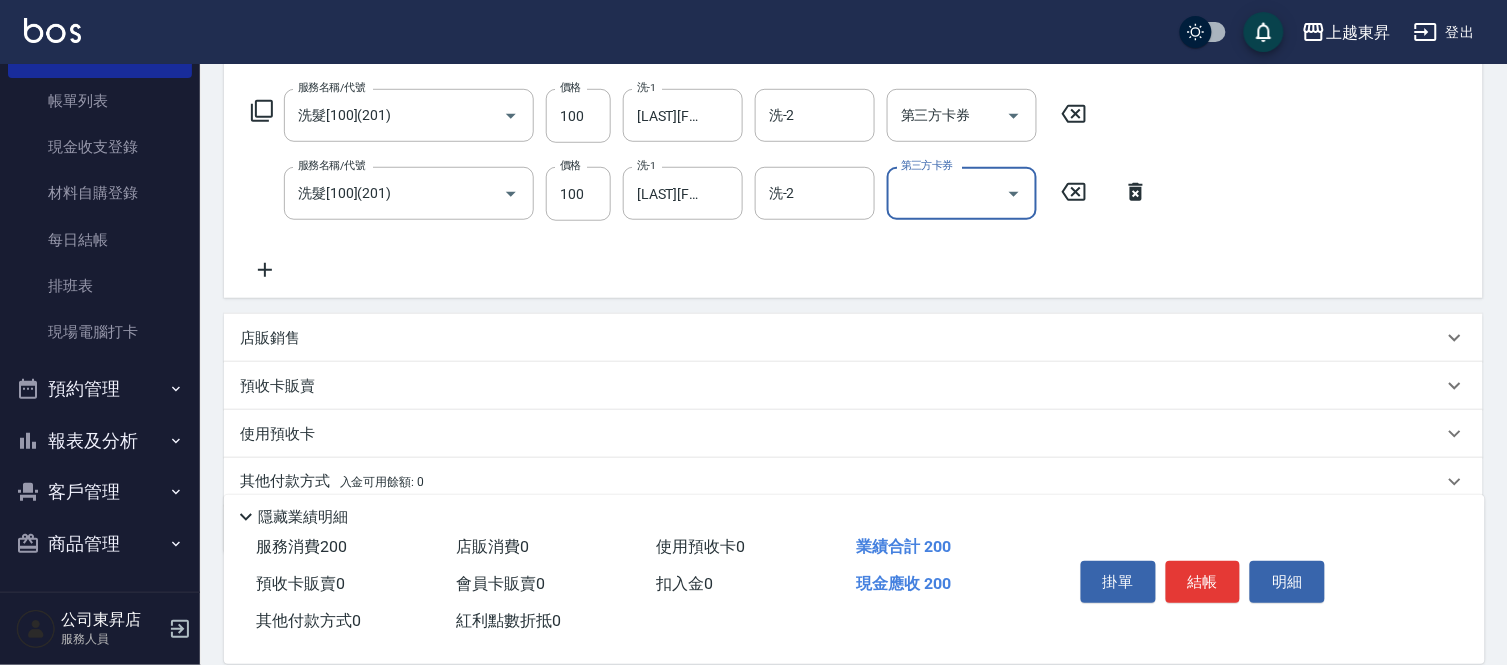 click 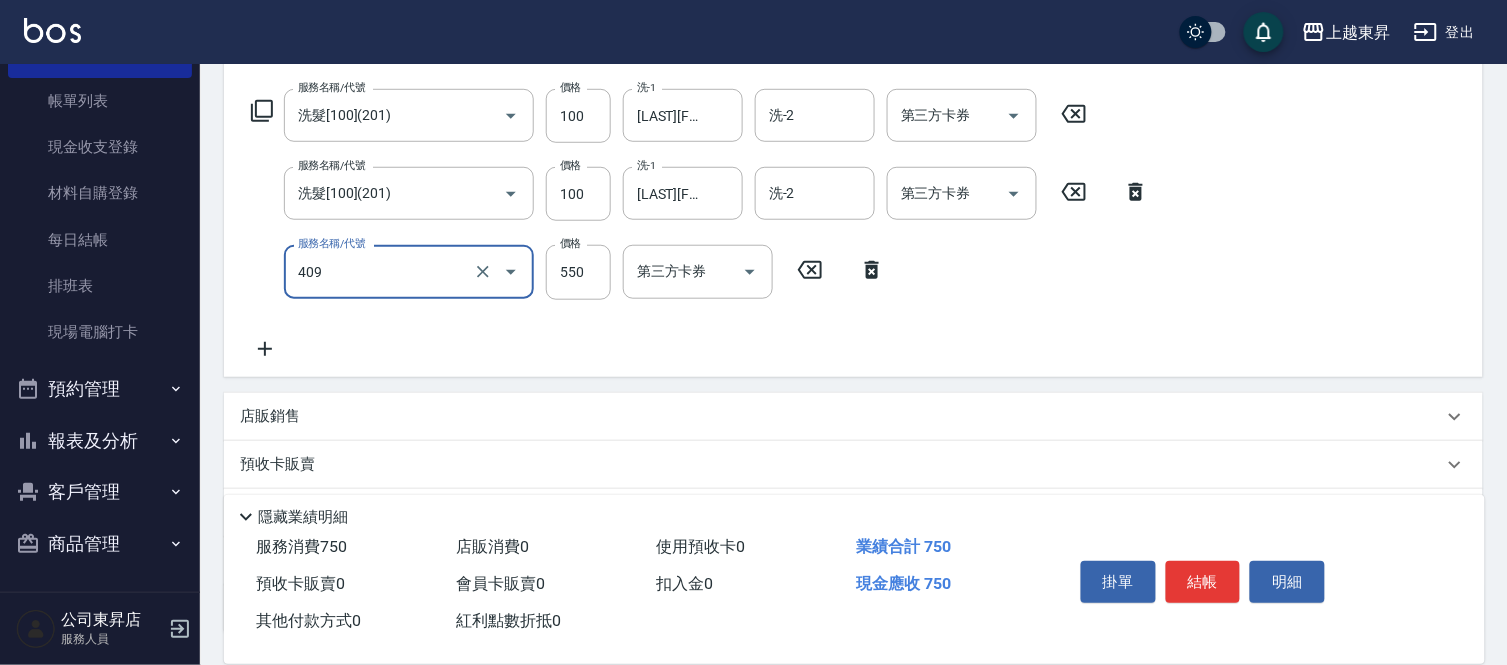 type on "剪髮(550)(409)" 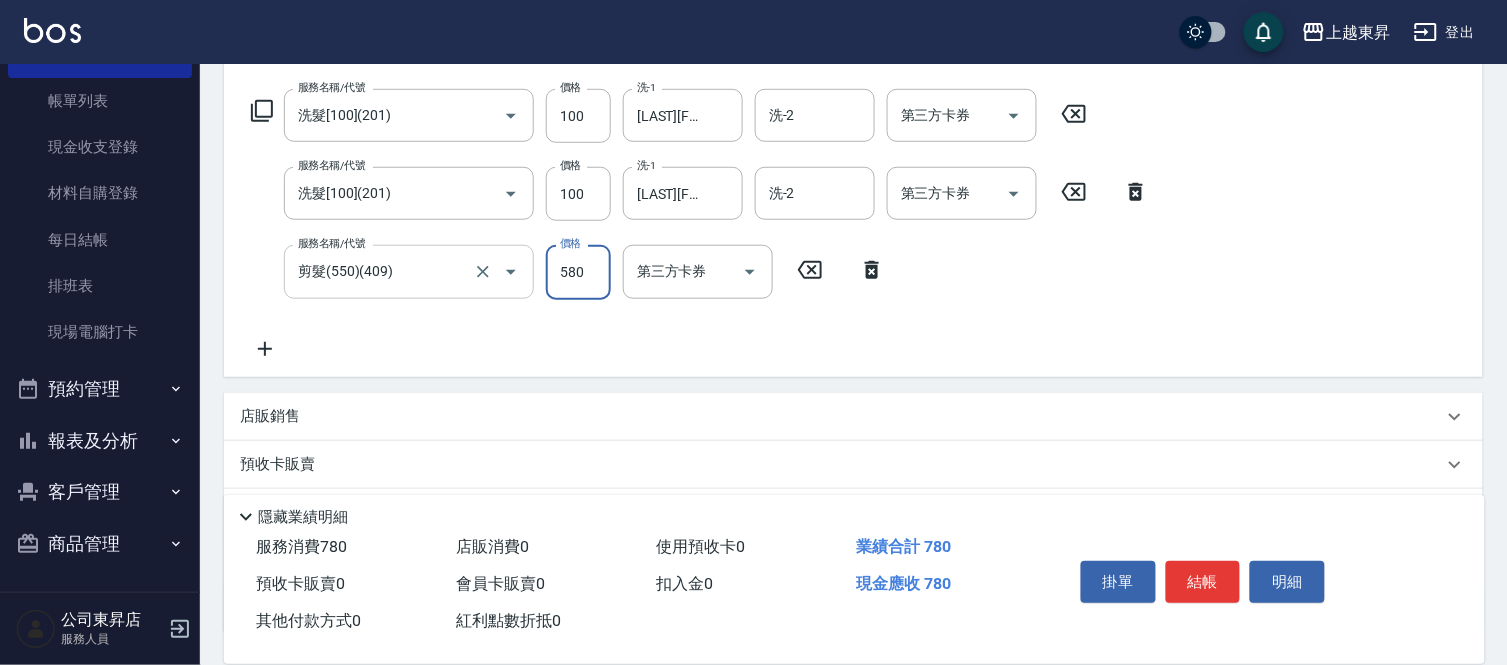 type on "580" 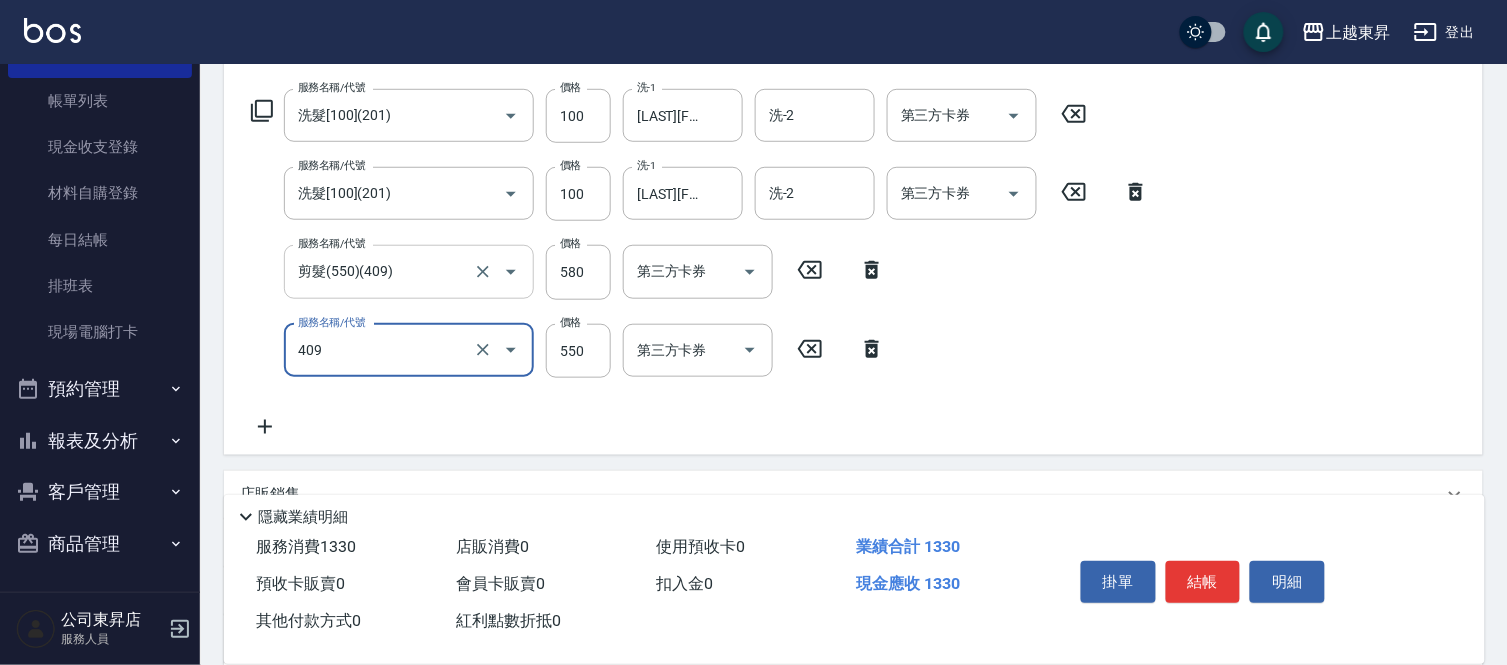 type on "剪髮(550)(409)" 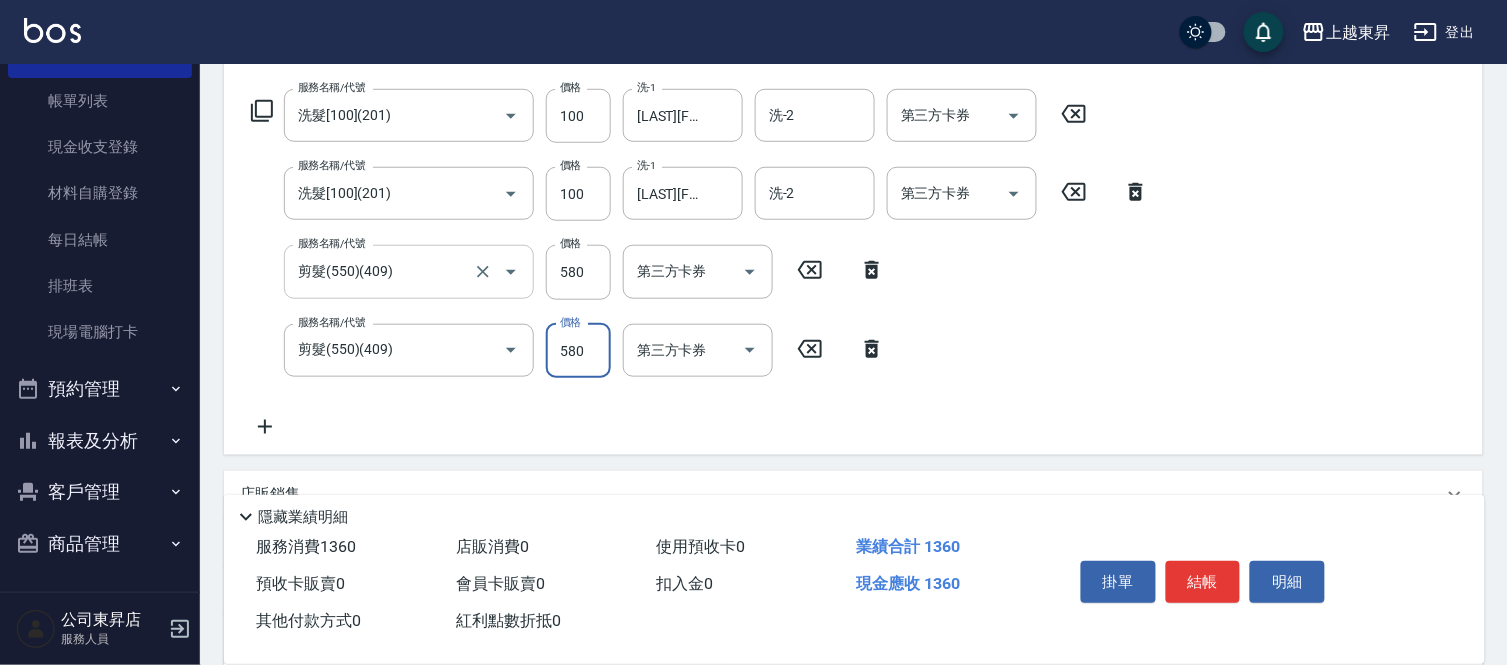 type on "580" 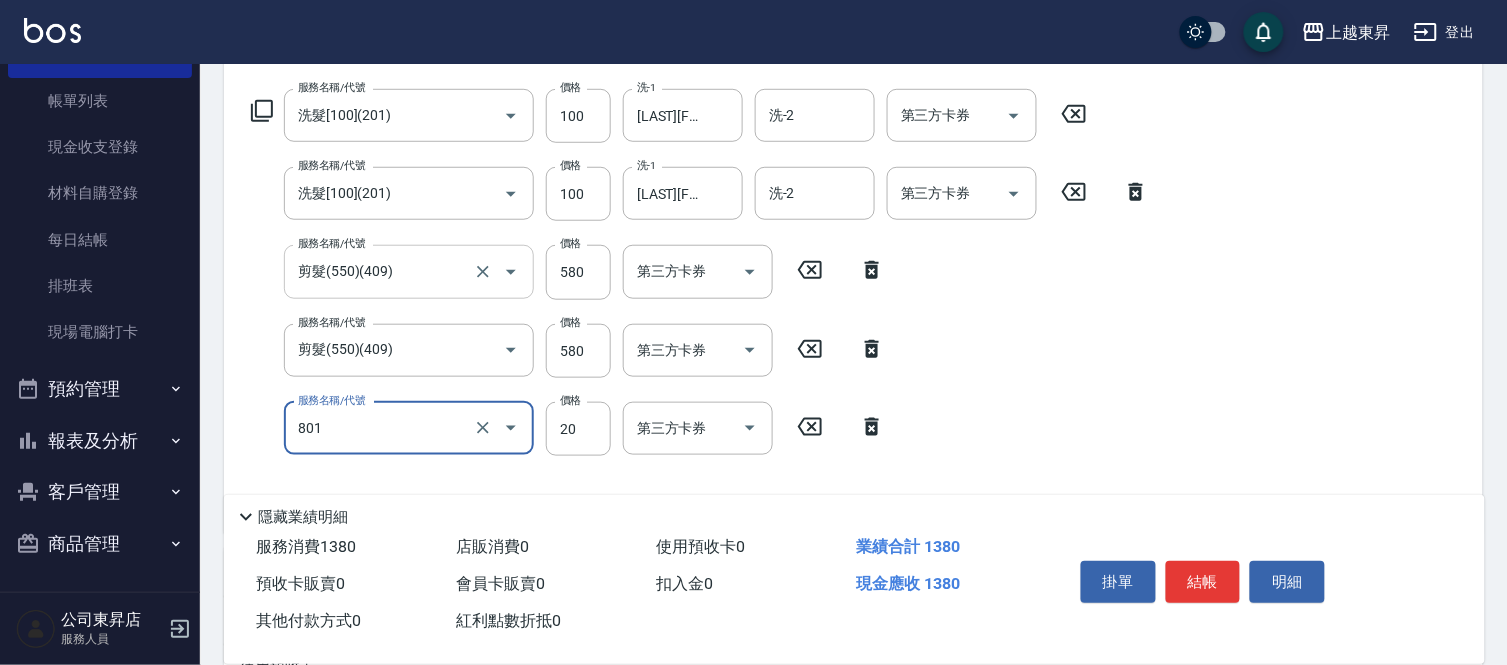 type on "潤絲(801)" 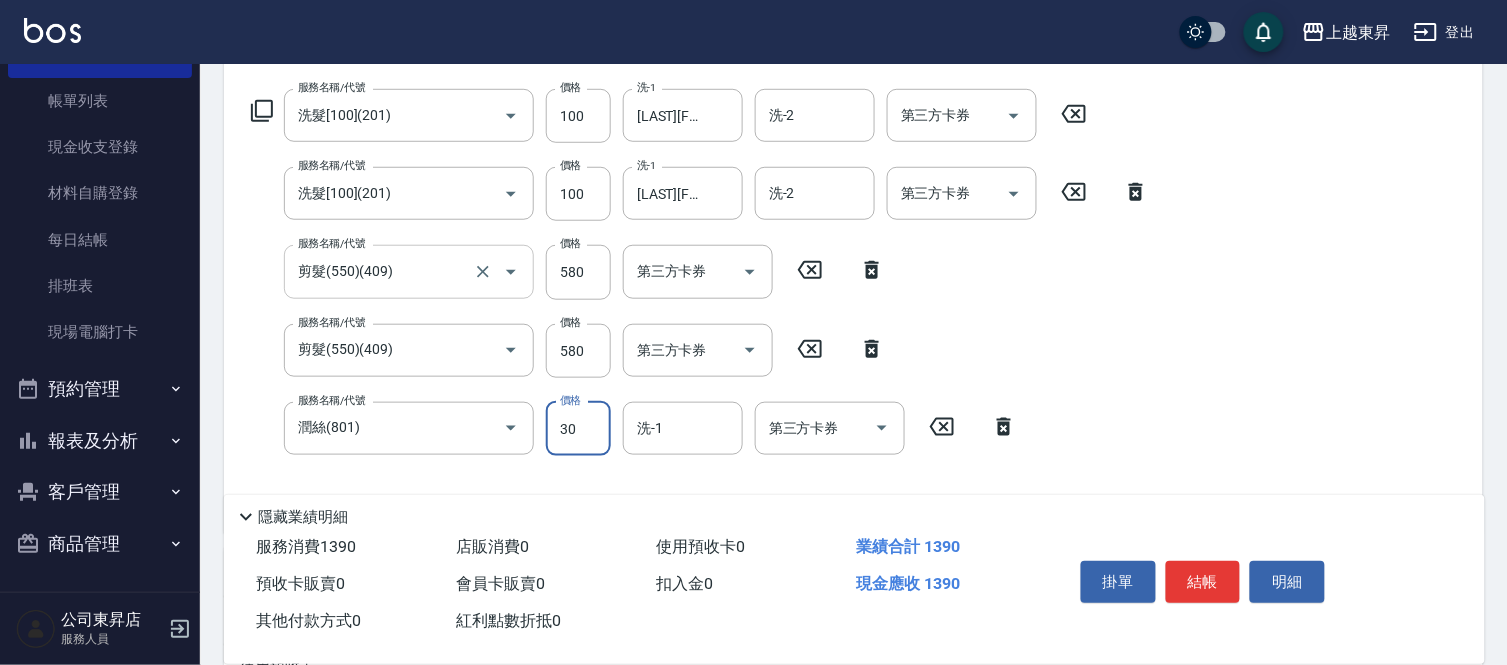 type on "30" 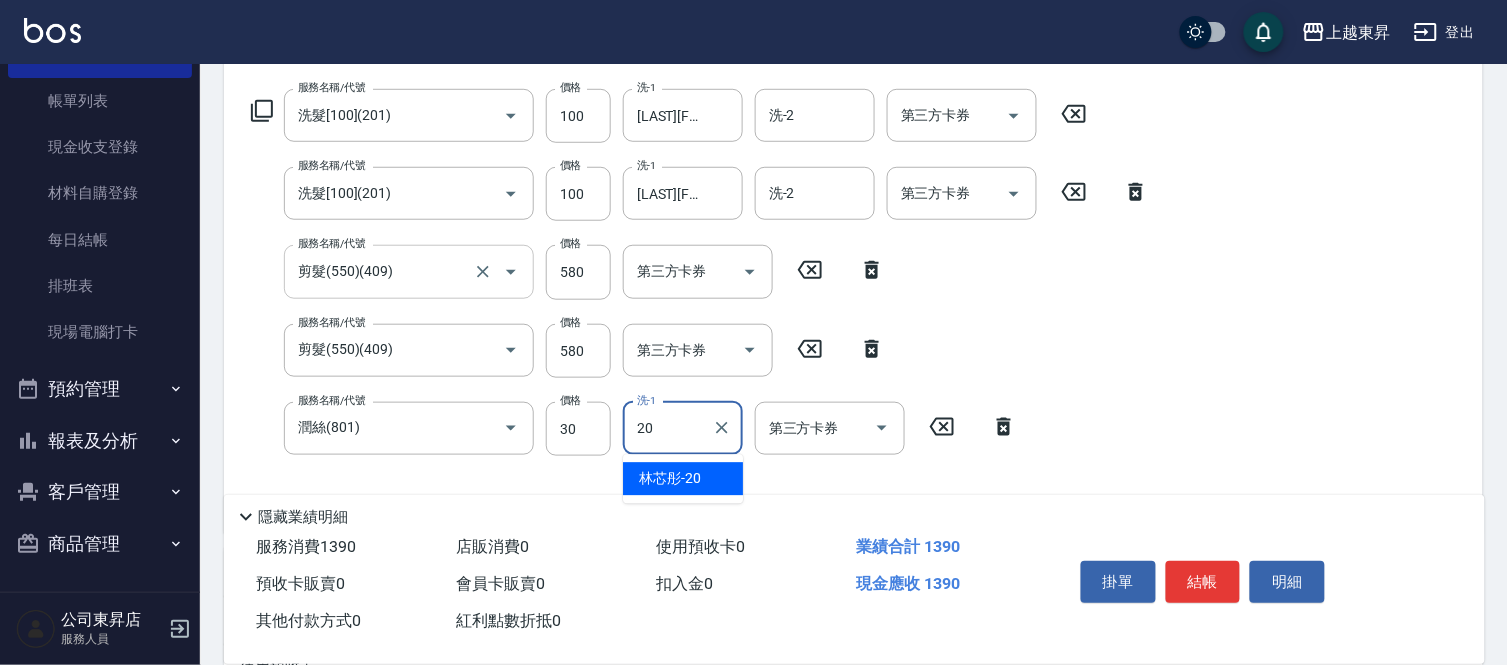 type on "[LAST][FIRST]-[AGE]" 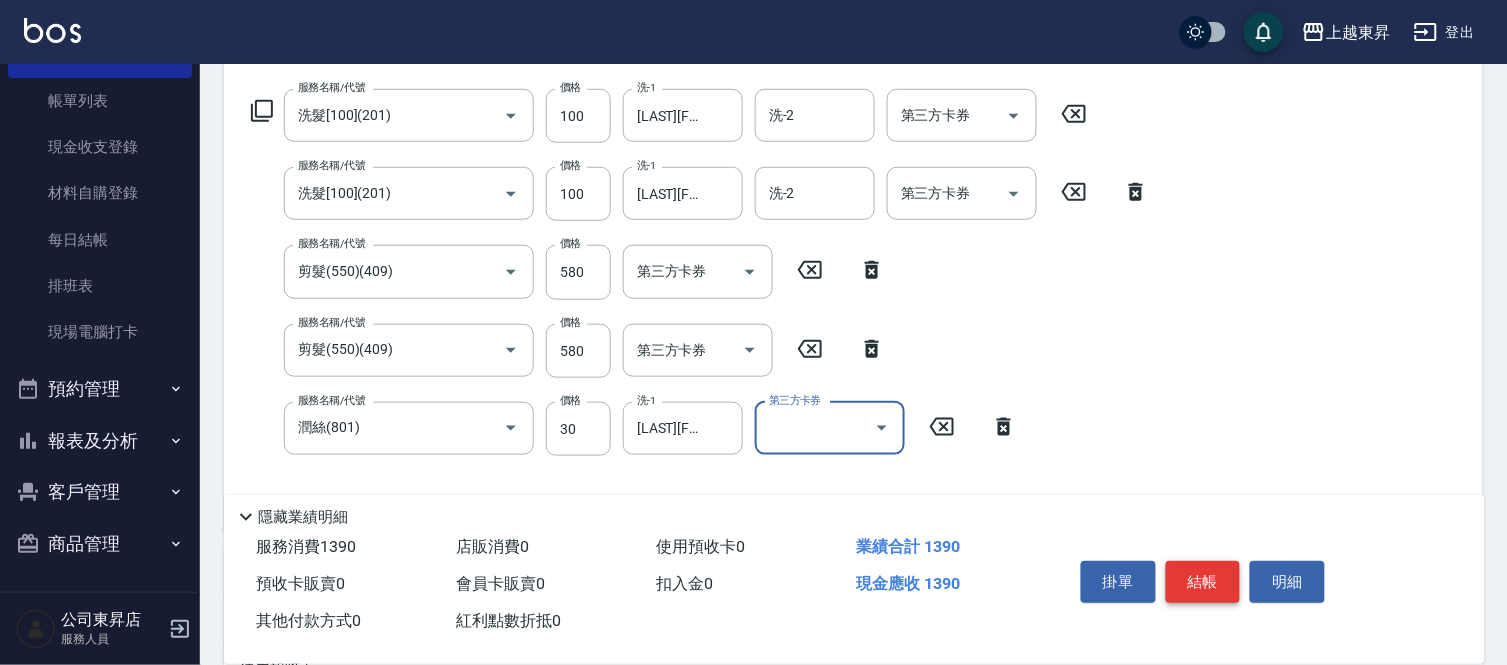 click on "結帳" at bounding box center (1203, 582) 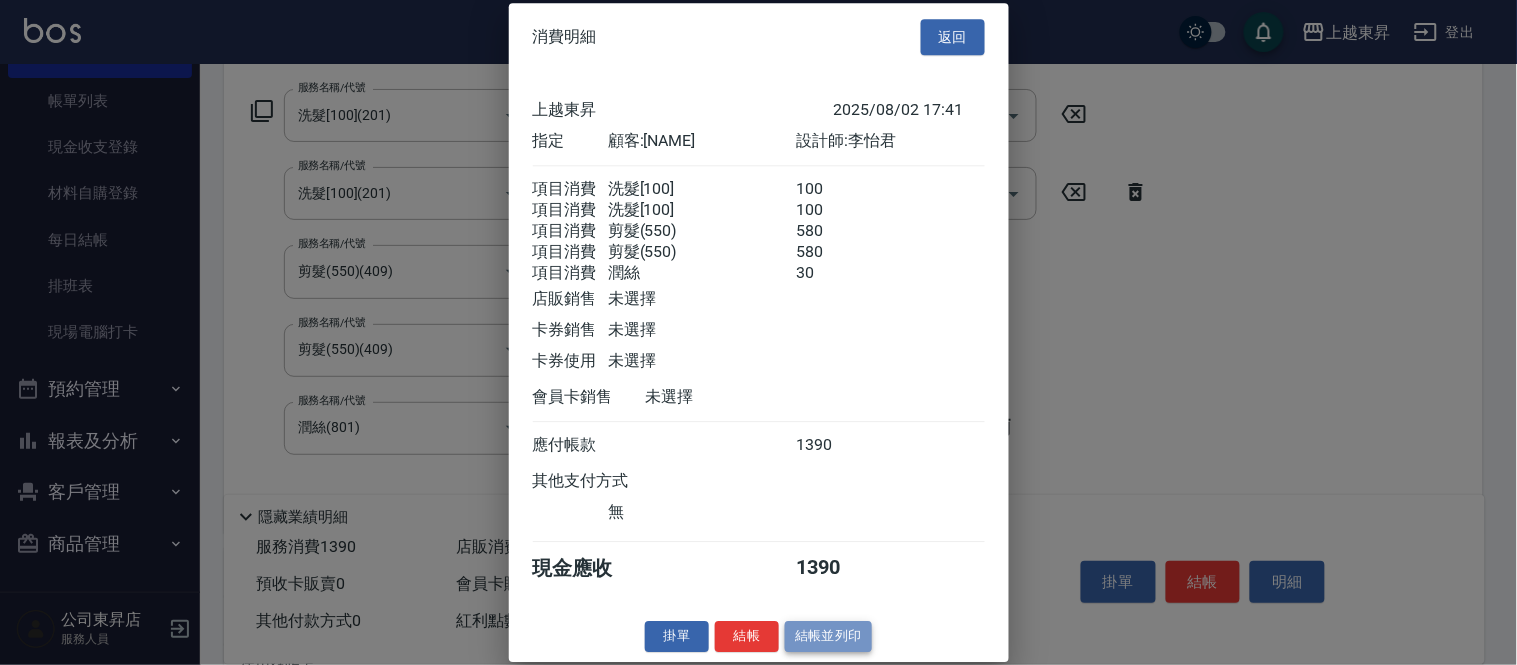 click on "結帳並列印" at bounding box center (828, 636) 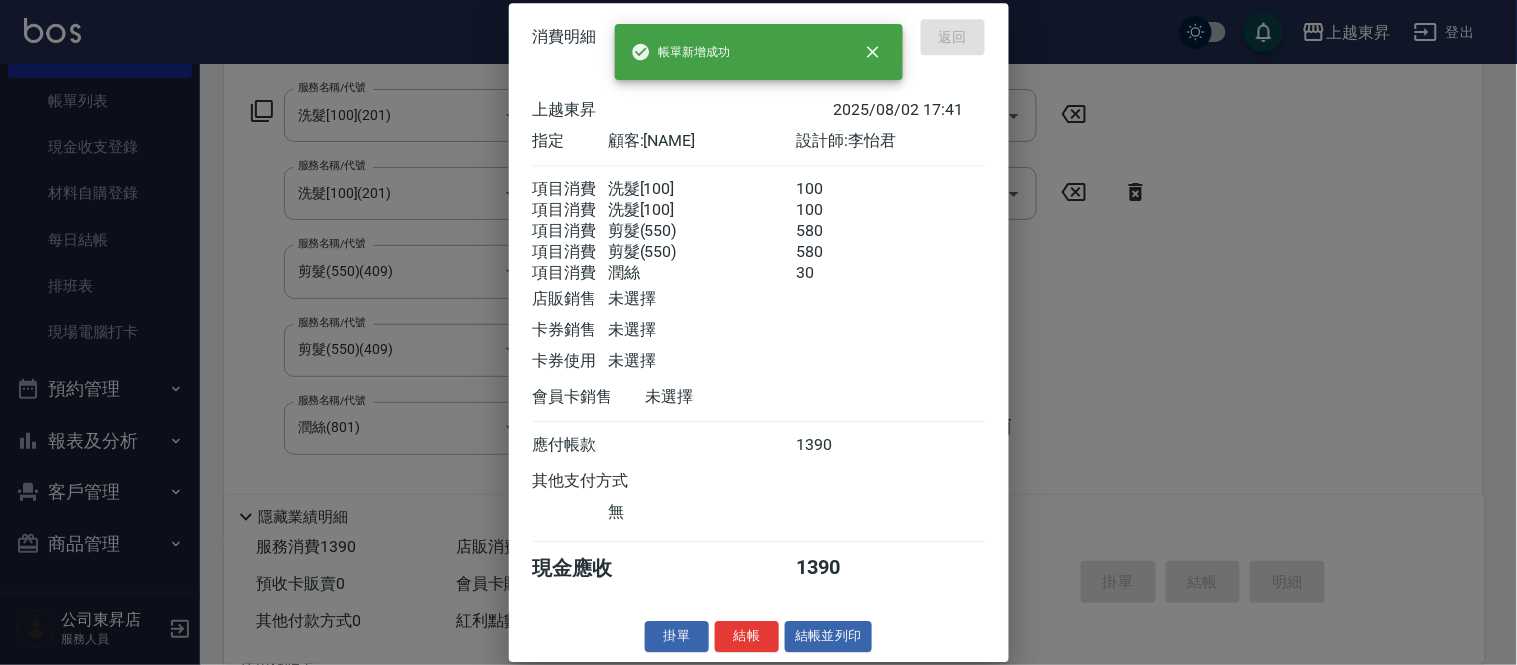 type on "2025/08/02 17:42" 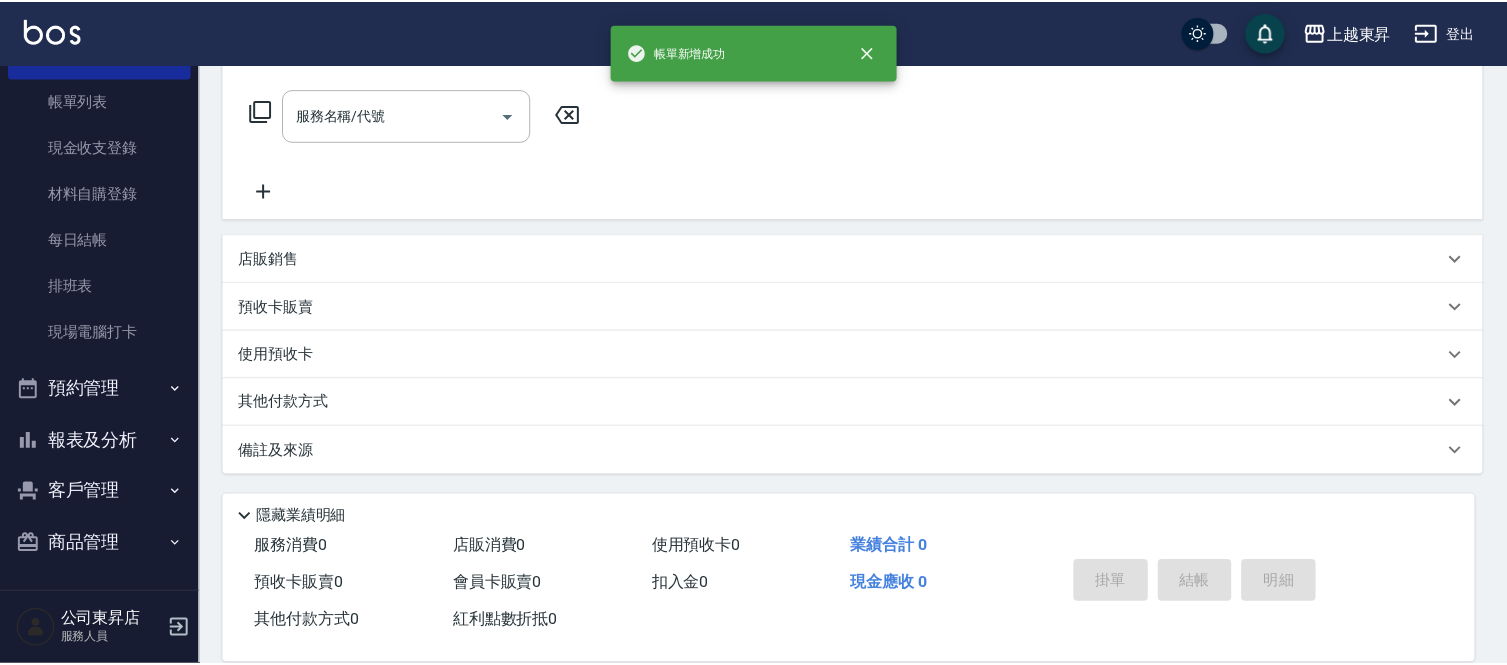 scroll, scrollTop: 0, scrollLeft: 0, axis: both 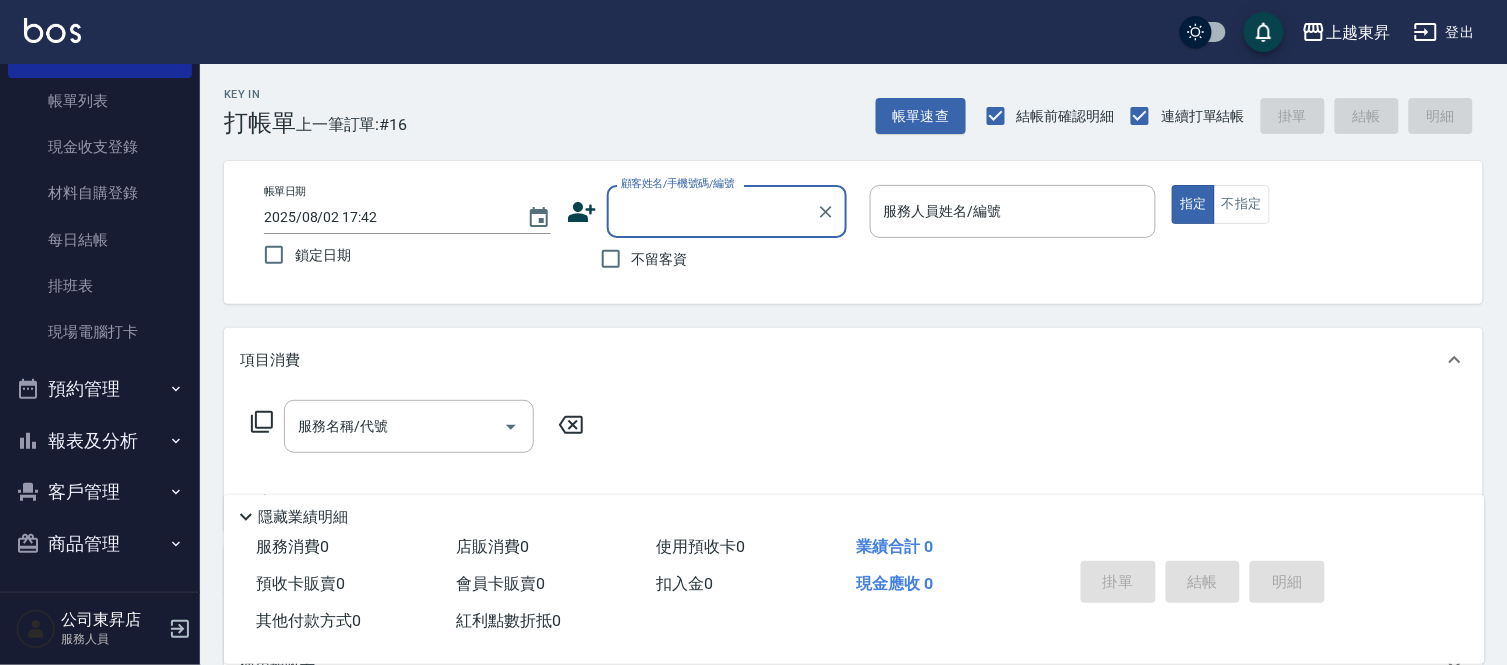 drag, startPoint x: 601, startPoint y: 273, endPoint x: 691, endPoint y: 246, distance: 93.96276 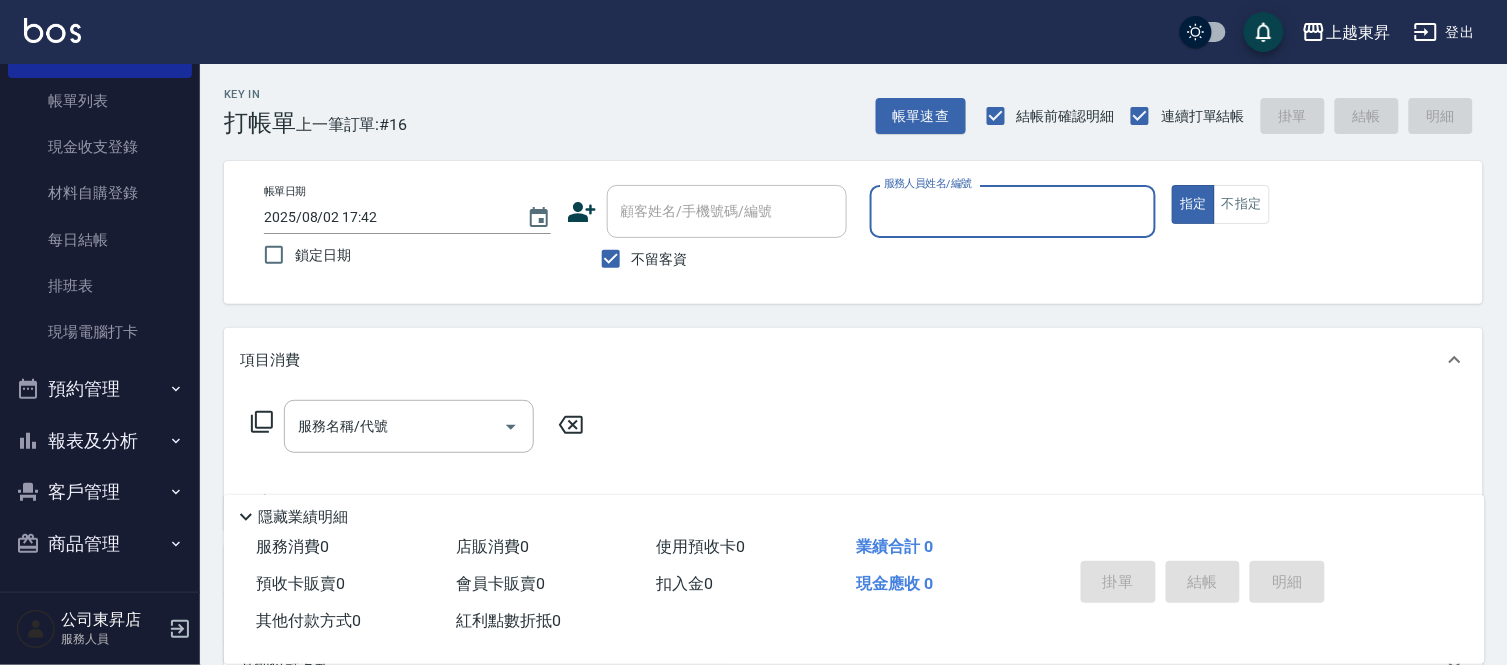 drag, startPoint x: 873, startPoint y: 205, endPoint x: 933, endPoint y: 213, distance: 60.530983 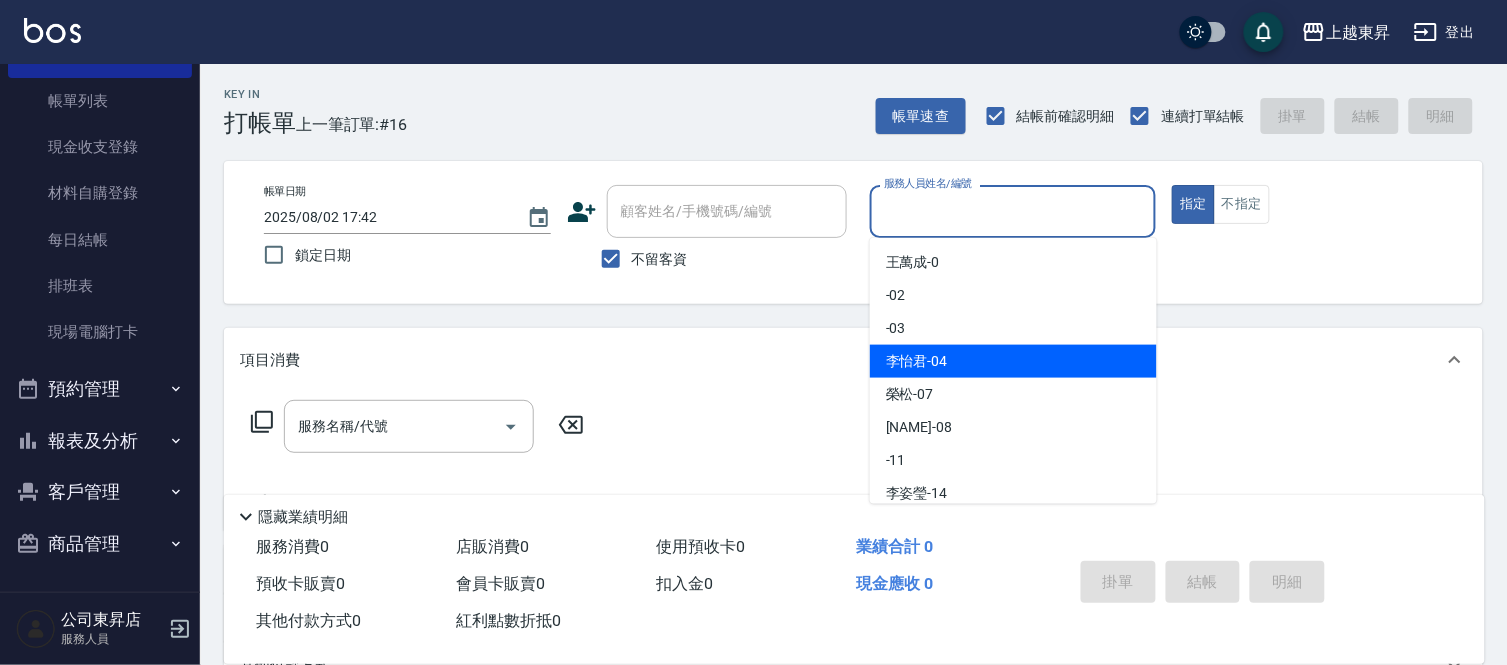 click on "[NAME]-04" at bounding box center (1013, 361) 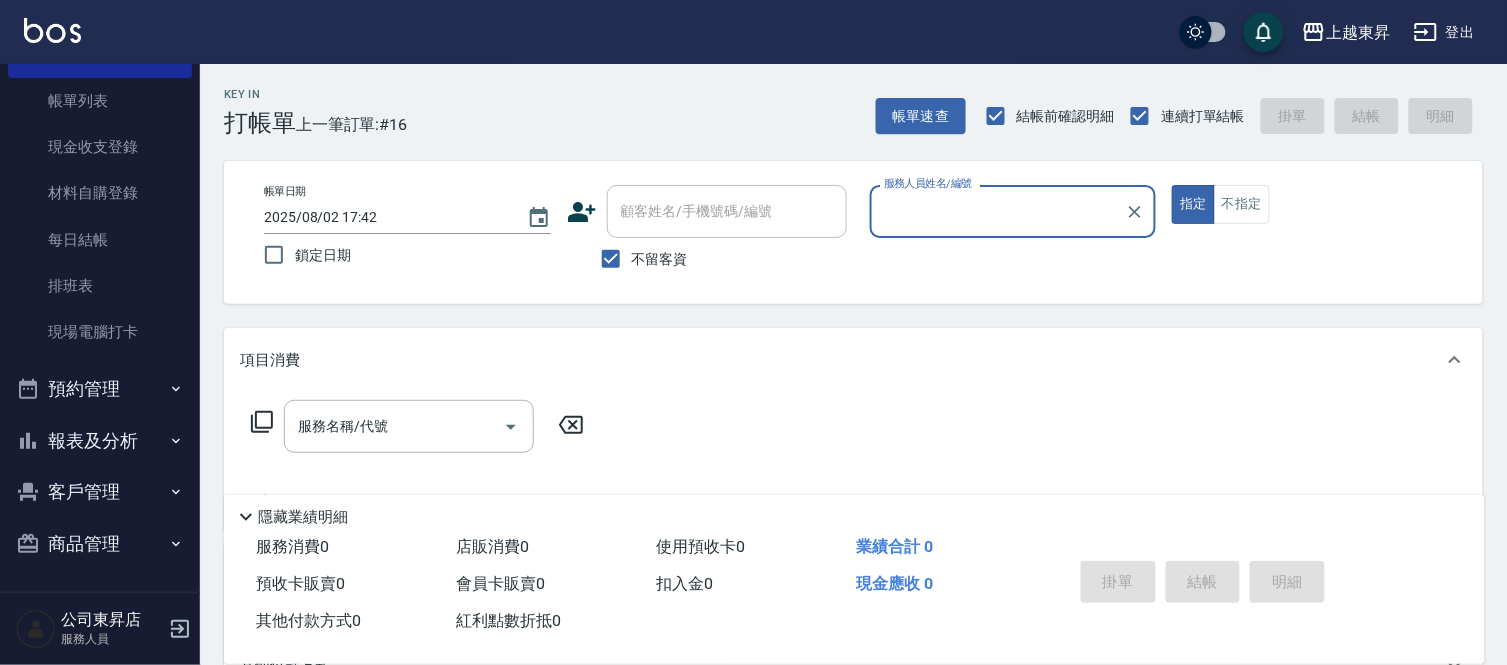 type on "[NAME]-04" 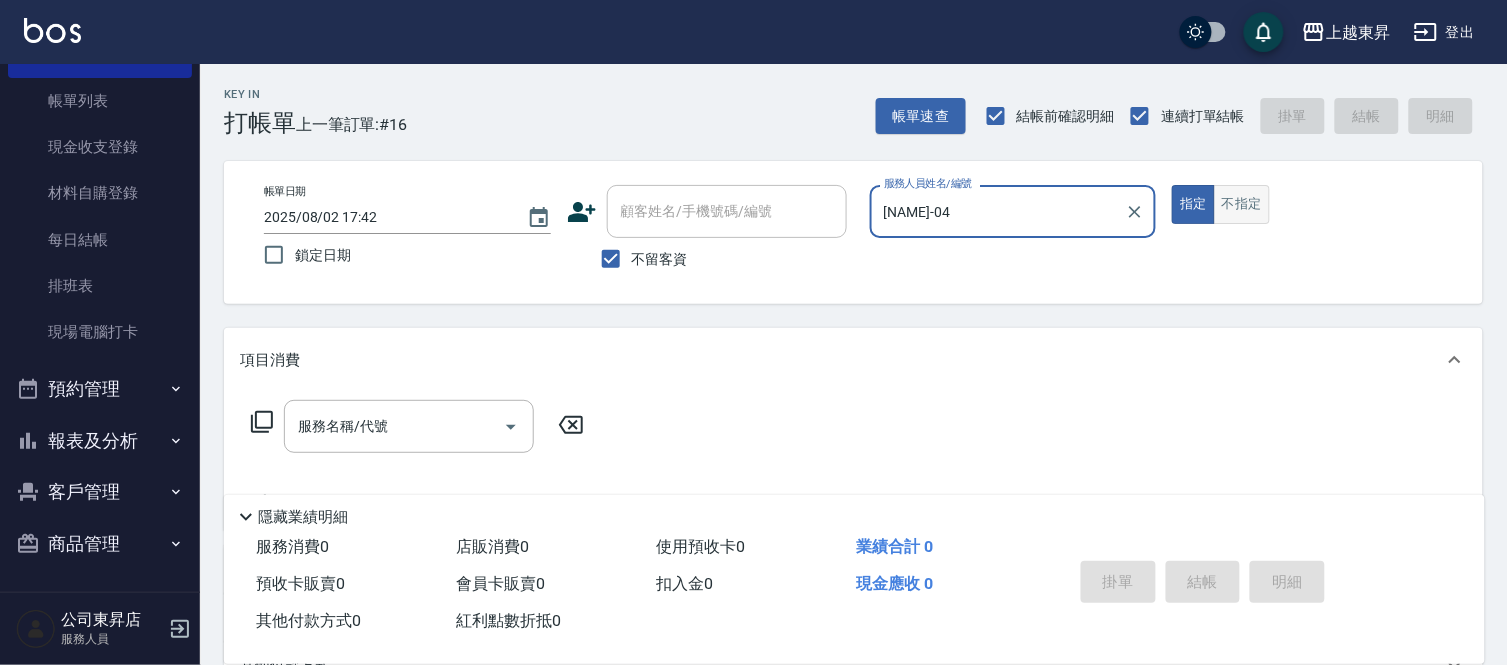 click on "不指定" at bounding box center [1242, 204] 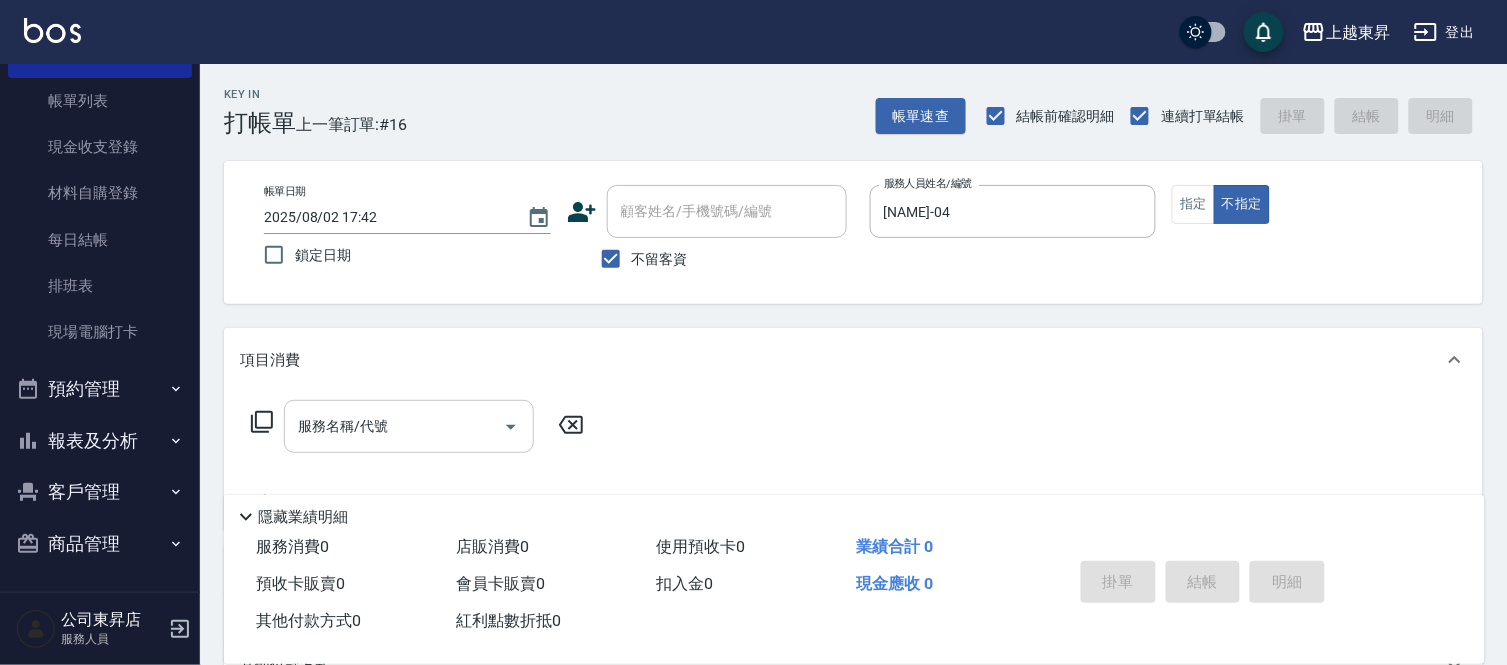 click on "服務名稱/代號 服務名稱/代號" at bounding box center [409, 426] 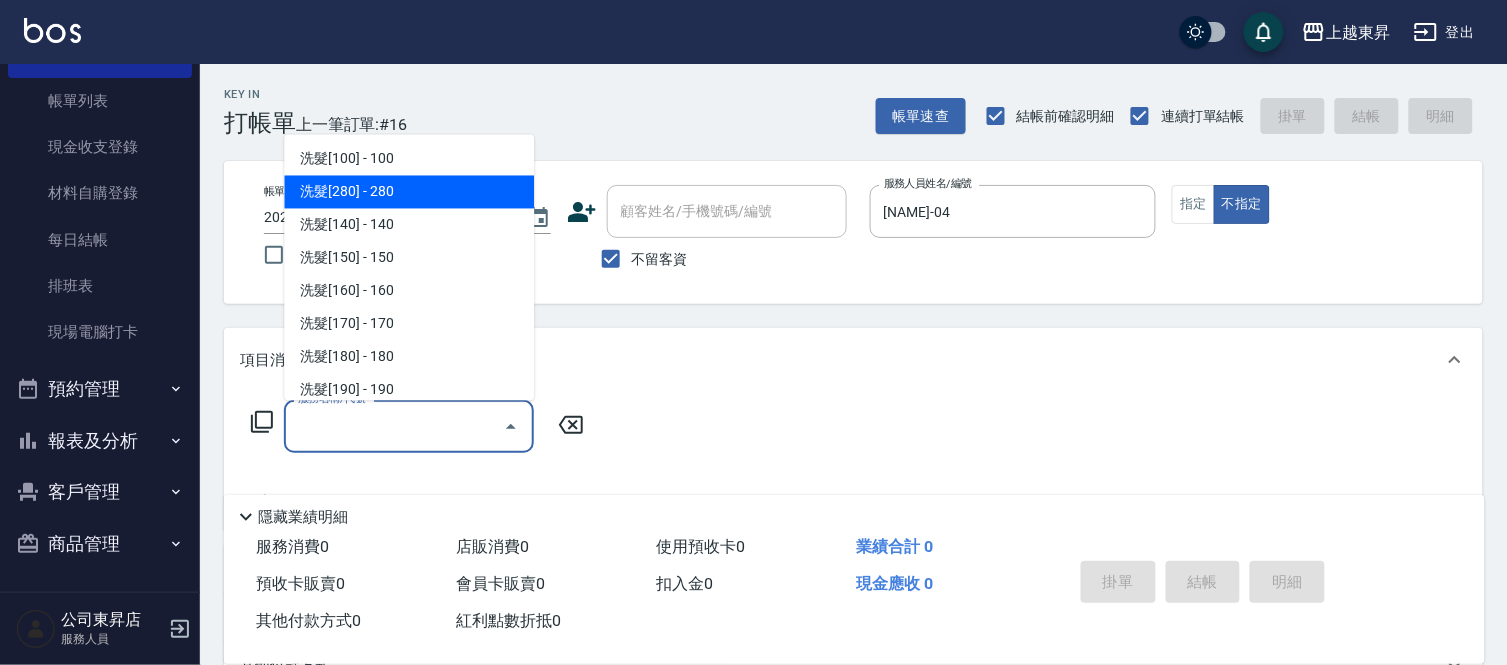 click on "洗髮[280] - 280" at bounding box center [409, 192] 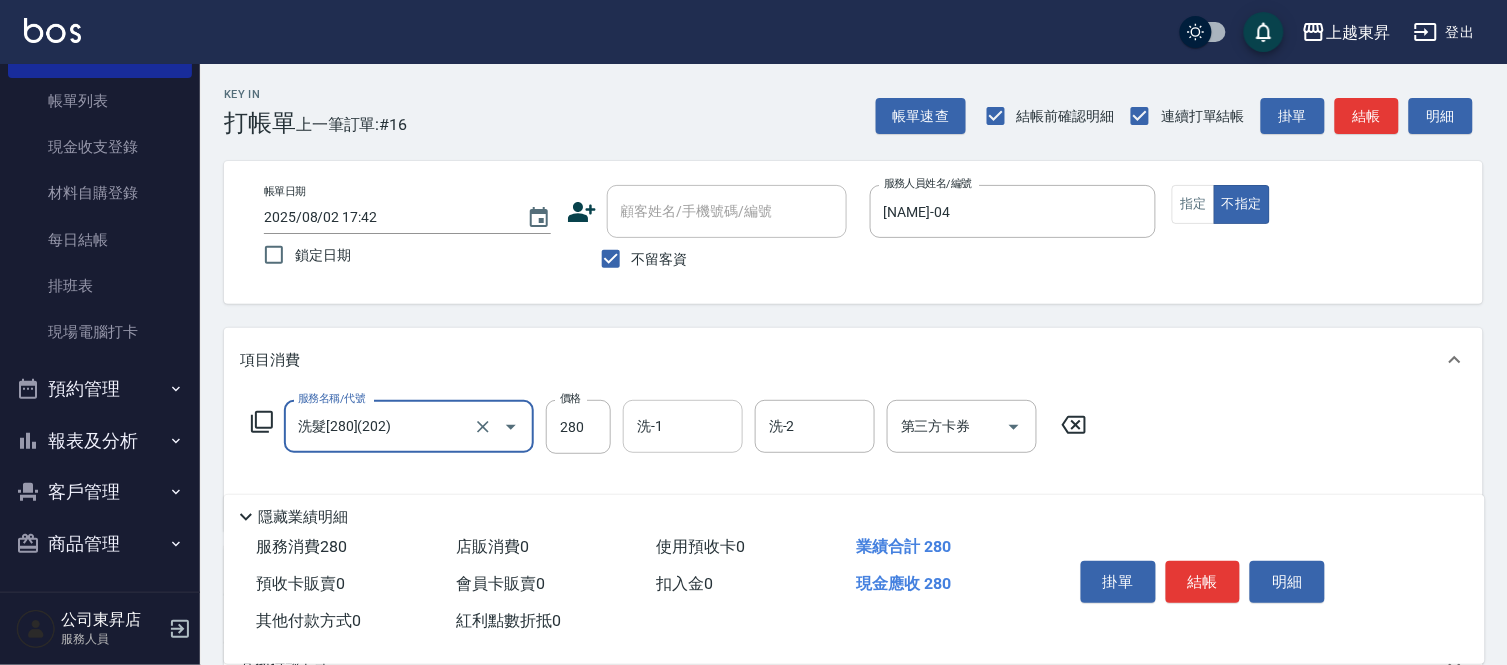click on "洗-1" at bounding box center [683, 426] 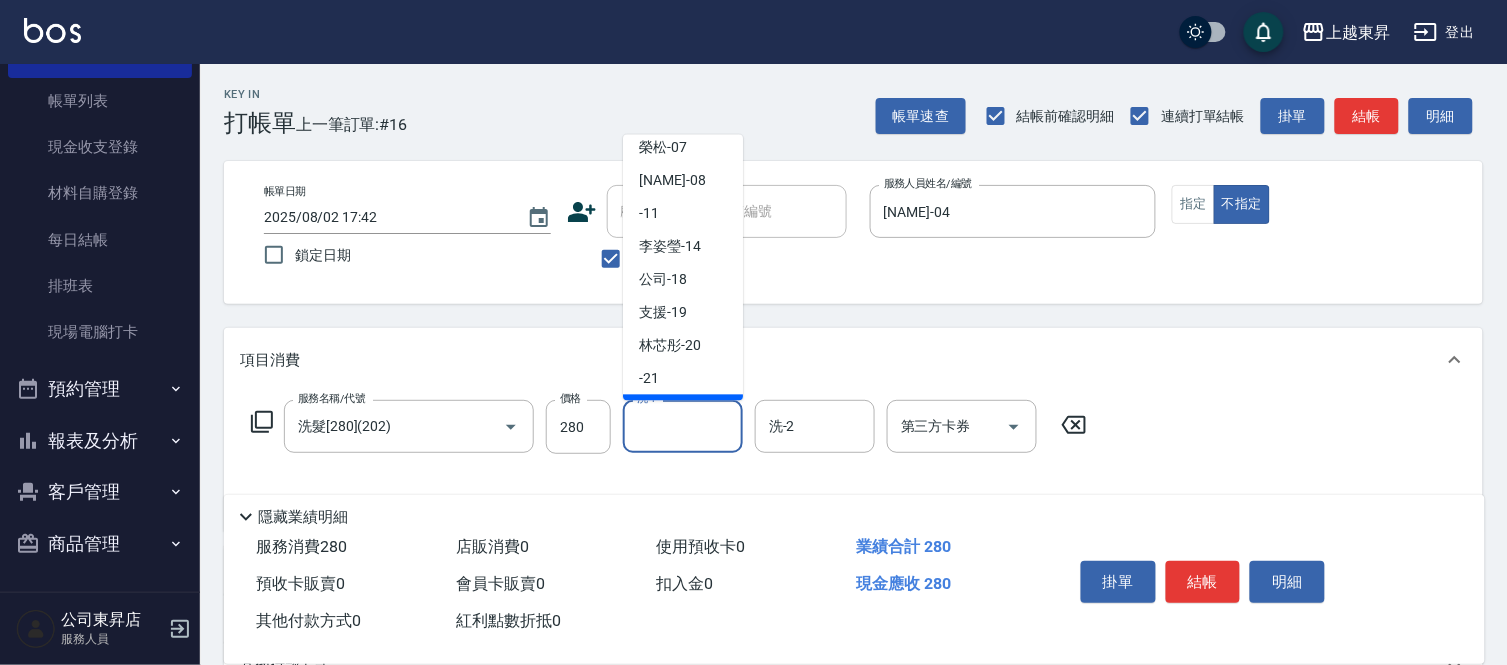 scroll, scrollTop: 310, scrollLeft: 0, axis: vertical 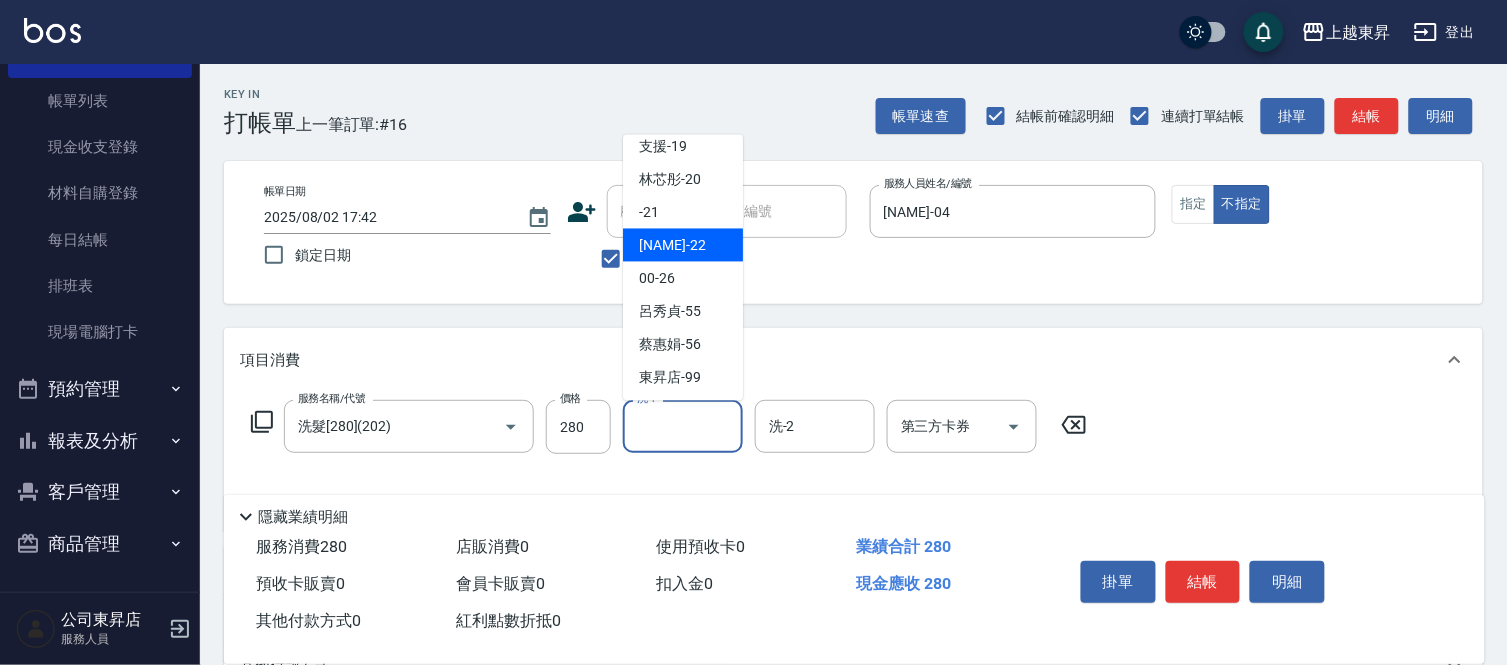 click on "[NAME] -22" at bounding box center (683, 245) 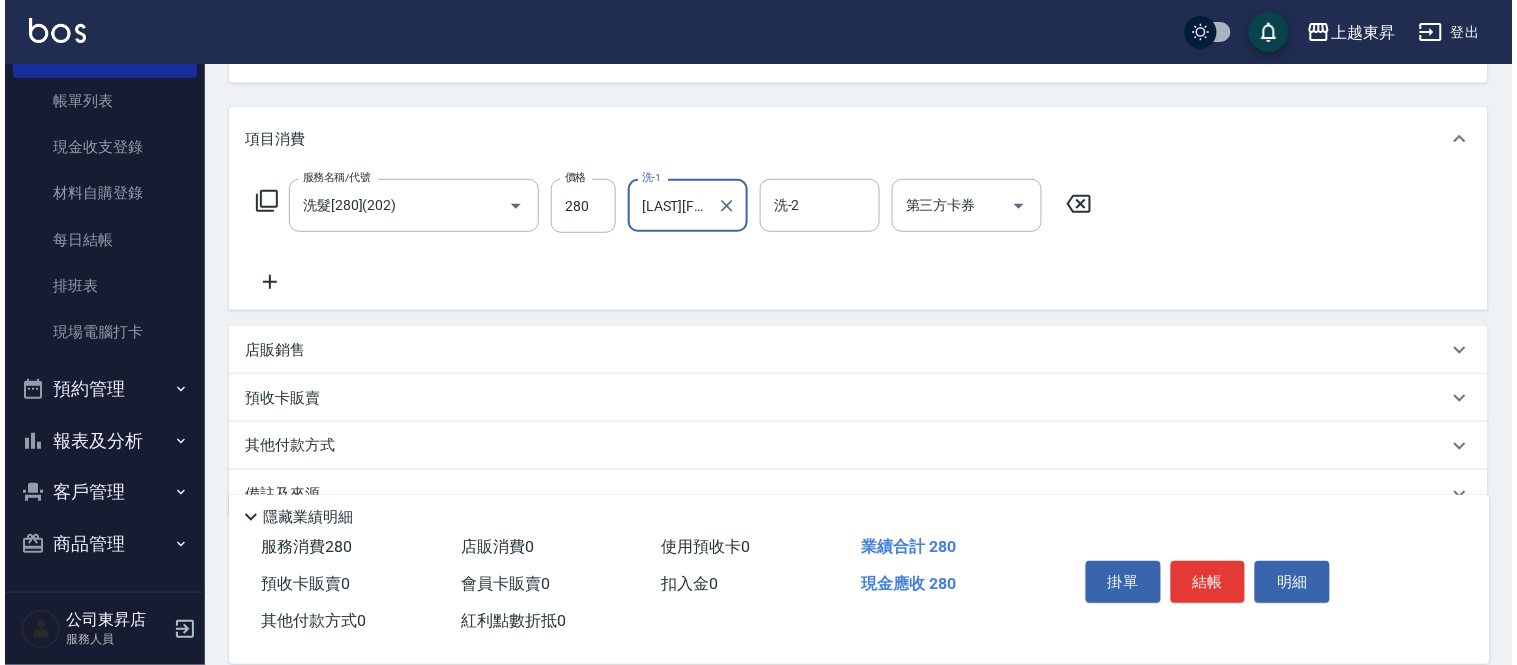 scroll, scrollTop: 222, scrollLeft: 0, axis: vertical 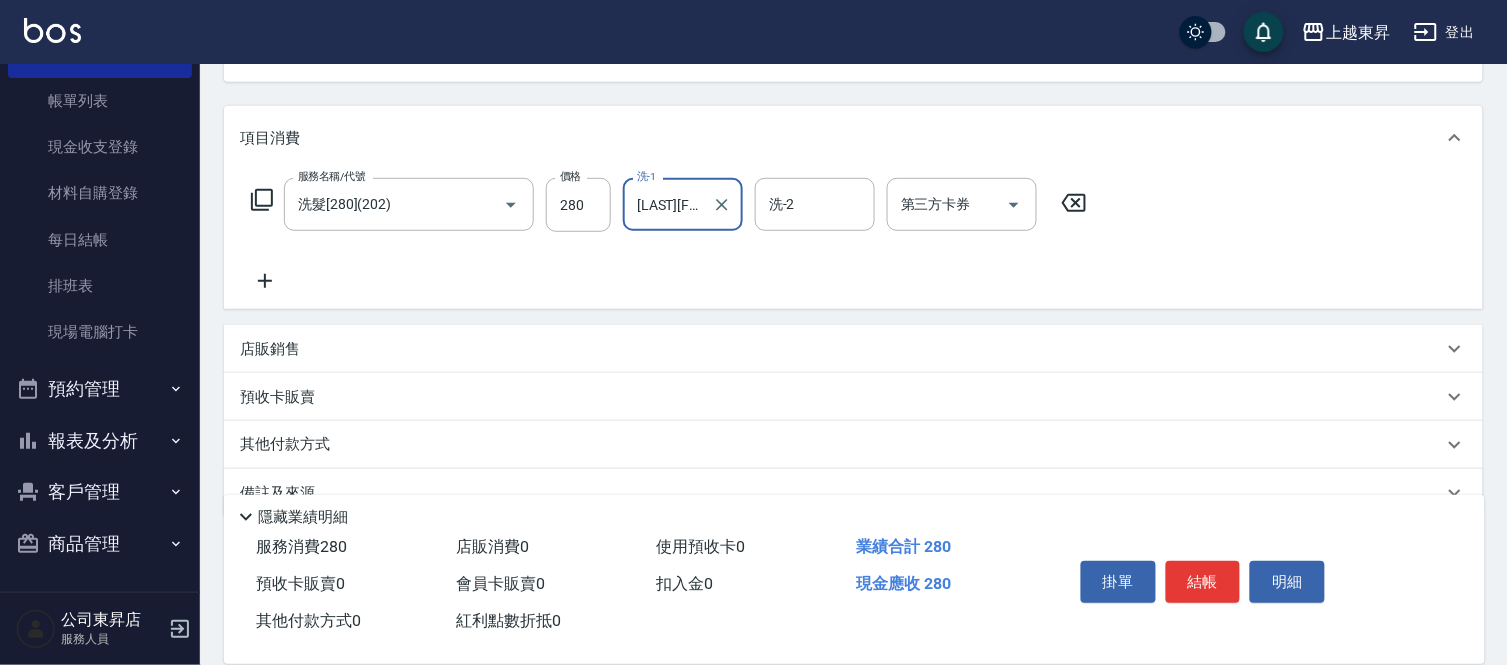 click 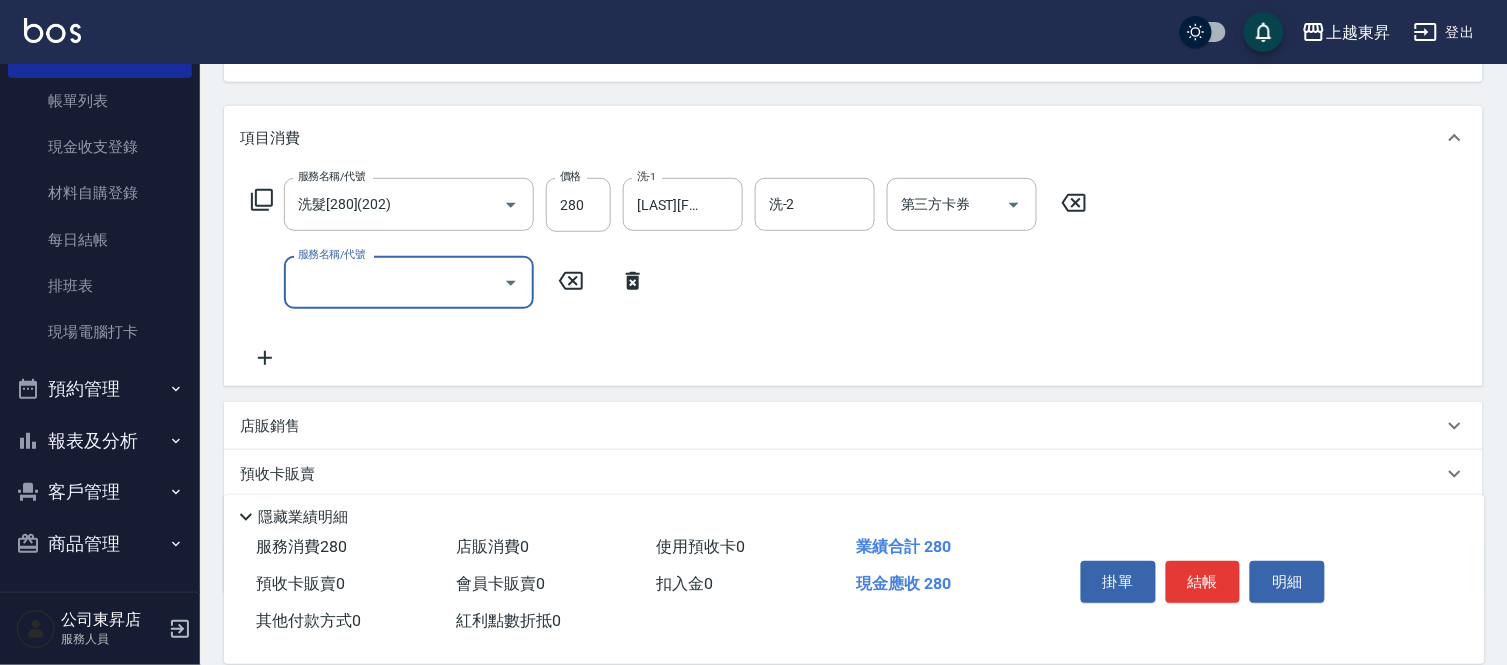 click 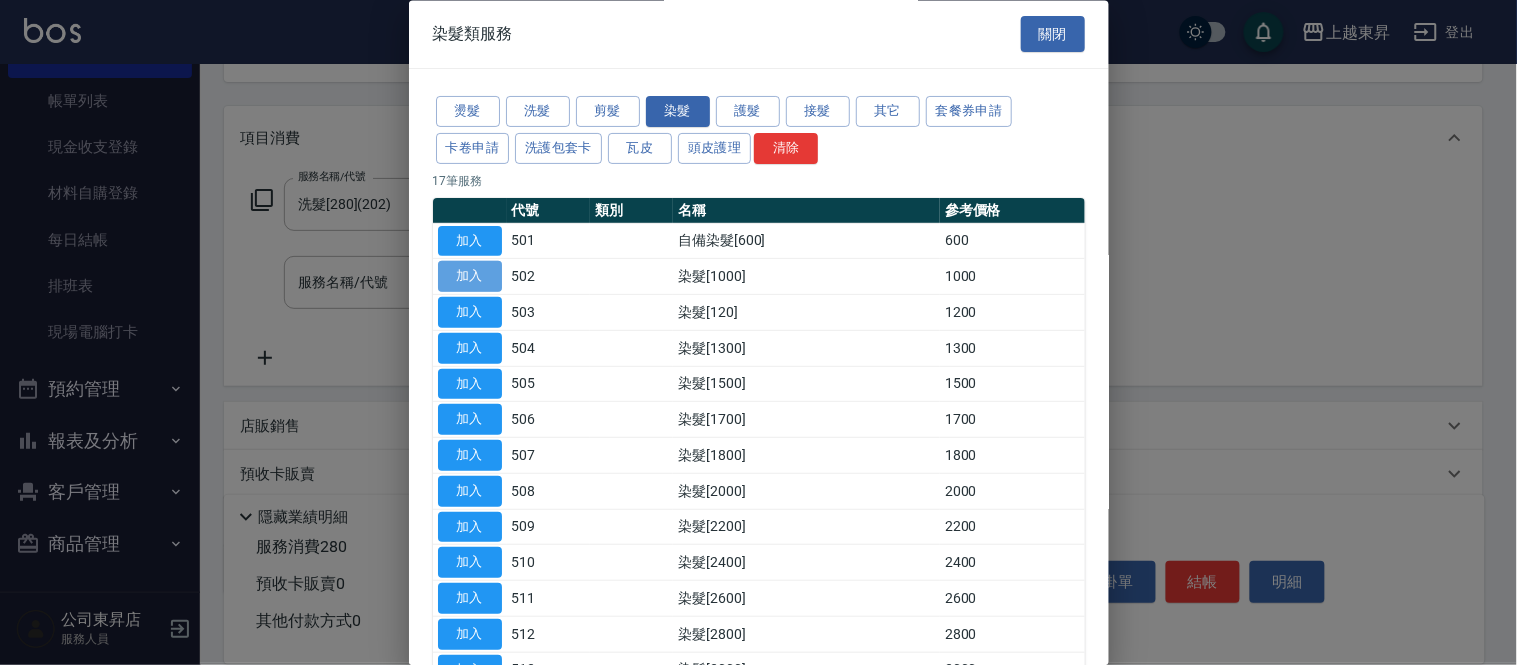 click on "加入" at bounding box center (470, 277) 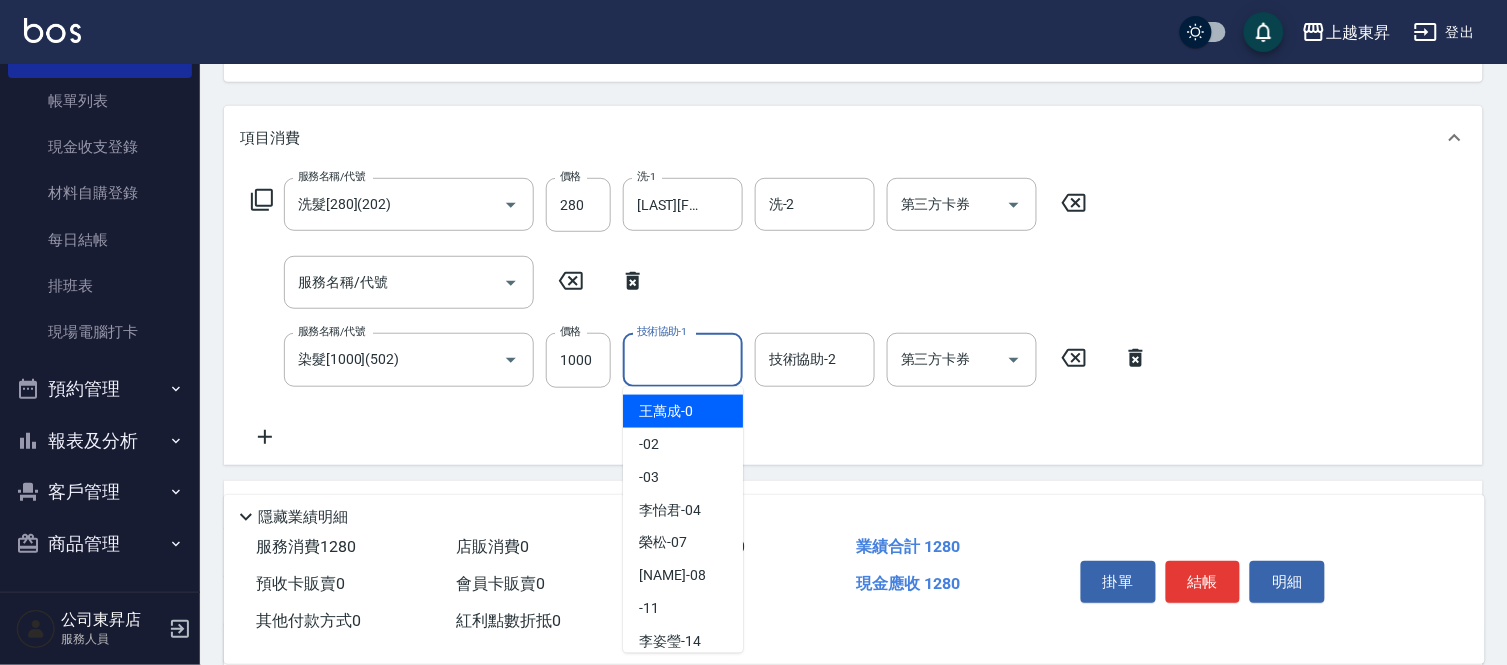 click on "技術協助-1" at bounding box center (683, 359) 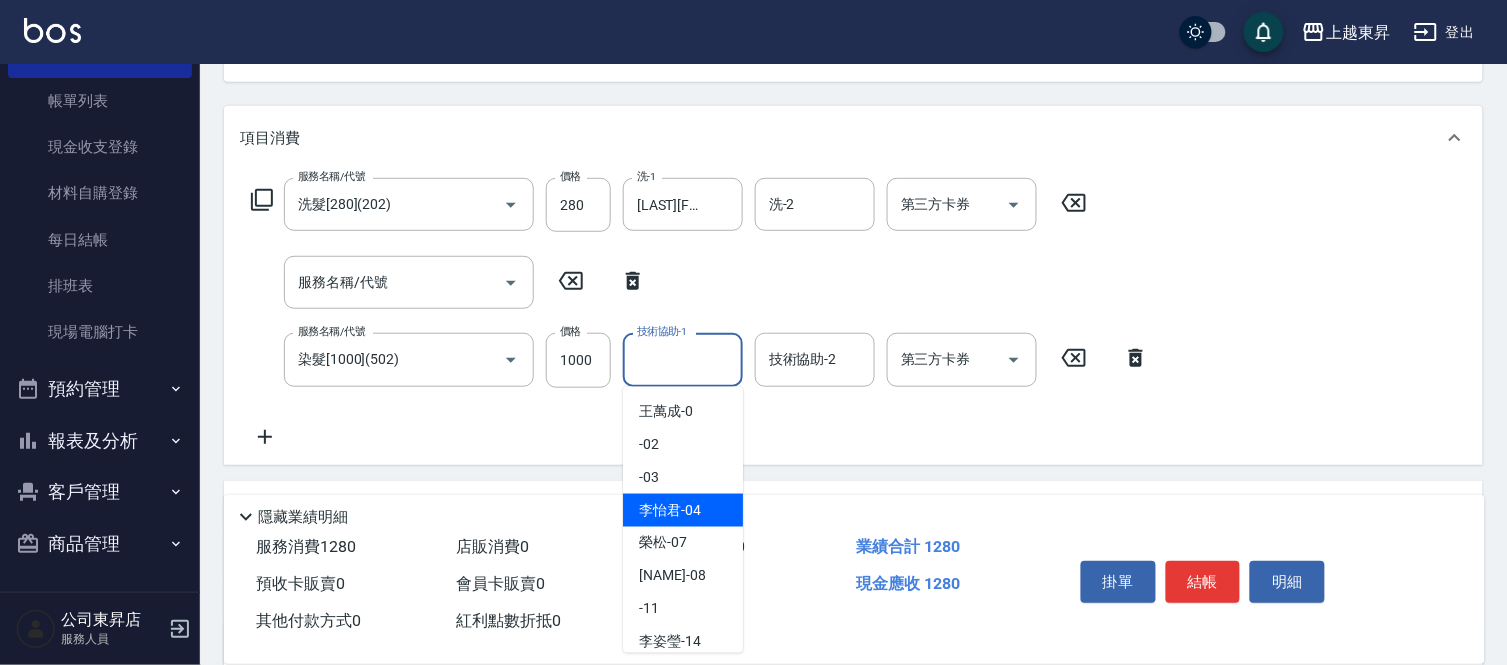 click on "[NAME]-04" at bounding box center (683, 510) 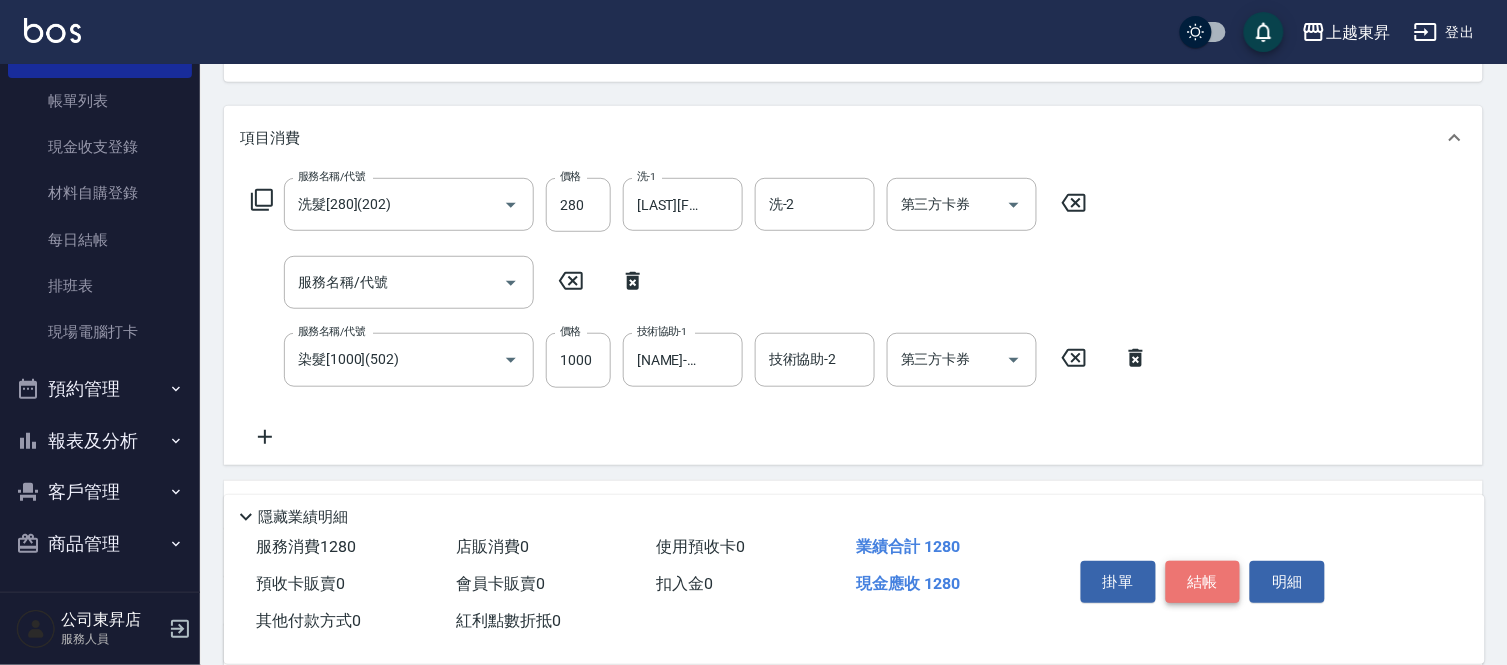 click on "結帳" at bounding box center [1203, 582] 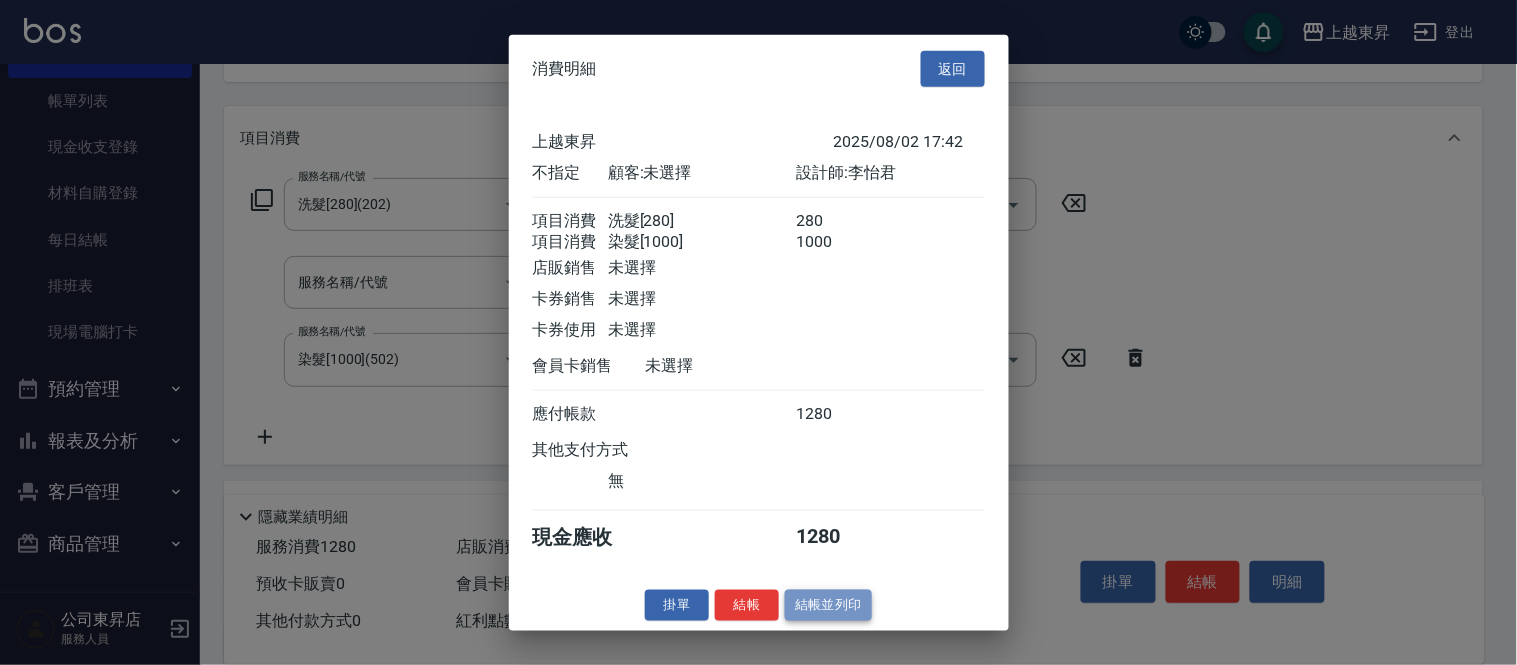 click on "結帳並列印" at bounding box center [828, 605] 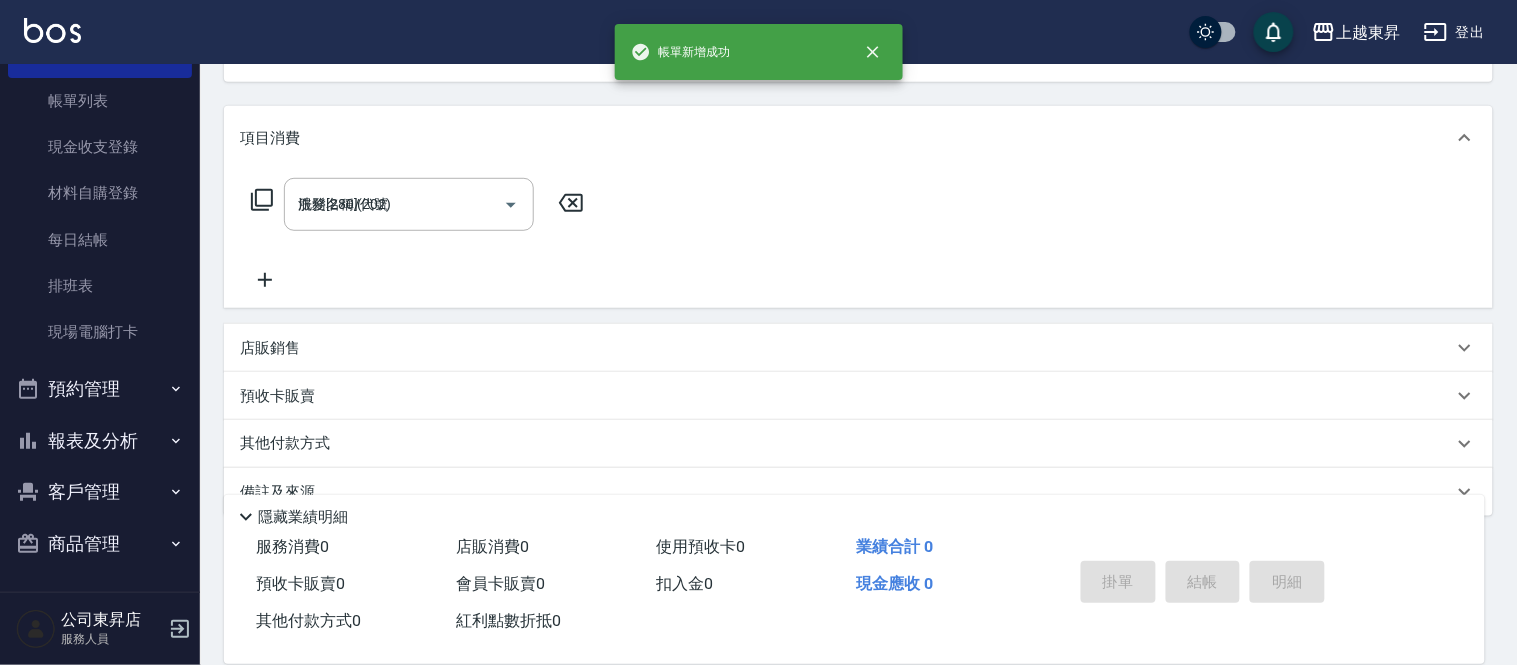 type 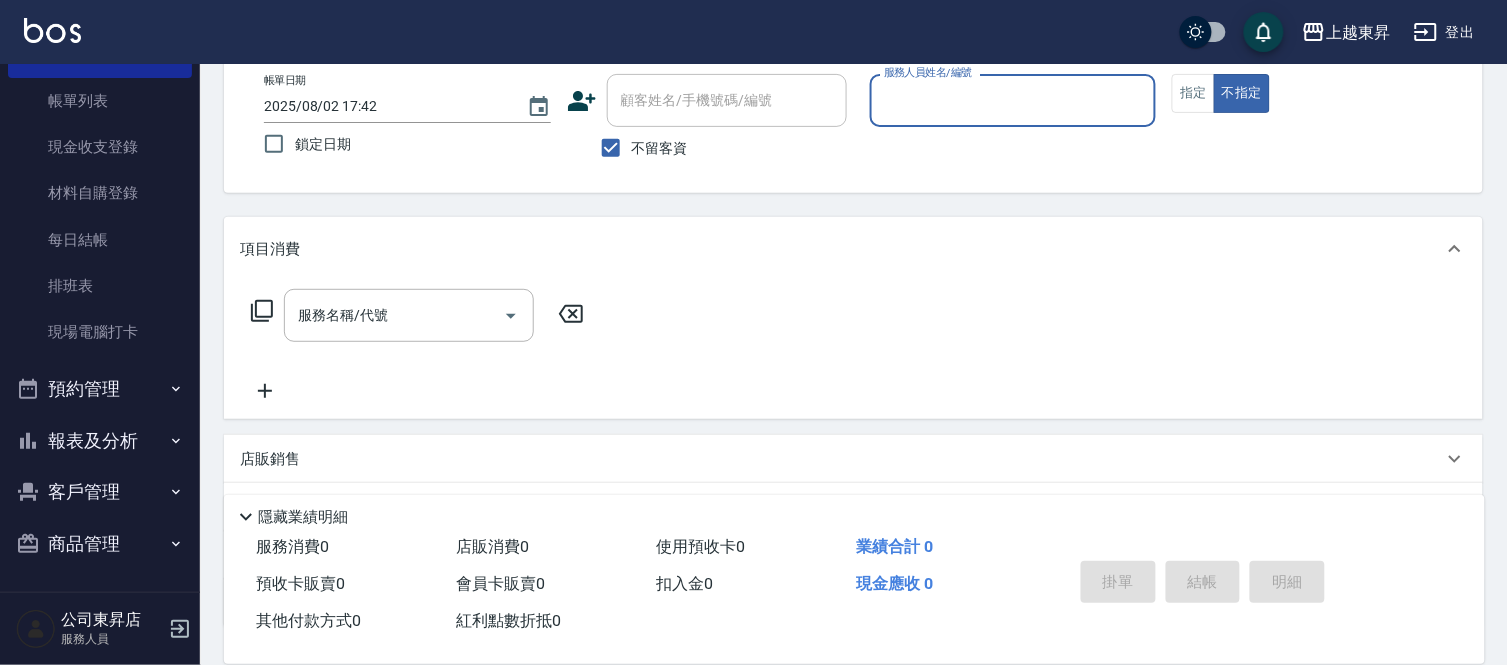 scroll, scrollTop: 0, scrollLeft: 0, axis: both 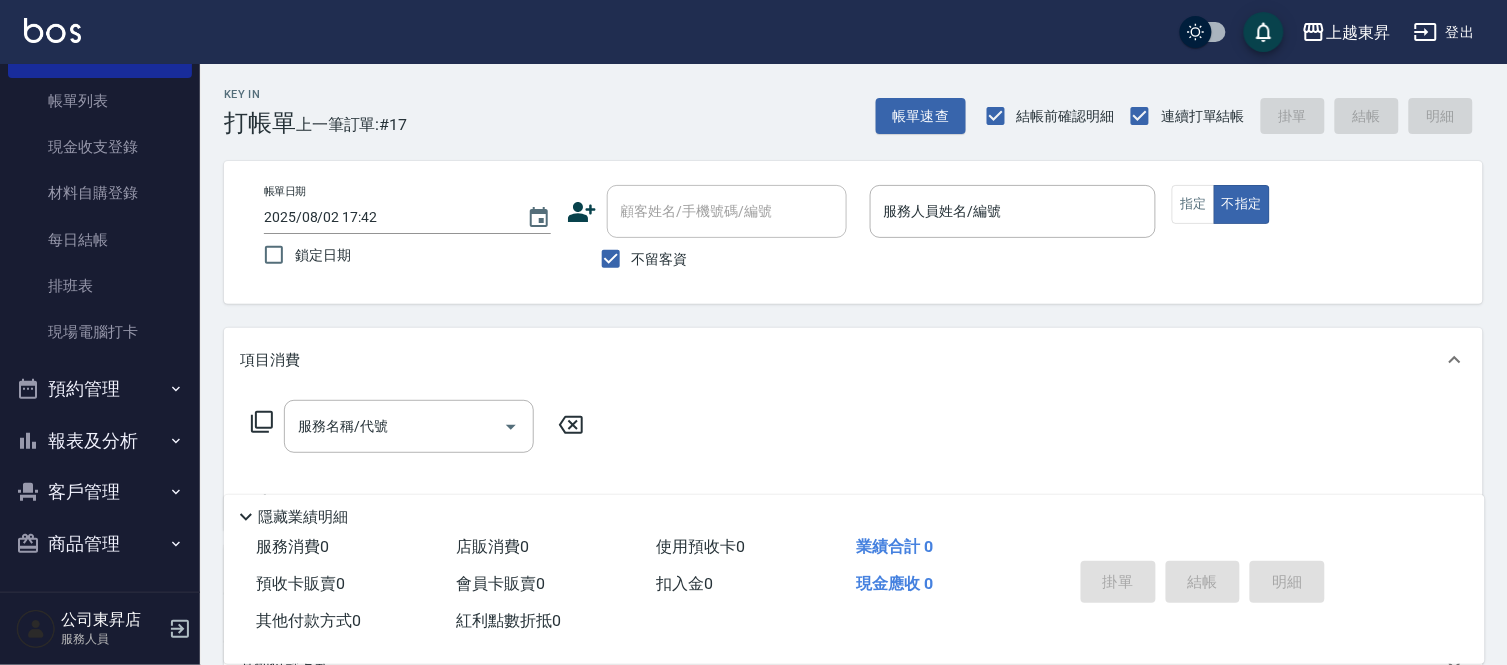 click on "不留客資" at bounding box center (660, 259) 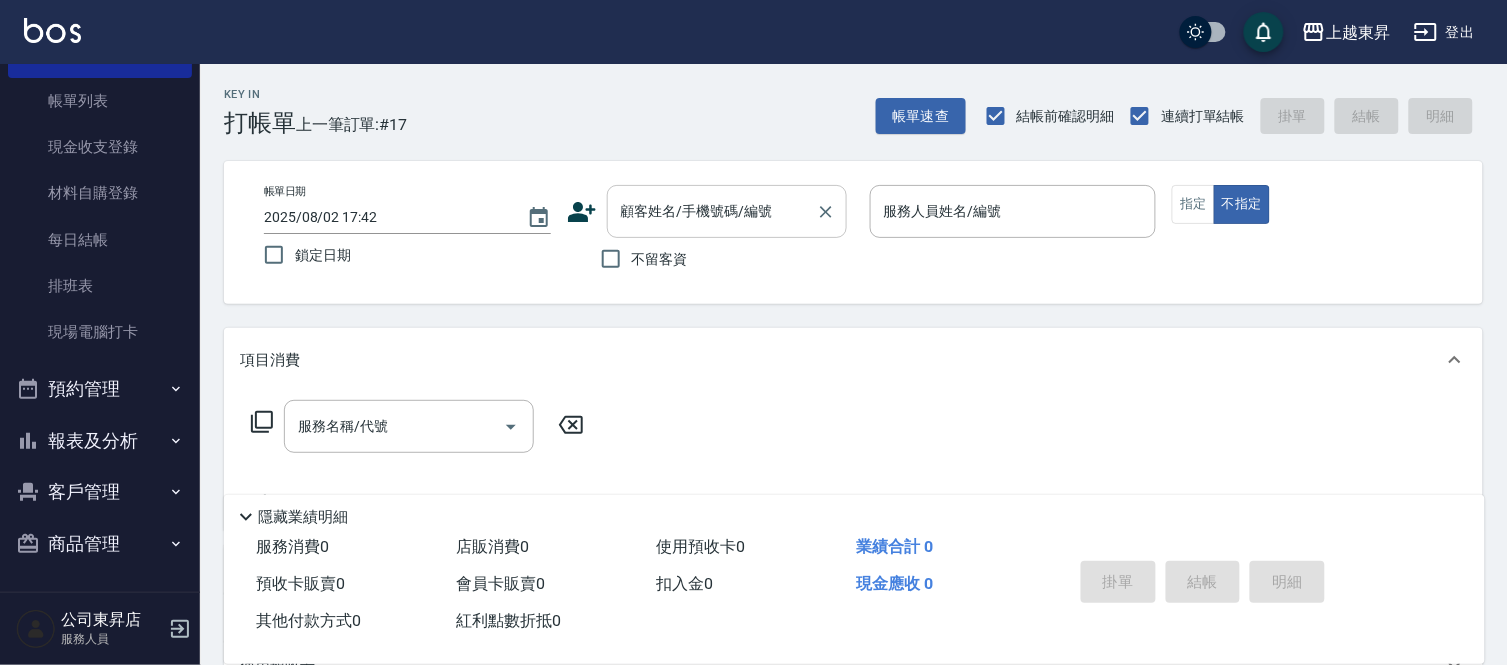 drag, startPoint x: 726, startPoint y: 213, endPoint x: 736, endPoint y: 225, distance: 15.6205 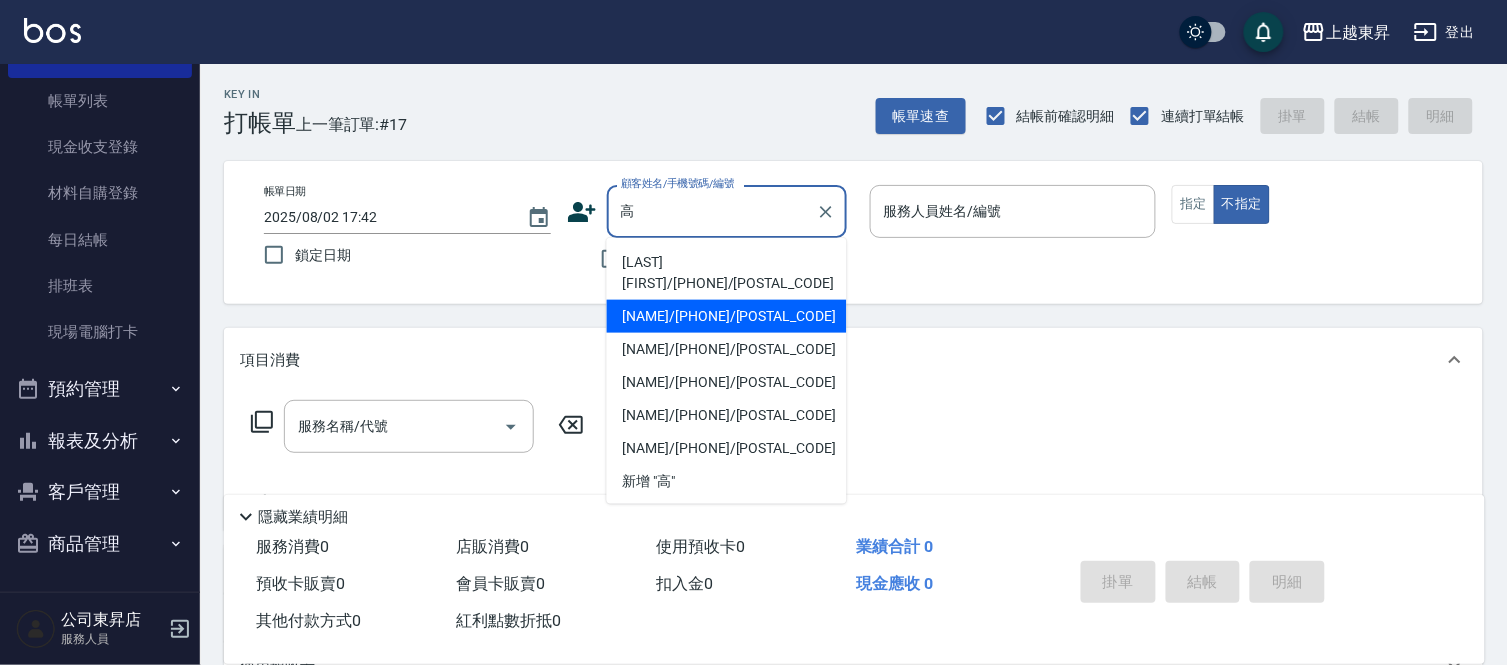 drag, startPoint x: 710, startPoint y: 290, endPoint x: 355, endPoint y: 372, distance: 364.34735 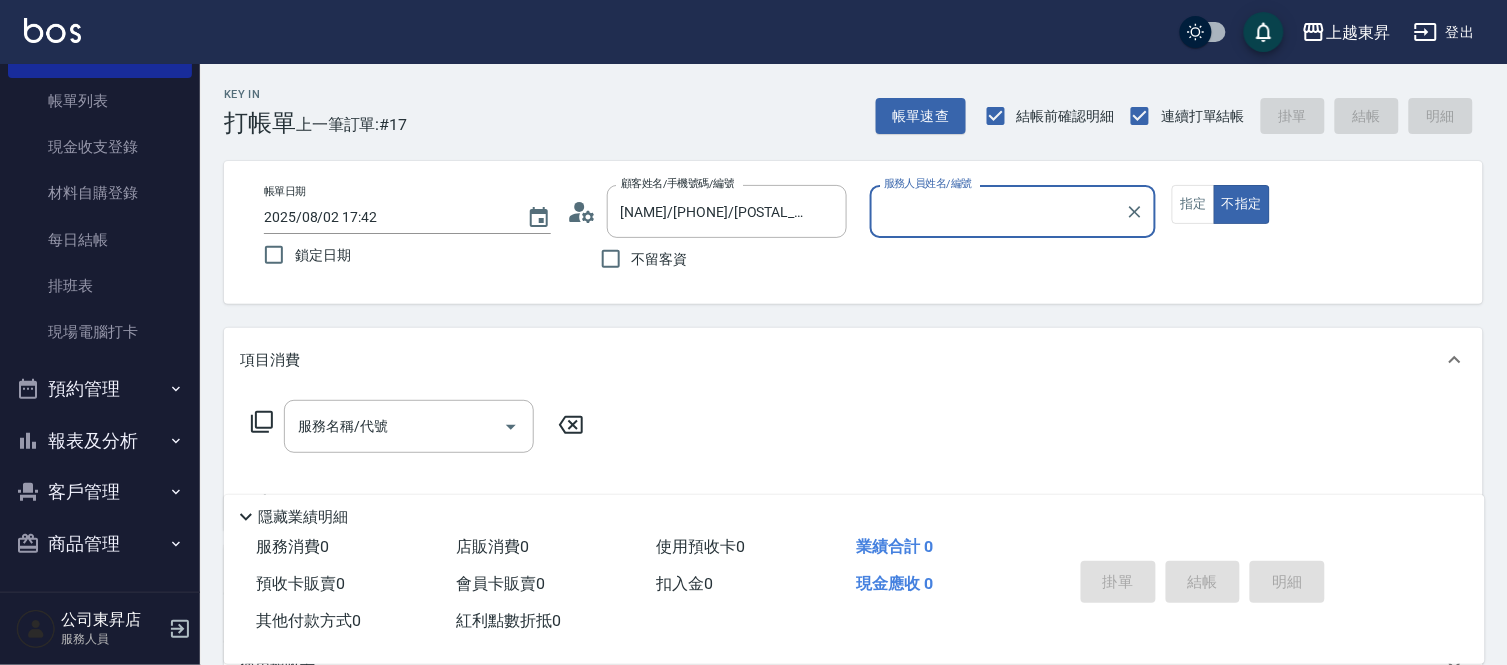 type on "[NAME]-04" 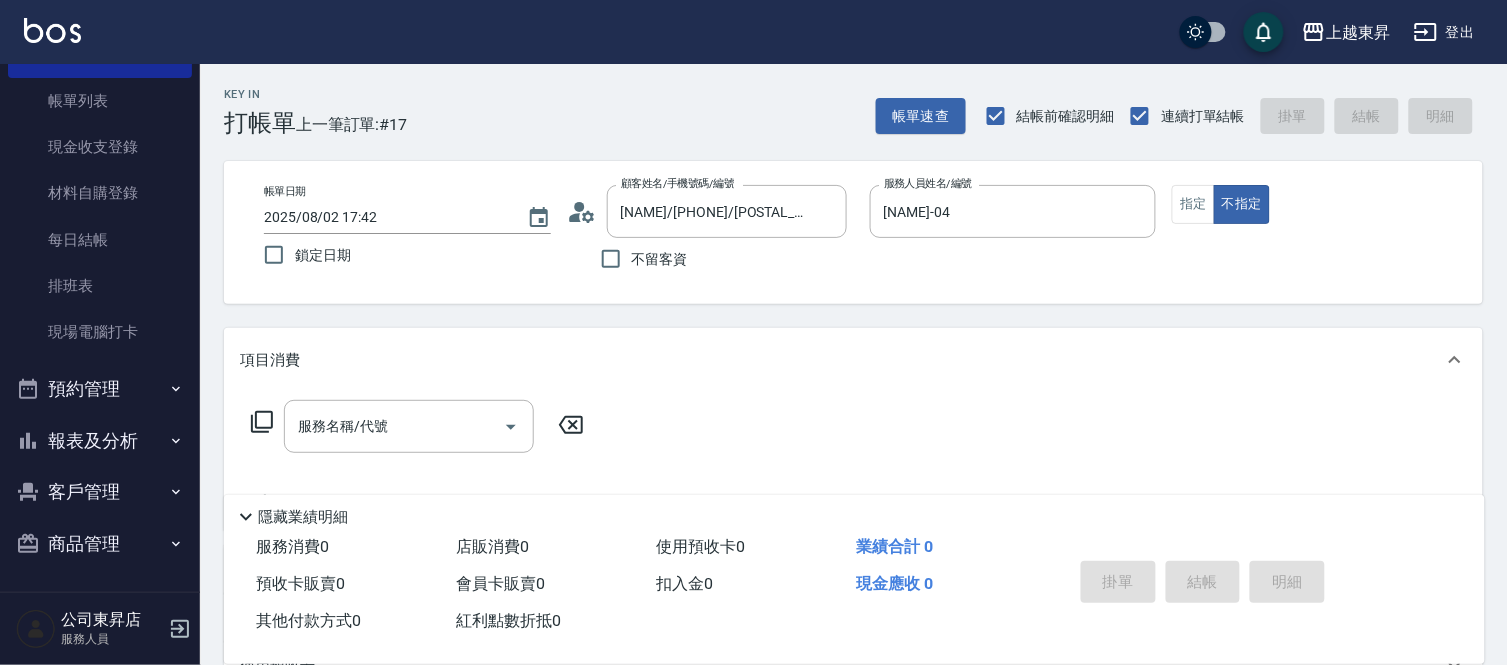 click 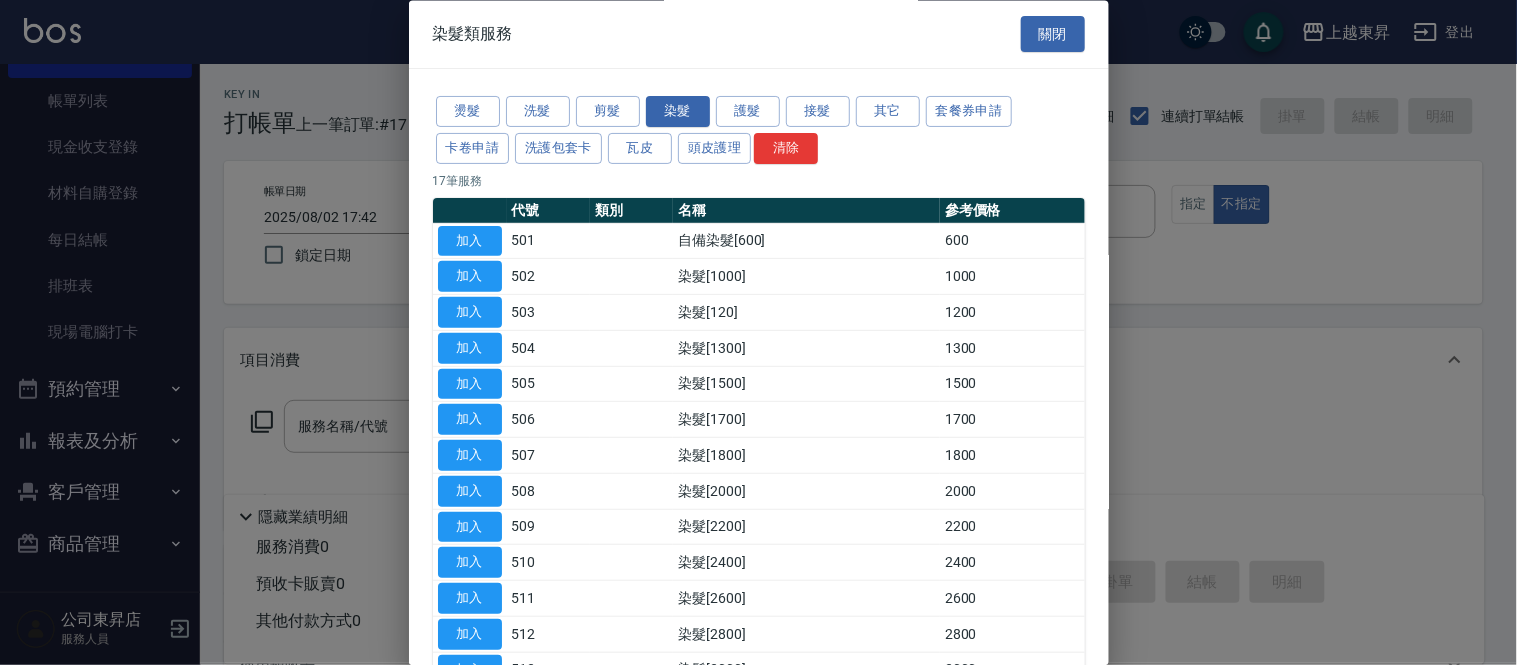 click on "加入" at bounding box center (470, 277) 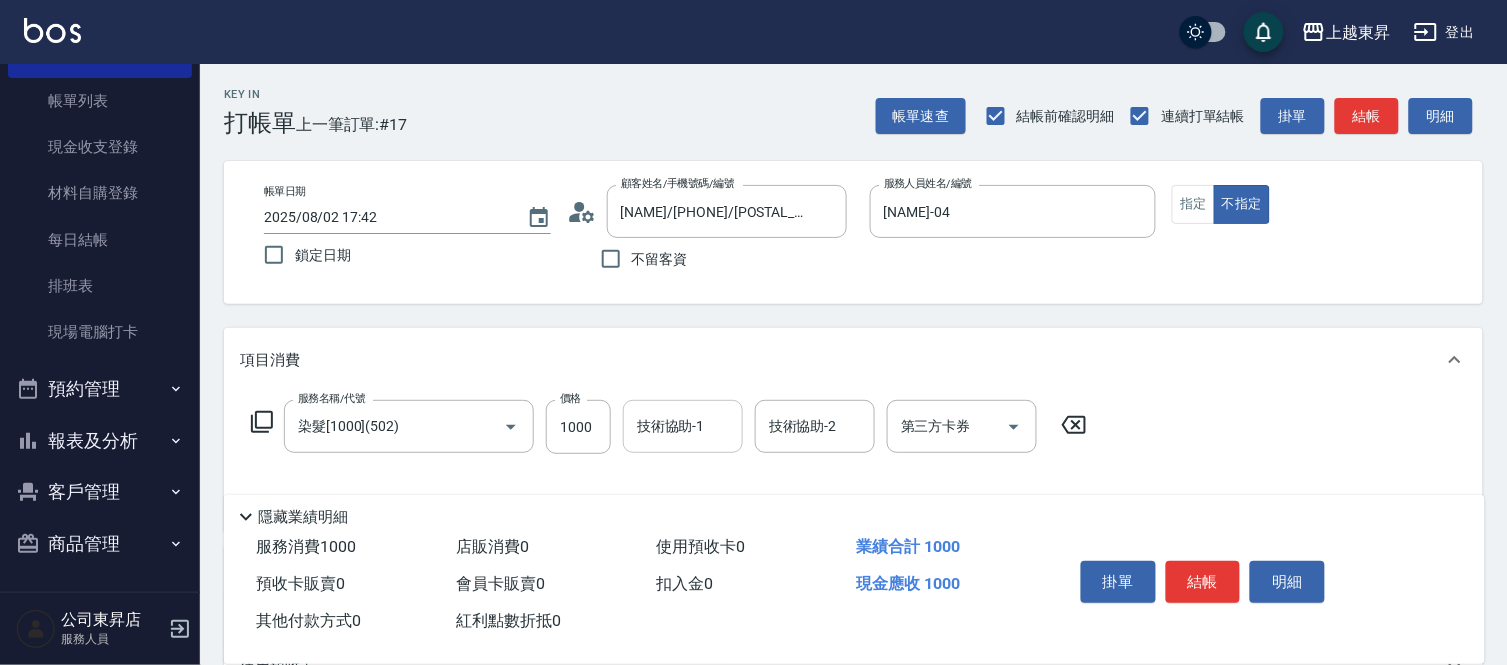 click on "技術協助-1" at bounding box center [683, 426] 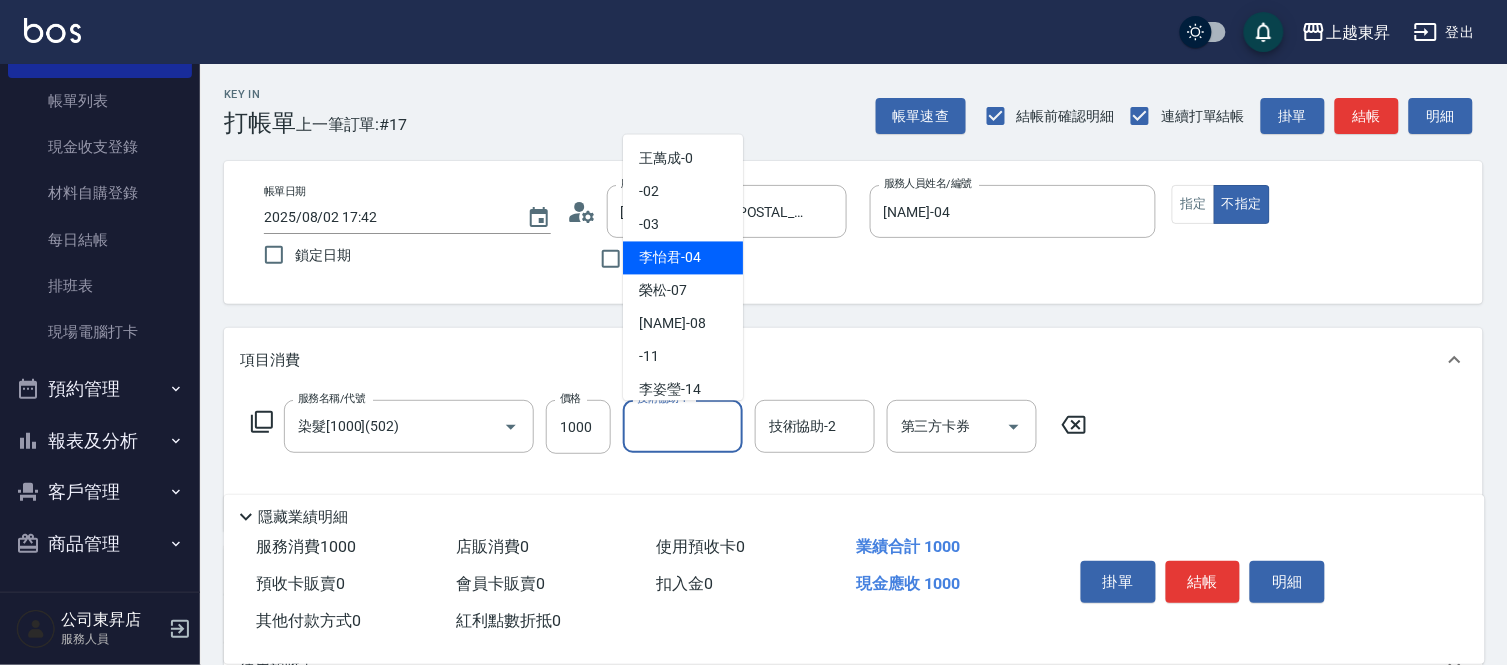 click on "[NAME]-04" at bounding box center (670, 258) 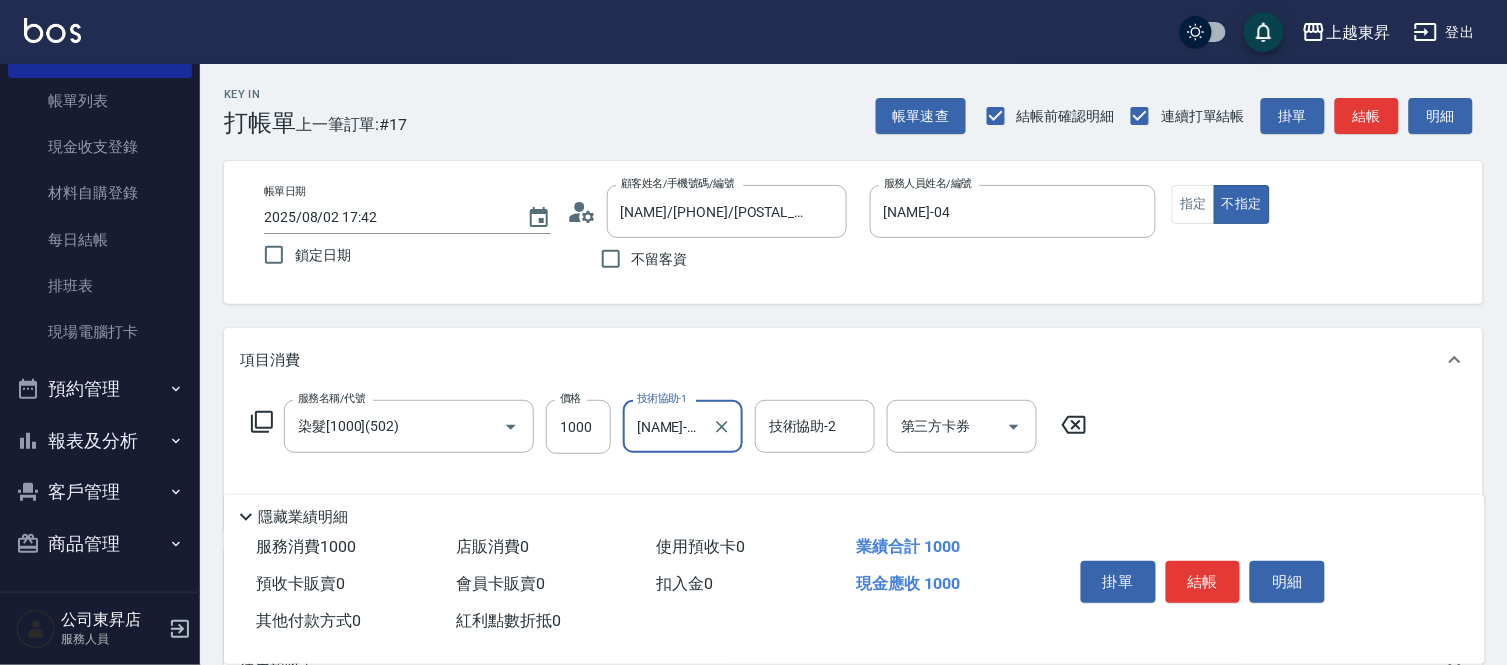click at bounding box center (721, 426) 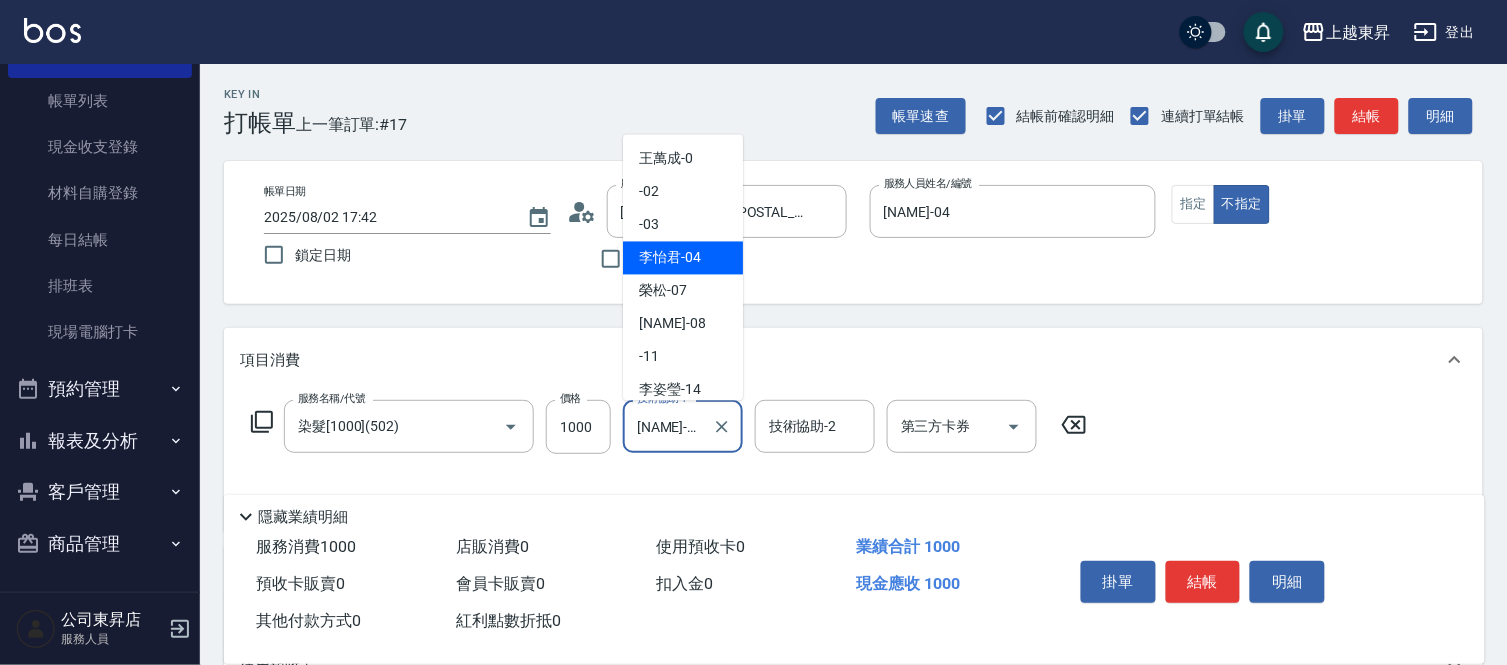 click on "[NAME]-04" at bounding box center [668, 426] 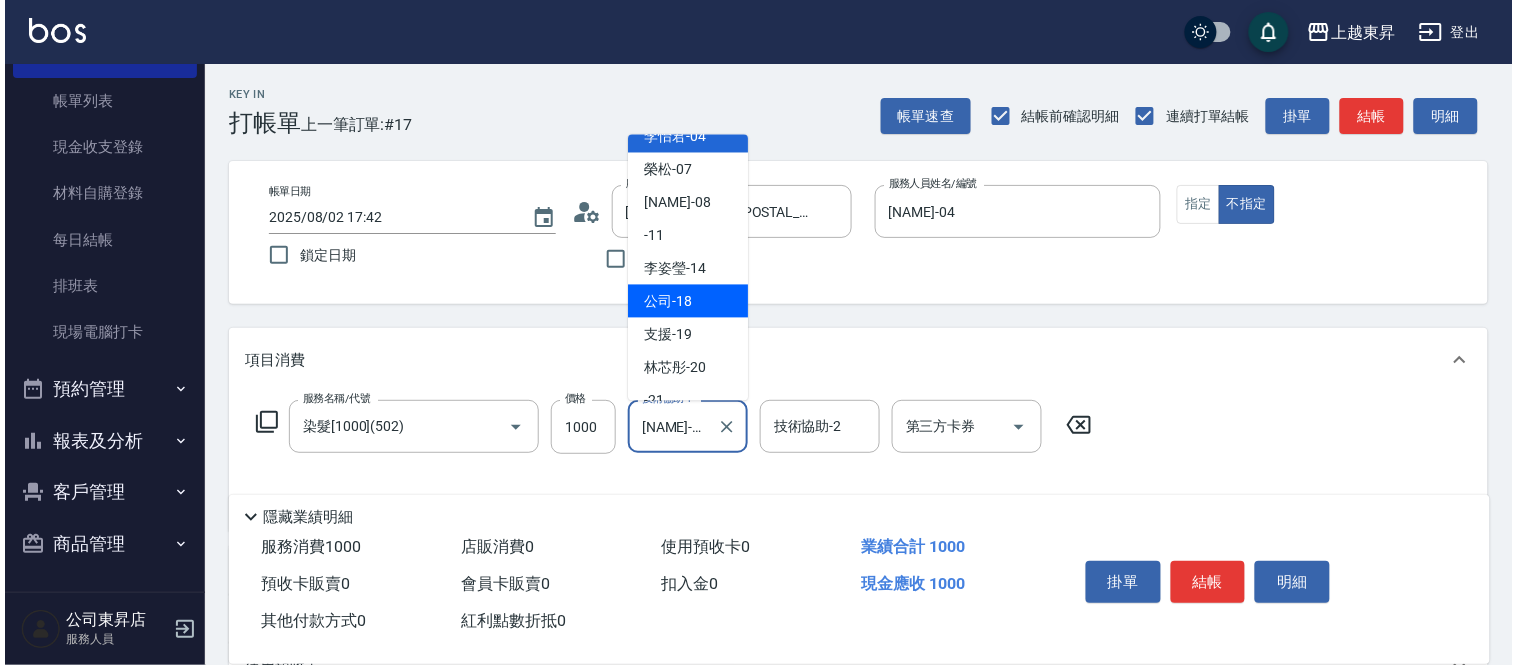 scroll, scrollTop: 310, scrollLeft: 0, axis: vertical 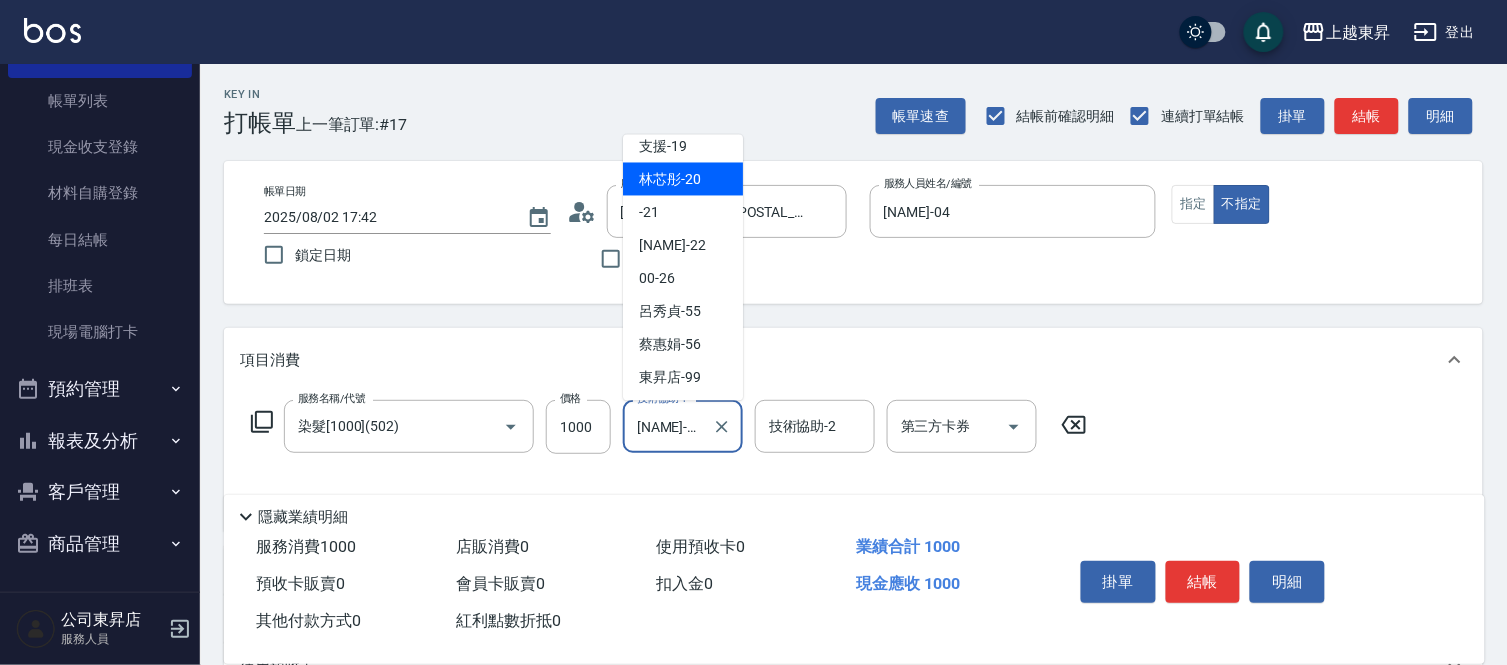 click on "[NAME] -20" at bounding box center (683, 179) 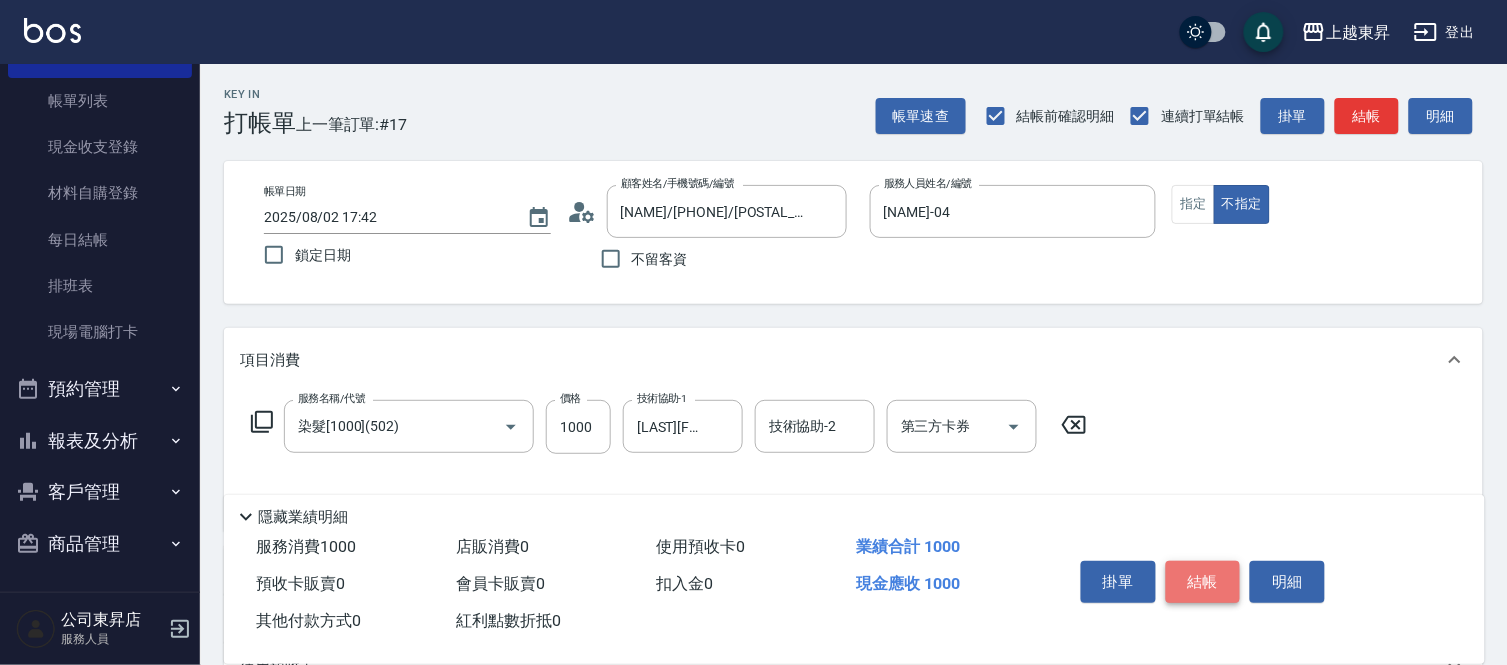 click on "結帳" at bounding box center (1203, 582) 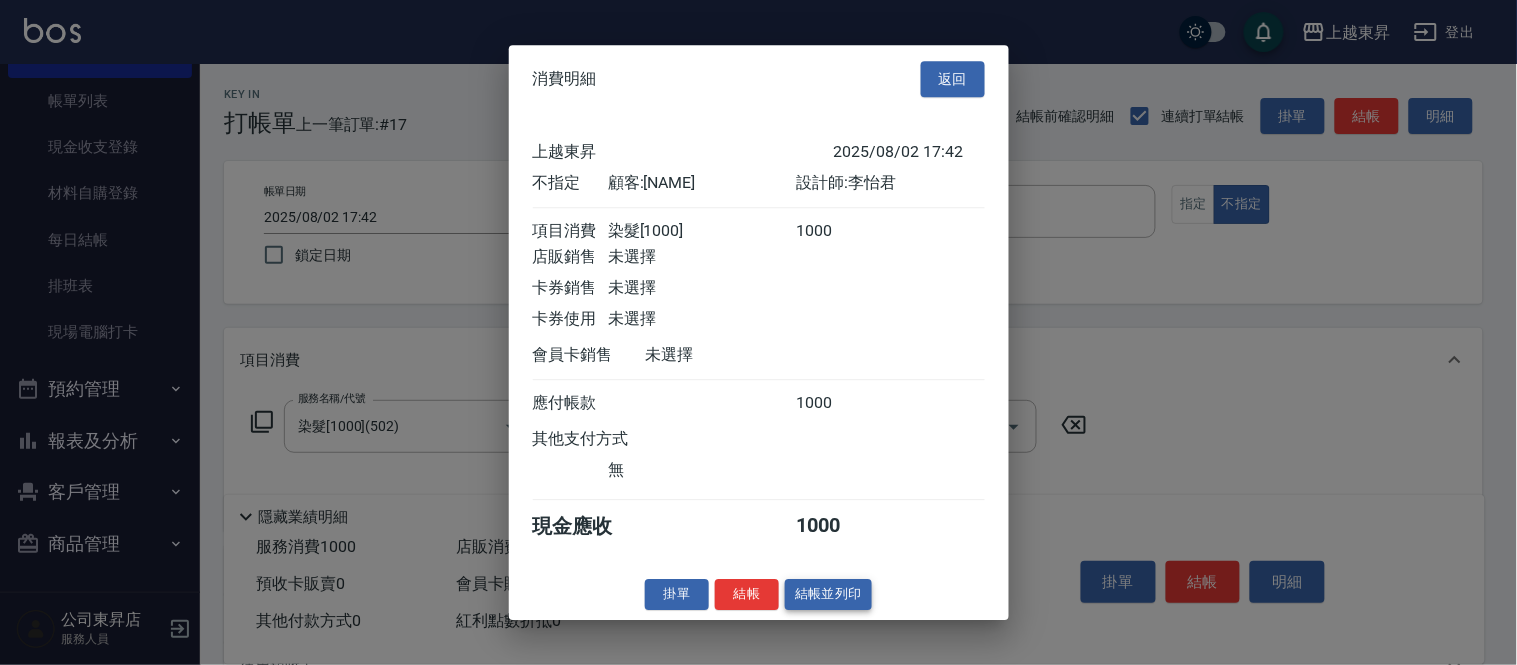 click on "結帳並列印" at bounding box center (828, 594) 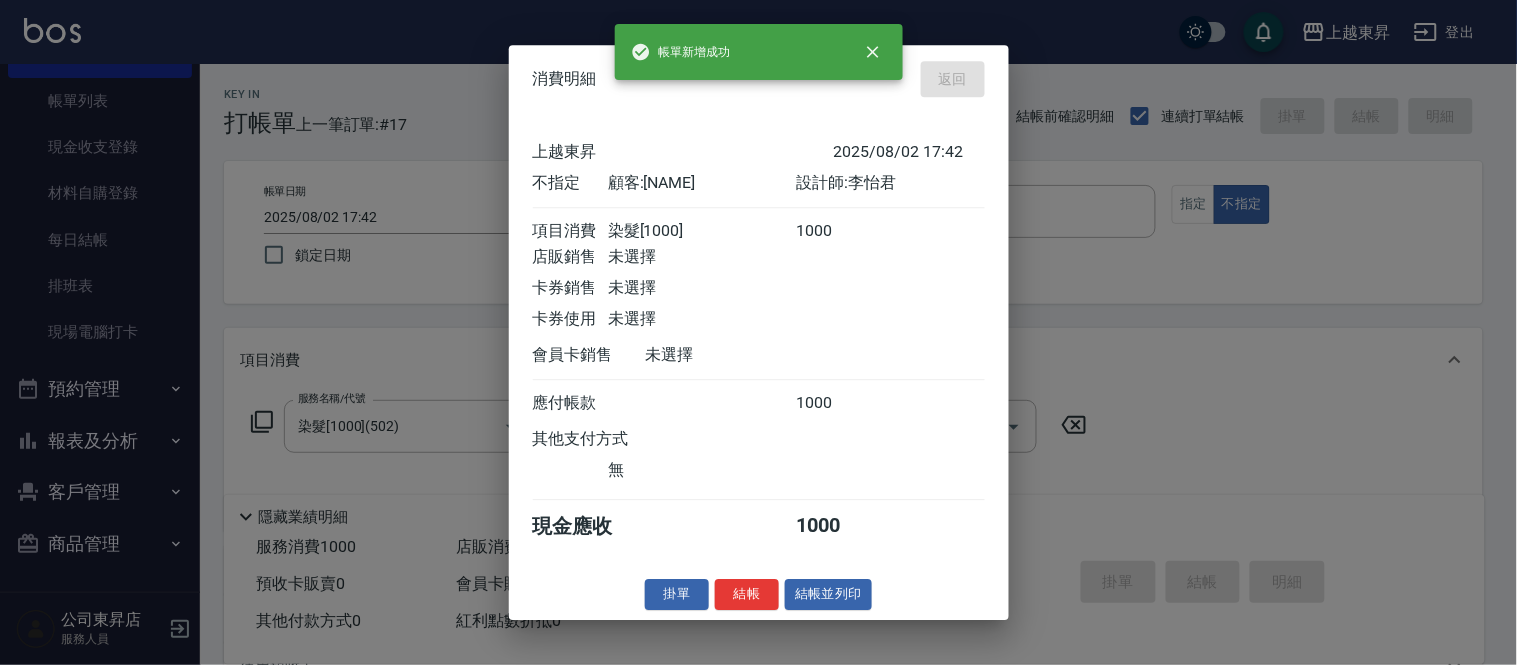 type on "2025/08/02 17:43" 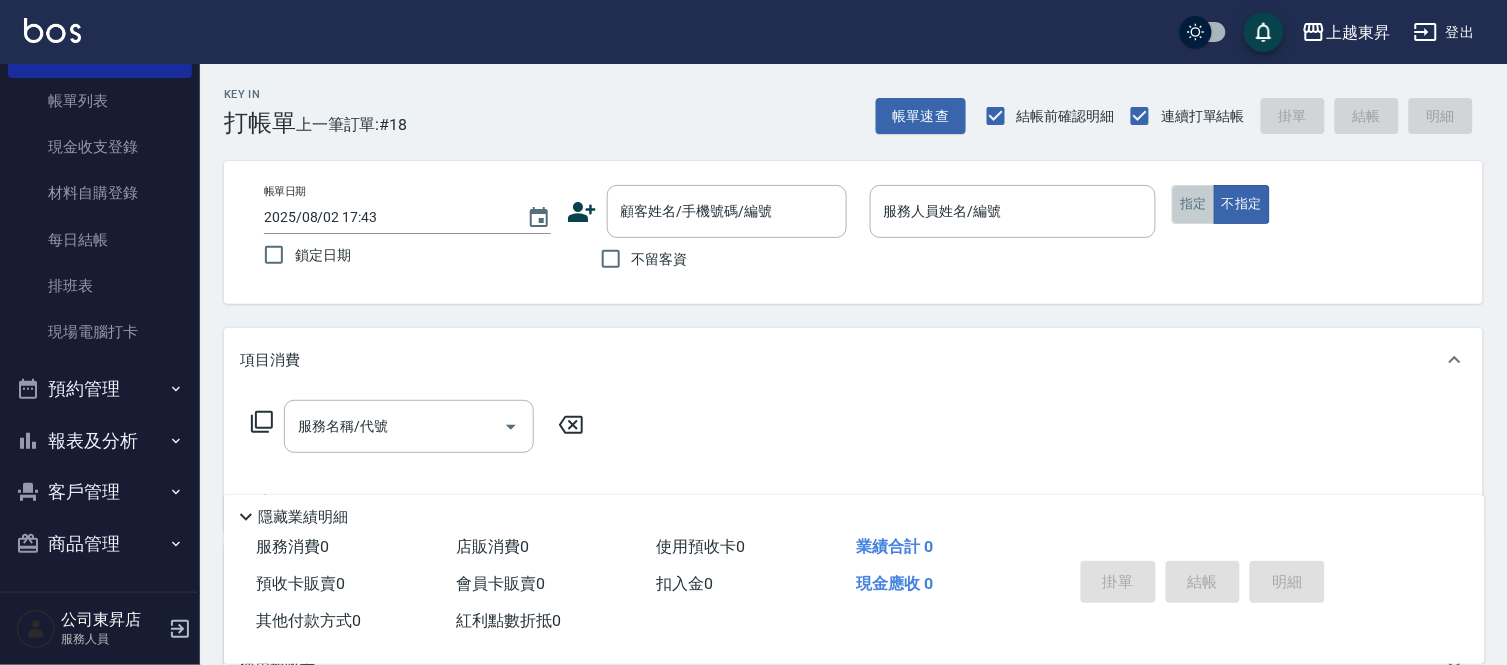 click on "指定" at bounding box center [1193, 204] 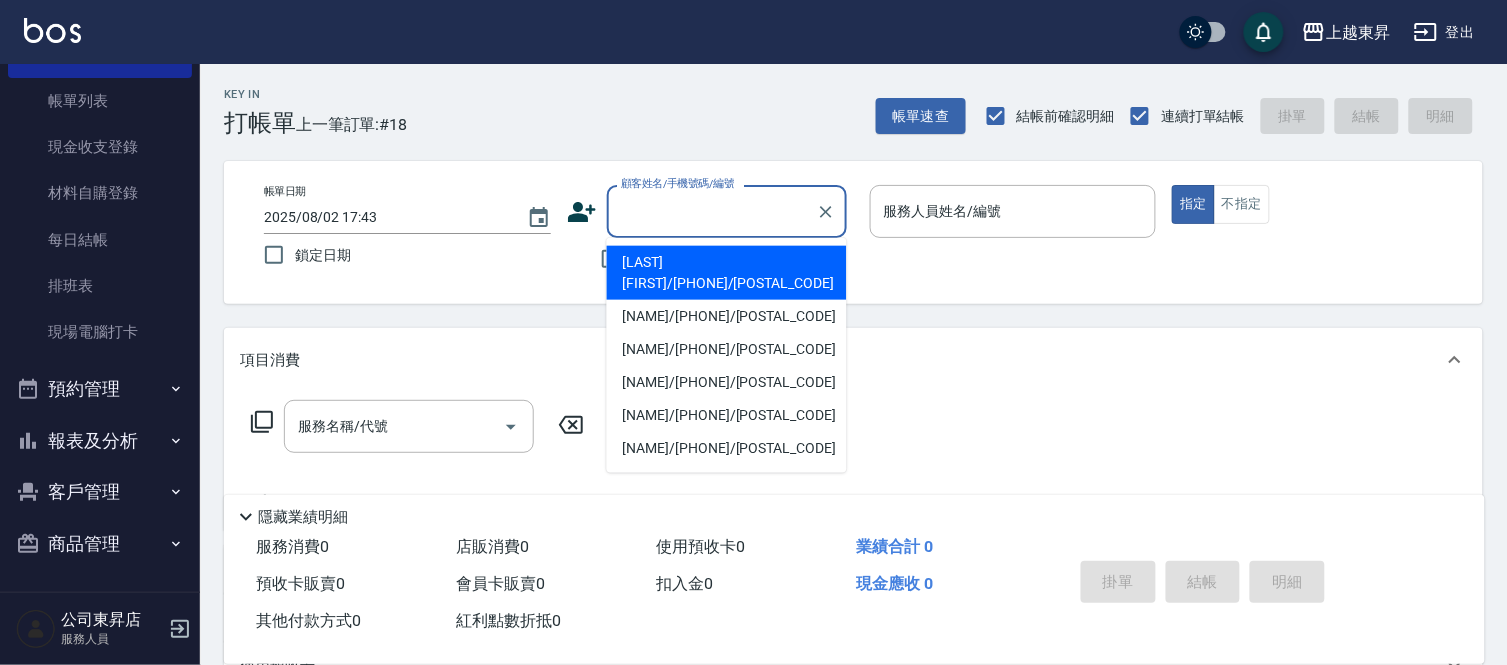 click on "顧客姓名/手機號碼/編號" at bounding box center [712, 211] 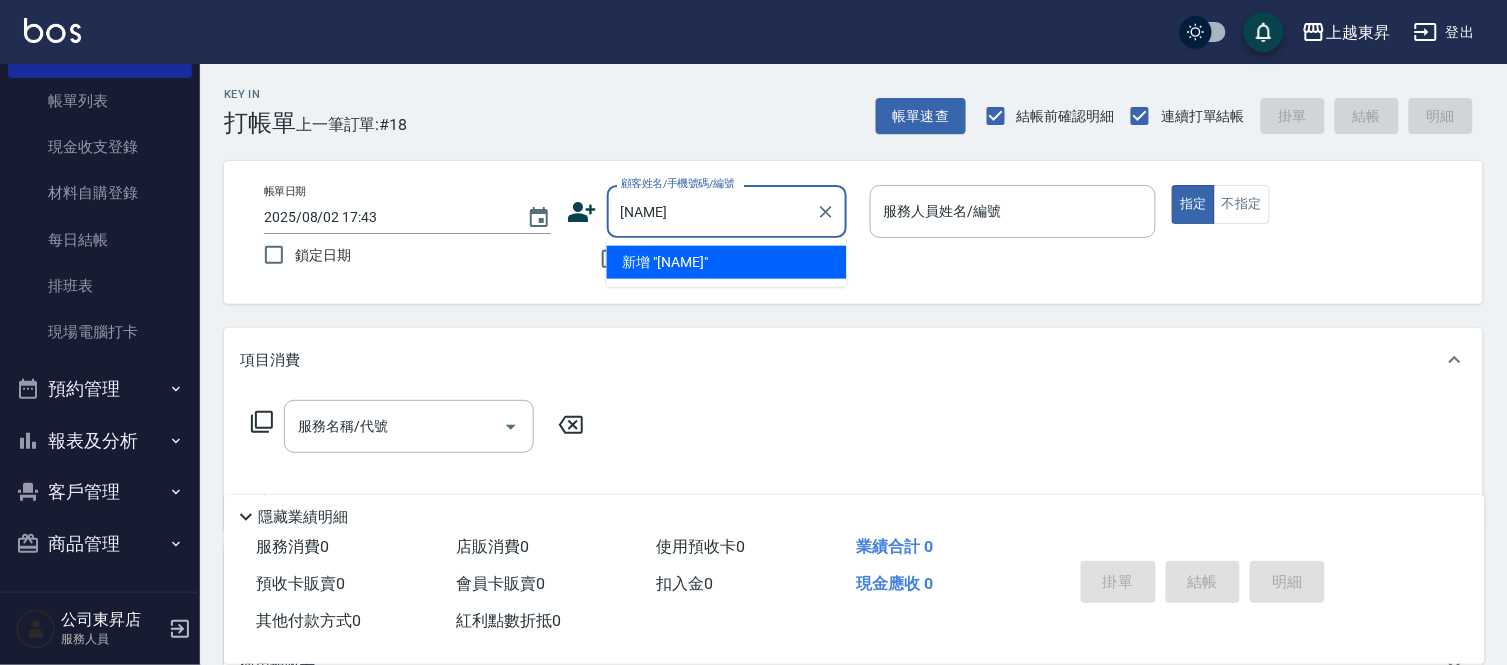 type on "[NAME]" 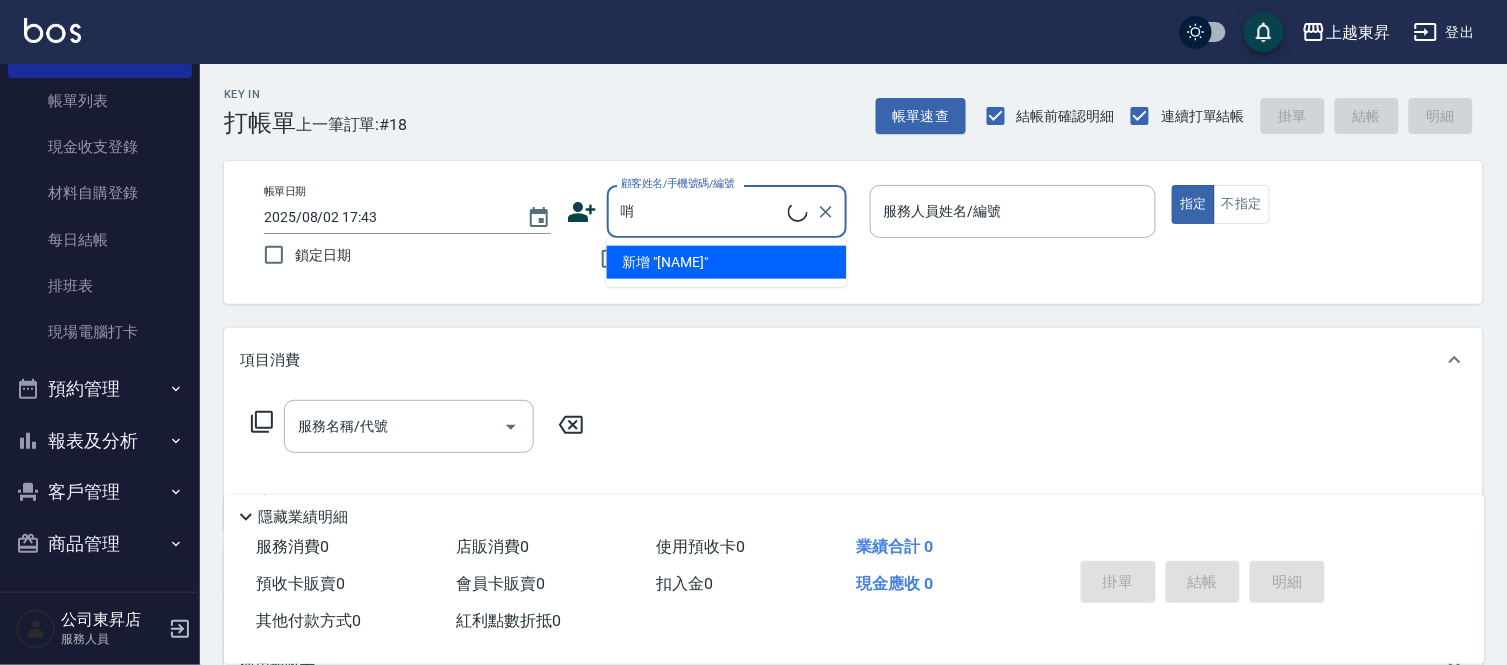 click on "哨" at bounding box center [702, 211] 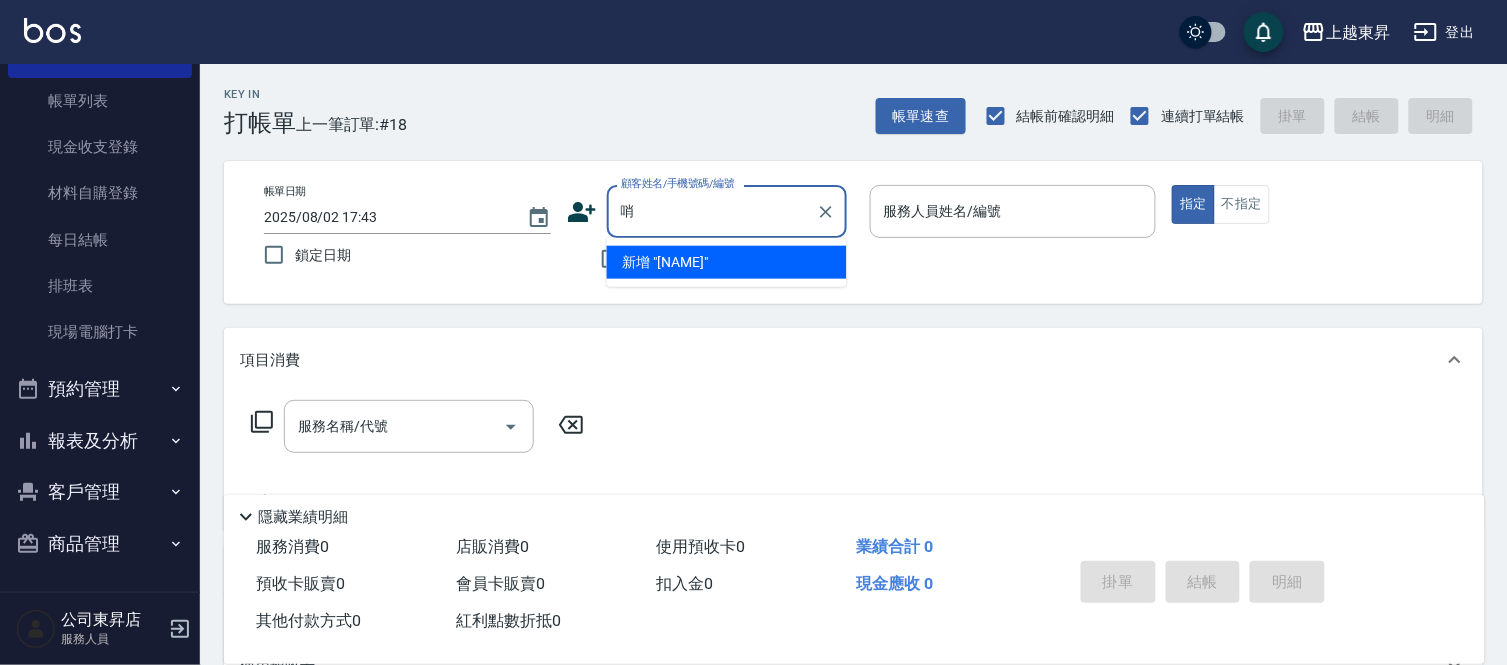 click on "哨" at bounding box center (712, 211) 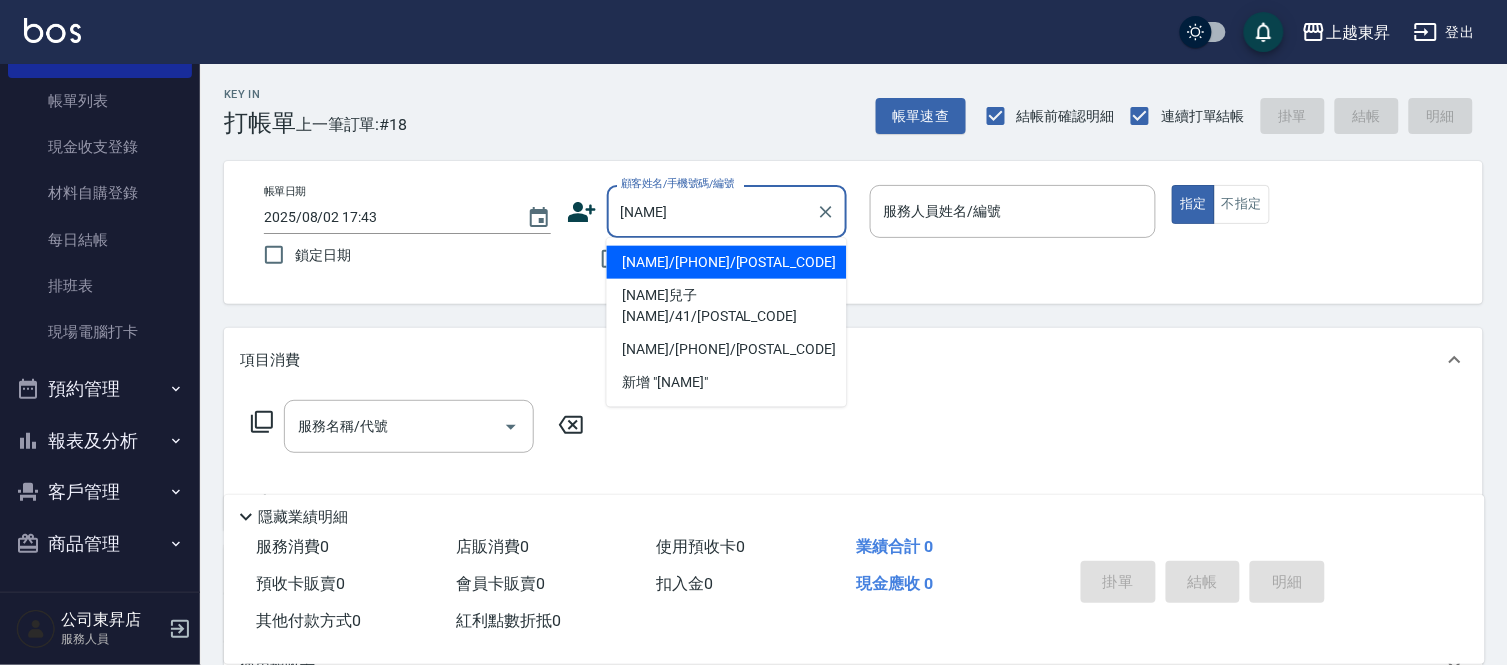 click on "[NAME]/[PHONE]/[POSTAL_CODE]" at bounding box center (727, 349) 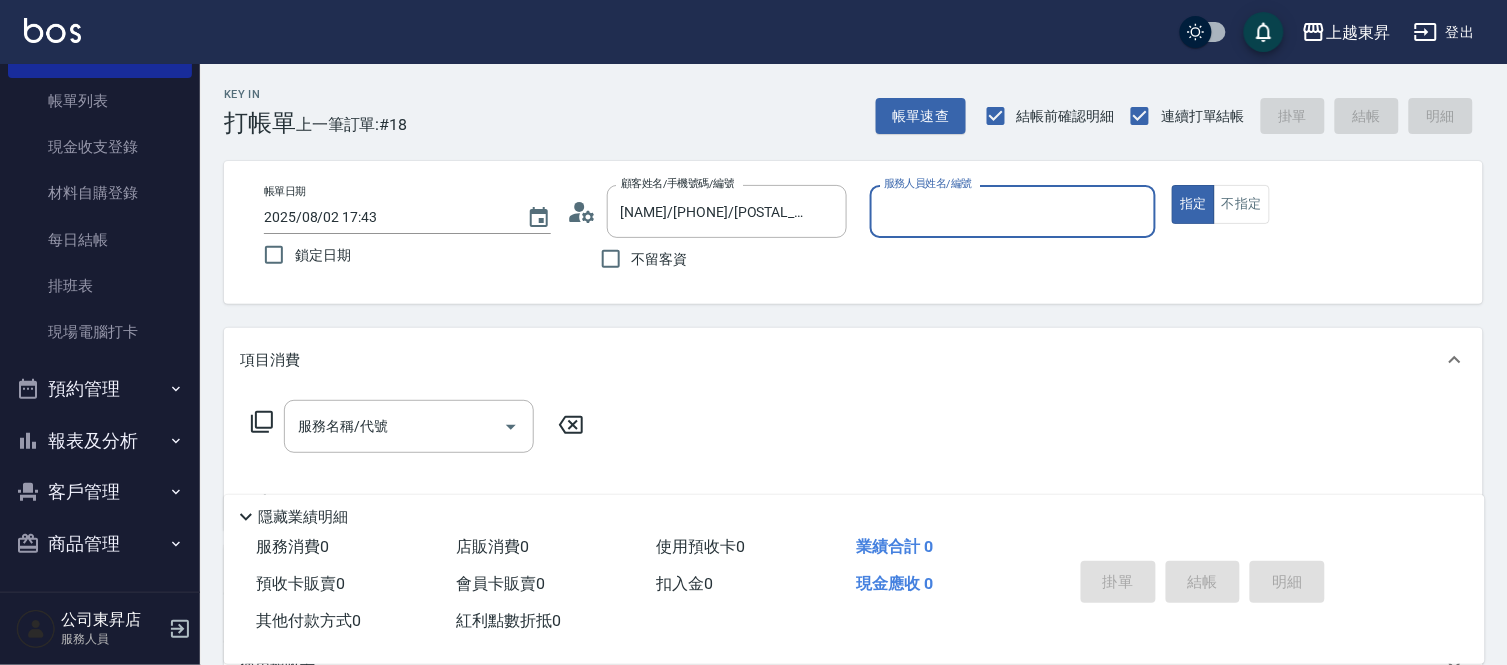type on "[NAME]-04" 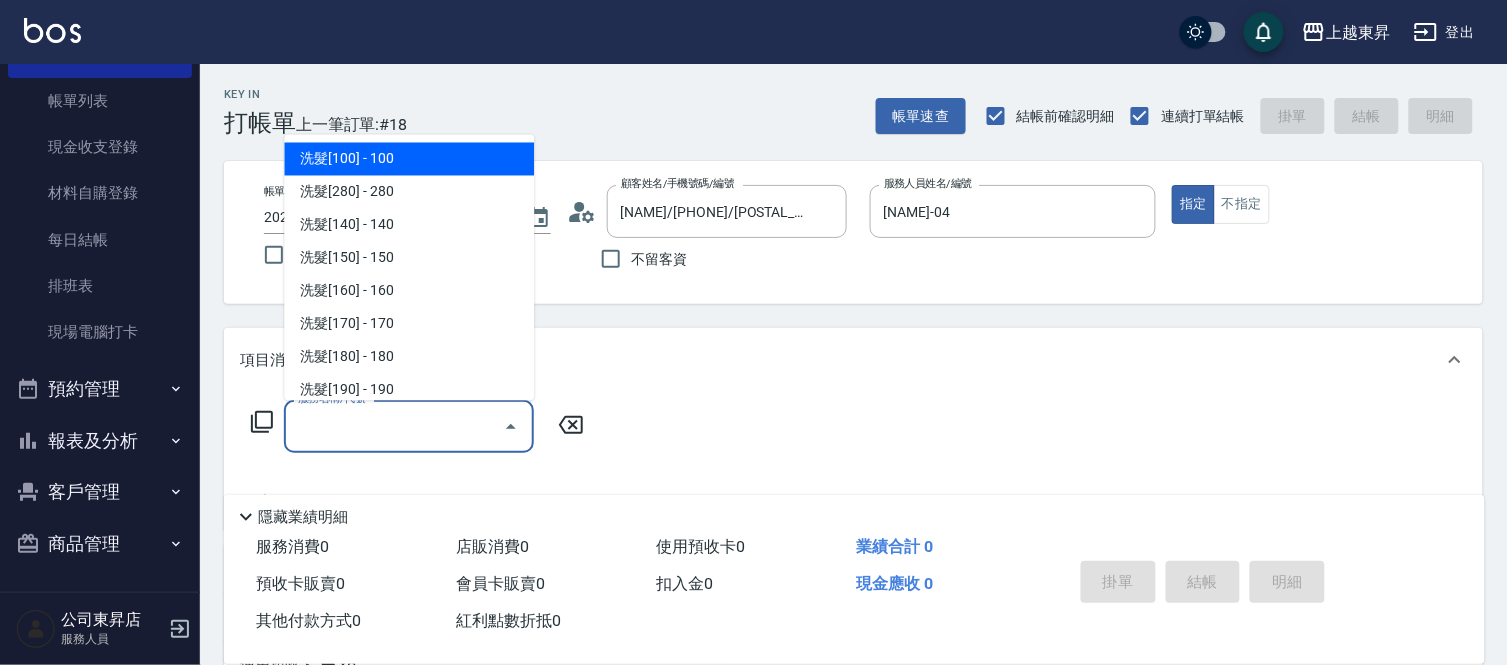 drag, startPoint x: 318, startPoint y: 420, endPoint x: 338, endPoint y: 332, distance: 90.24411 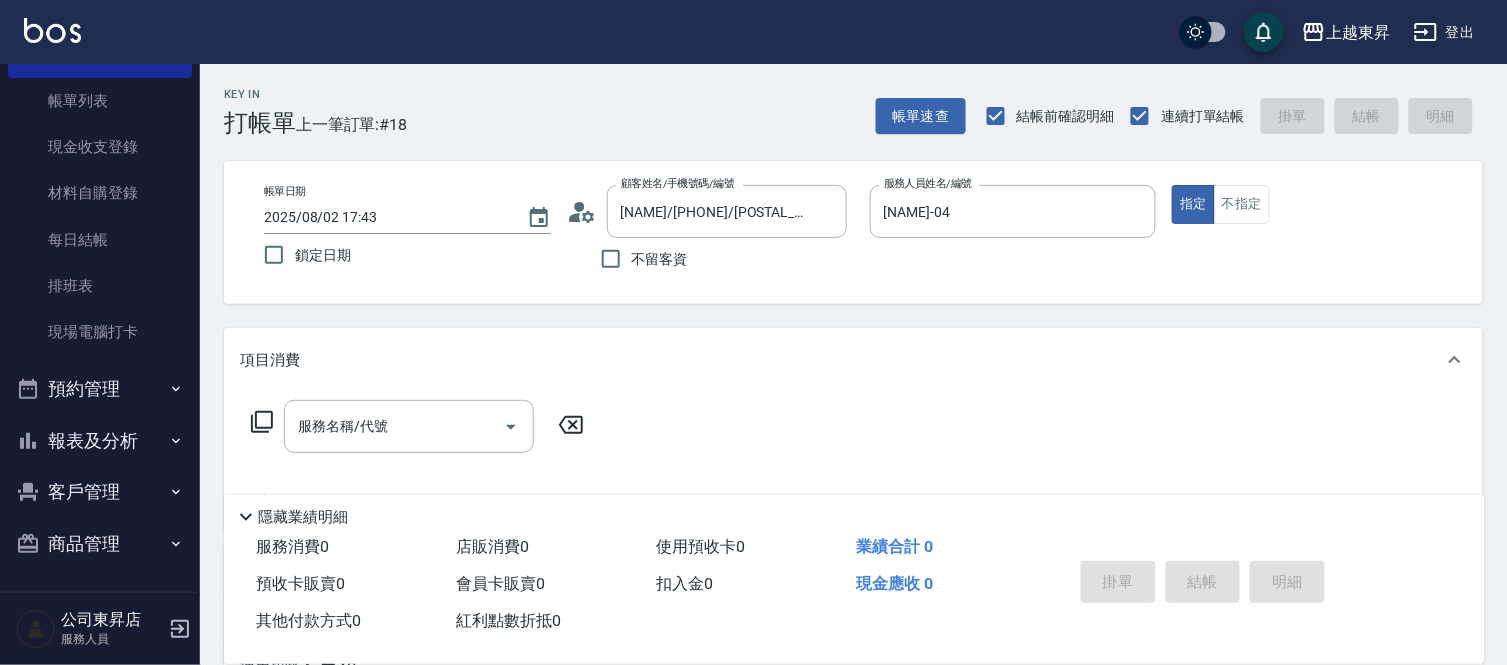 click 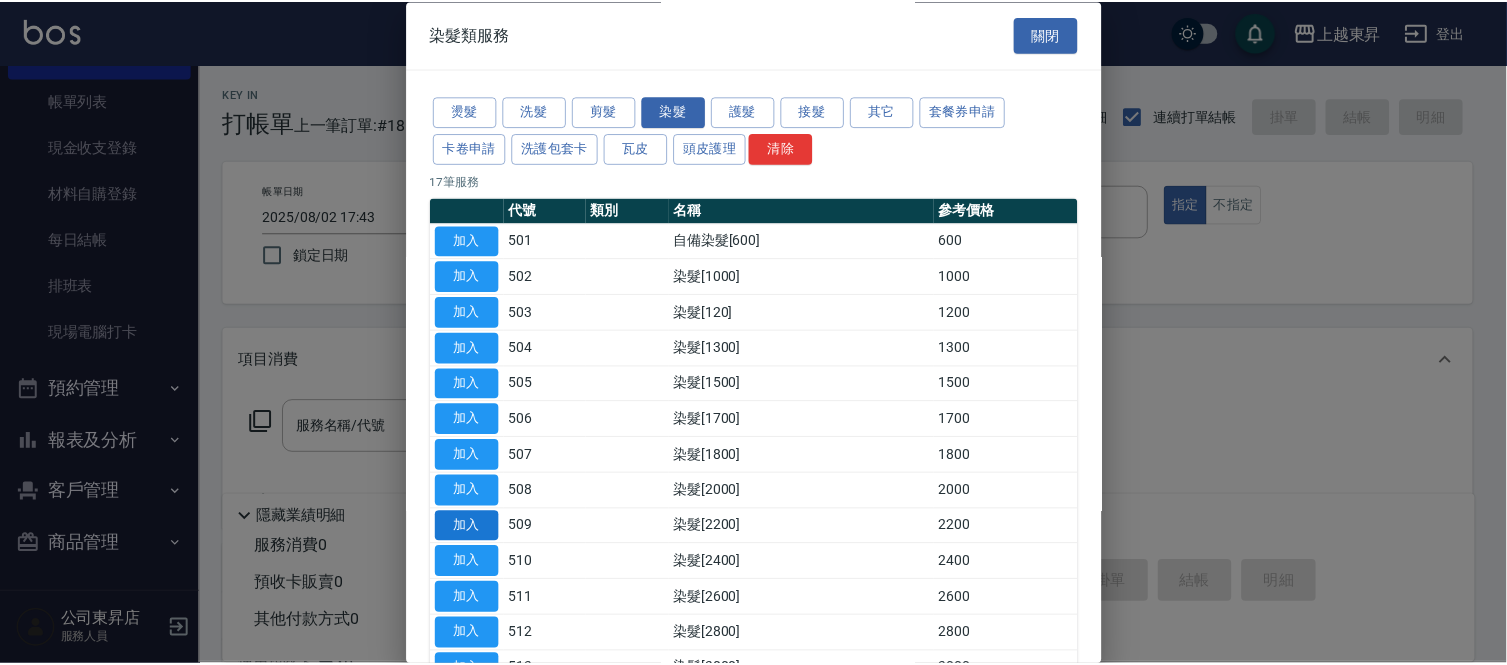 scroll, scrollTop: 277, scrollLeft: 0, axis: vertical 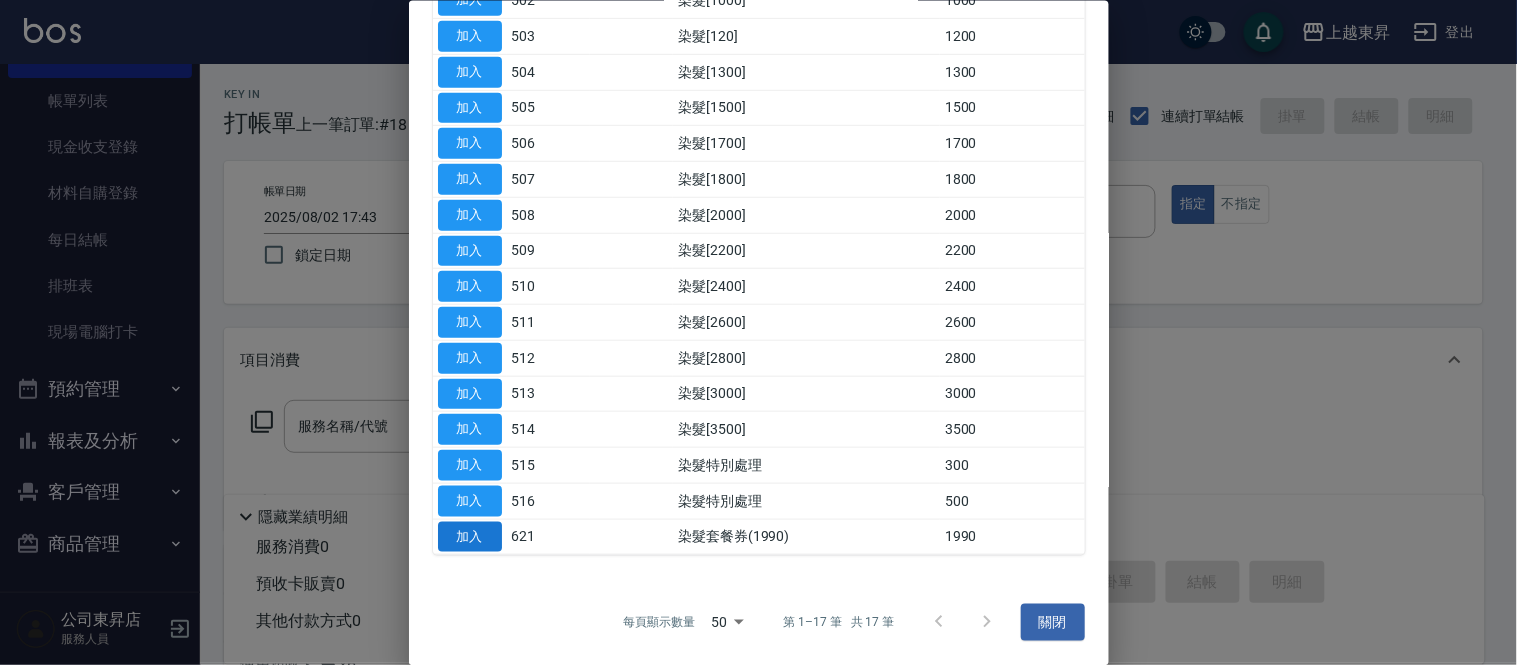 click on "加入" at bounding box center [470, 536] 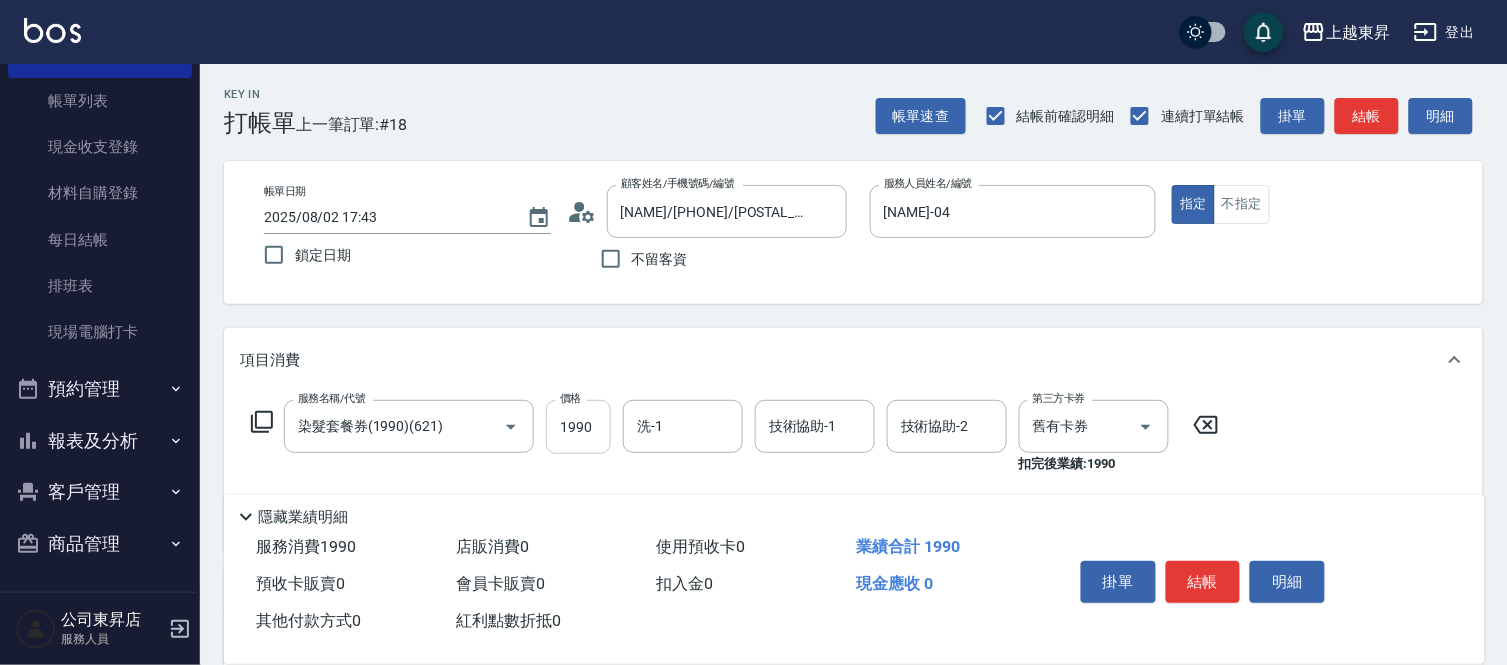 click on "1990" at bounding box center [578, 427] 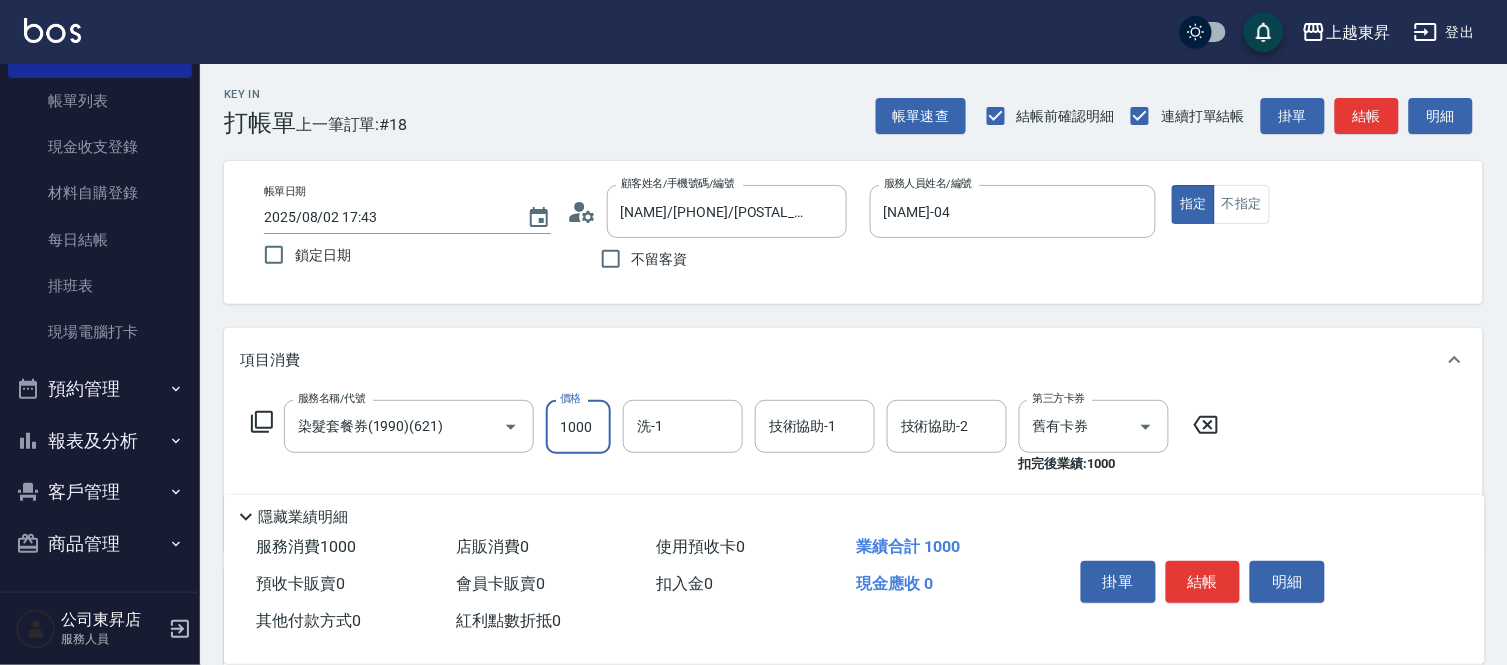 type on "1000" 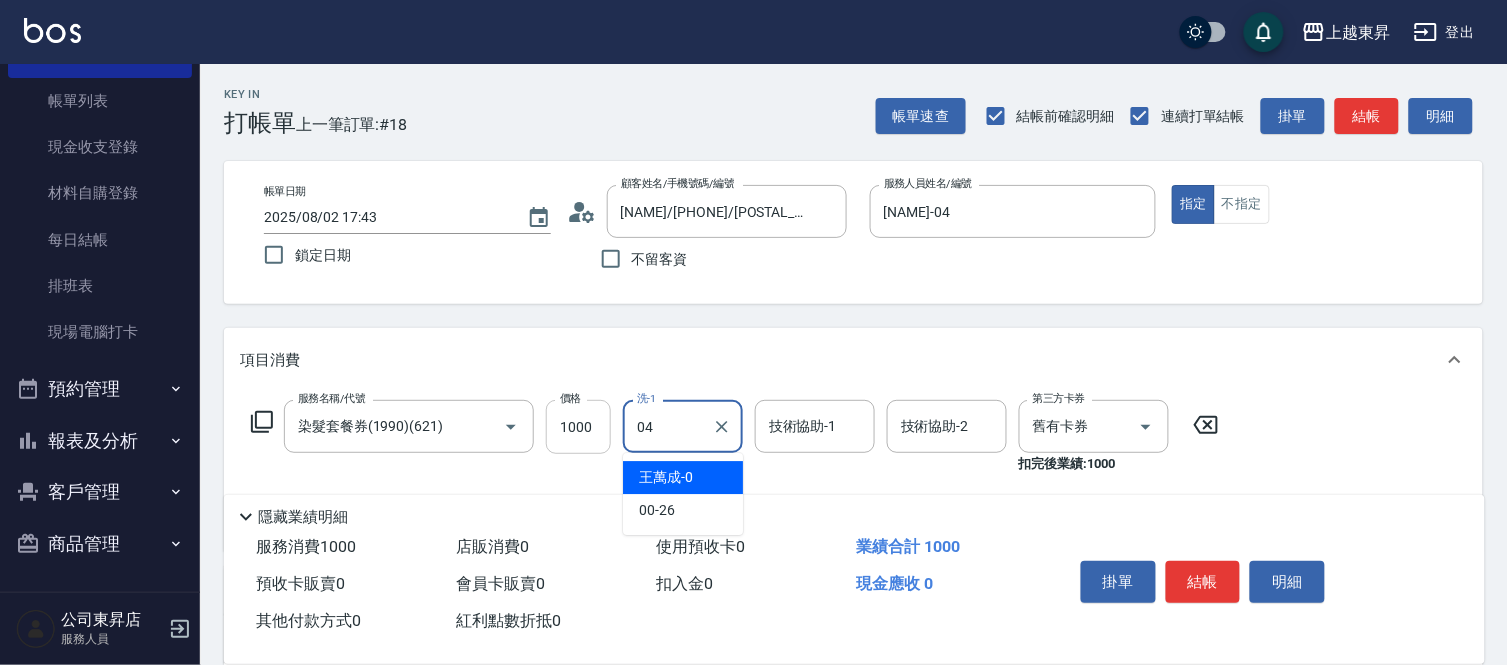 type on "[NAME]-04" 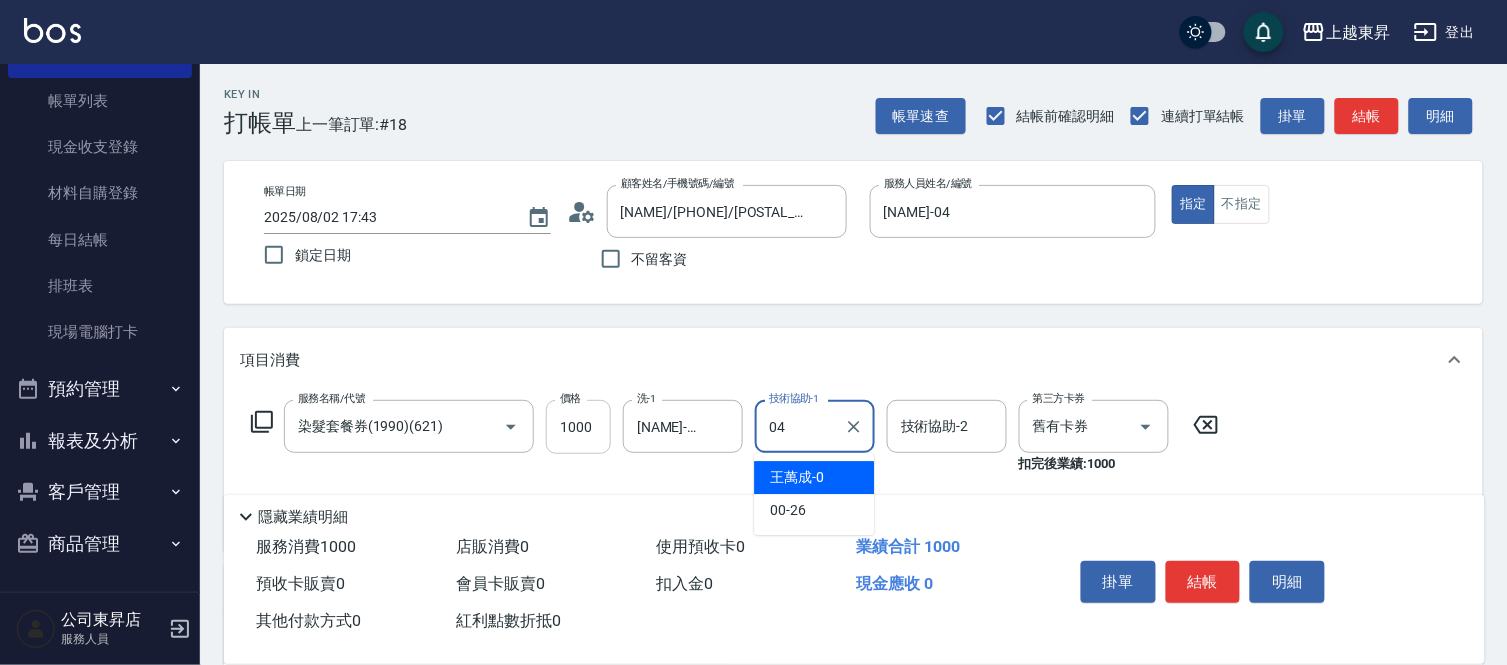 type on "[NAME]-04" 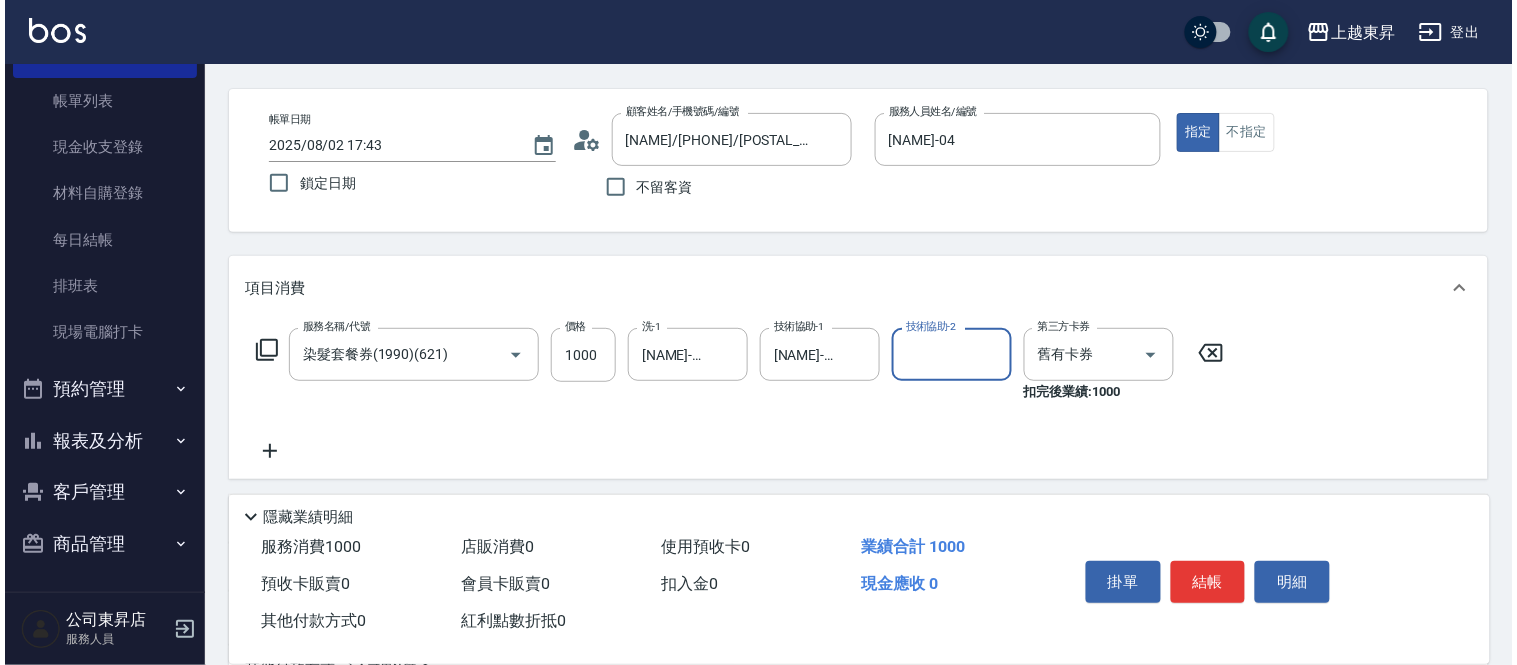 scroll, scrollTop: 111, scrollLeft: 0, axis: vertical 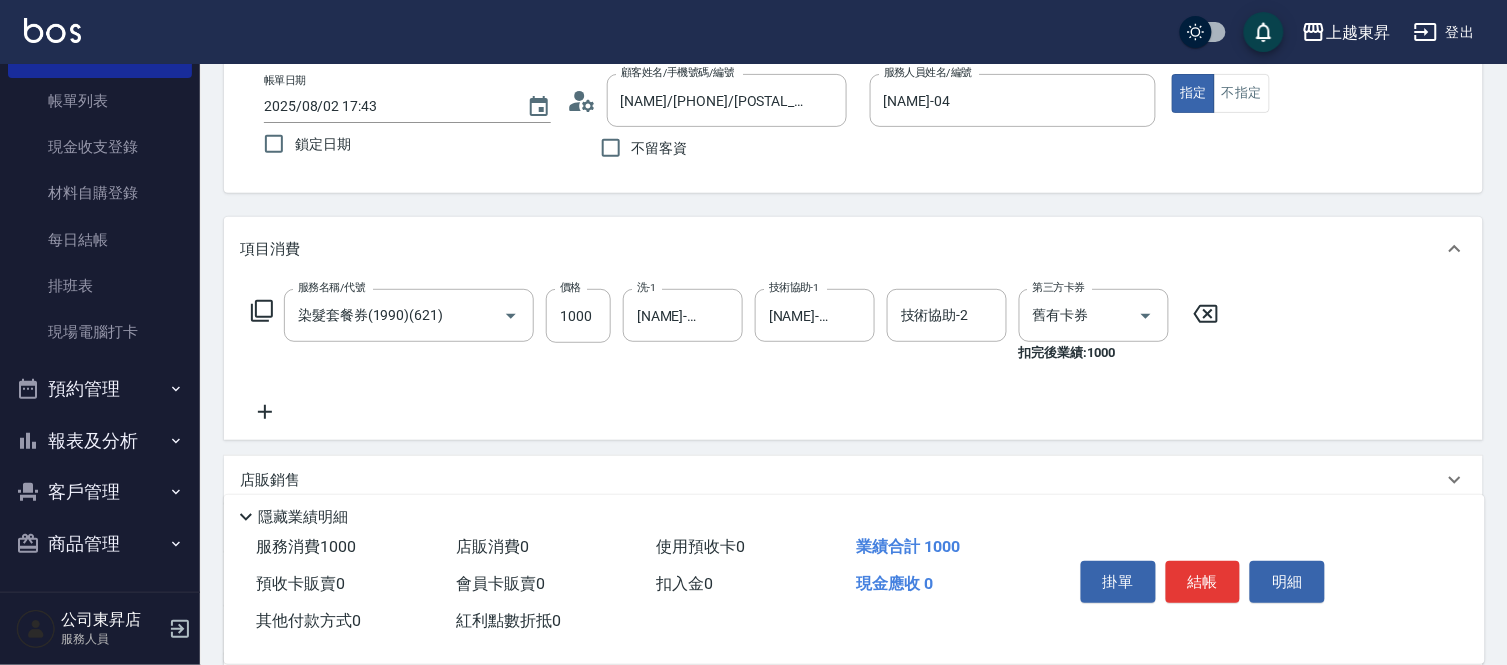 click 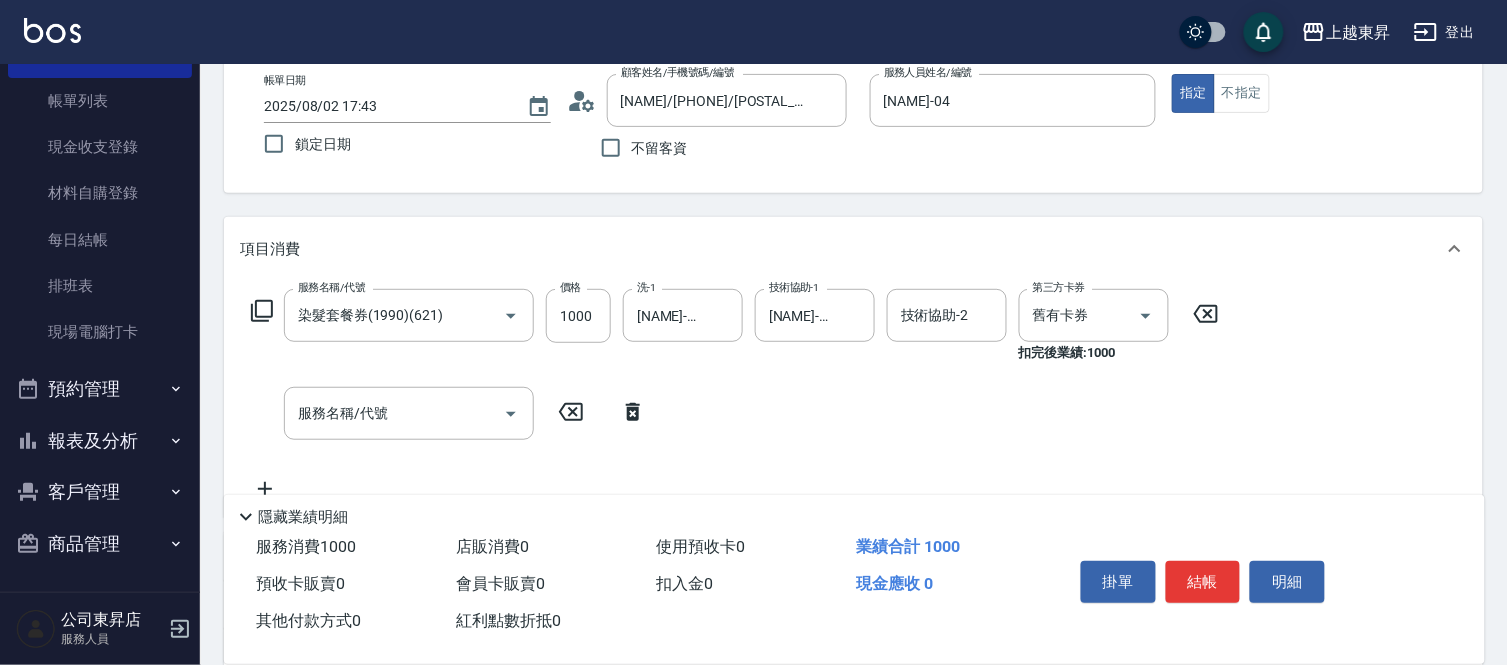 click 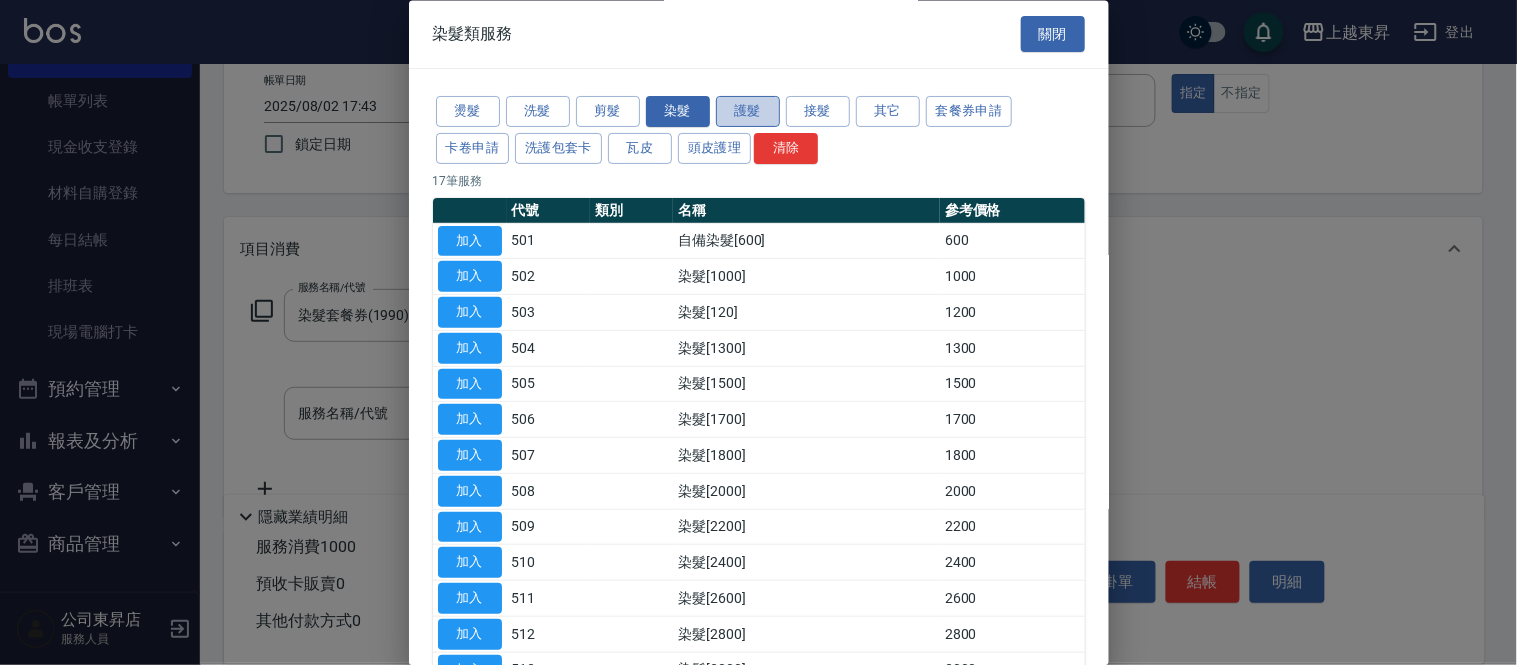 click on "護髮" at bounding box center [748, 112] 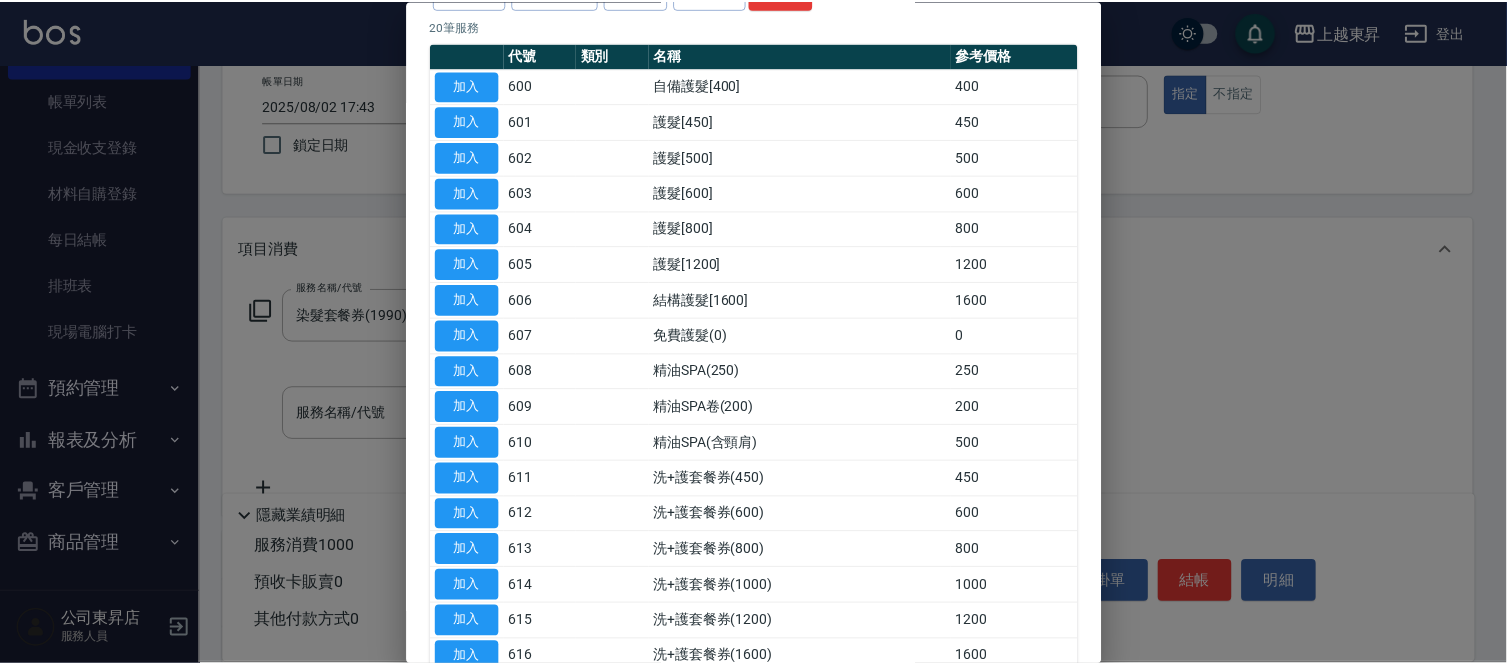 scroll, scrollTop: 385, scrollLeft: 0, axis: vertical 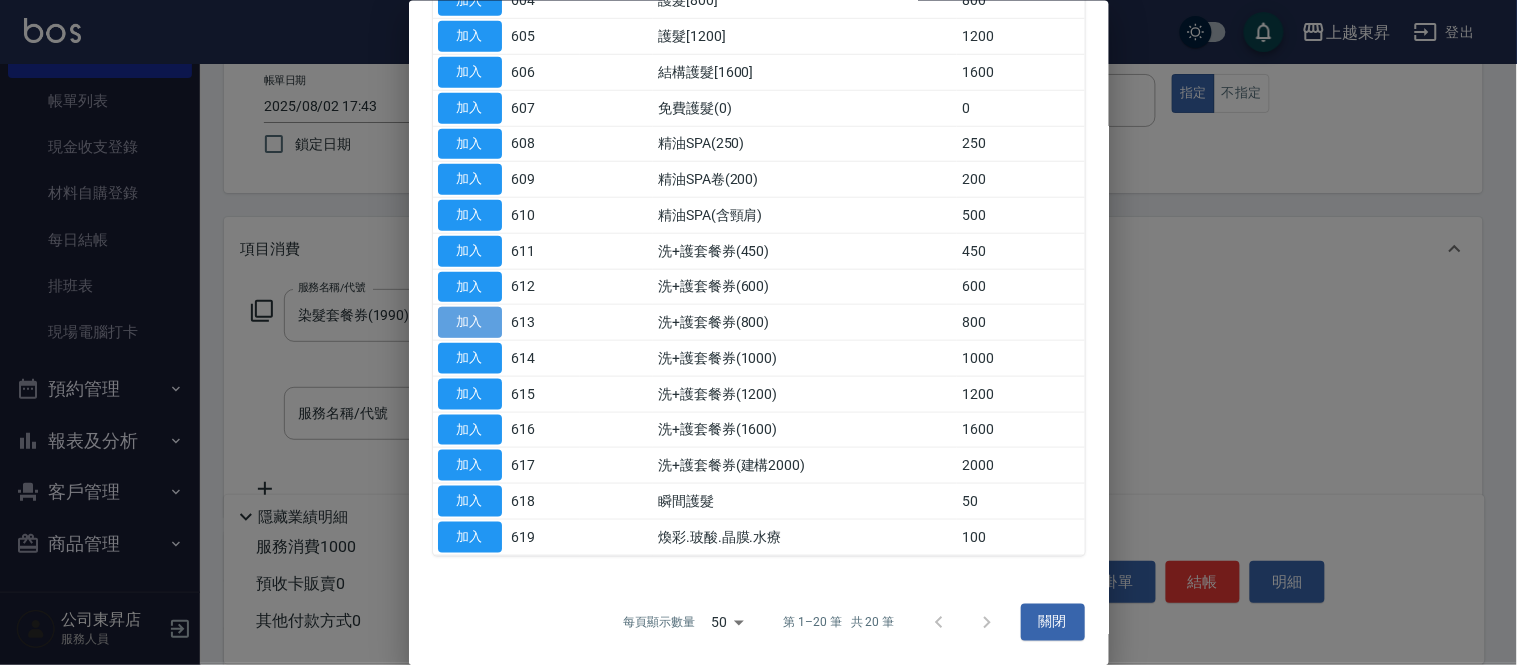click on "加入" at bounding box center [470, 322] 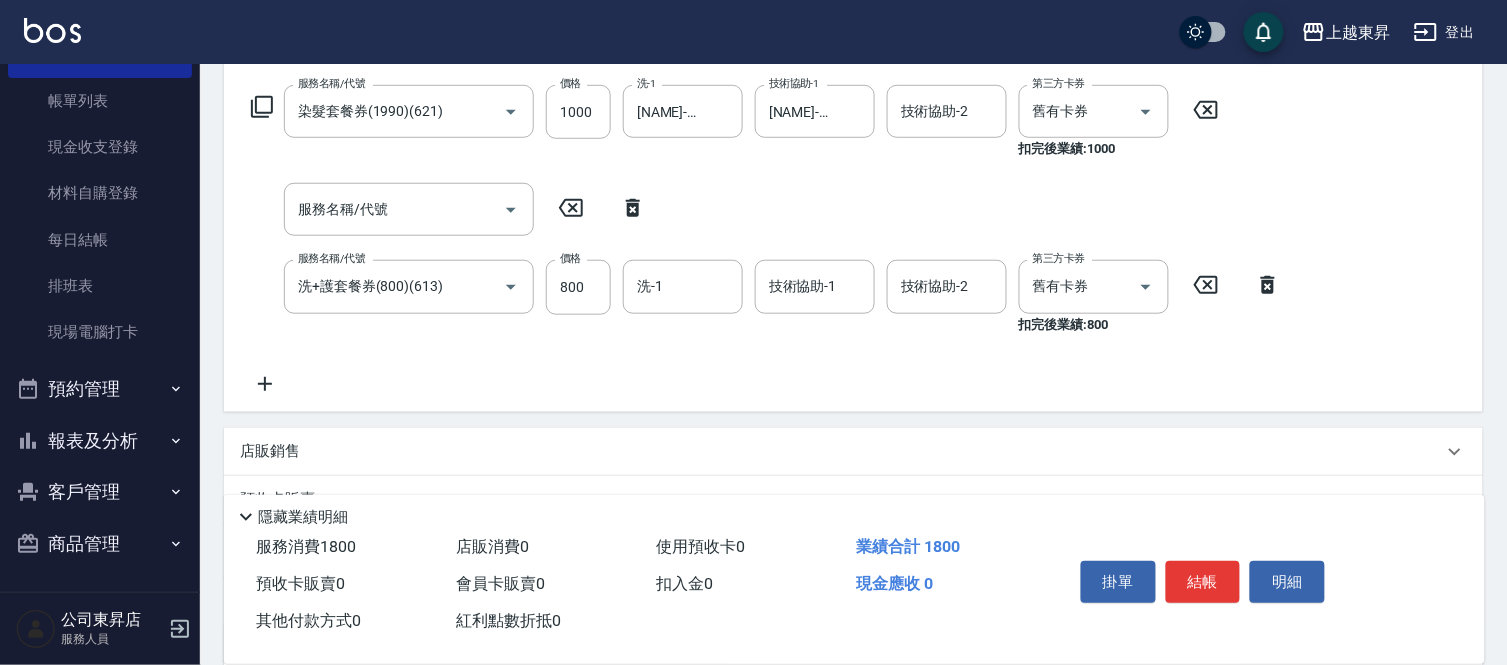 scroll, scrollTop: 333, scrollLeft: 0, axis: vertical 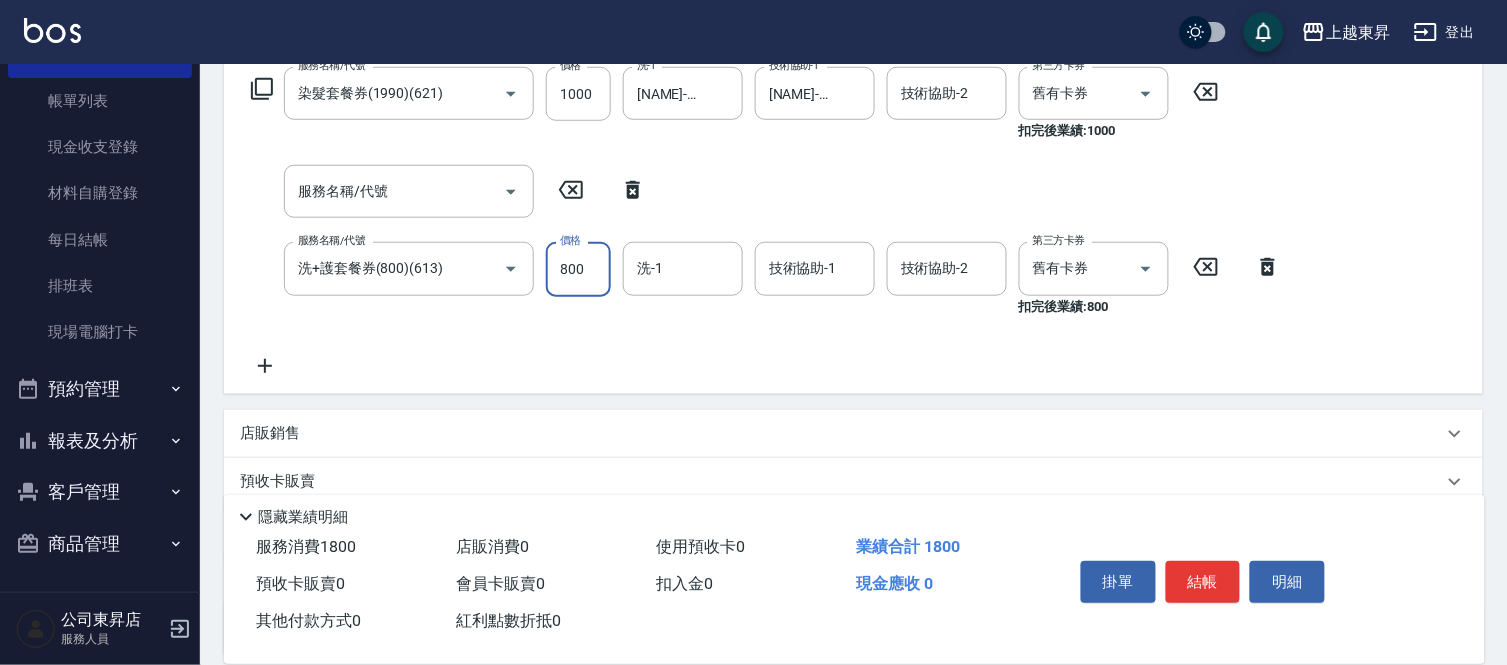 click on "800" at bounding box center (578, 269) 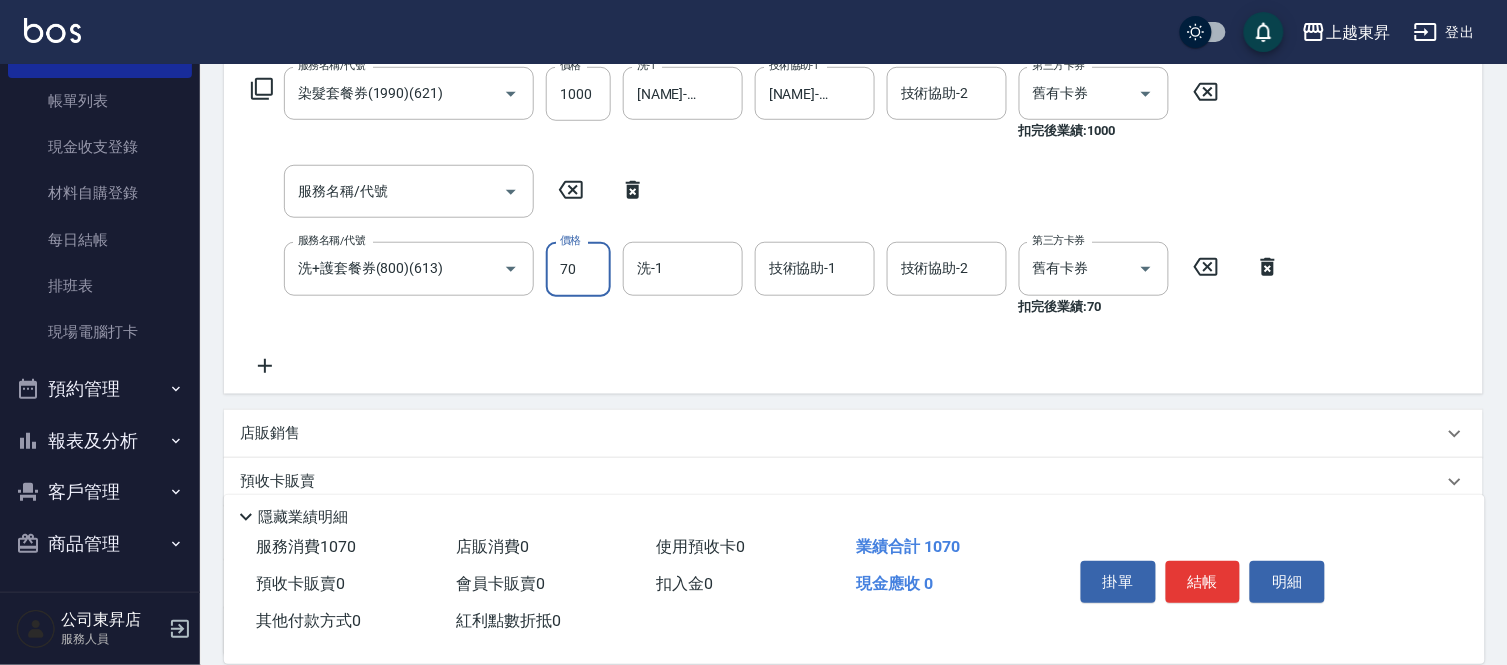 type on "700" 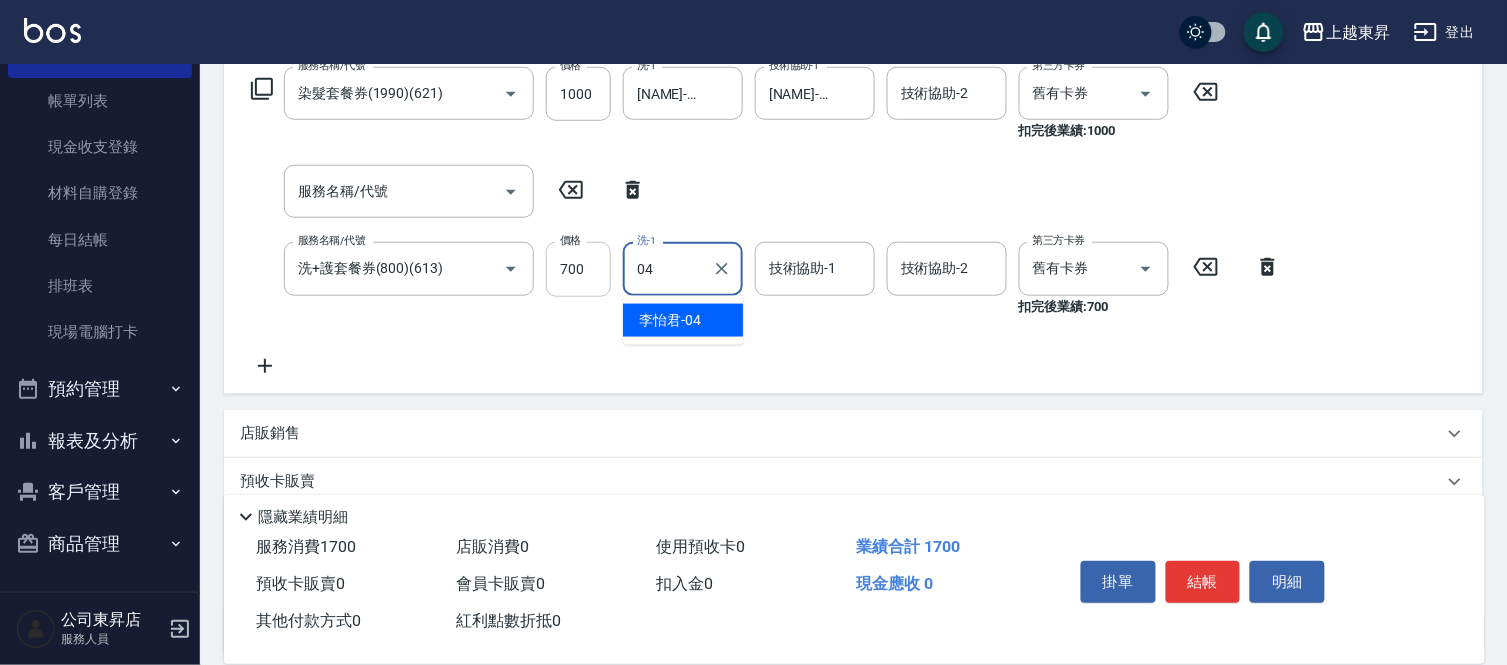 type on "[NAME]-04" 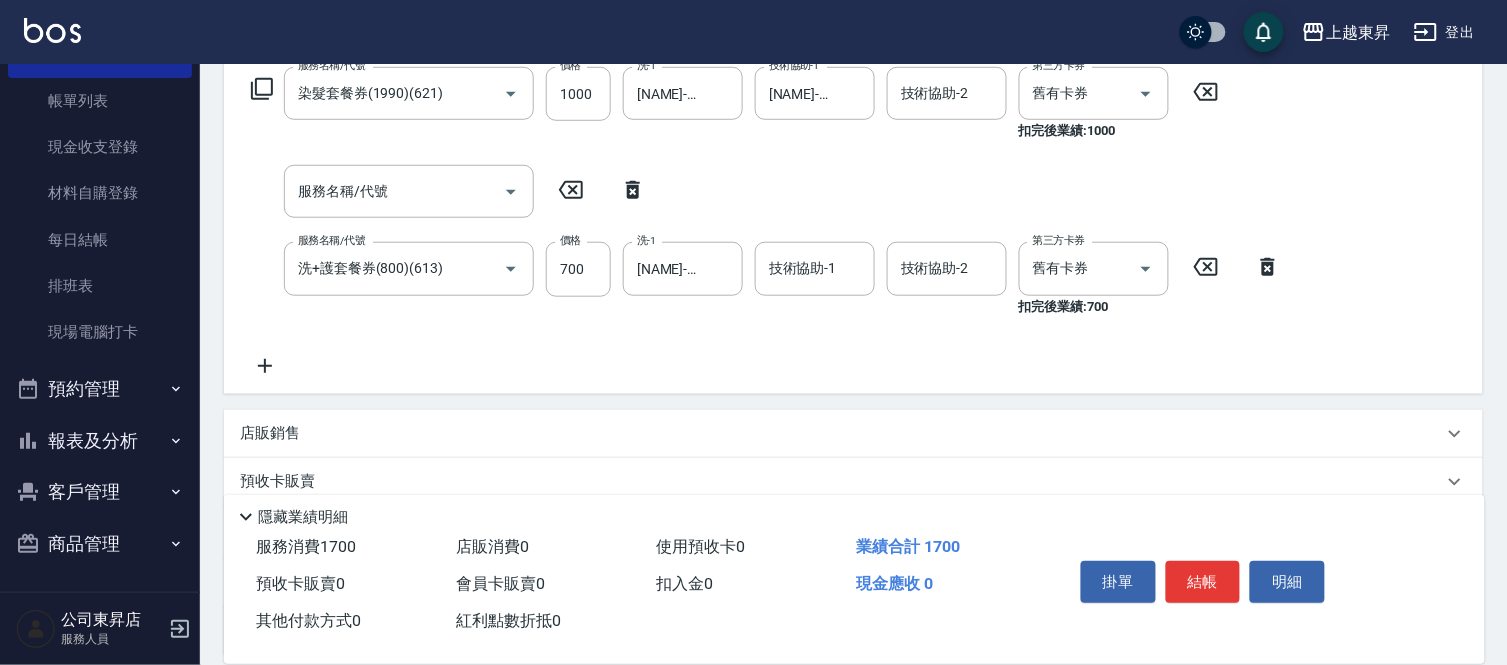 click 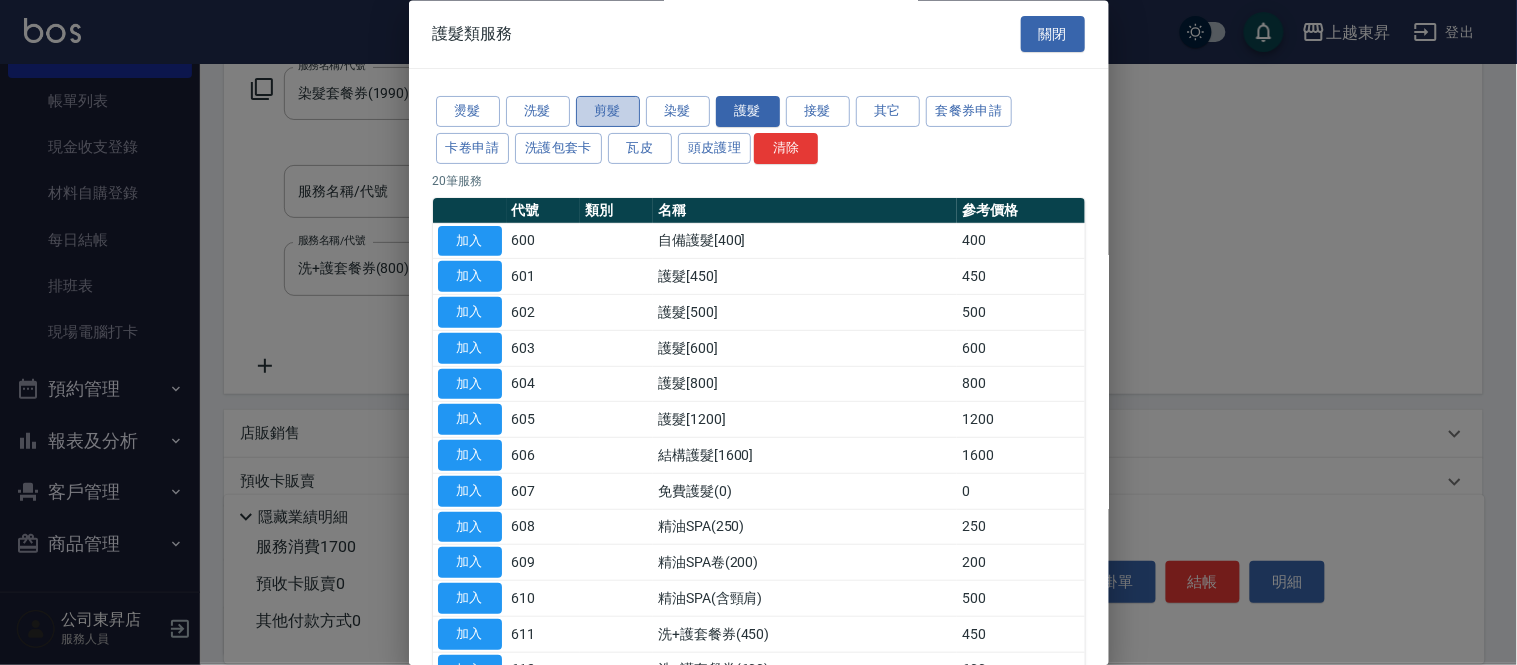 click on "剪髮" at bounding box center (608, 112) 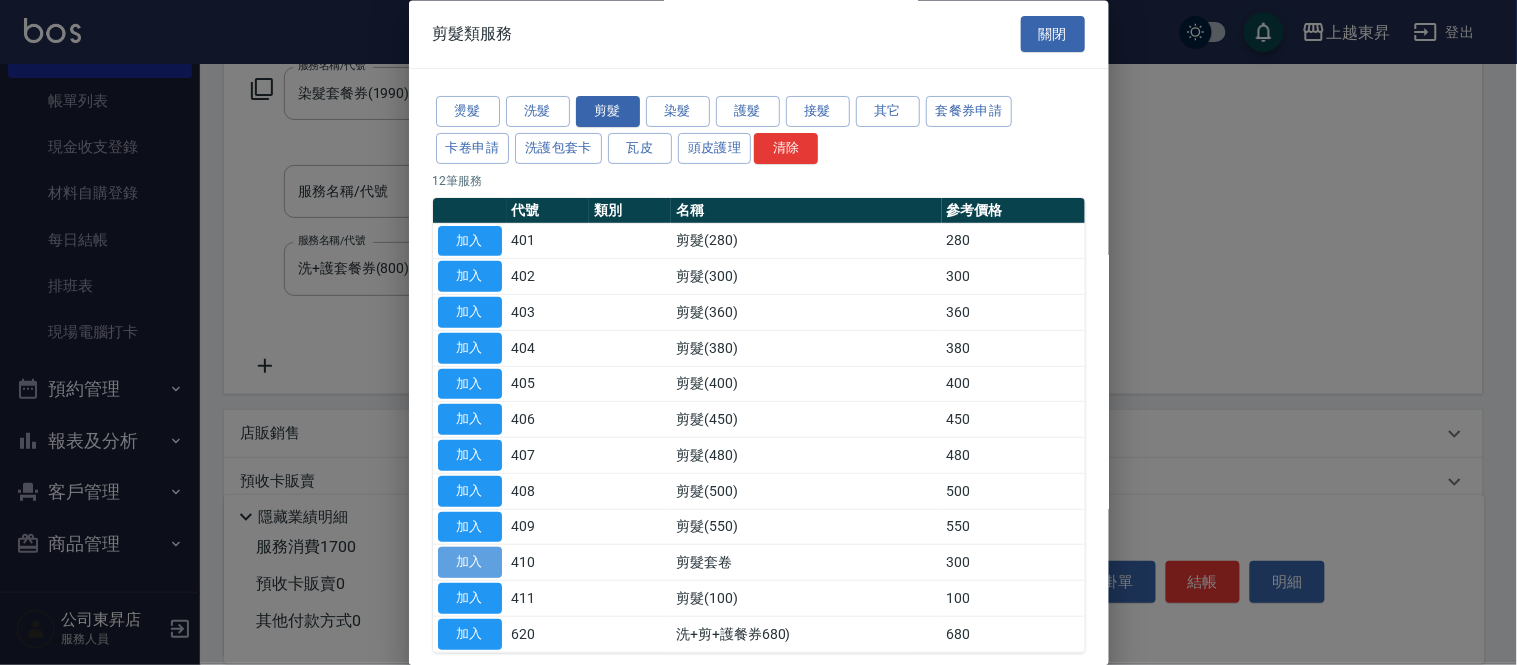click on "加入" at bounding box center [470, 563] 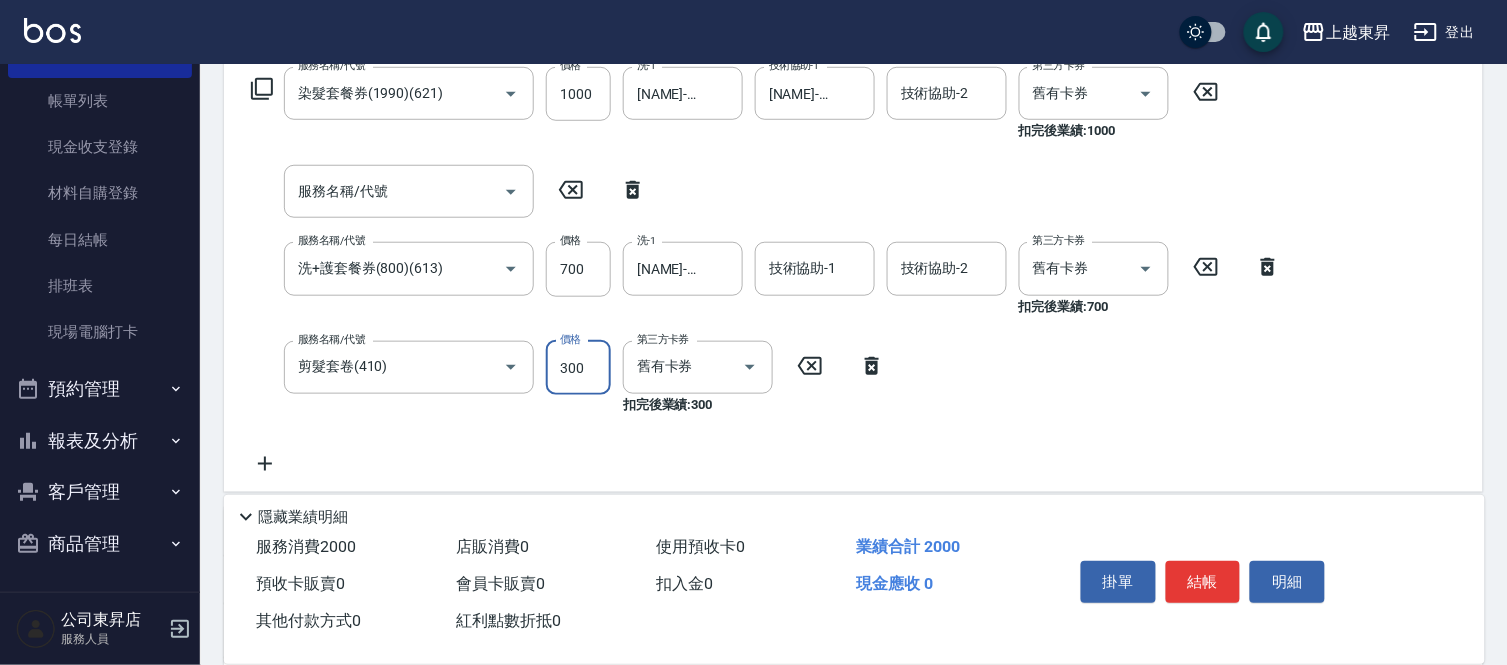 click on "300" at bounding box center (578, 368) 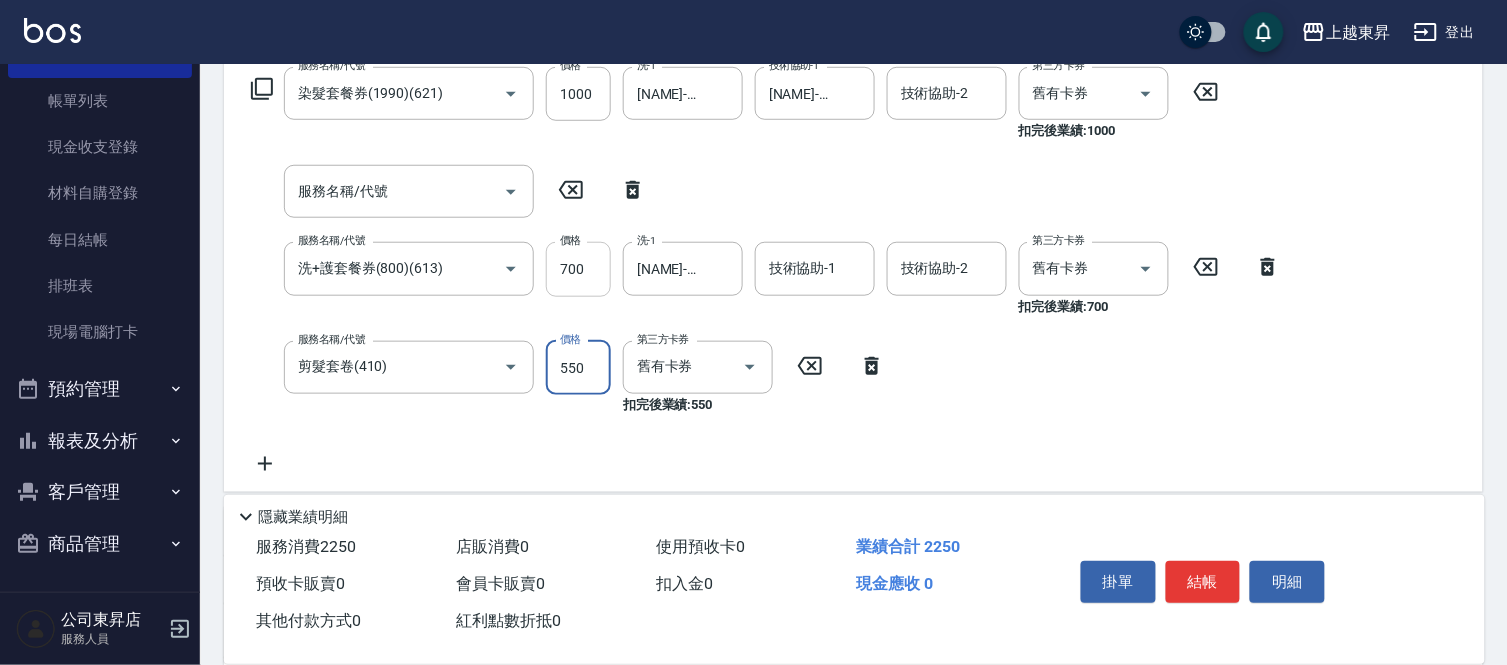 type on "550" 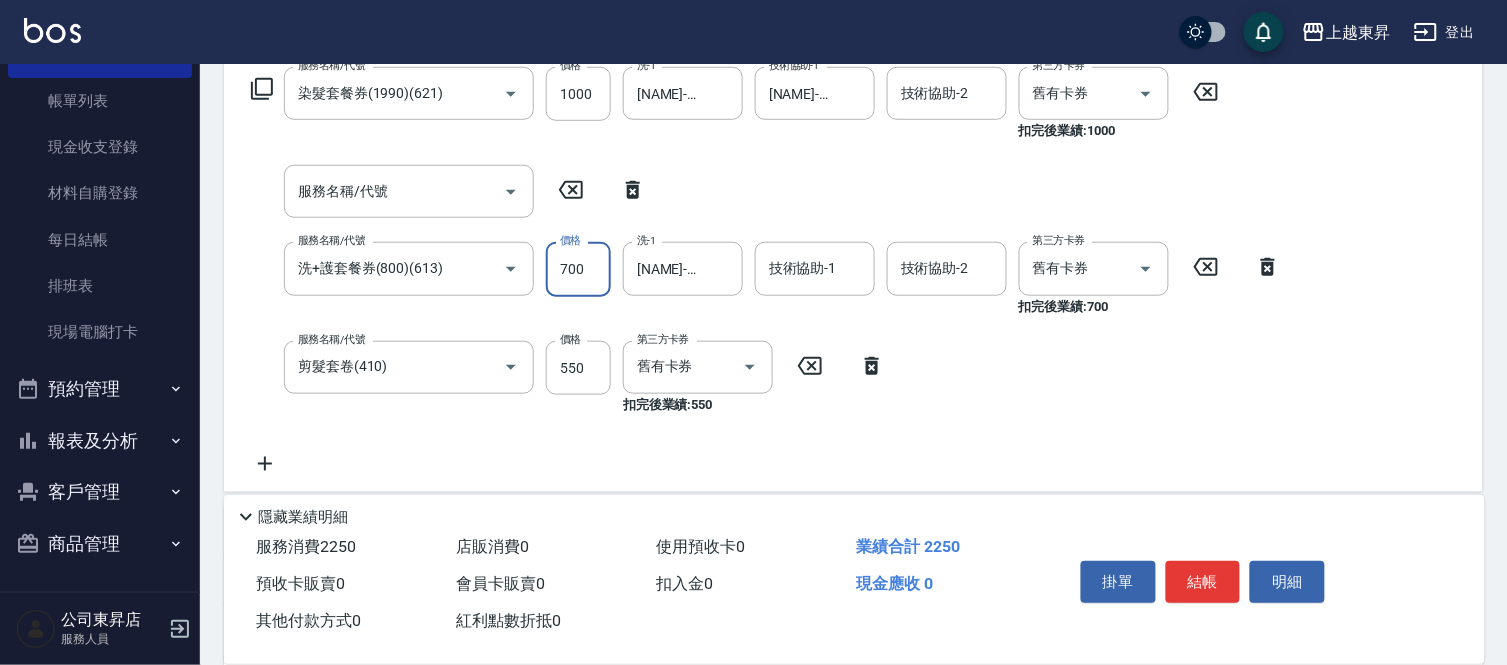 click on "700" at bounding box center [578, 269] 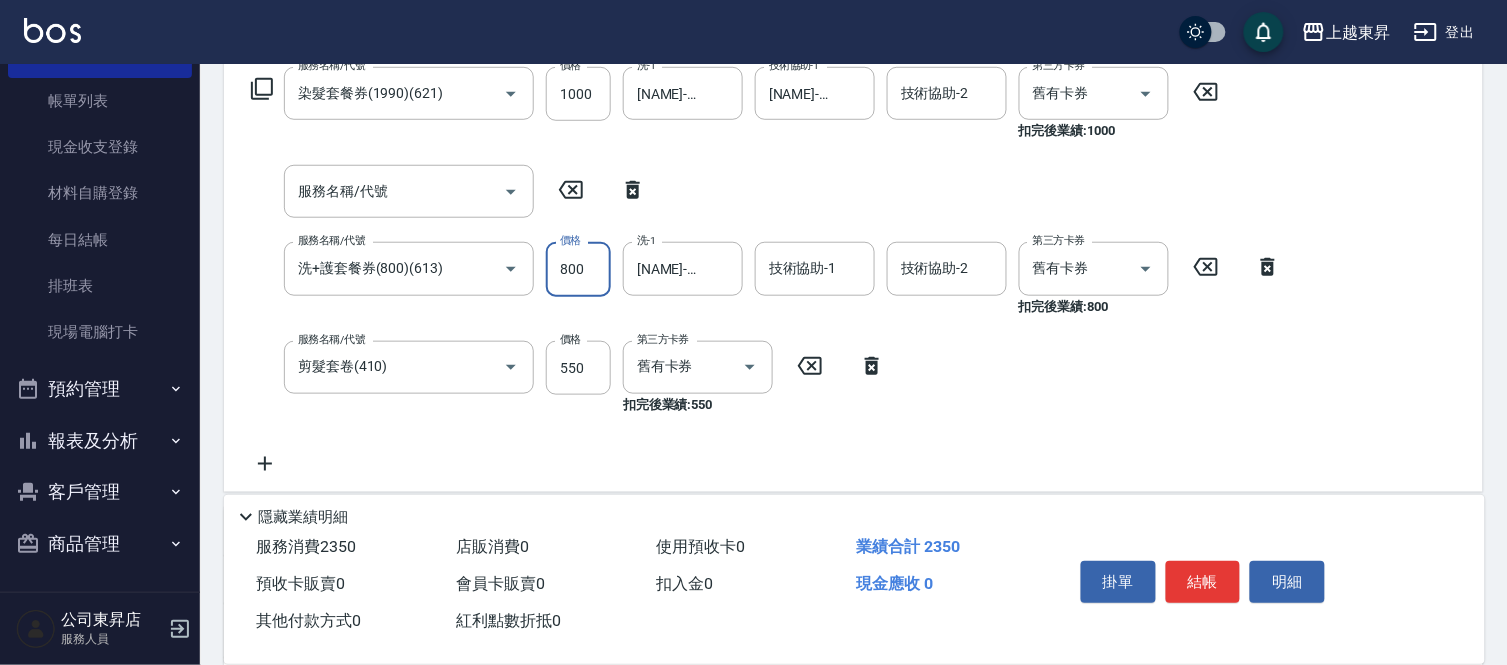 type on "800" 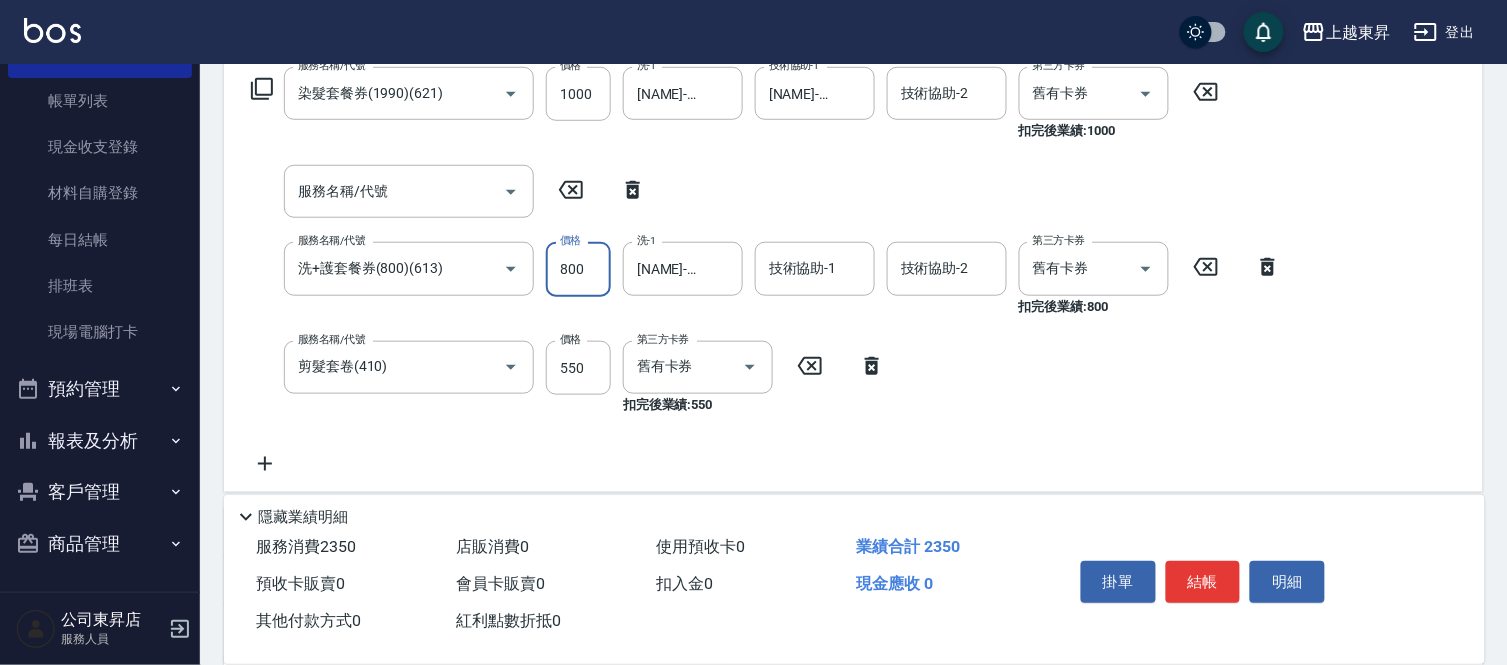 drag, startPoint x: 810, startPoint y: 466, endPoint x: 801, endPoint y: 427, distance: 40.024994 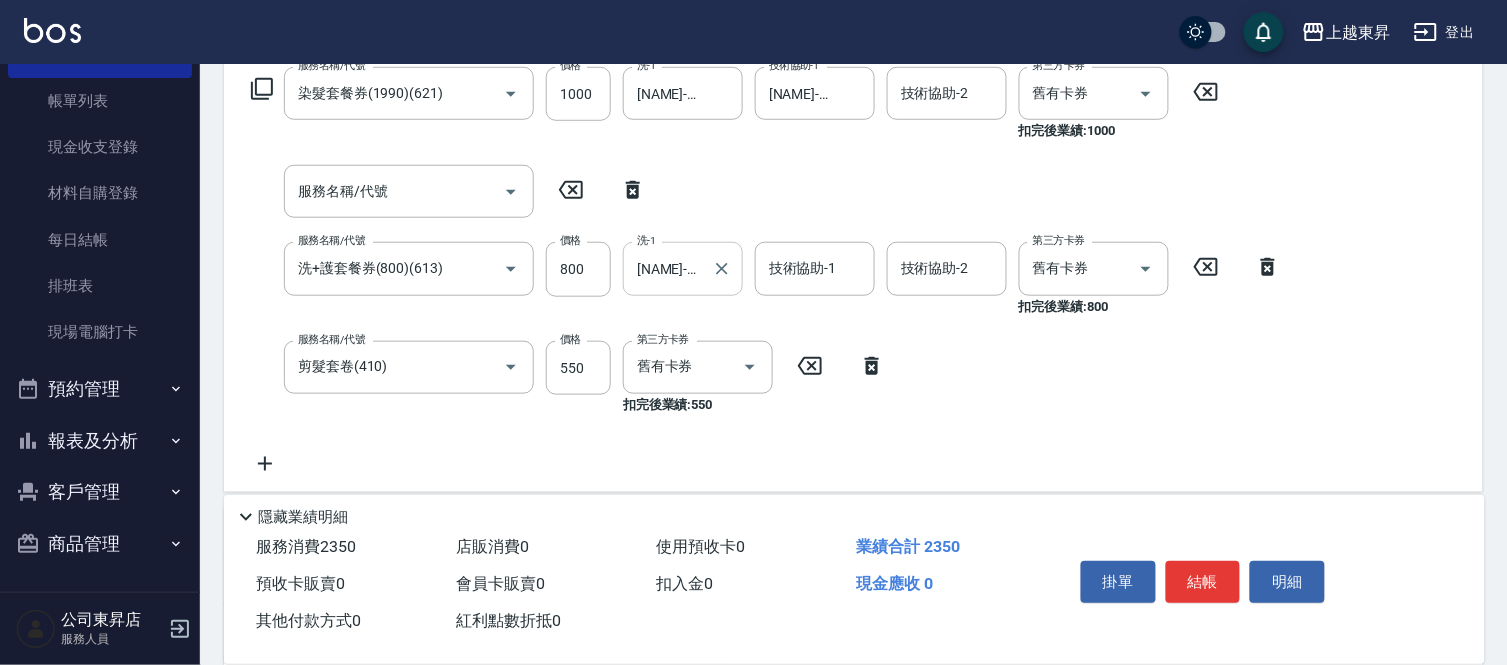 click at bounding box center [721, 268] 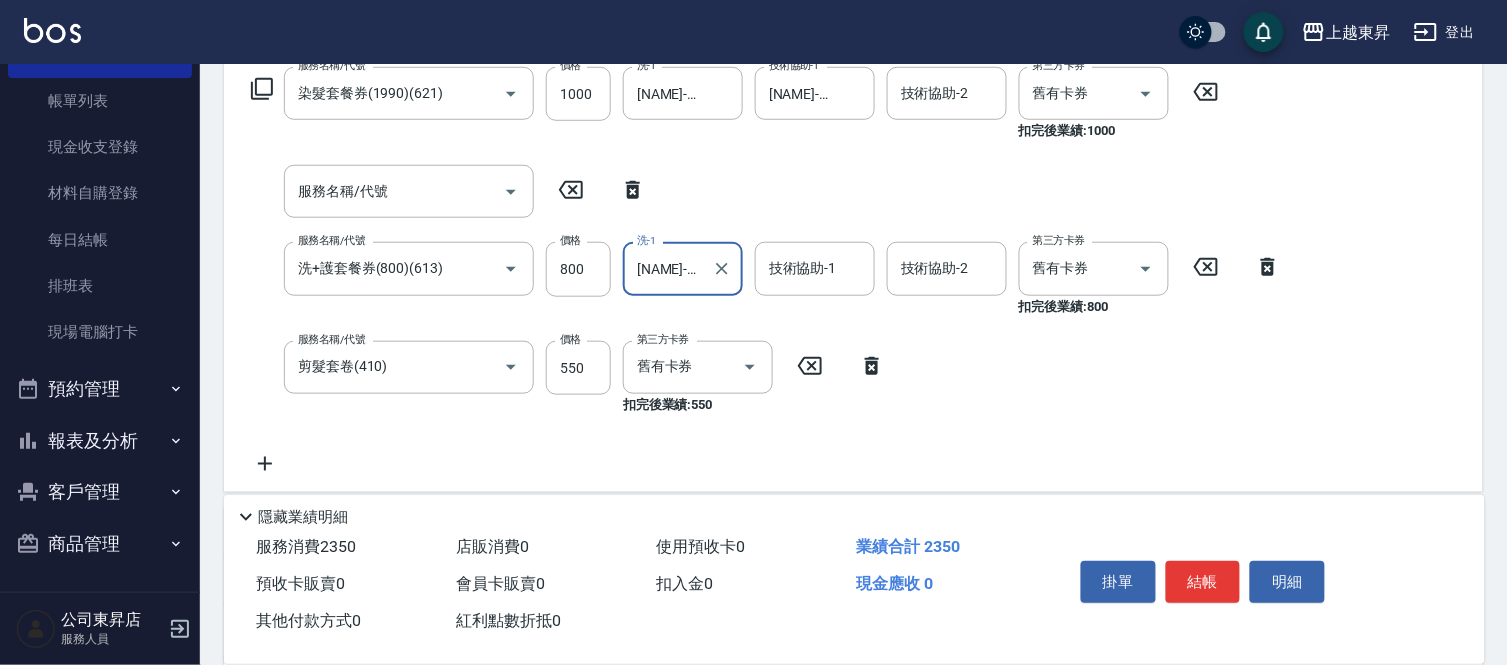 click on "[NAME]-04" at bounding box center [668, 268] 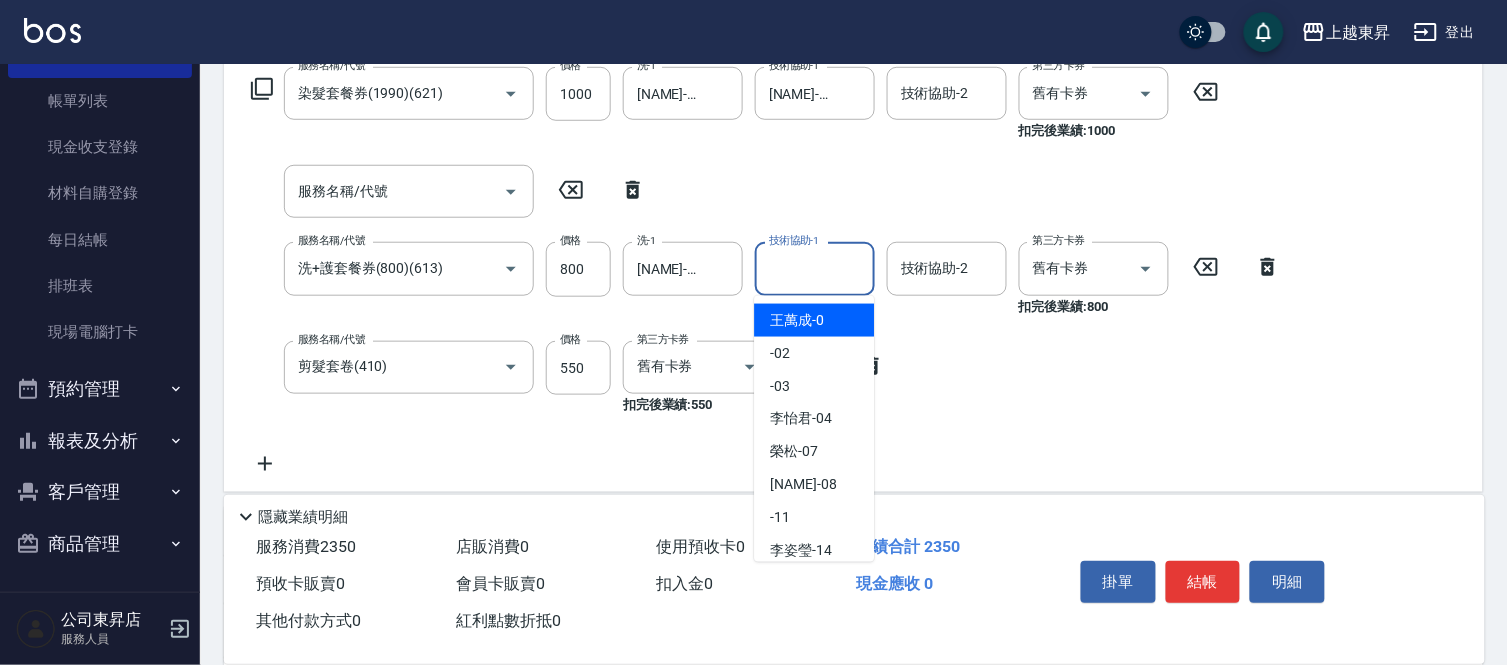 click on "技術協助-1 技術協助-1" at bounding box center [815, 268] 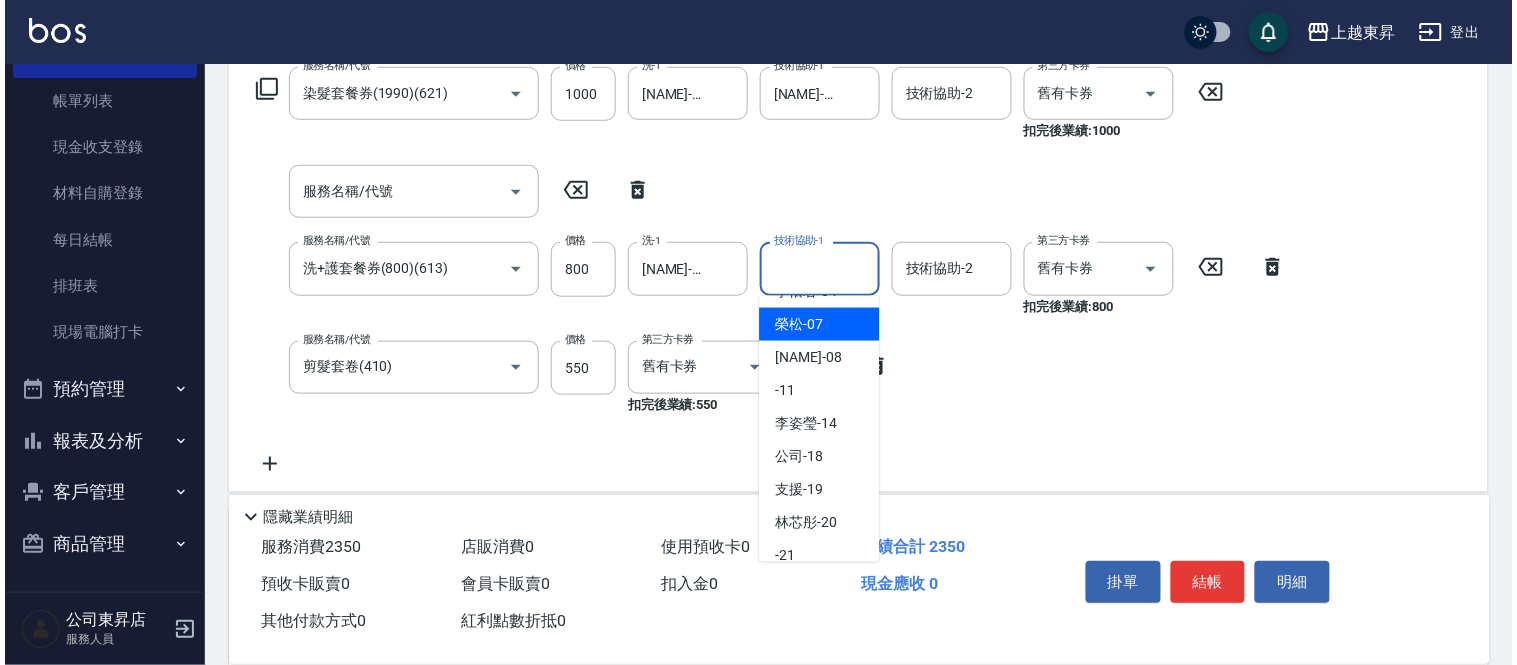 scroll, scrollTop: 222, scrollLeft: 0, axis: vertical 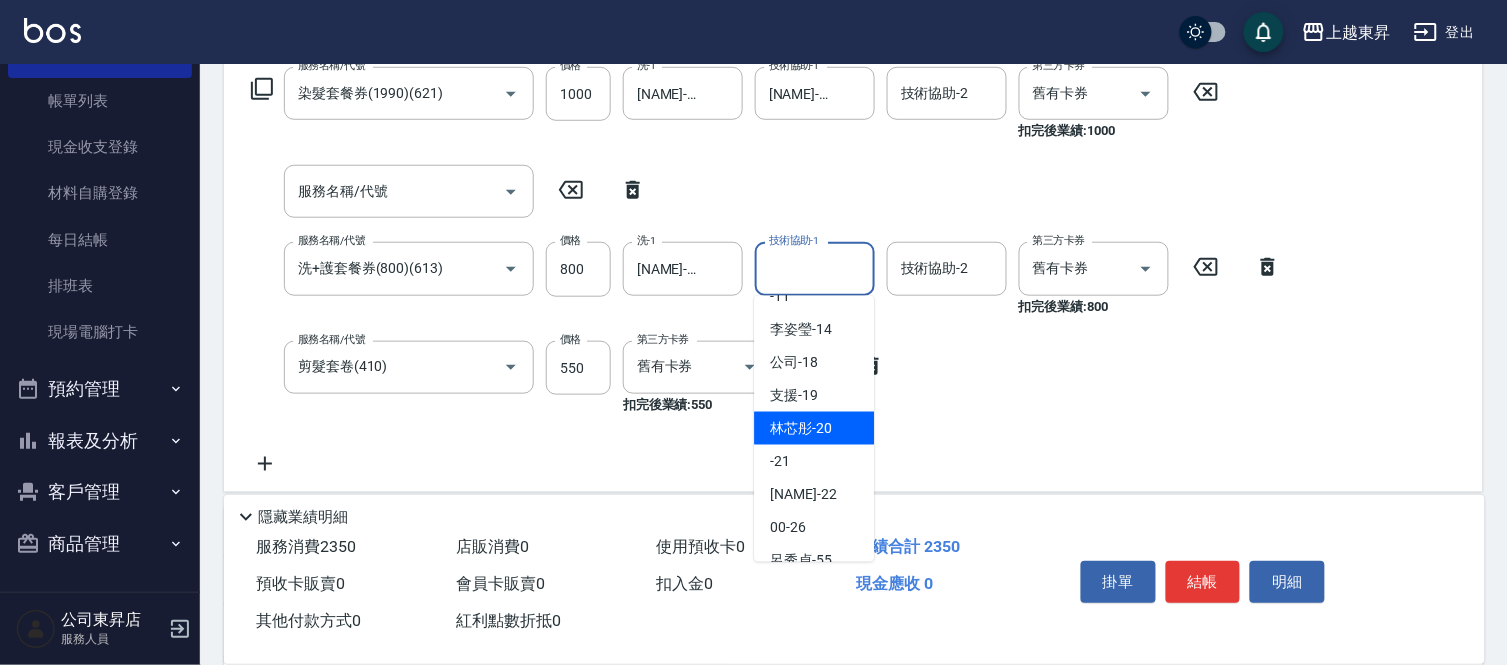 click on "[NAME] -20" at bounding box center [801, 428] 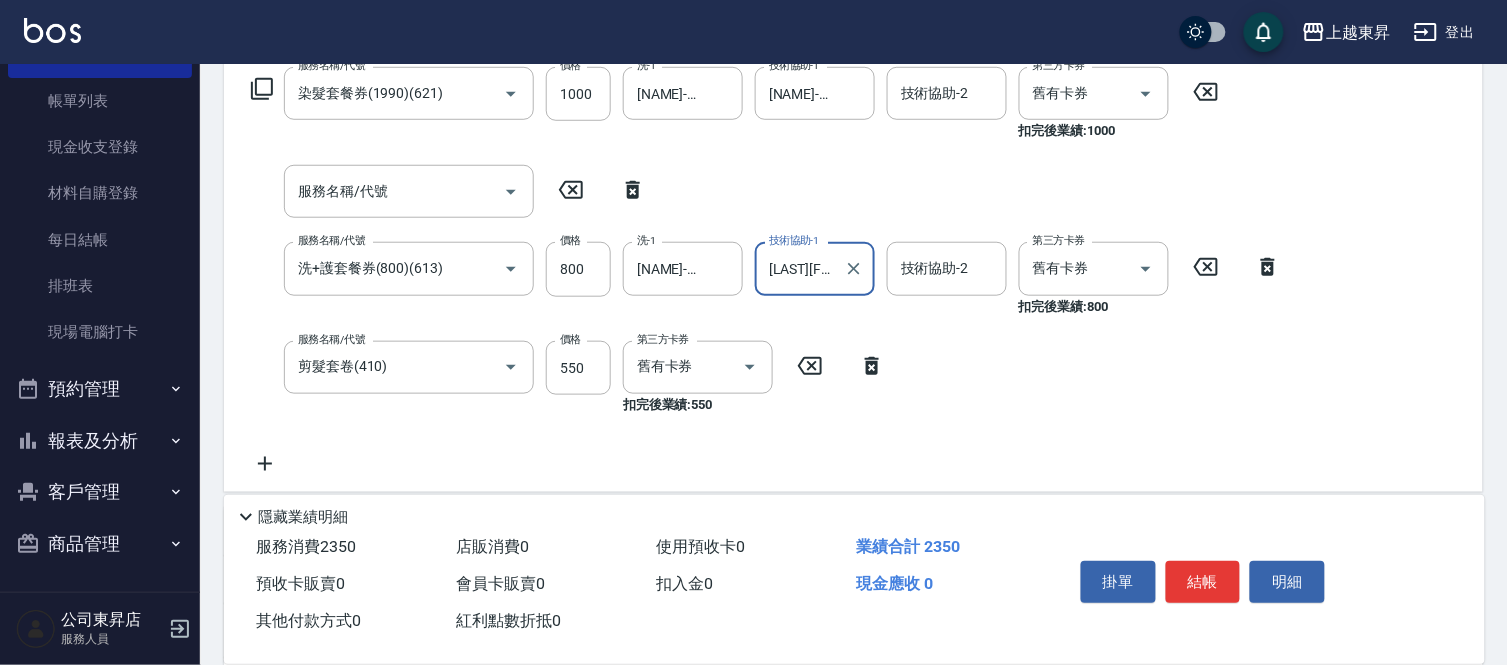 click on "服務名稱/代號 染髮套餐券(1990)(621) 服務名稱/代號 價格 1000 價格 洗-1 [NAME]-04 洗-1 技術協助-1 [NAME]-04 技術協助-1 技術協助-2 技術協助-2 第三方卡券 舊有卡券 第三方卡券 扣完後業績: 1000 服務名稱/代號 服務名稱/代號 服務名稱/代號 洗+護套餐券(800)(613) 服務名稱/代號 價格 800 價格 洗-1 [NAME]-04 洗-1 技術協助-1 技術協助-2 技術協助-2 第三方卡券 舊有卡券 第三方卡券 扣完後業績: 800 服務名稱/代號 剪髮套卷(410) 服務名稱/代號 價格 550 價格 第三方卡券 舊有卡券 第三方卡券 扣完後業績: 550" at bounding box center [766, 271] 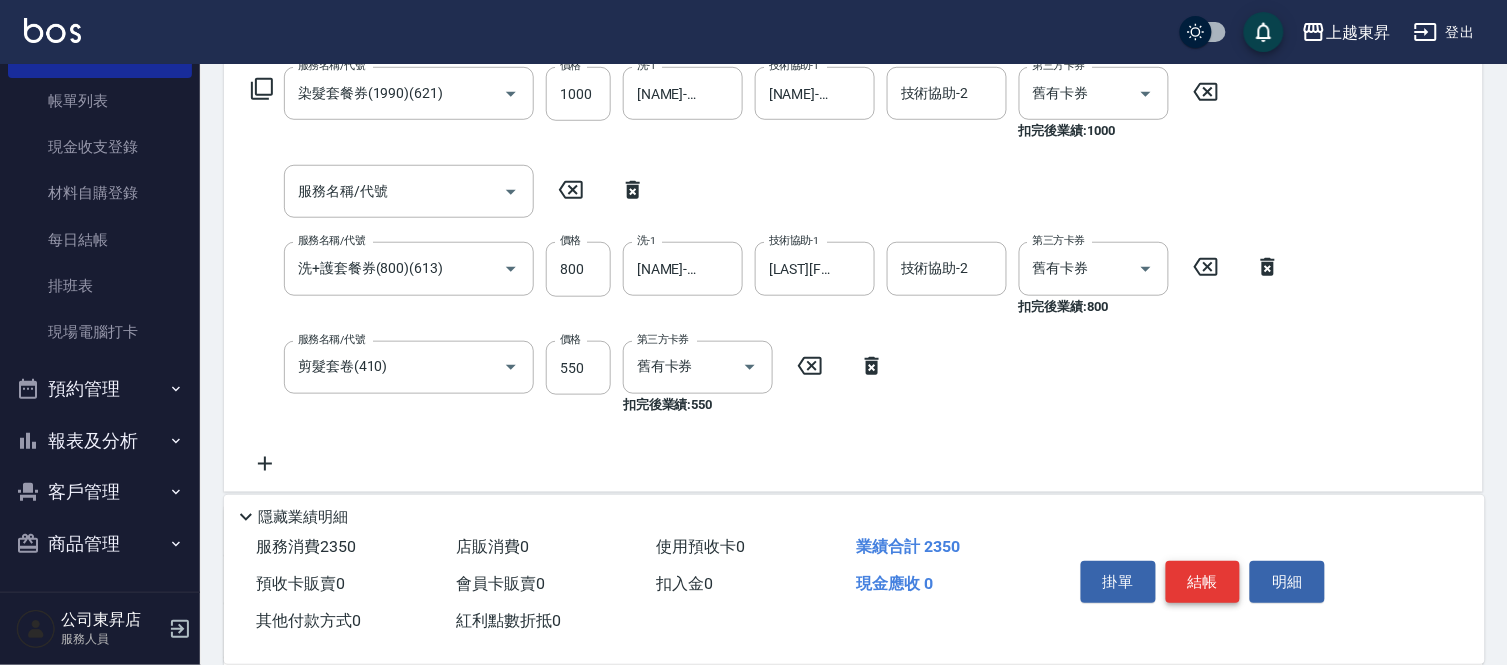 click on "結帳" at bounding box center [1203, 582] 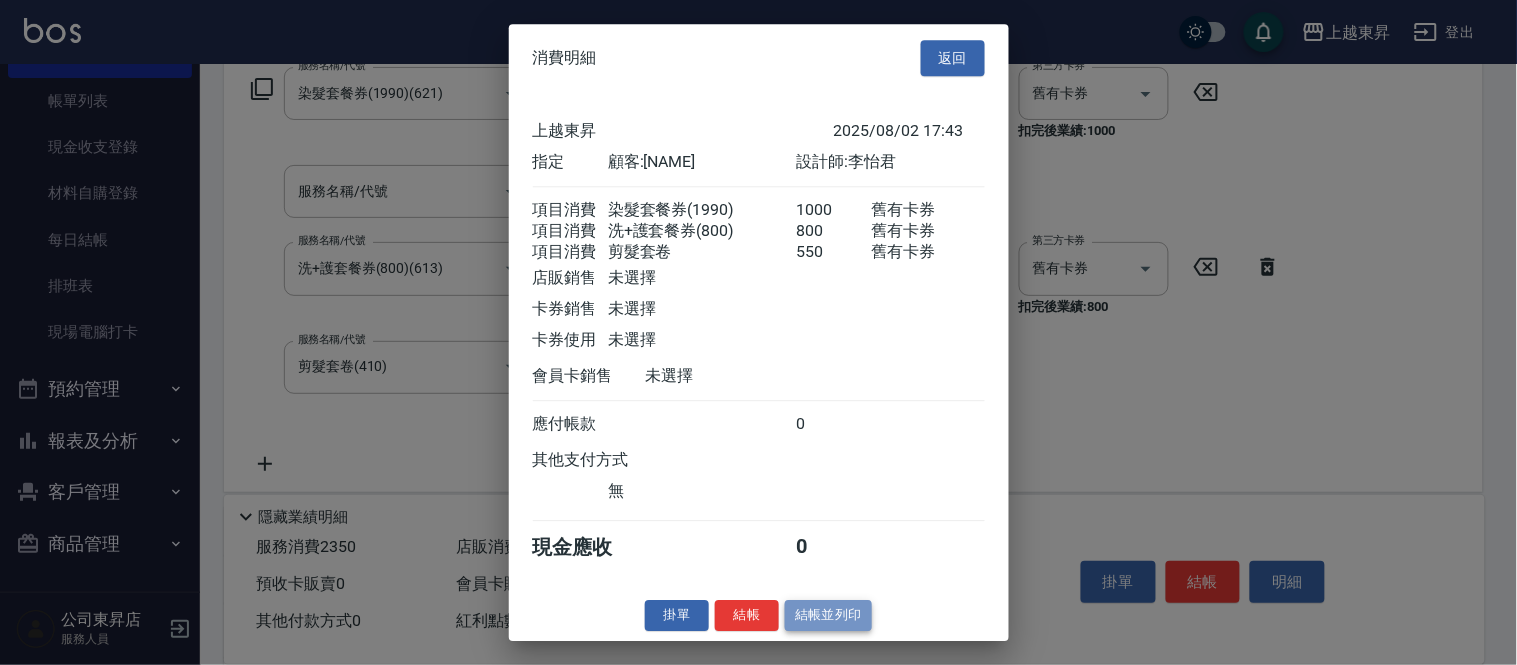 click on "結帳並列印" at bounding box center [828, 615] 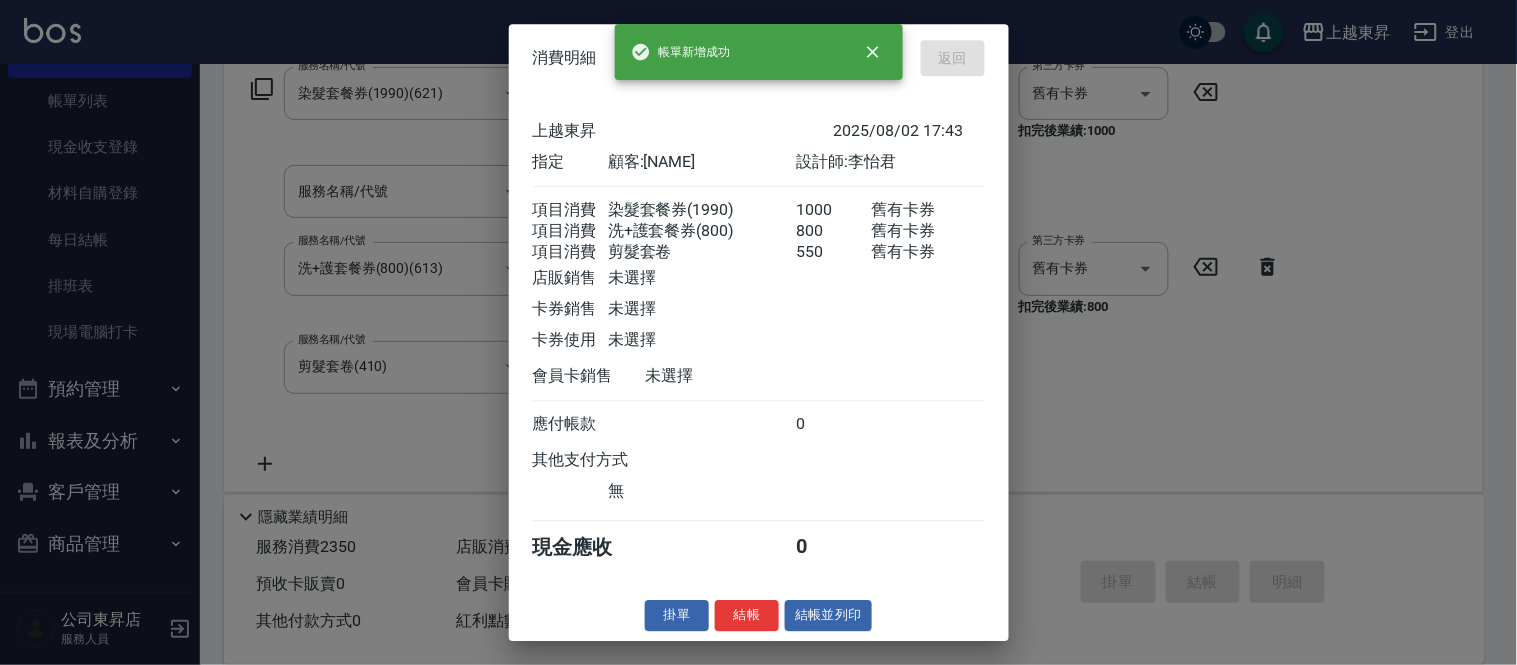 type on "2025/08/02 17:44" 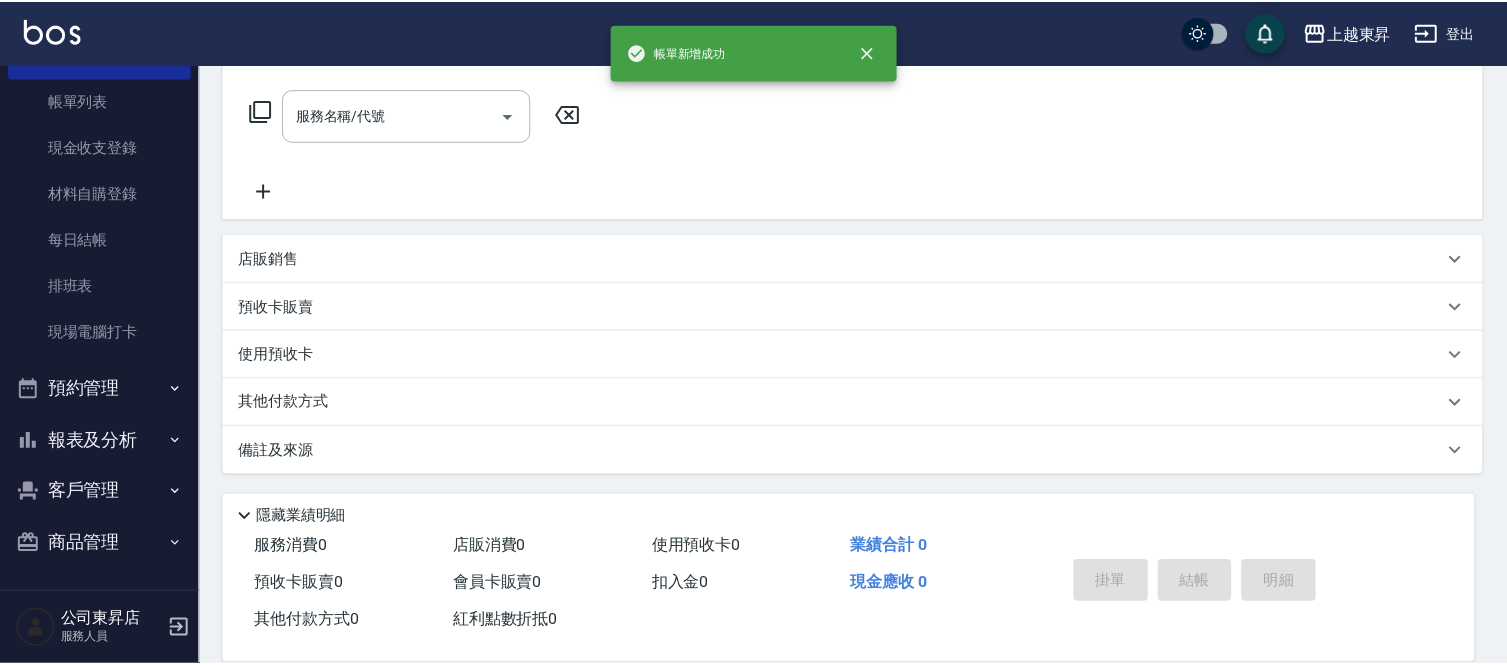 scroll, scrollTop: 0, scrollLeft: 0, axis: both 